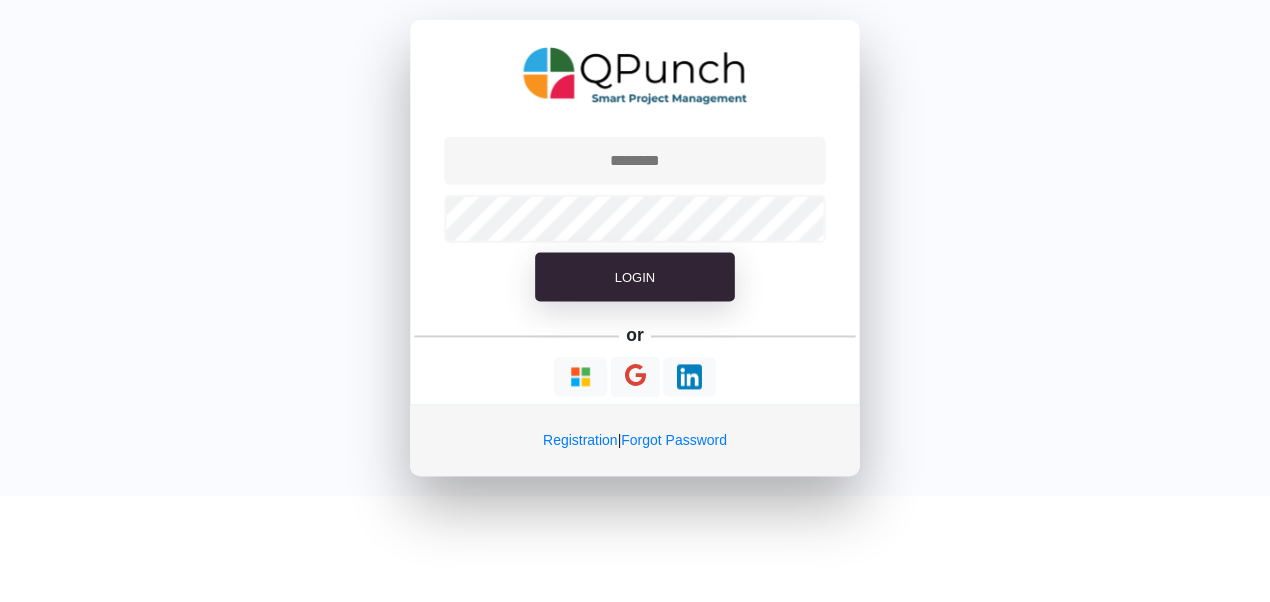 scroll, scrollTop: 0, scrollLeft: 0, axis: both 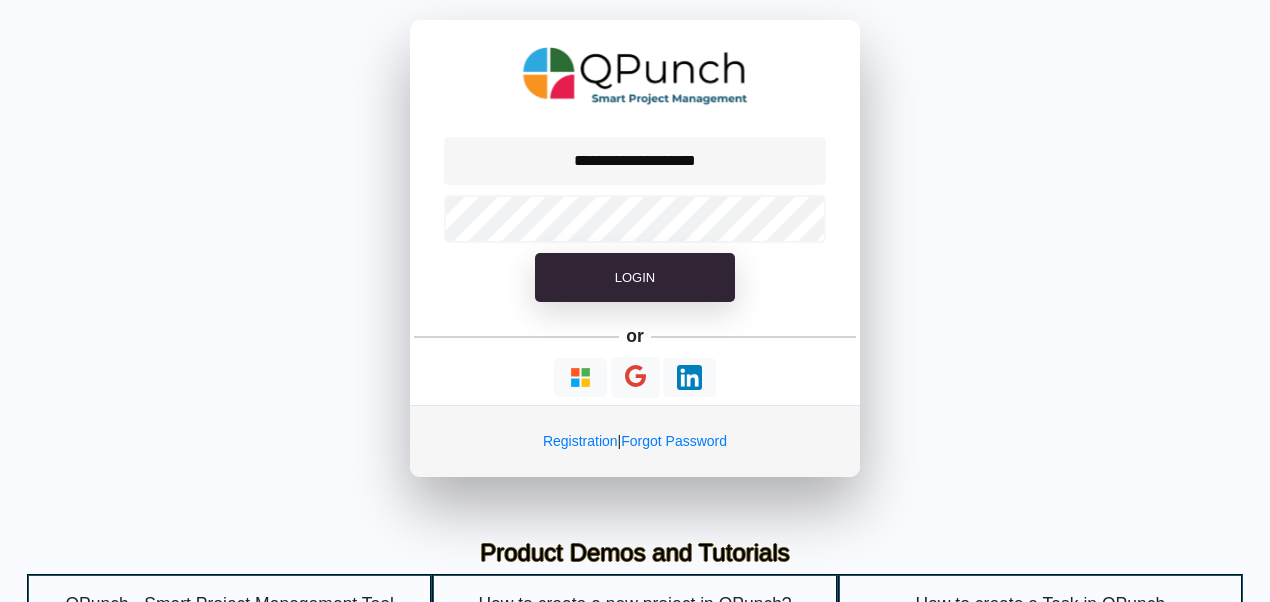 type on "**********" 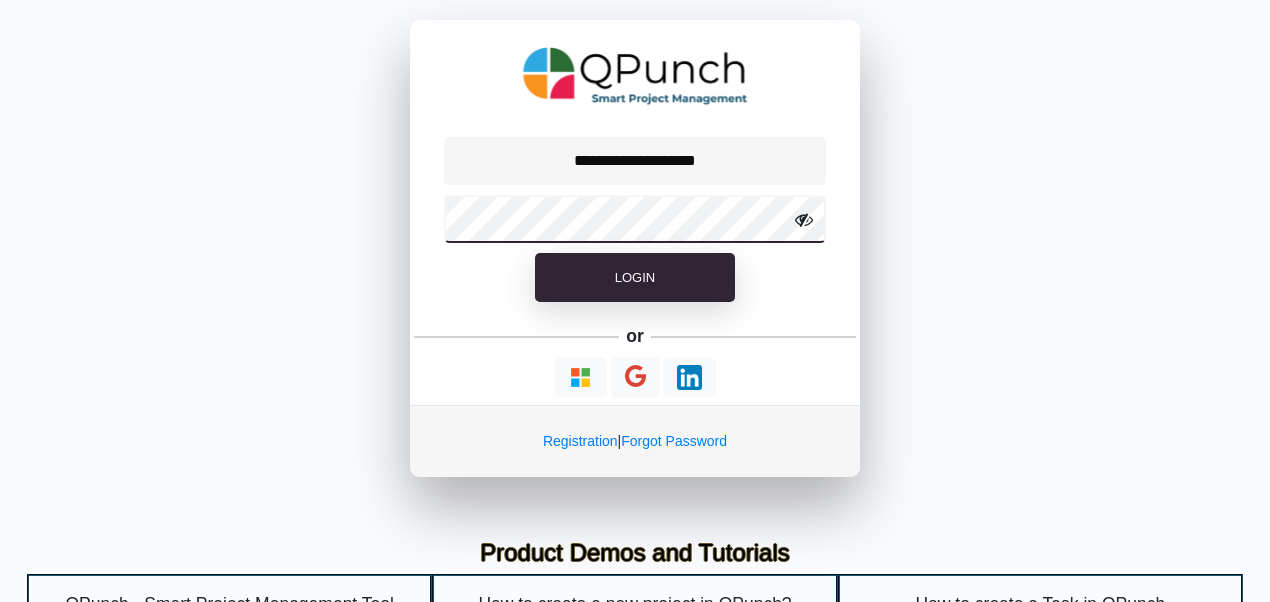 click on "Login" at bounding box center (635, 278) 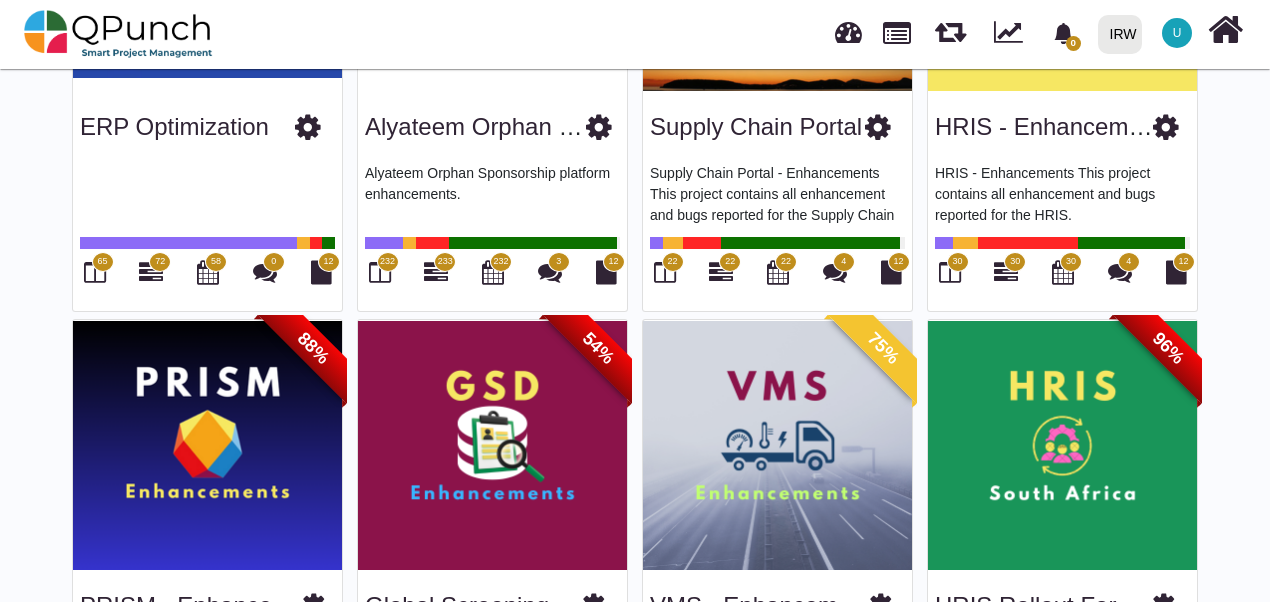 scroll, scrollTop: 700, scrollLeft: 0, axis: vertical 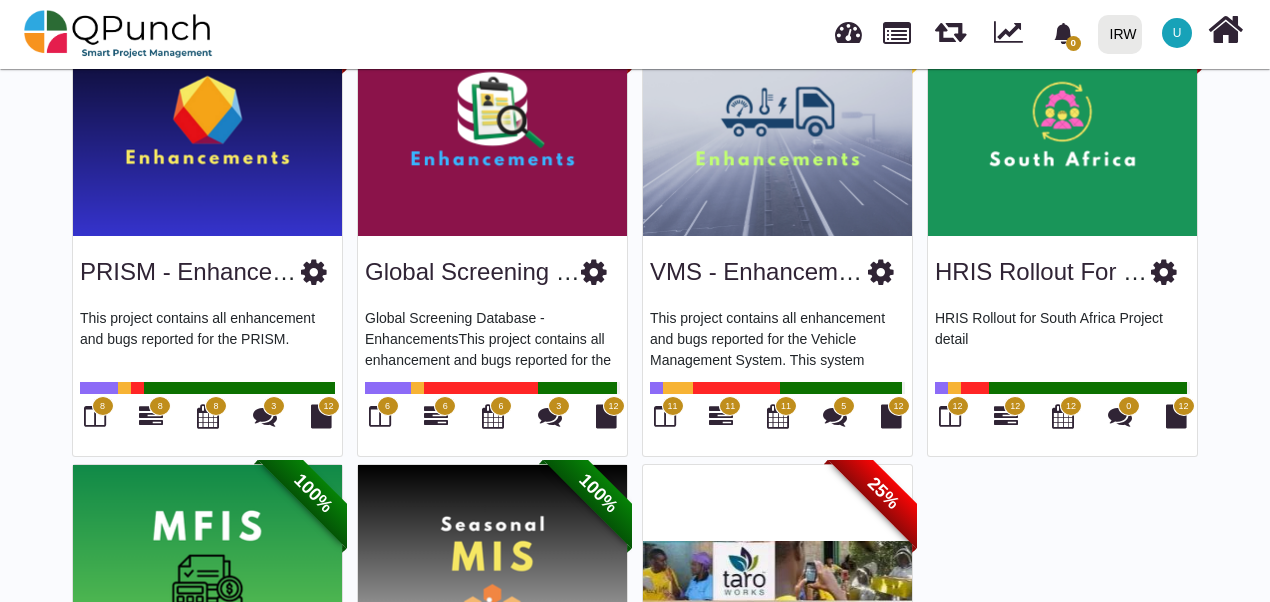 drag, startPoint x: 389, startPoint y: 375, endPoint x: 1053, endPoint y: 476, distance: 671.6376 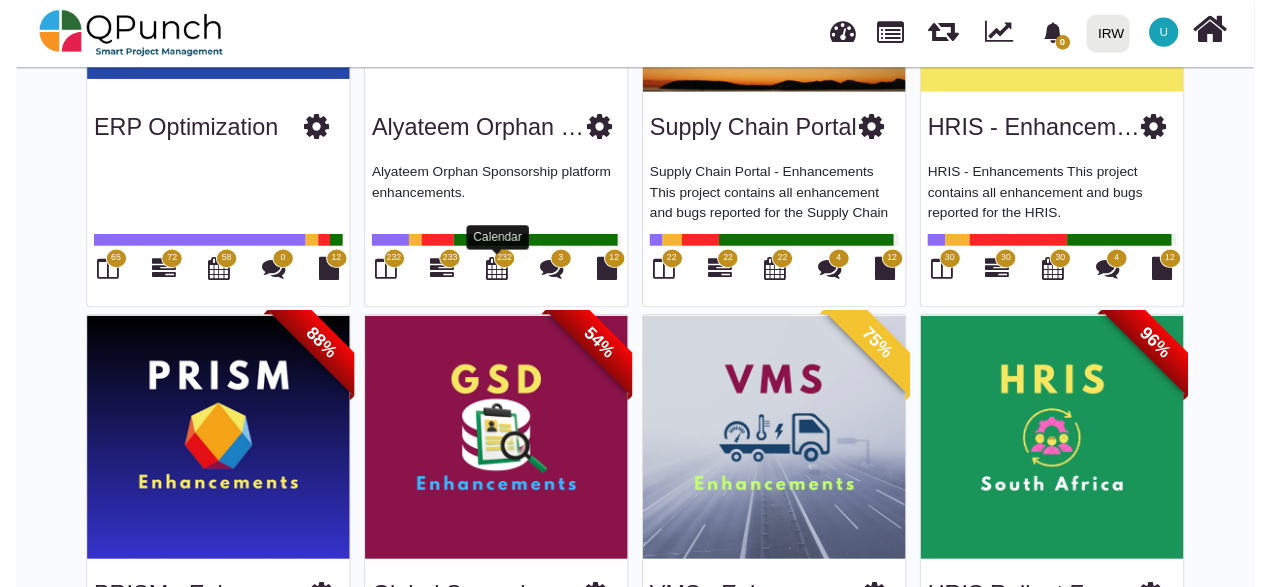 scroll, scrollTop: 0, scrollLeft: 0, axis: both 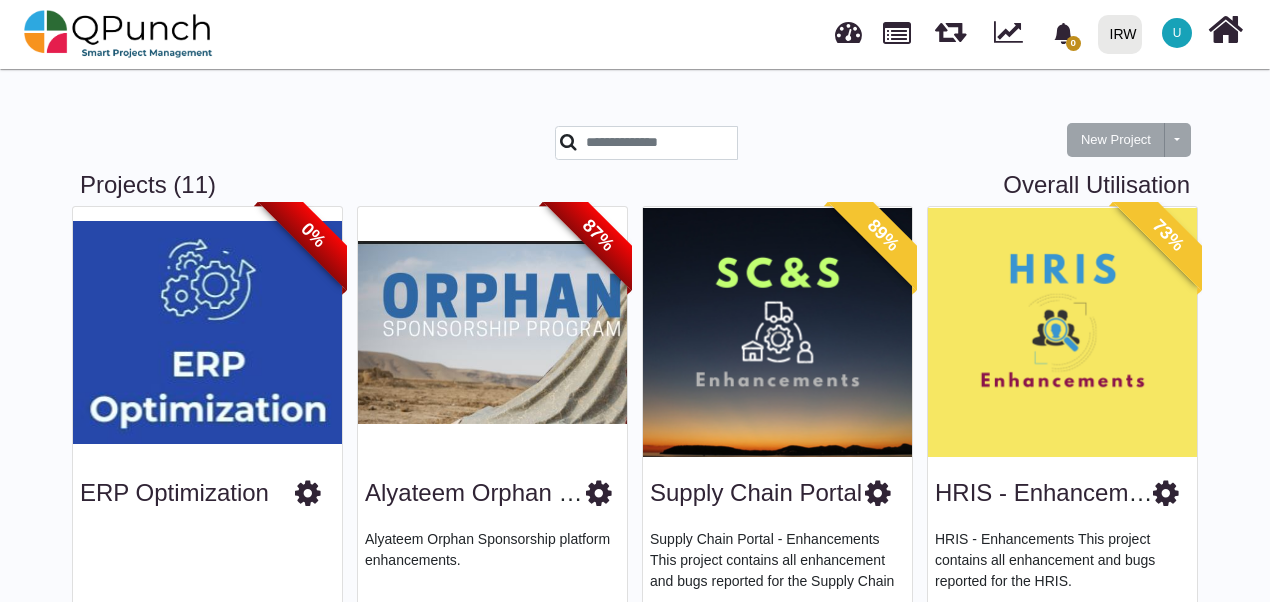 click at bounding box center [1166, 493] 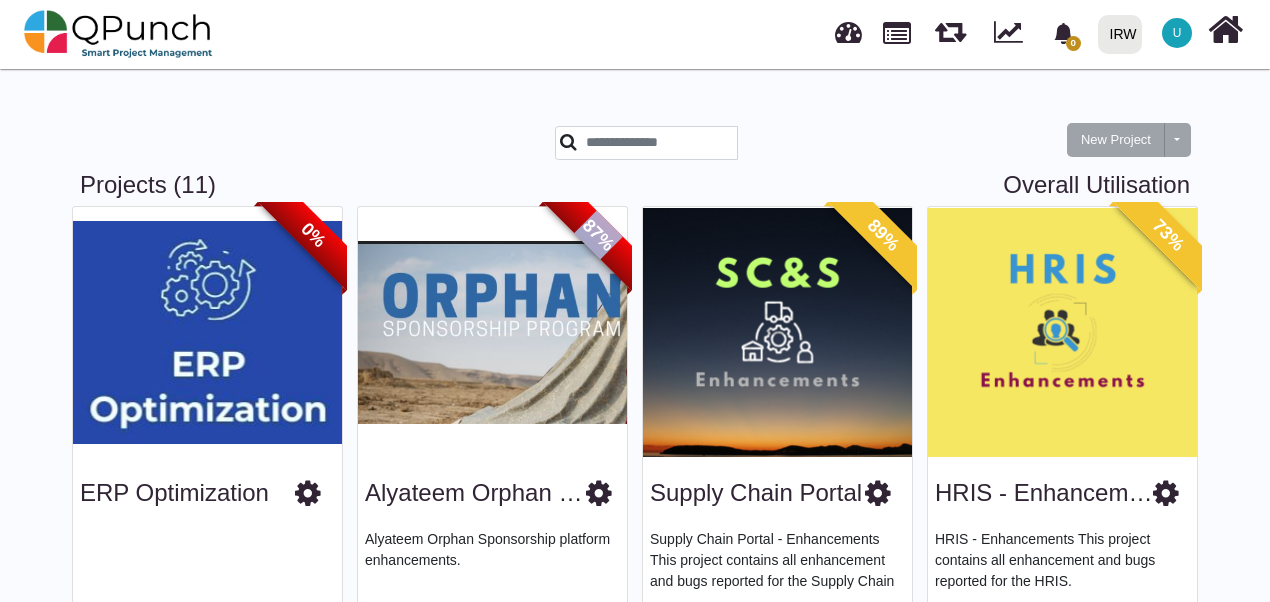 drag, startPoint x: 573, startPoint y: 210, endPoint x: 620, endPoint y: 251, distance: 62.369865 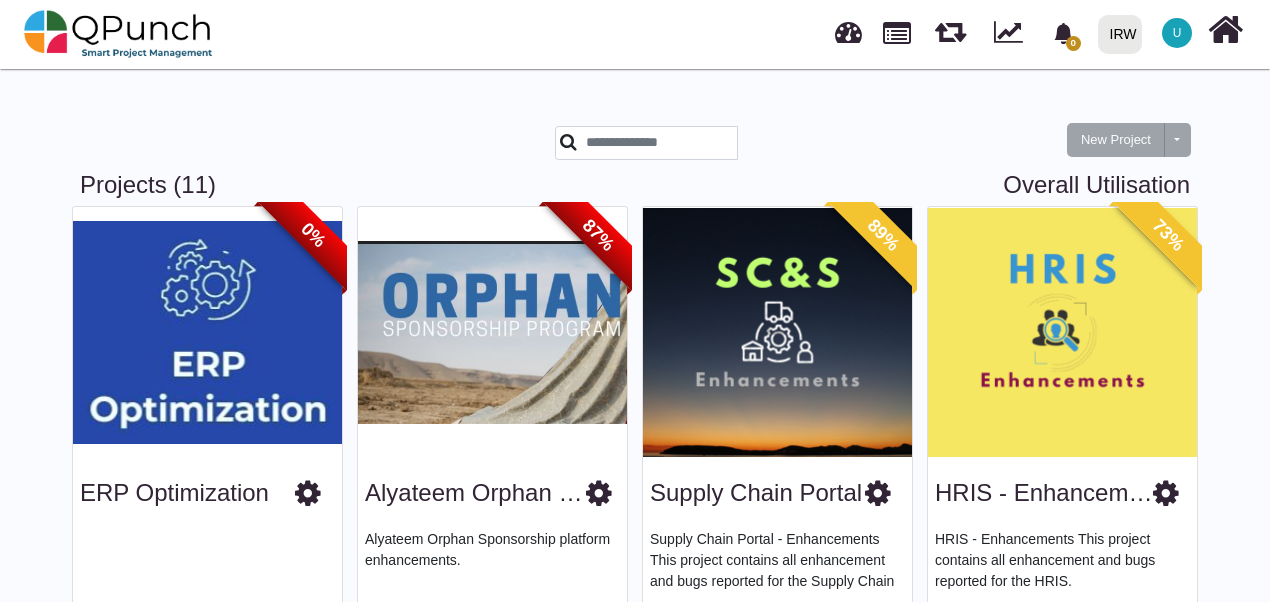 click on "87%" at bounding box center (598, 235) 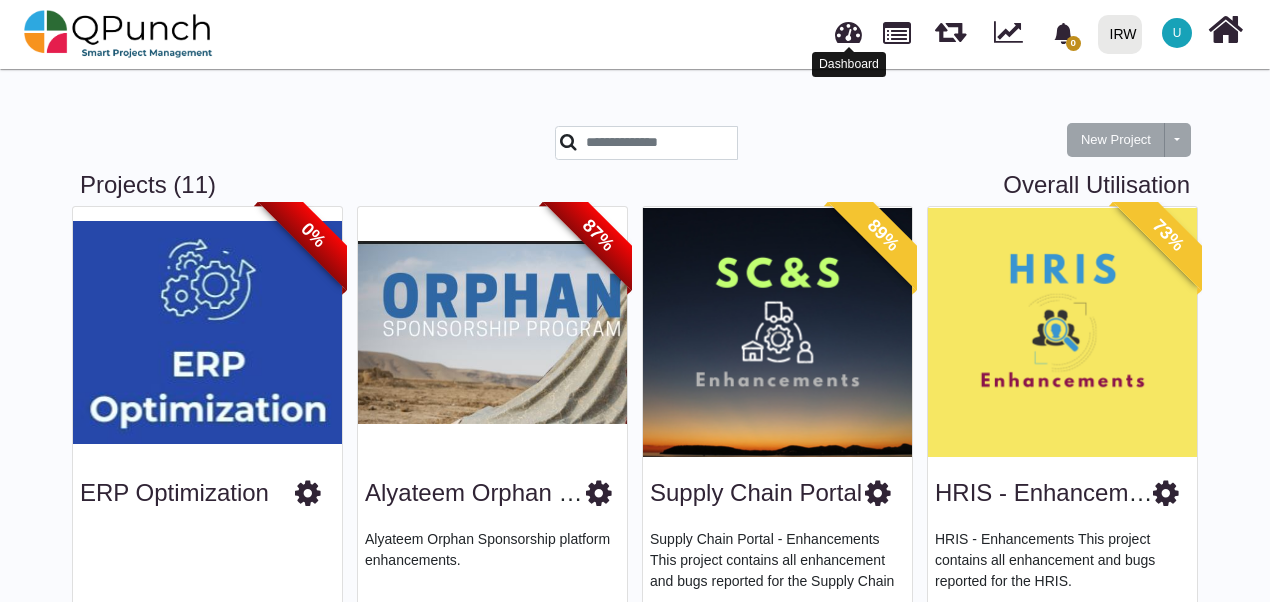click at bounding box center (848, 29) 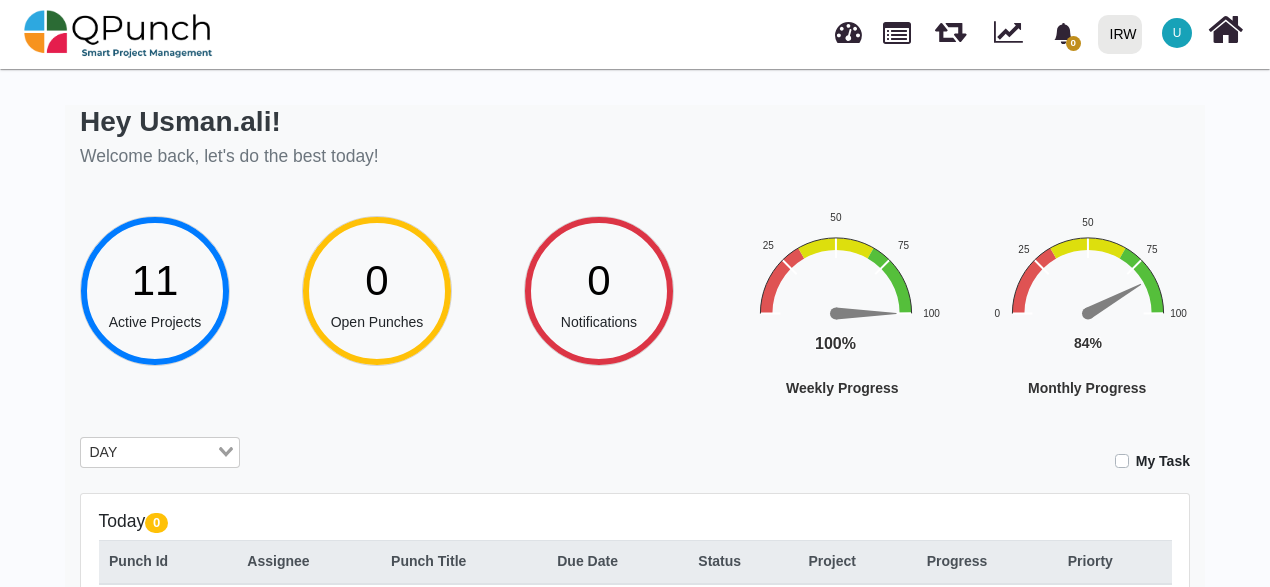 click at bounding box center (169, 453) 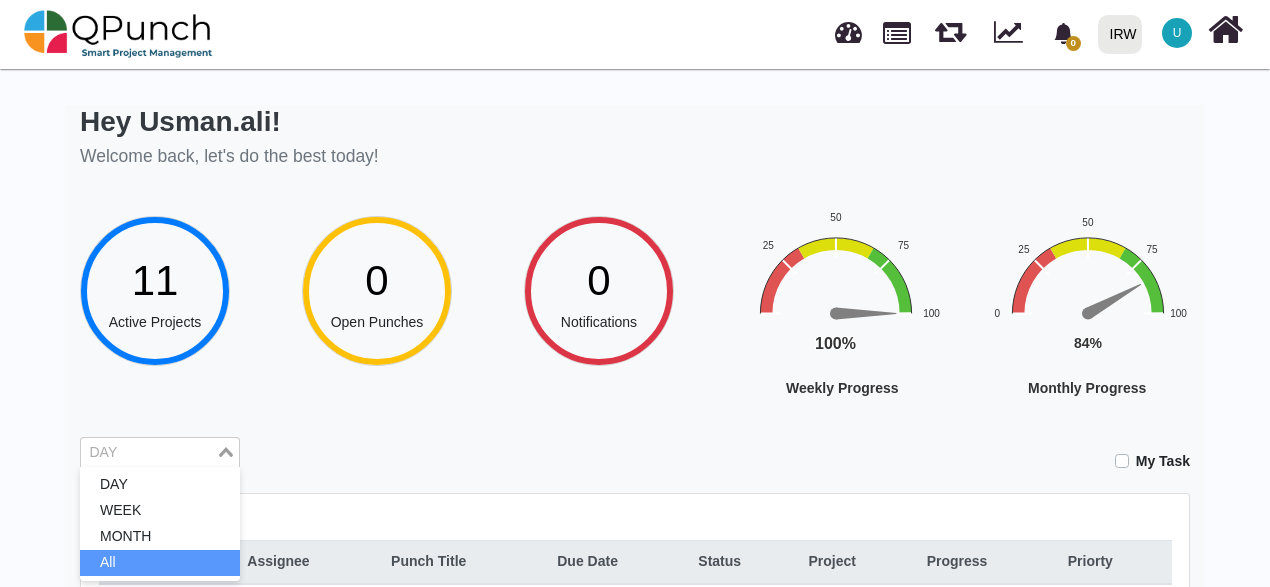 click on "All" at bounding box center (160, 563) 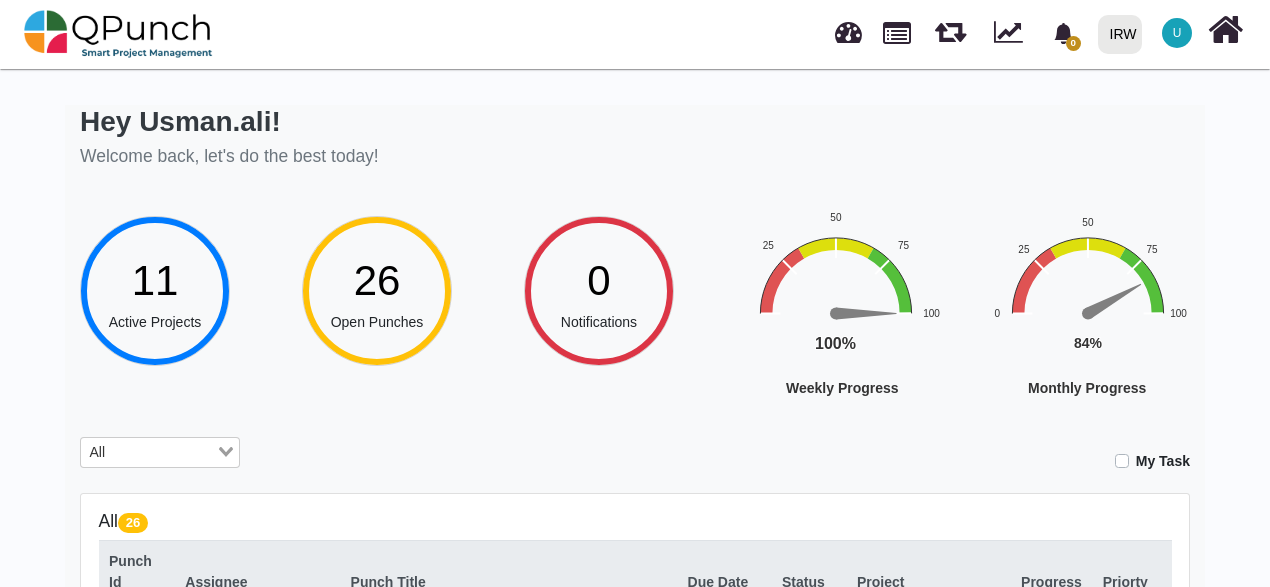 click on "26" at bounding box center (377, 280) 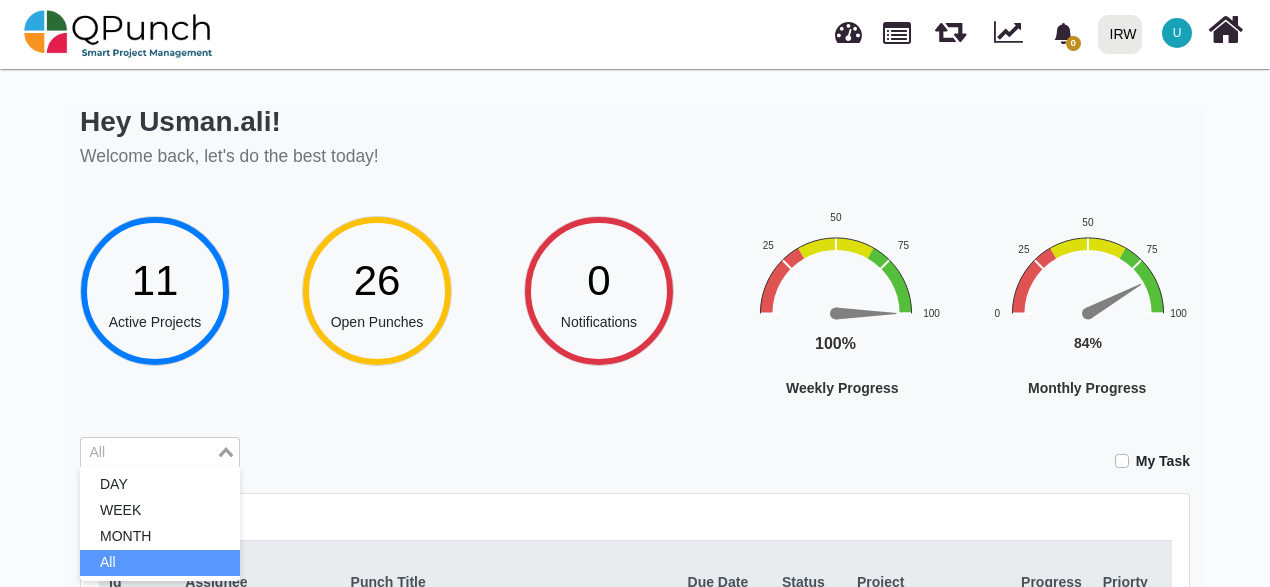 click at bounding box center (148, 453) 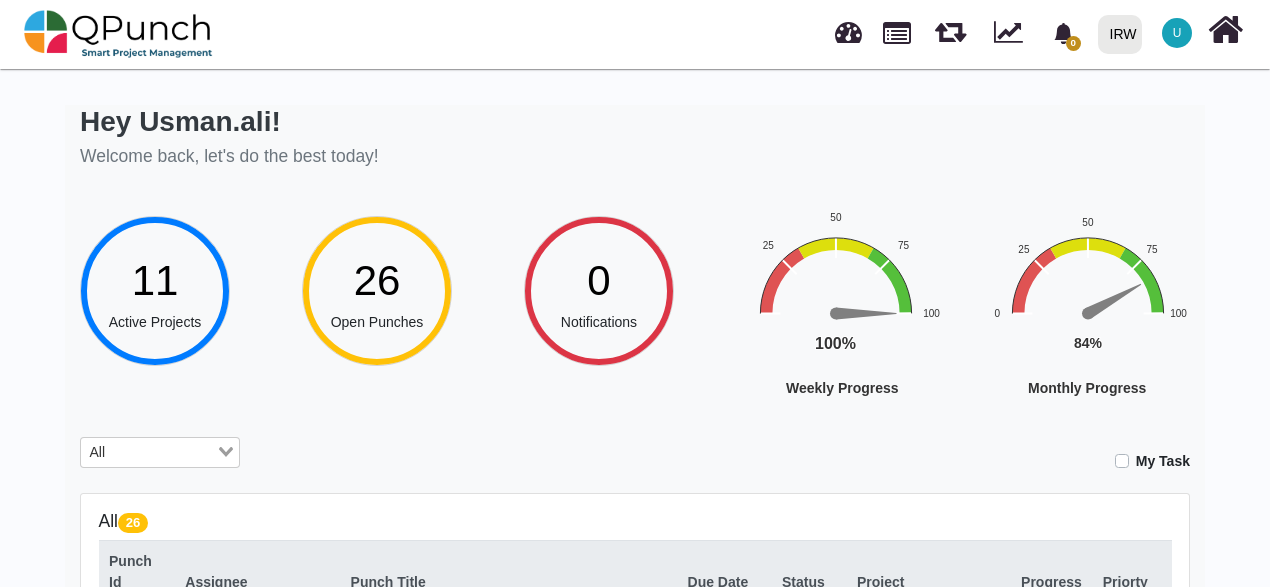 click 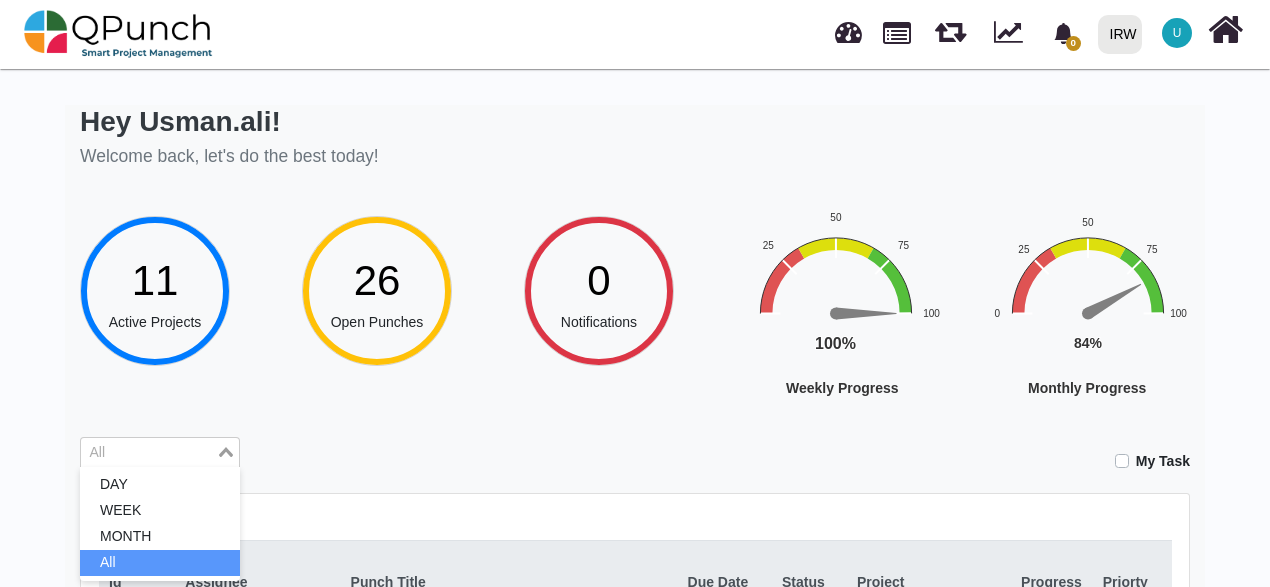 click 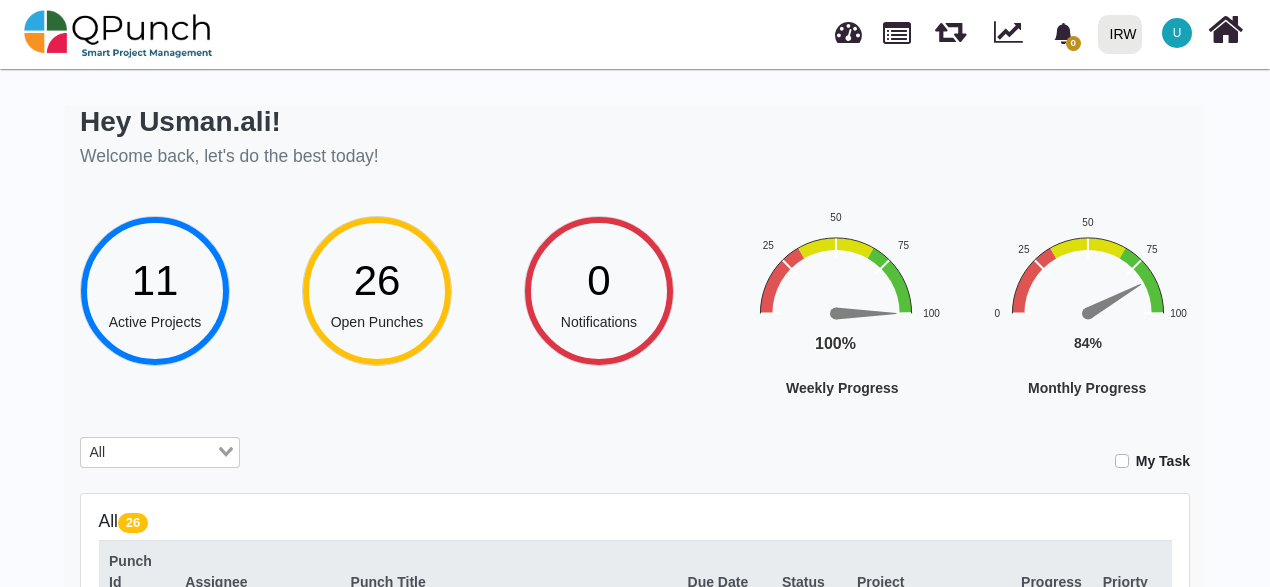 click 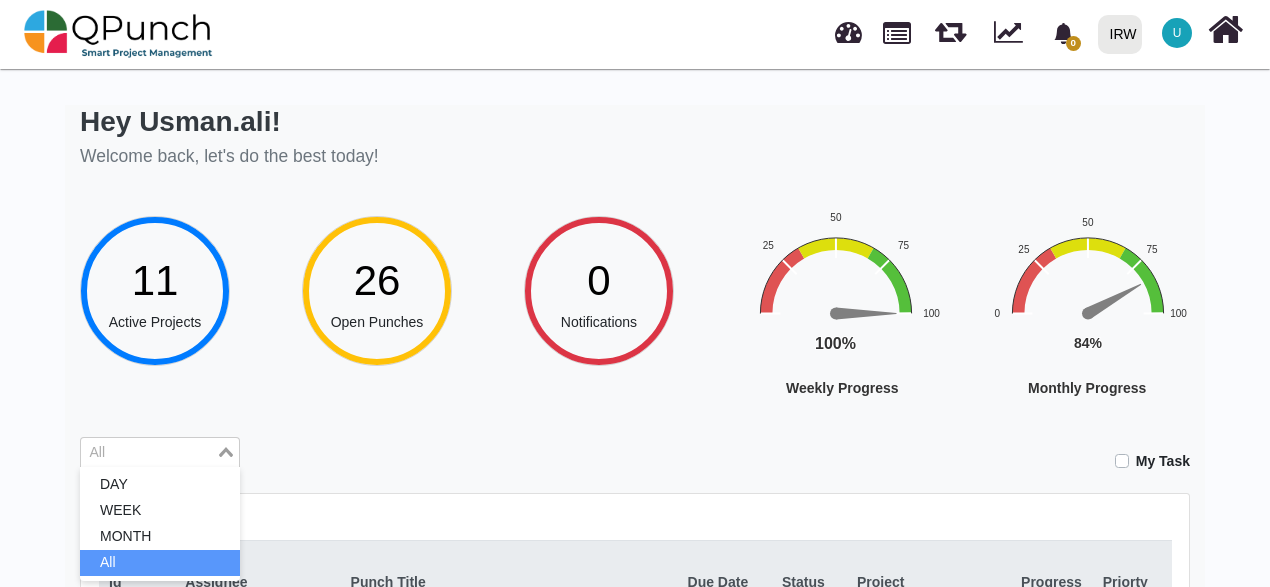 click 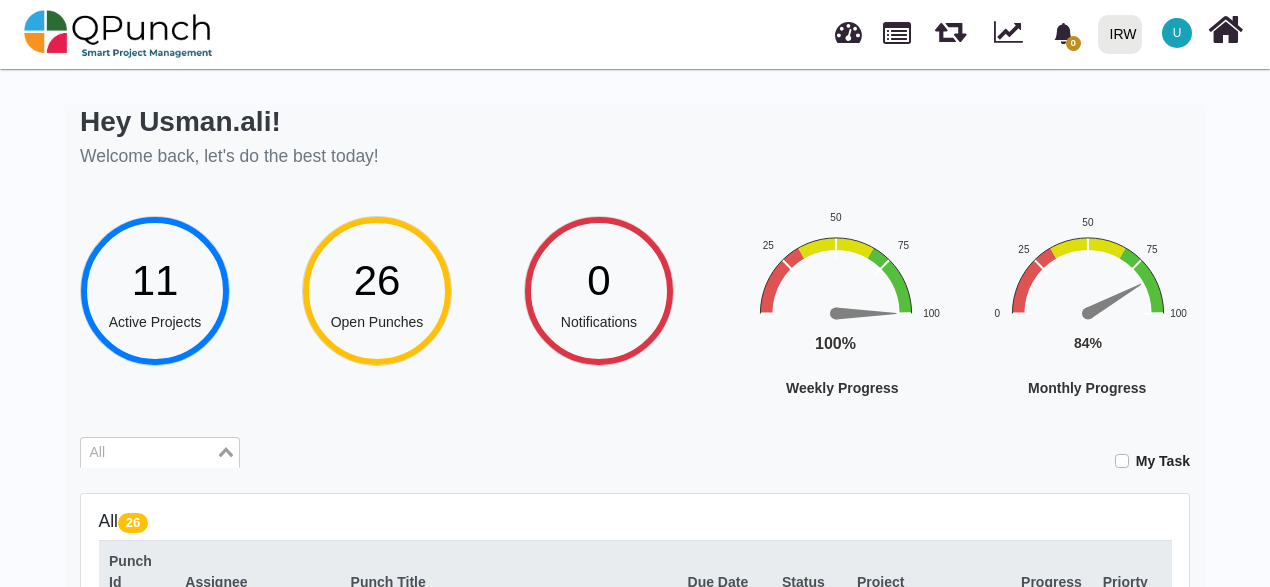 click 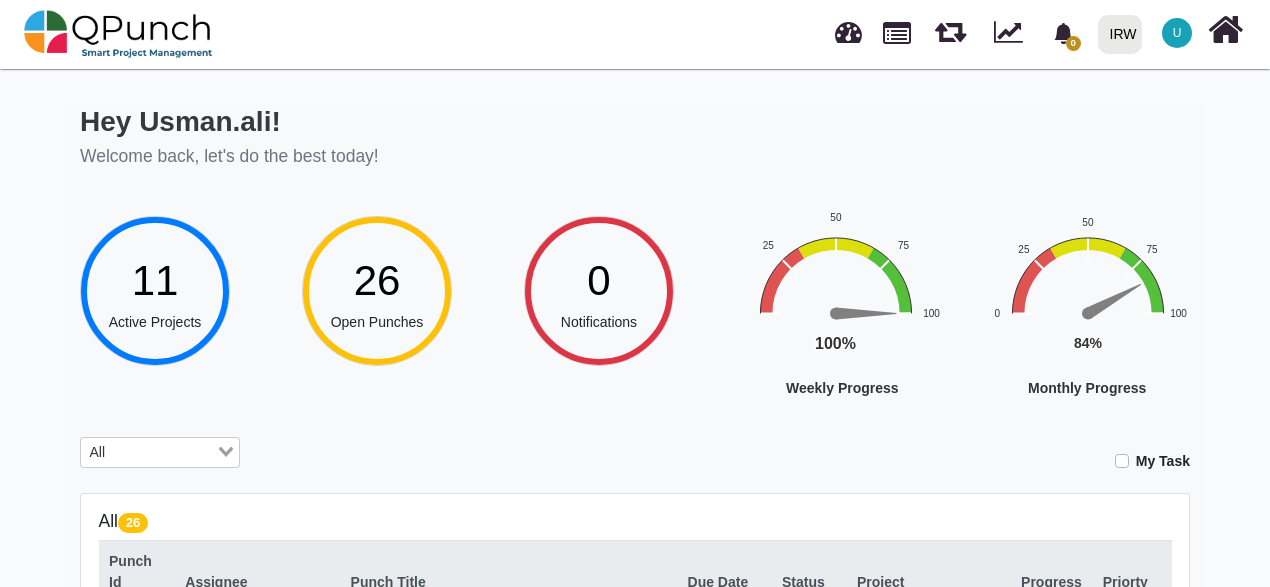 click 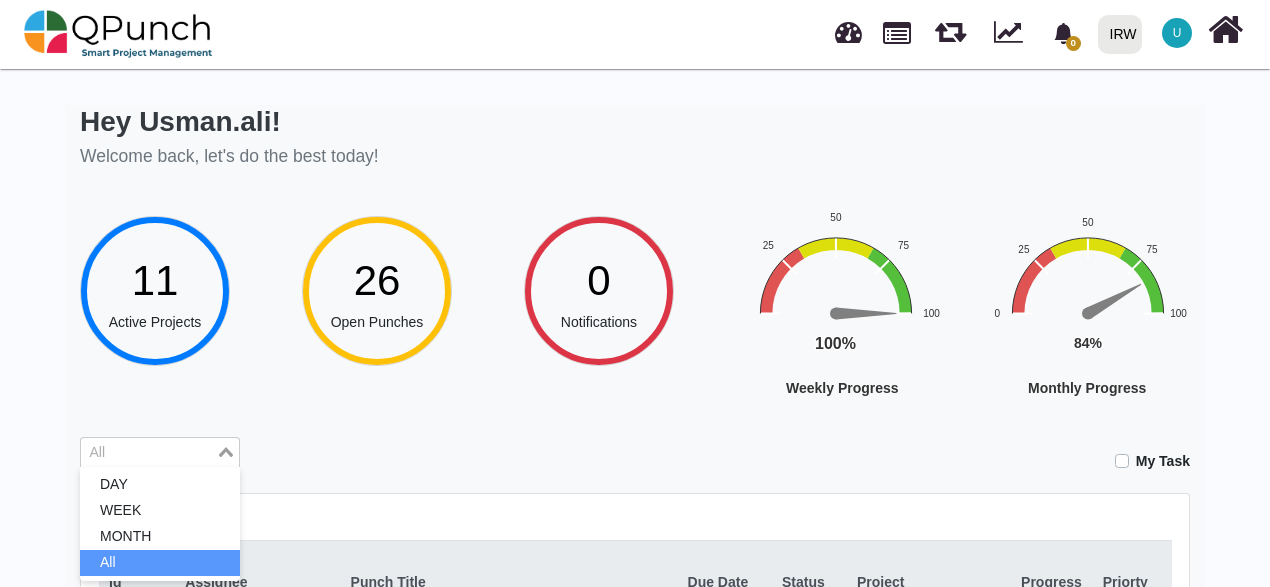 click 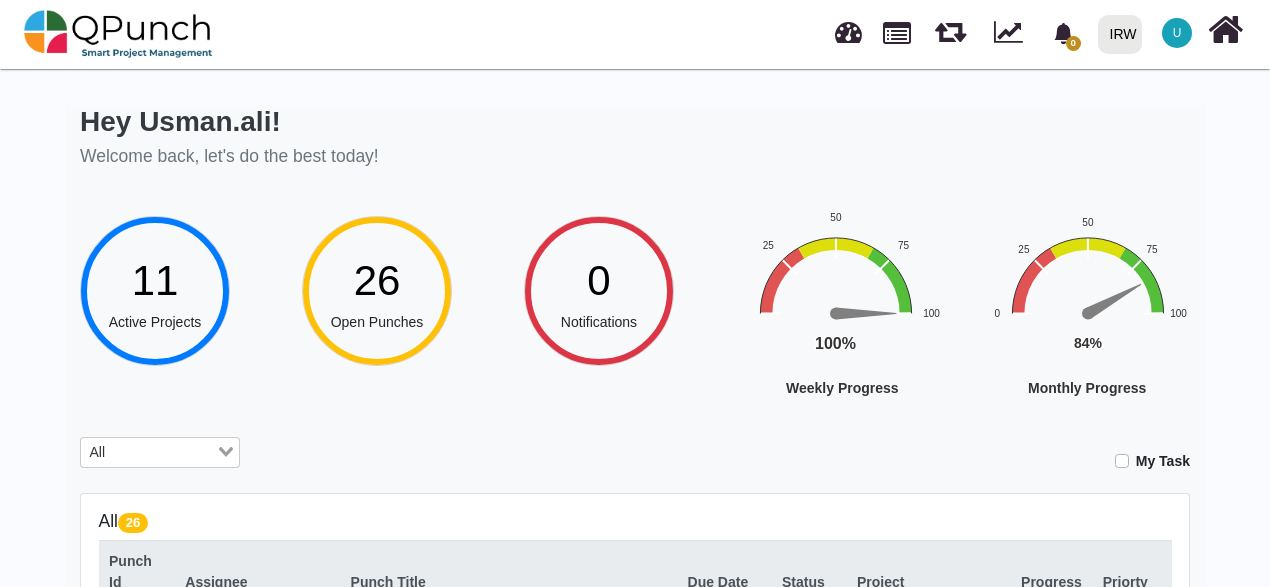 click 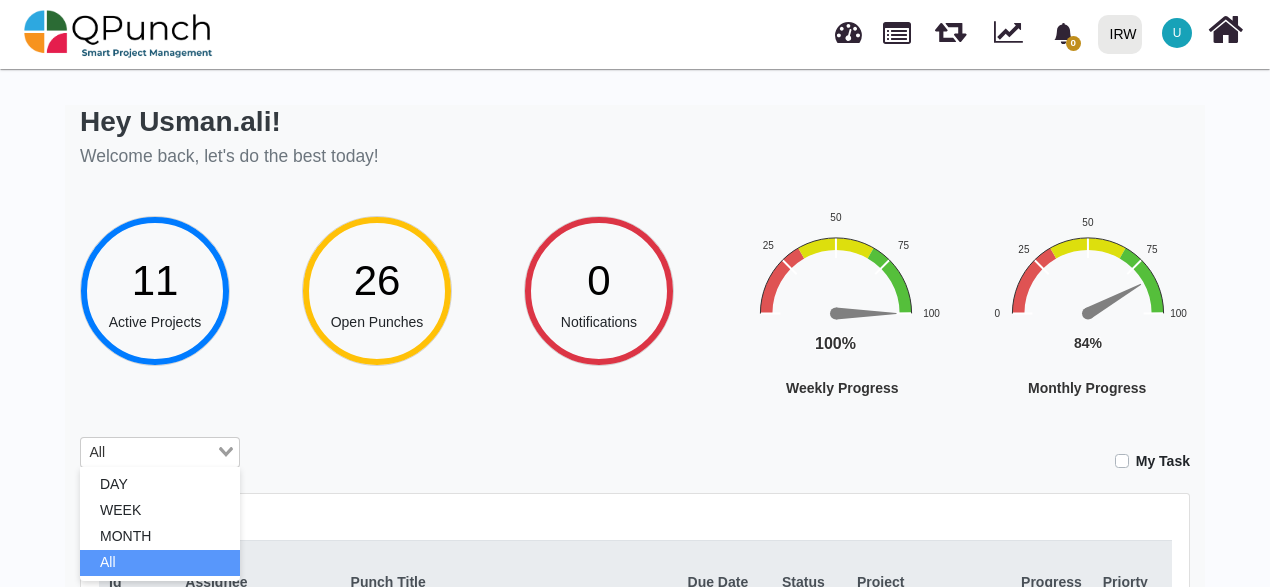 click 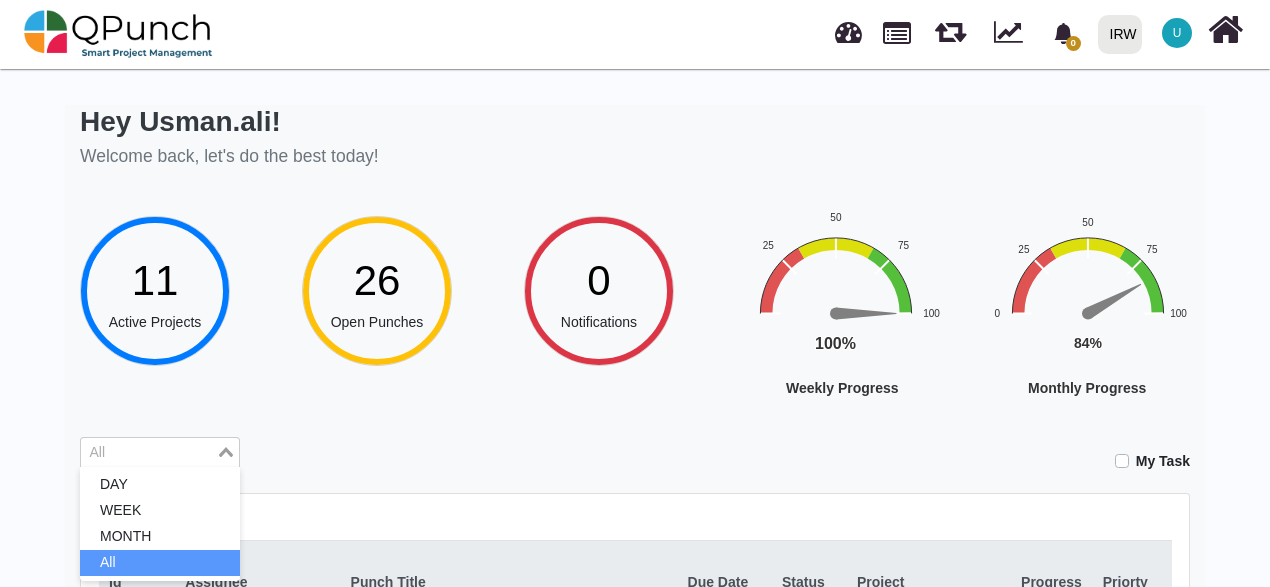 click 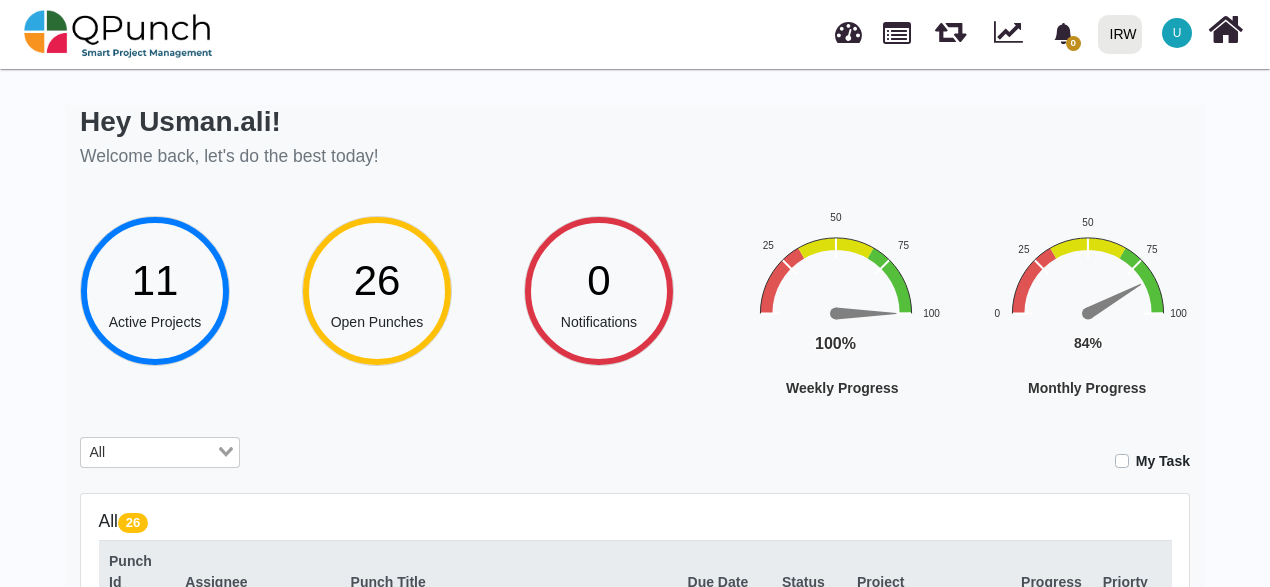 click 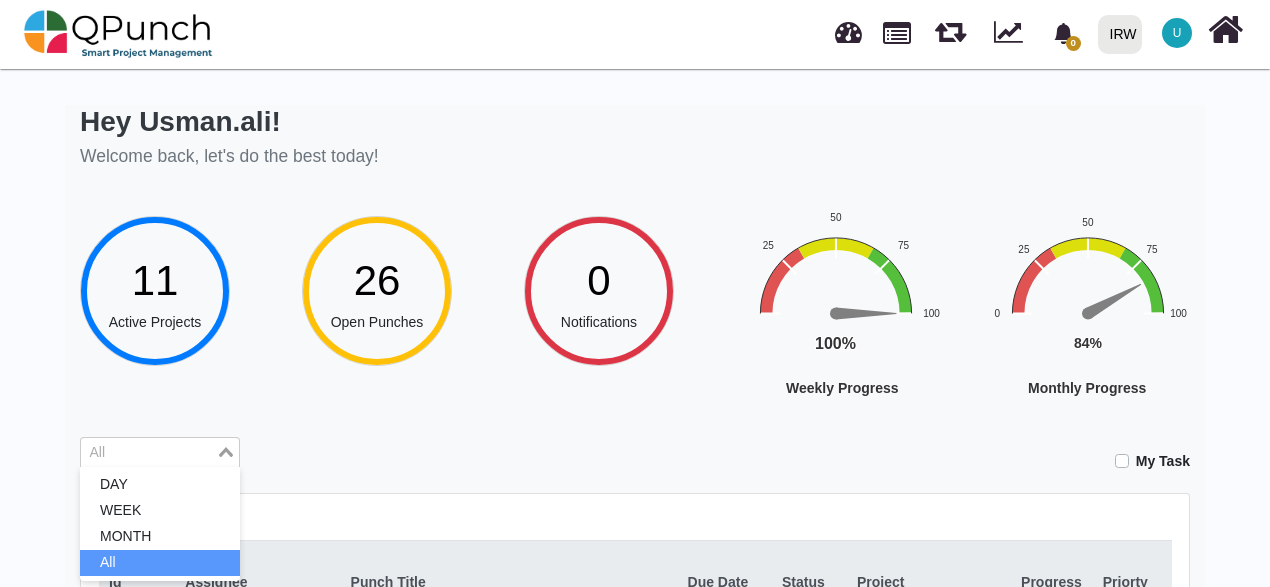 click 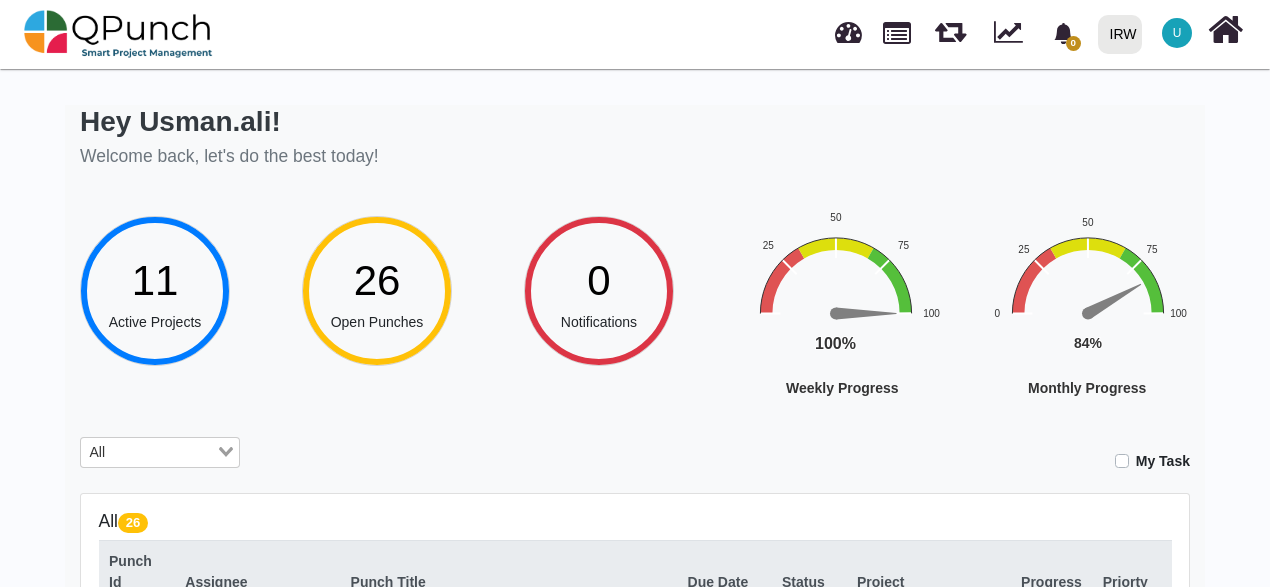 click on "My Task" at bounding box center [730, 454] 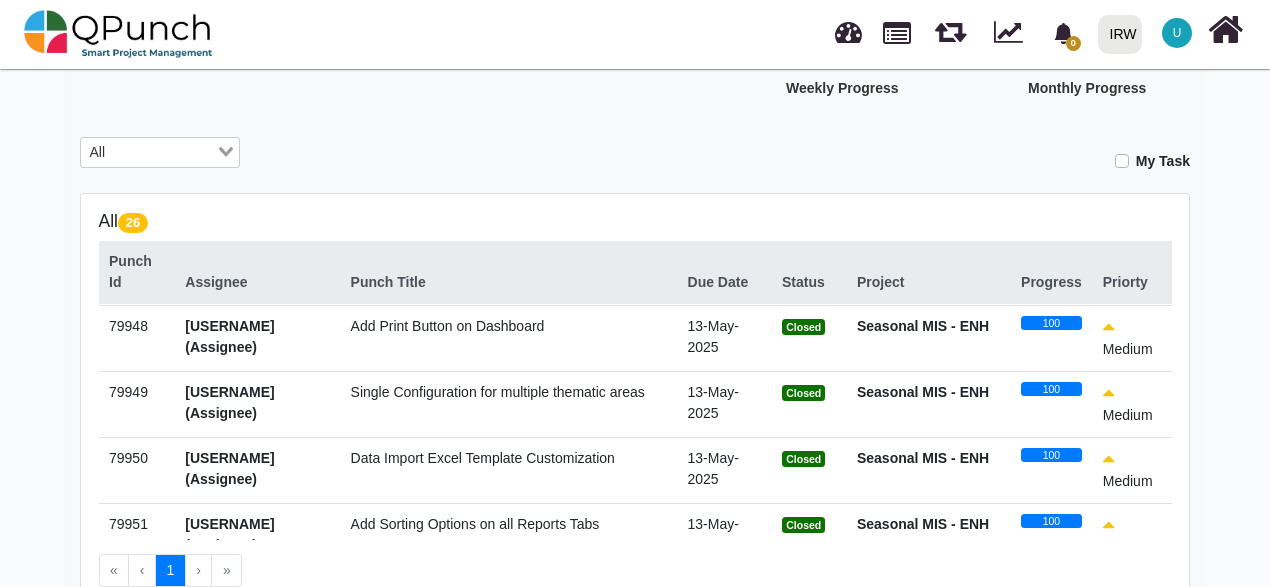 scroll, scrollTop: 1451, scrollLeft: 0, axis: vertical 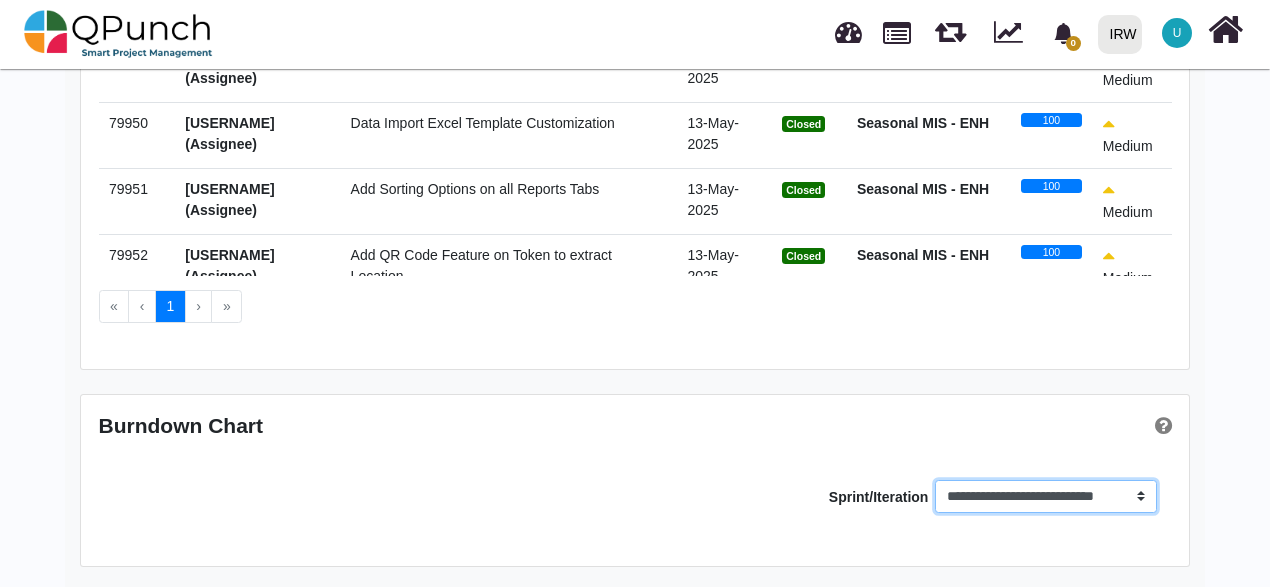 click on "**********" at bounding box center (1045, 497) 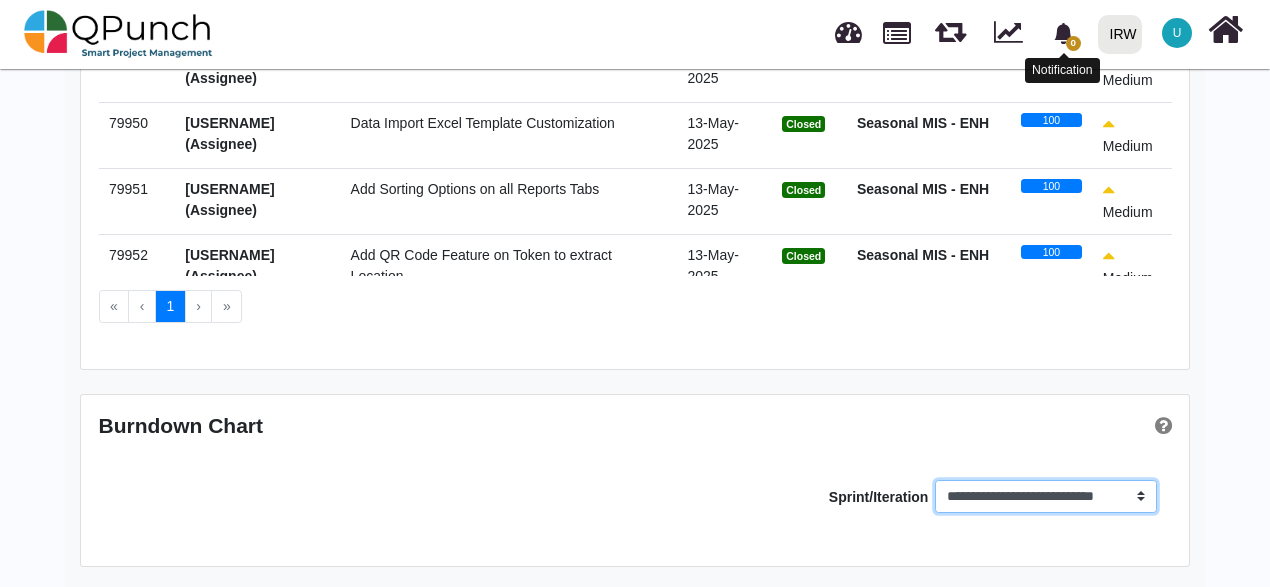 click on "0" at bounding box center (1073, 43) 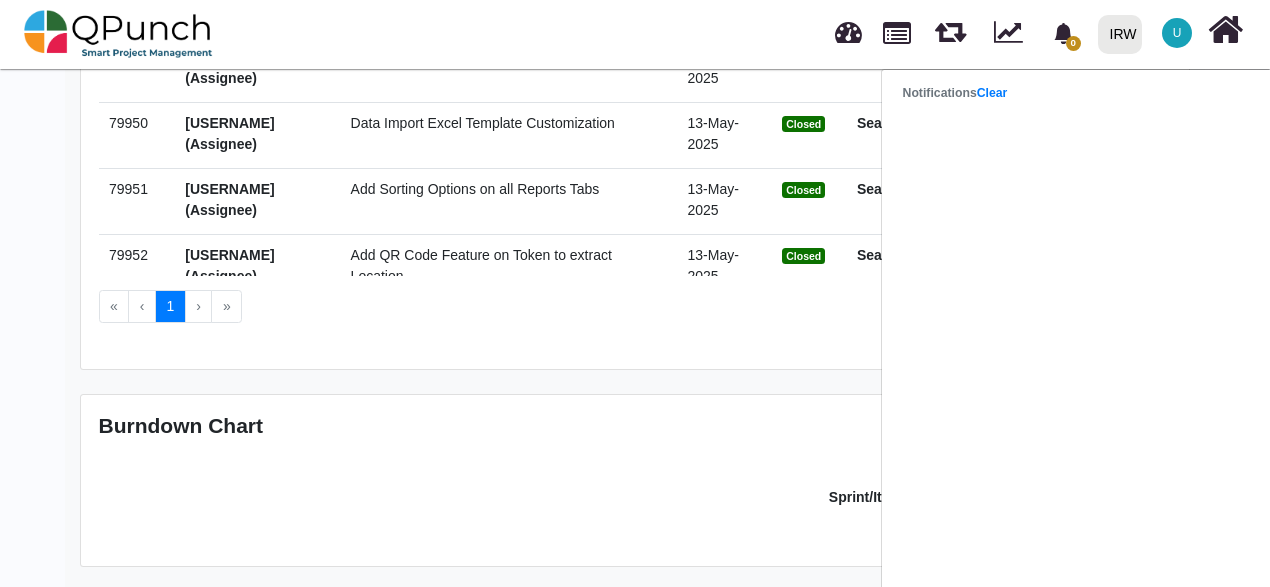 click on "Notifications
Clear" at bounding box center (955, 93) 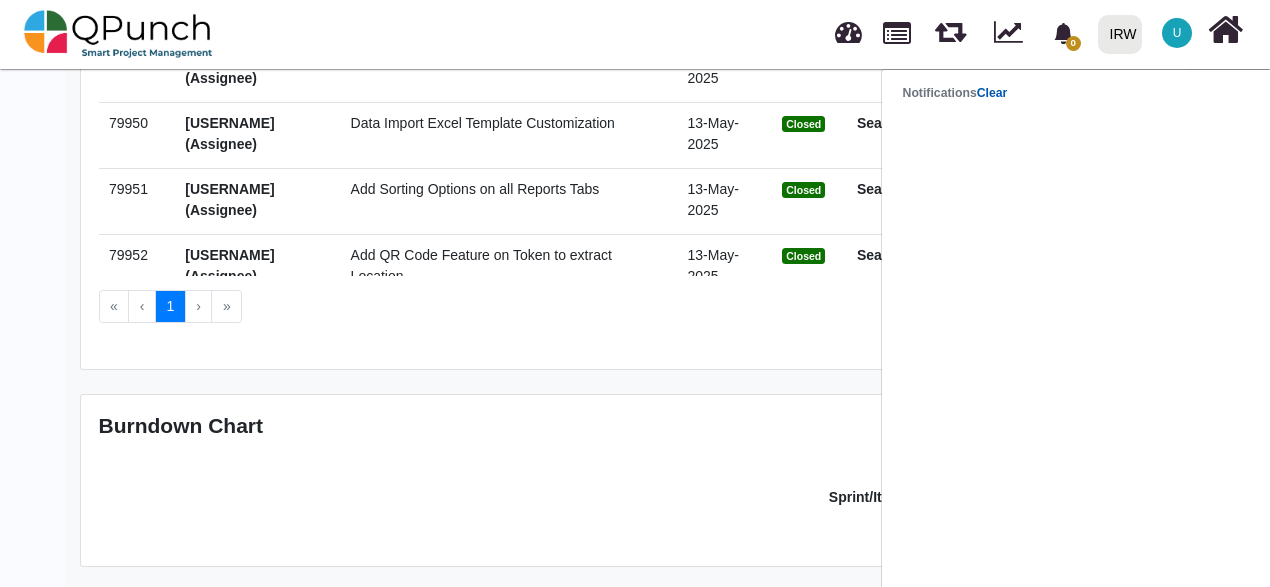click on "Clear" at bounding box center (992, 93) 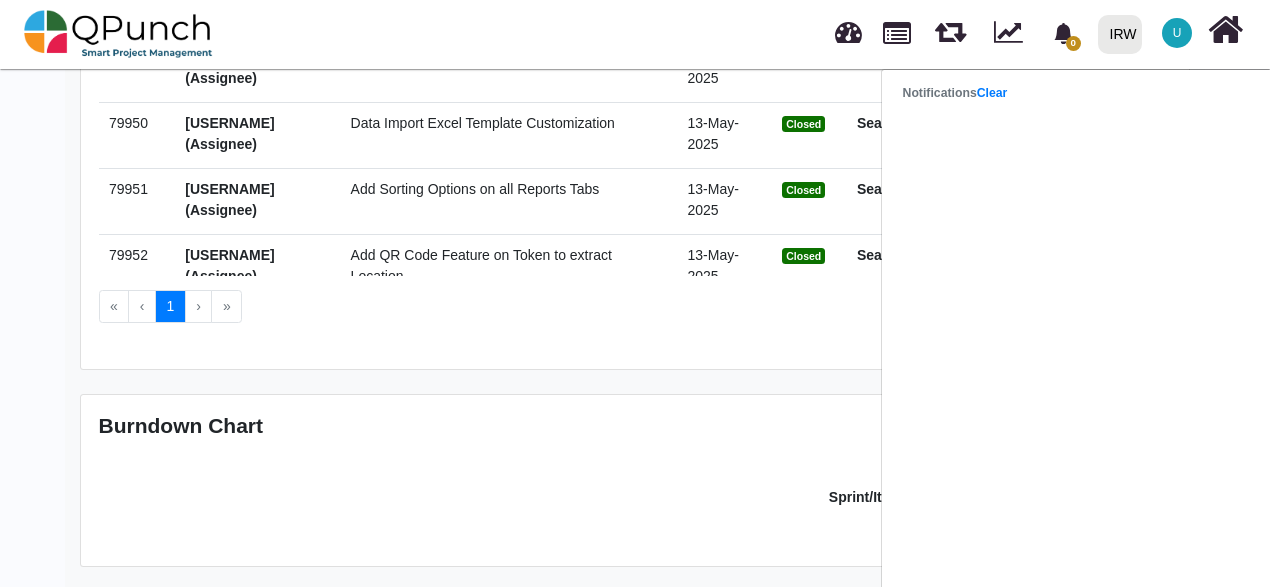 click on "Notifications
Clear" at bounding box center (955, 93) 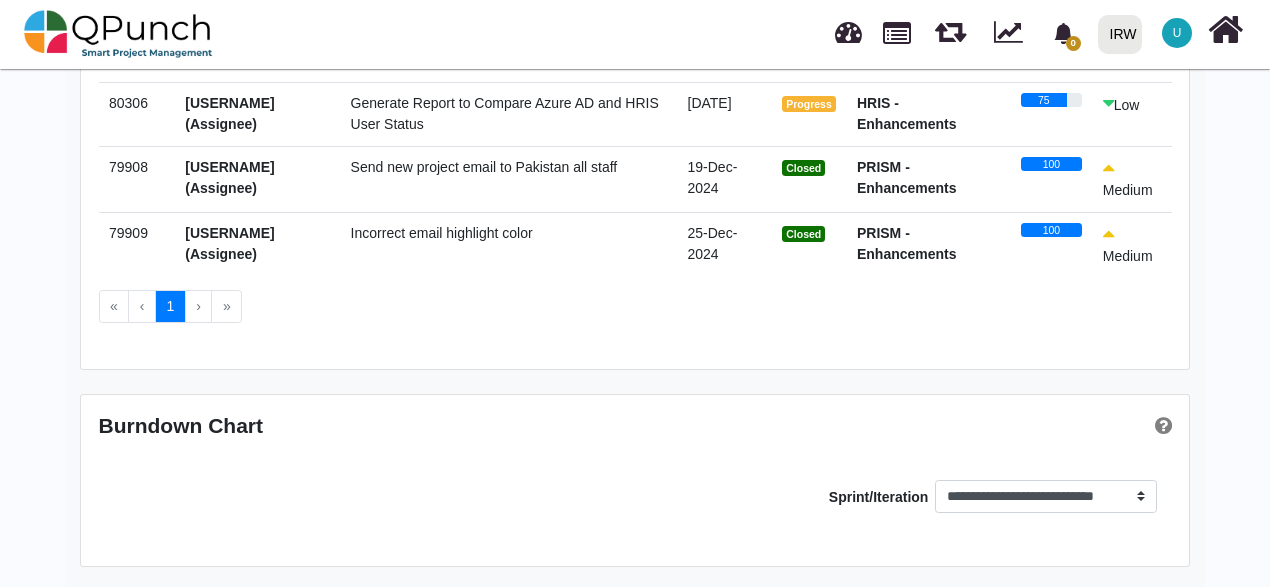scroll, scrollTop: 0, scrollLeft: 0, axis: both 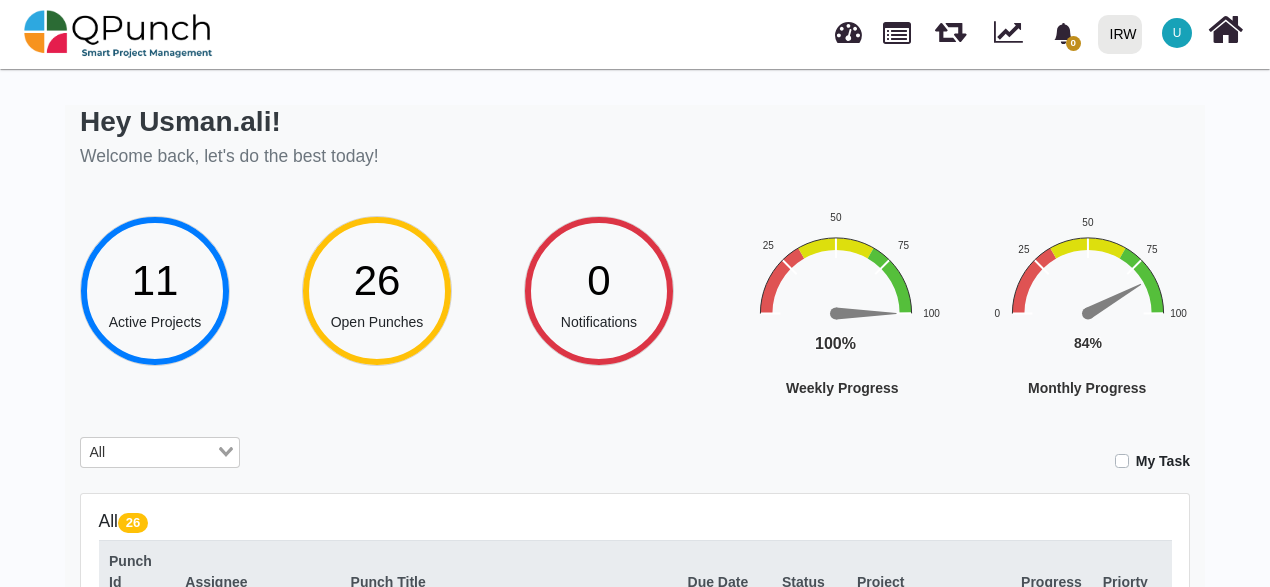 click on "26 Open Punches" at bounding box center (413, 305) 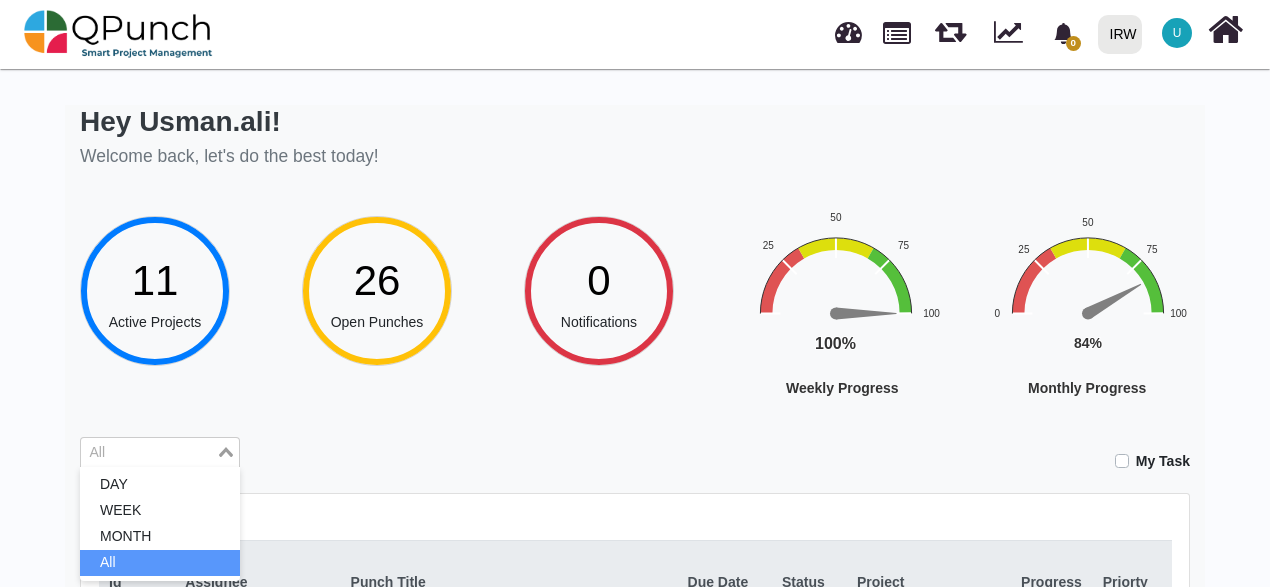click at bounding box center [148, 453] 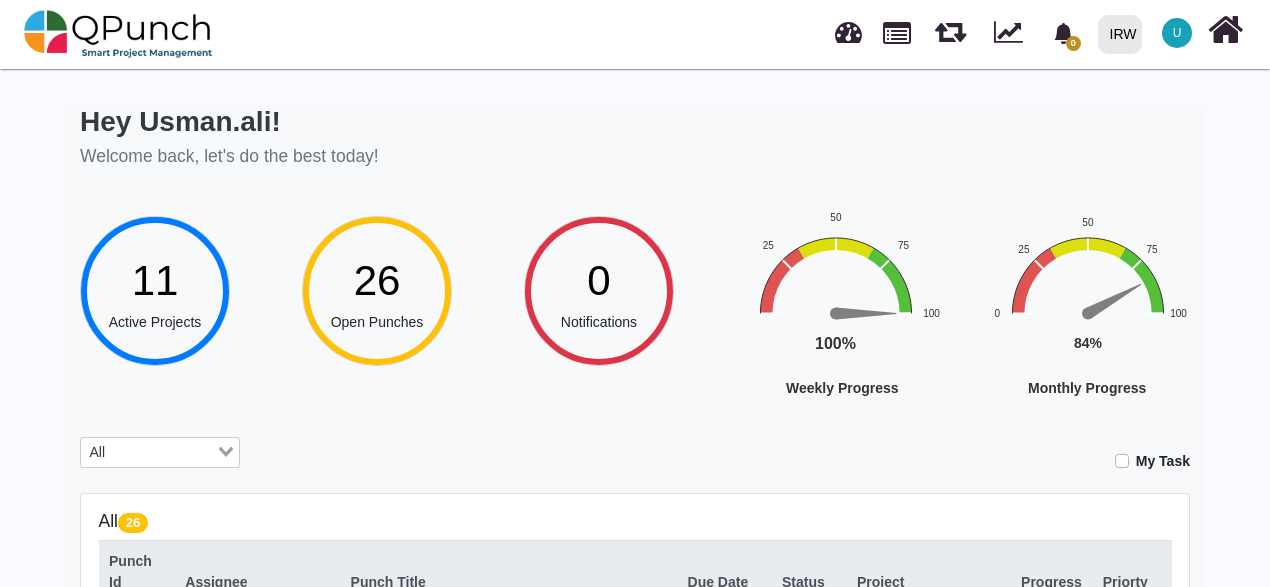 click on "Loading..." at bounding box center (227, 451) 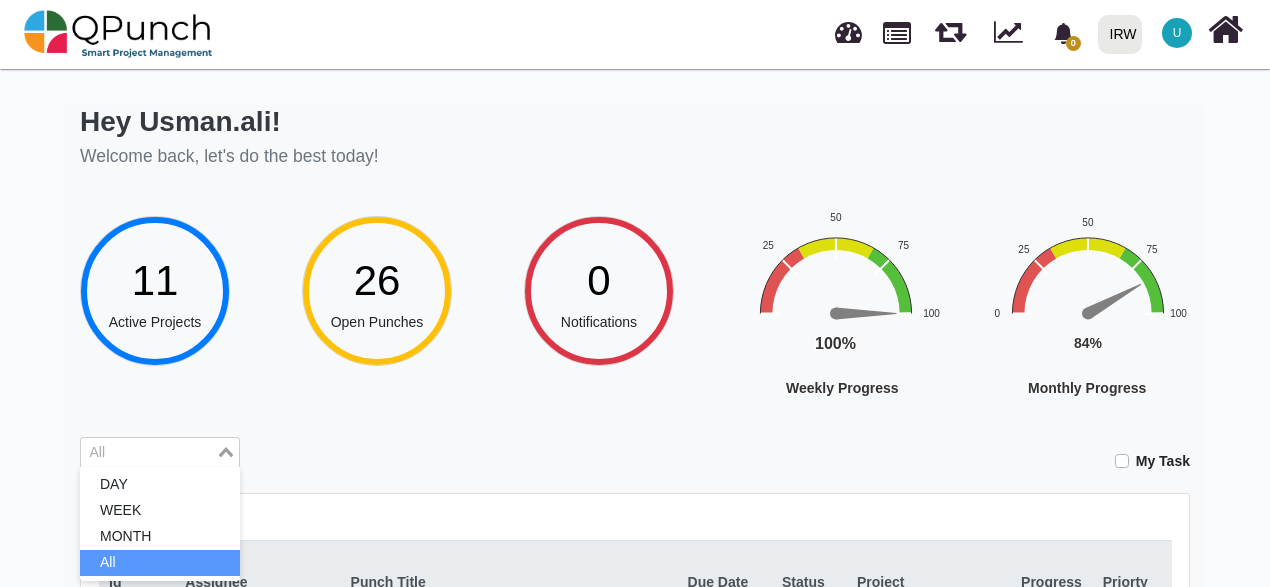 click on "Loading..." at bounding box center [227, 451] 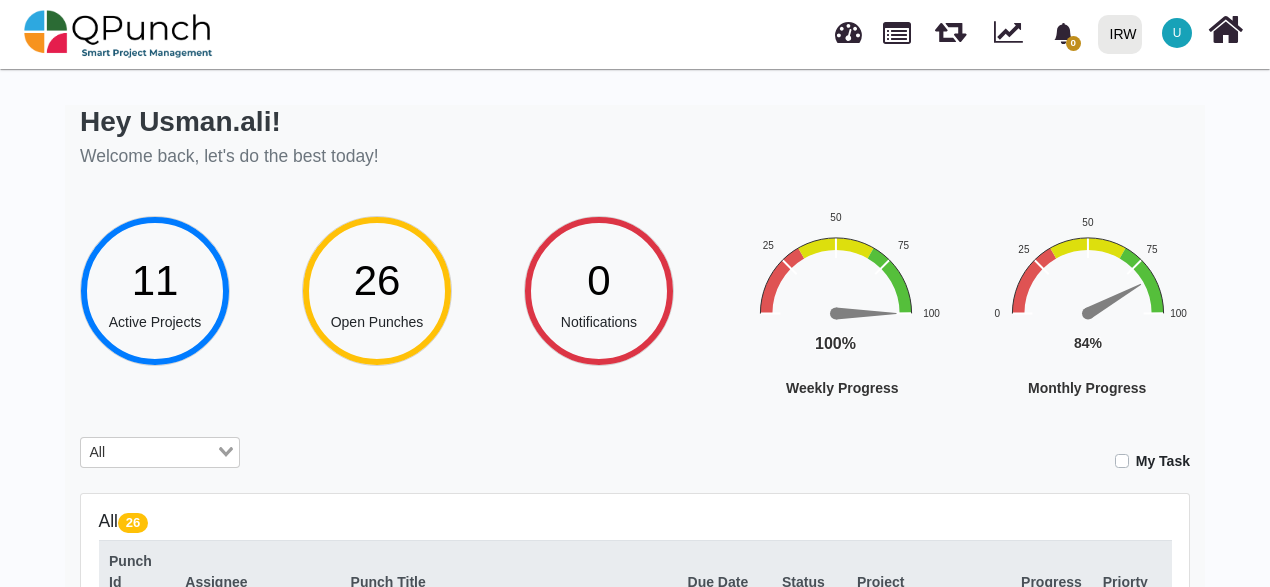 click on "Loading..." at bounding box center [227, 451] 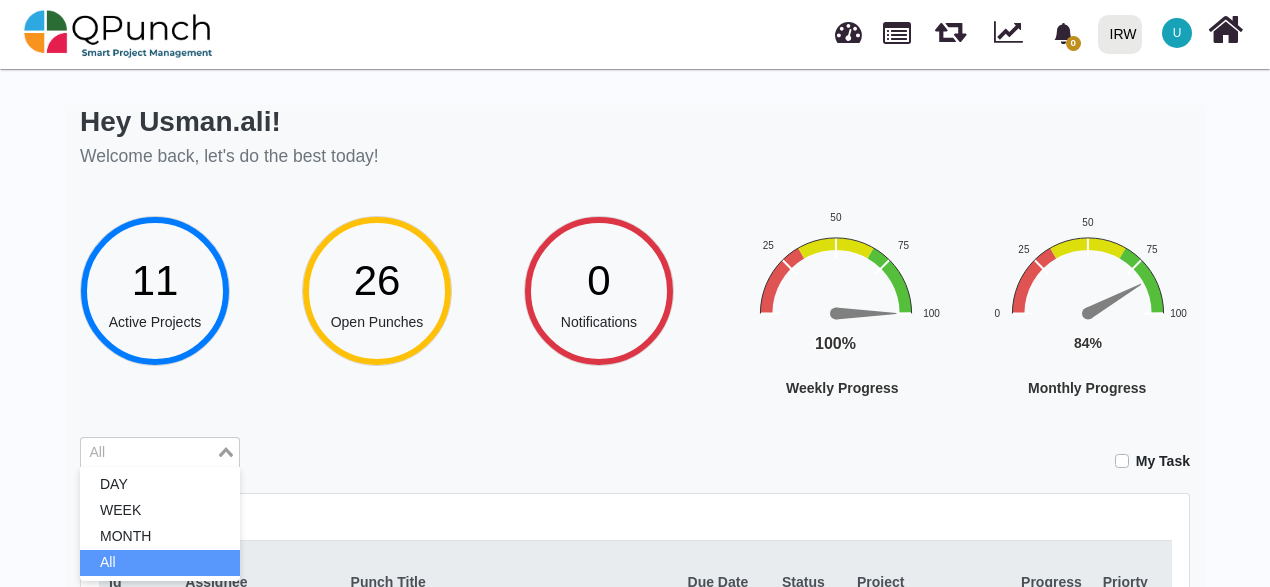 click on "Loading..." at bounding box center [227, 451] 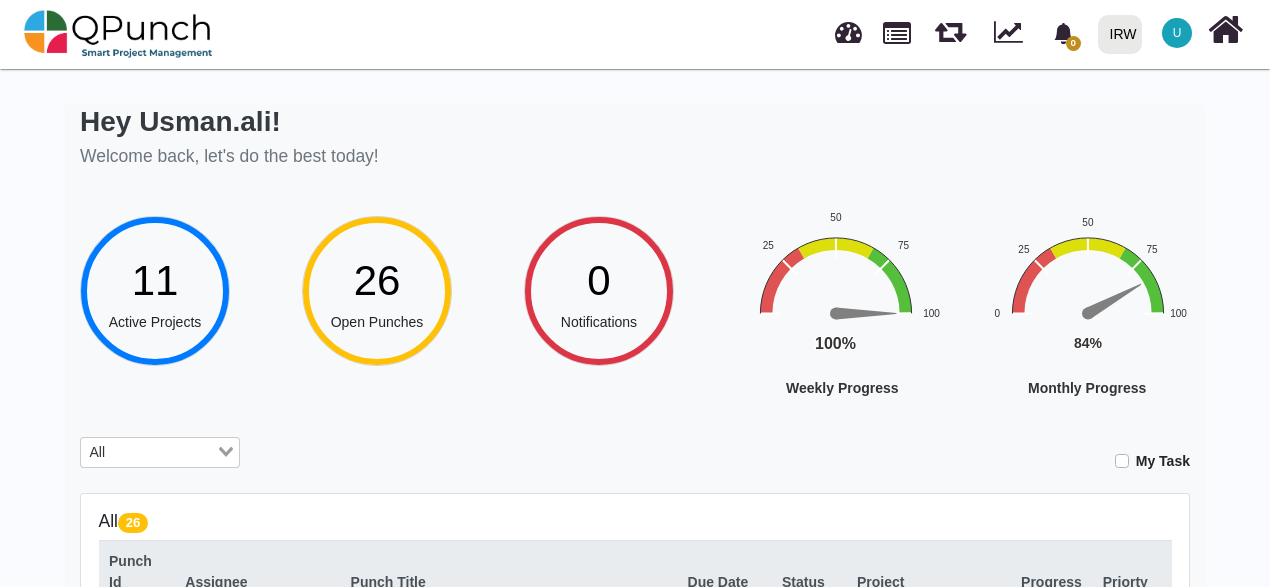 click on "Loading..." at bounding box center [227, 451] 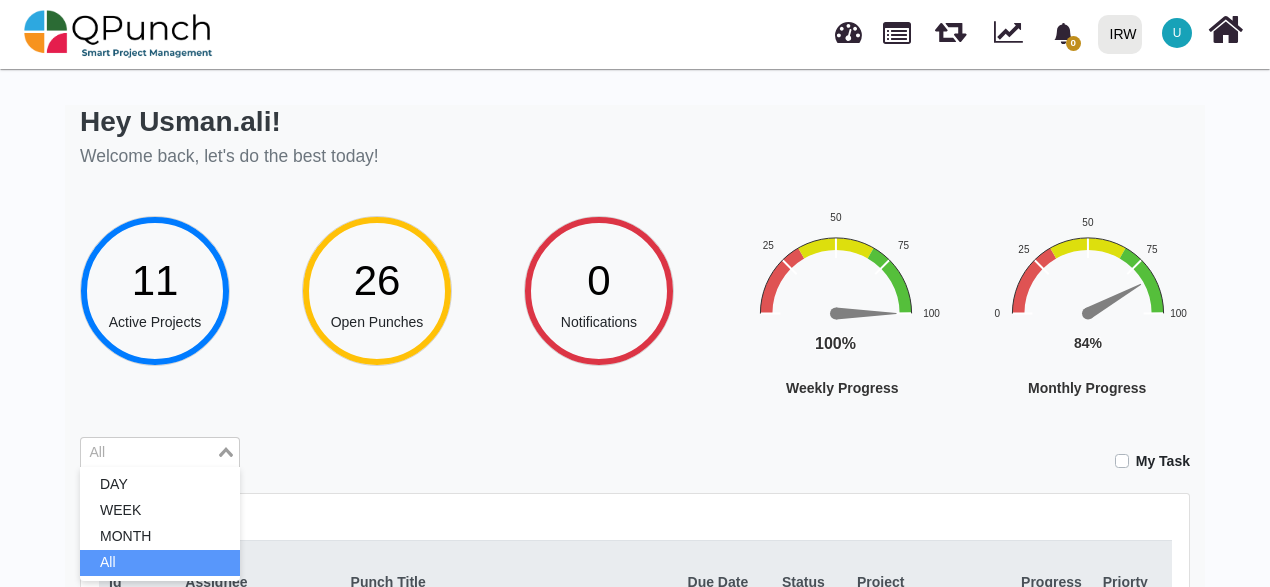 click on "Loading..." at bounding box center (227, 451) 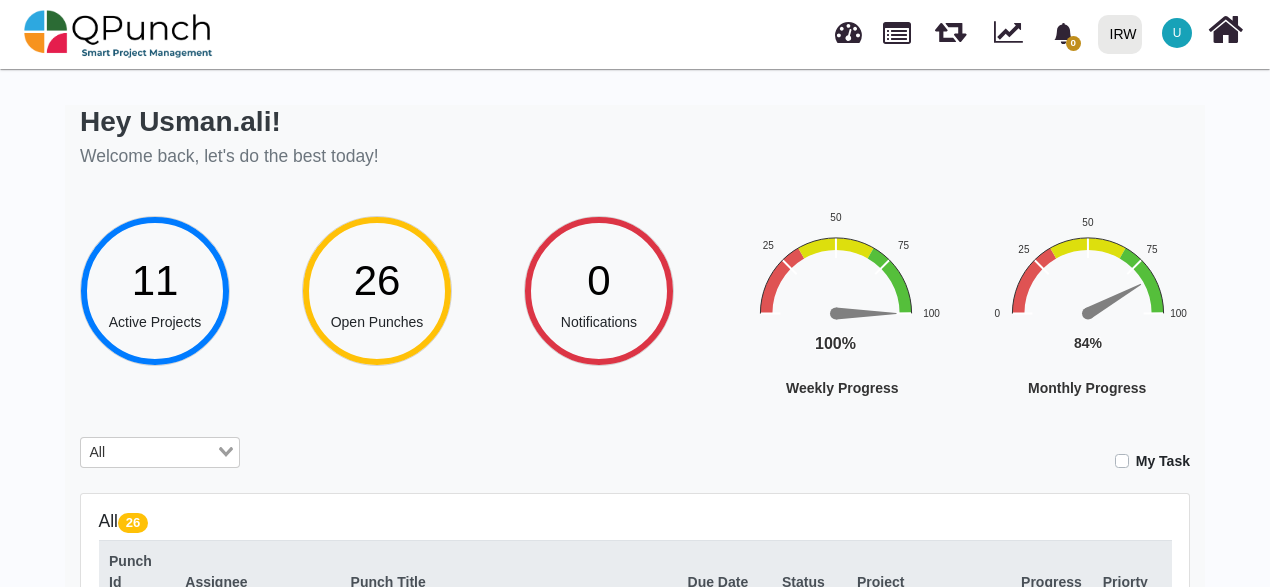 click on "Loading..." at bounding box center (227, 451) 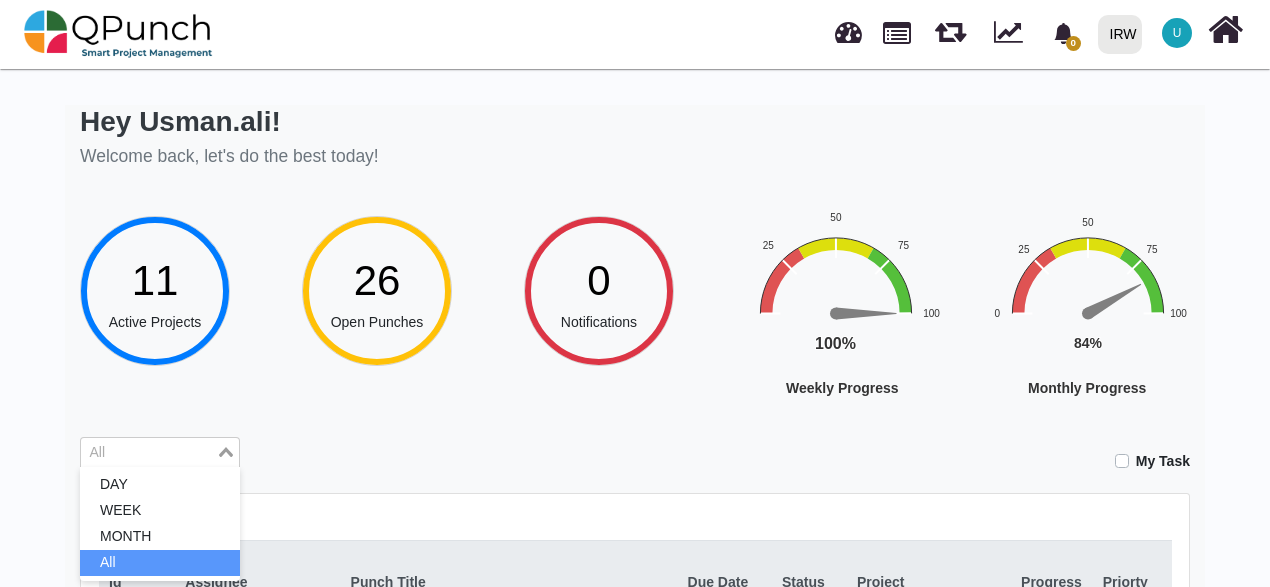 click on "Loading..." at bounding box center [227, 451] 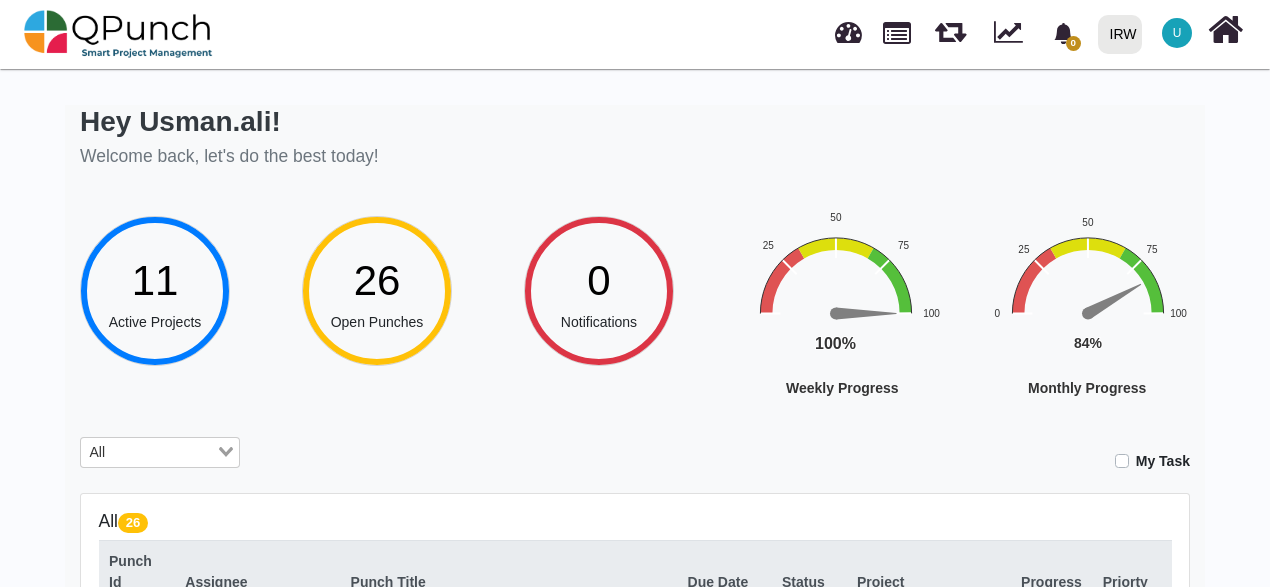 click on "Loading..." at bounding box center [227, 451] 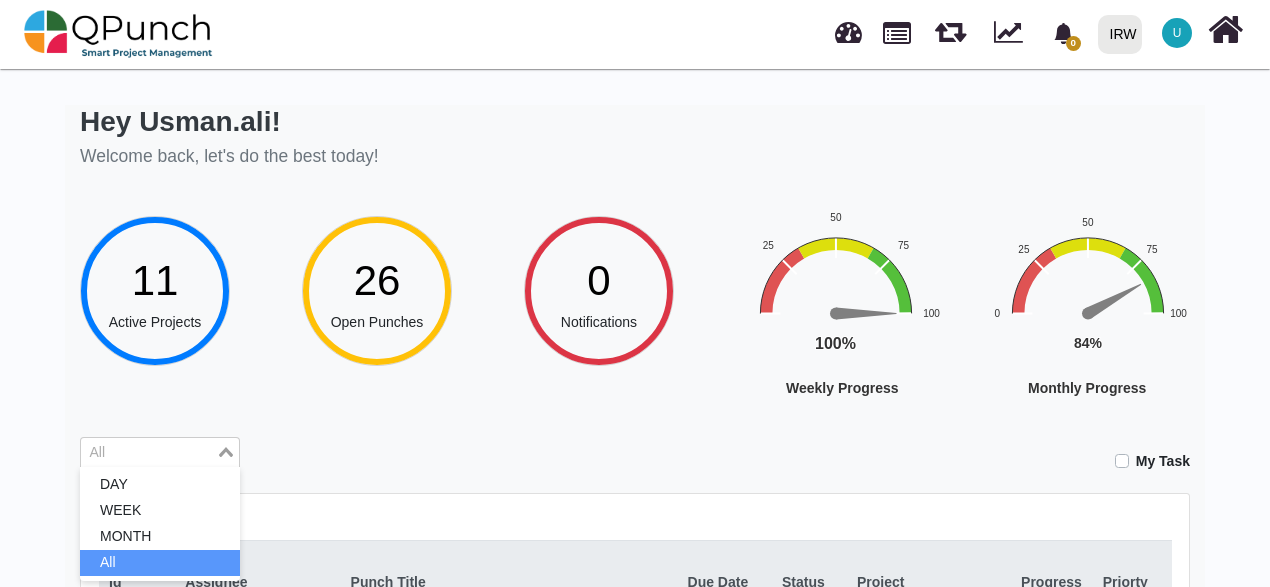 click on "Loading..." at bounding box center (227, 451) 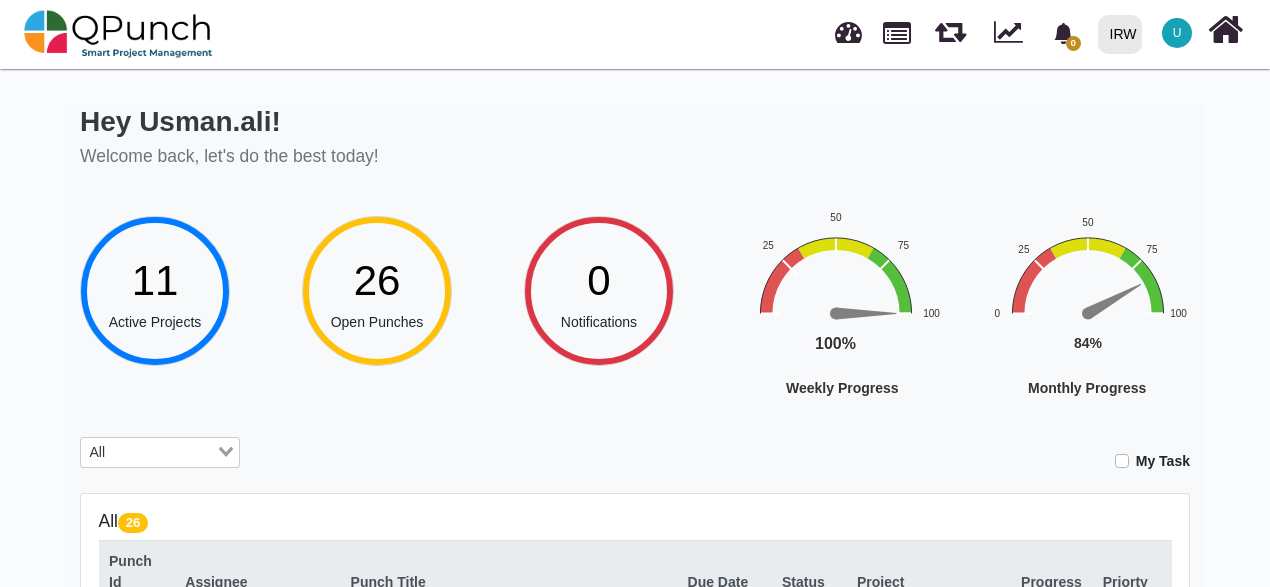click 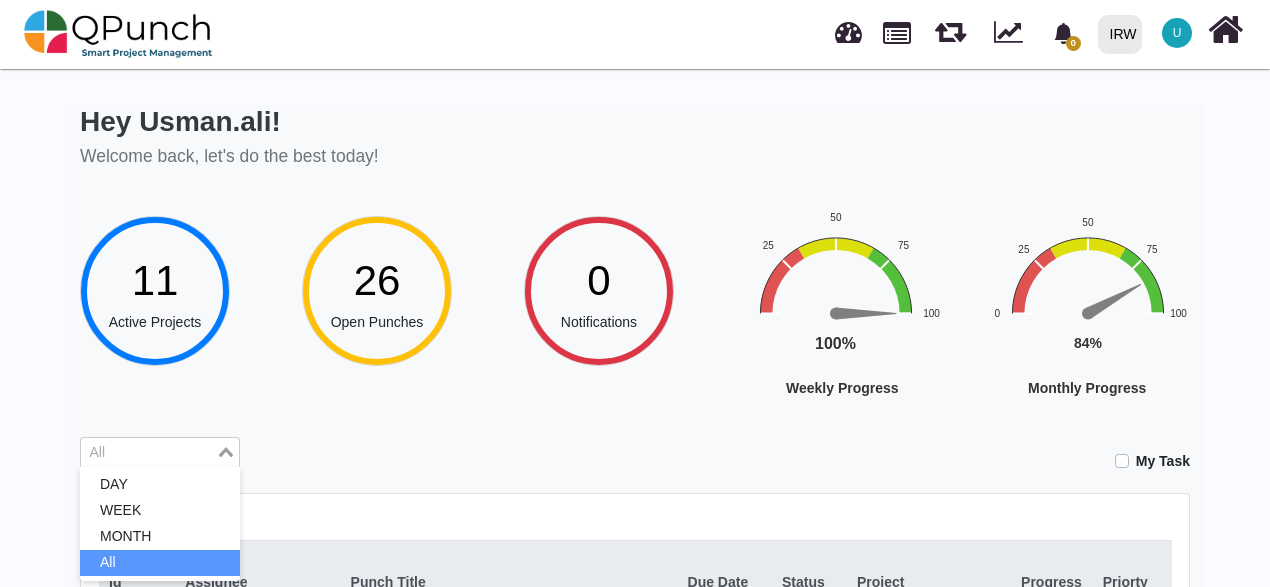 click 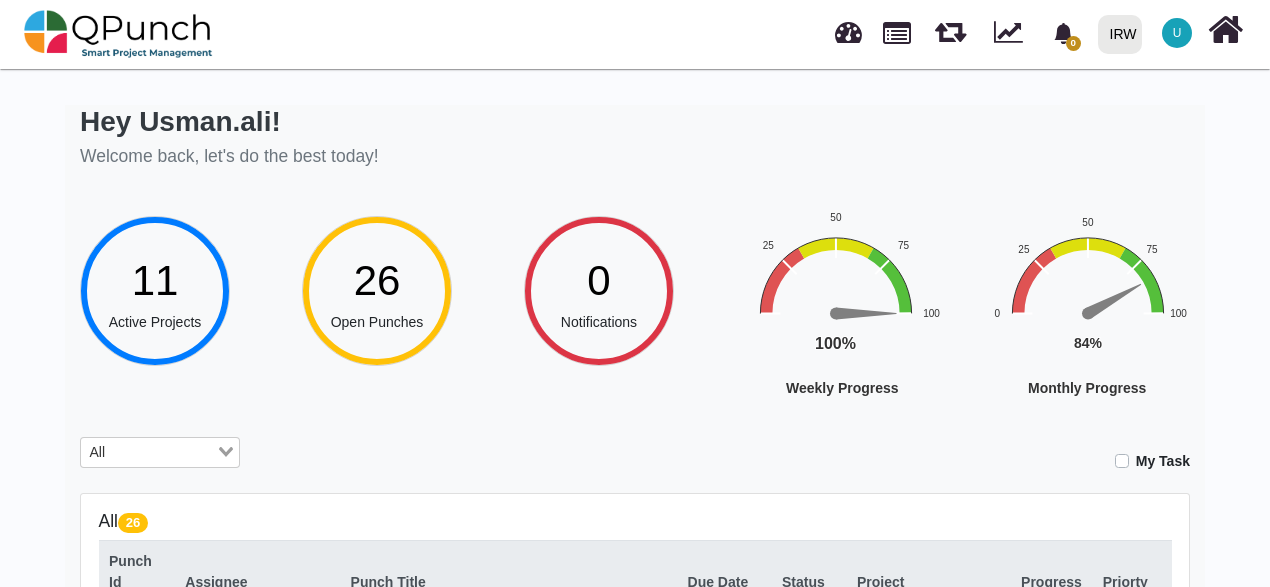 click on "Loading..." at bounding box center [227, 451] 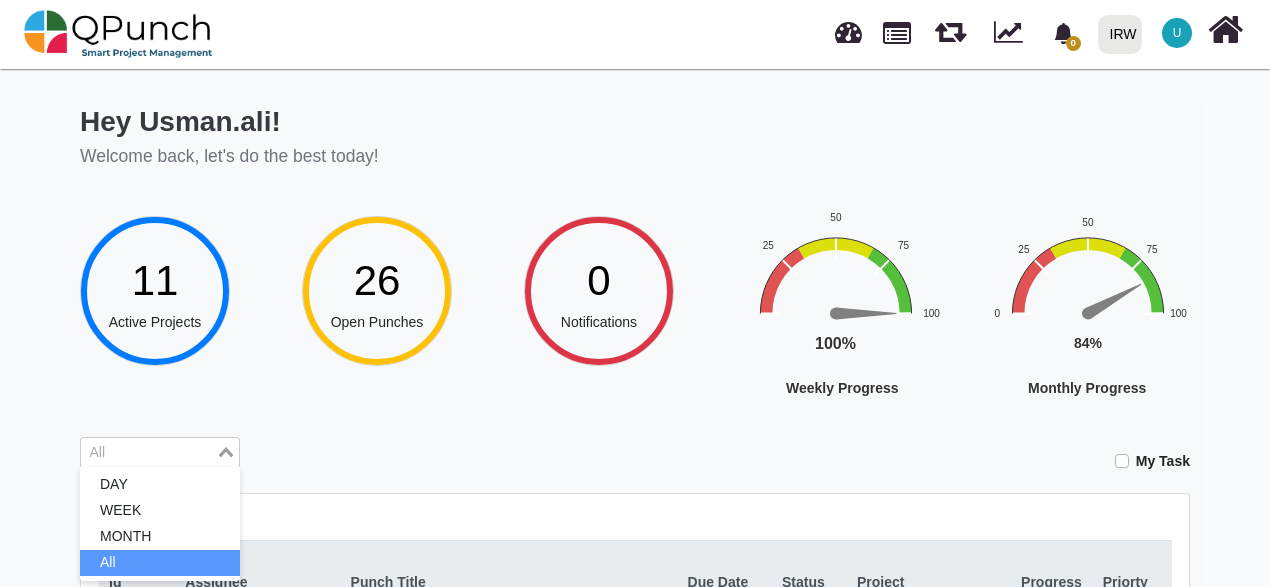 click on "Loading..." at bounding box center (227, 451) 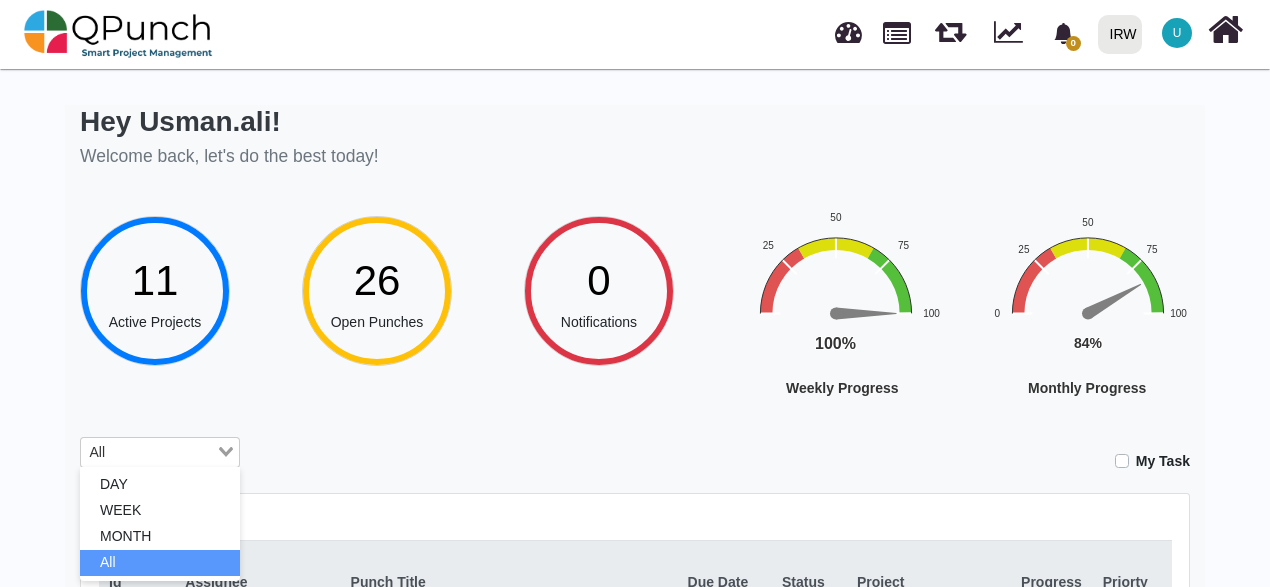 click on "Loading..." at bounding box center [227, 451] 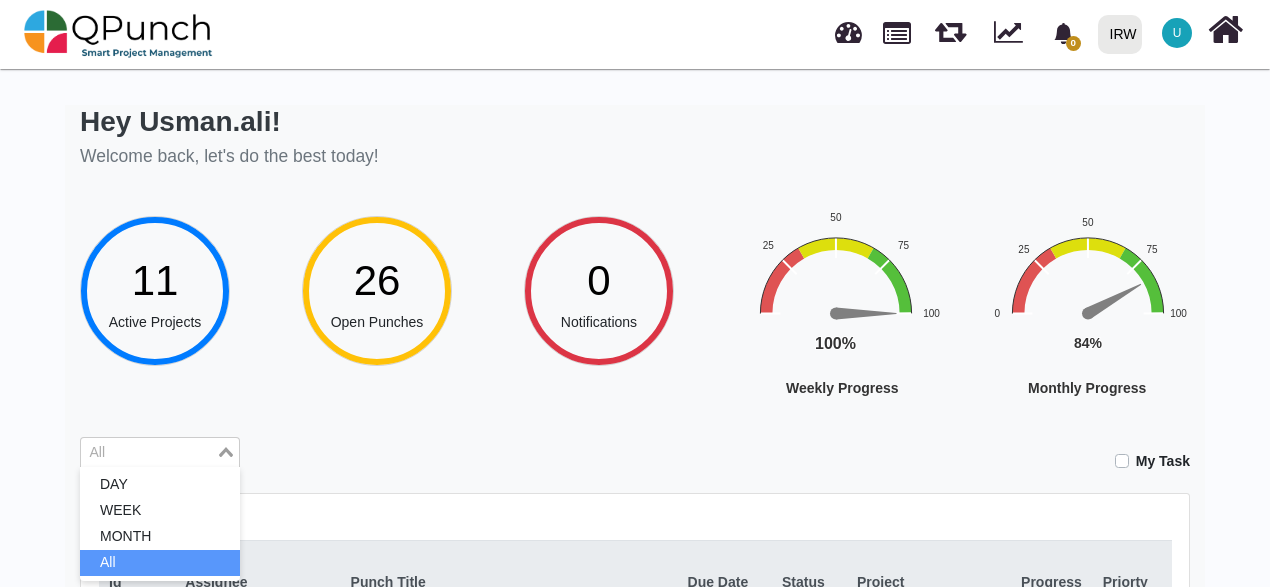 drag, startPoint x: 227, startPoint y: 456, endPoint x: 227, endPoint y: 470, distance: 14 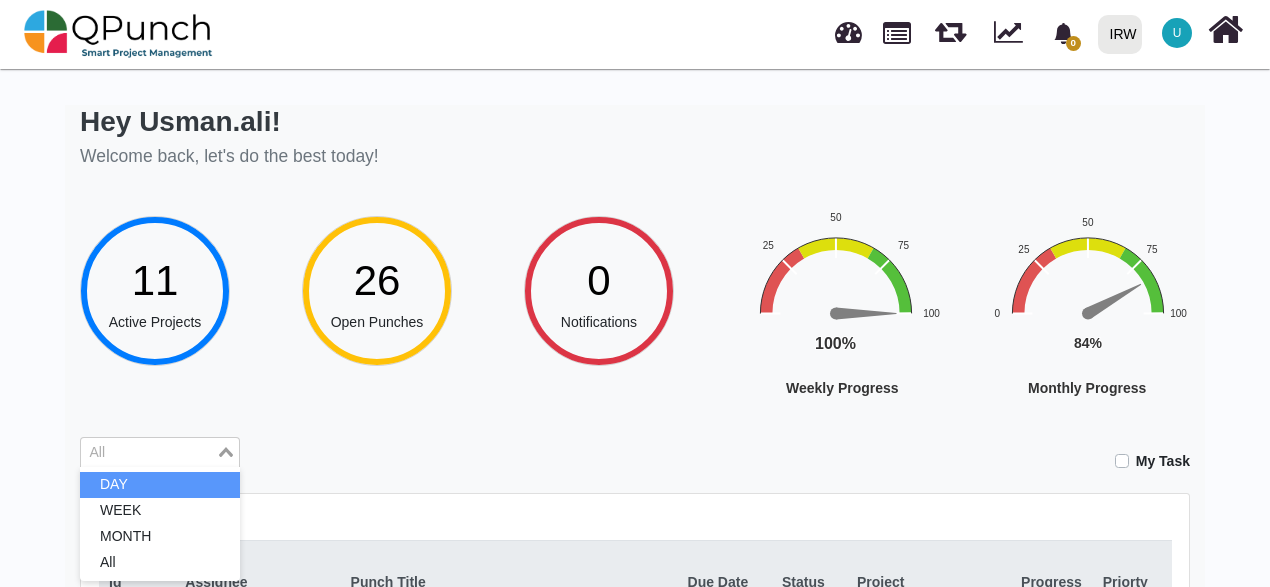 click on "Loading..." at bounding box center (227, 451) 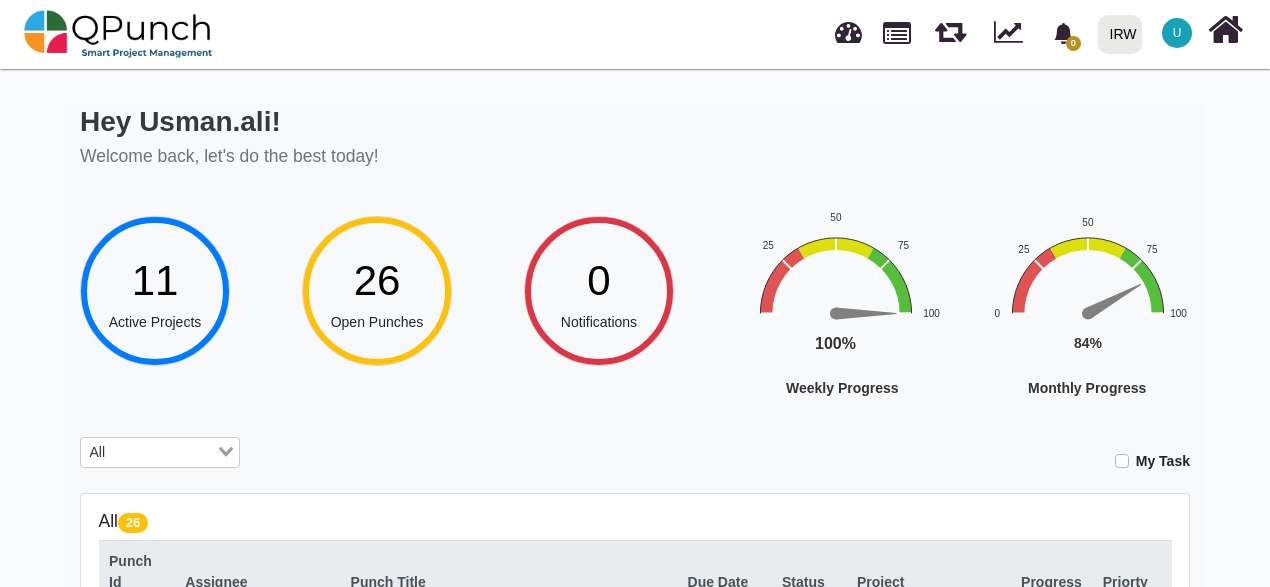 click 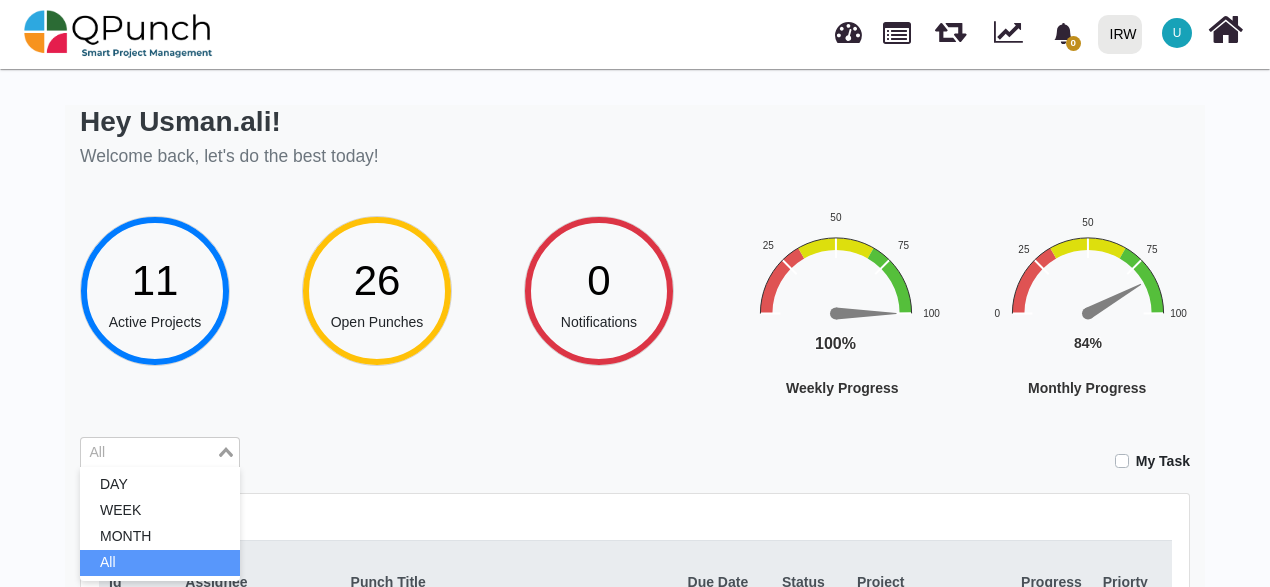 click 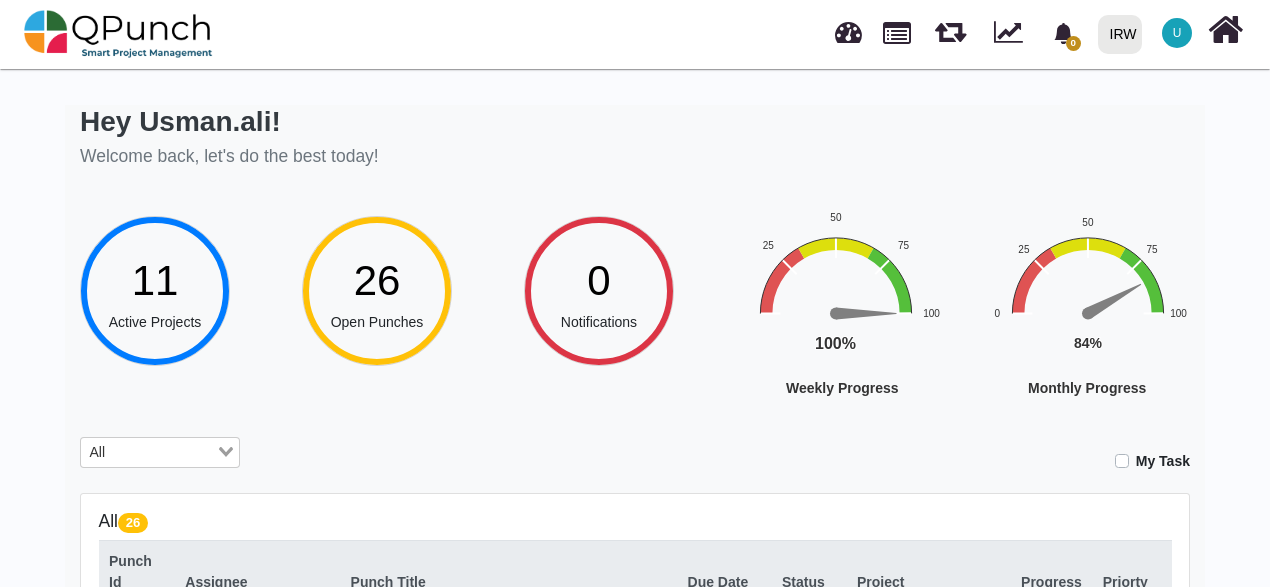 click 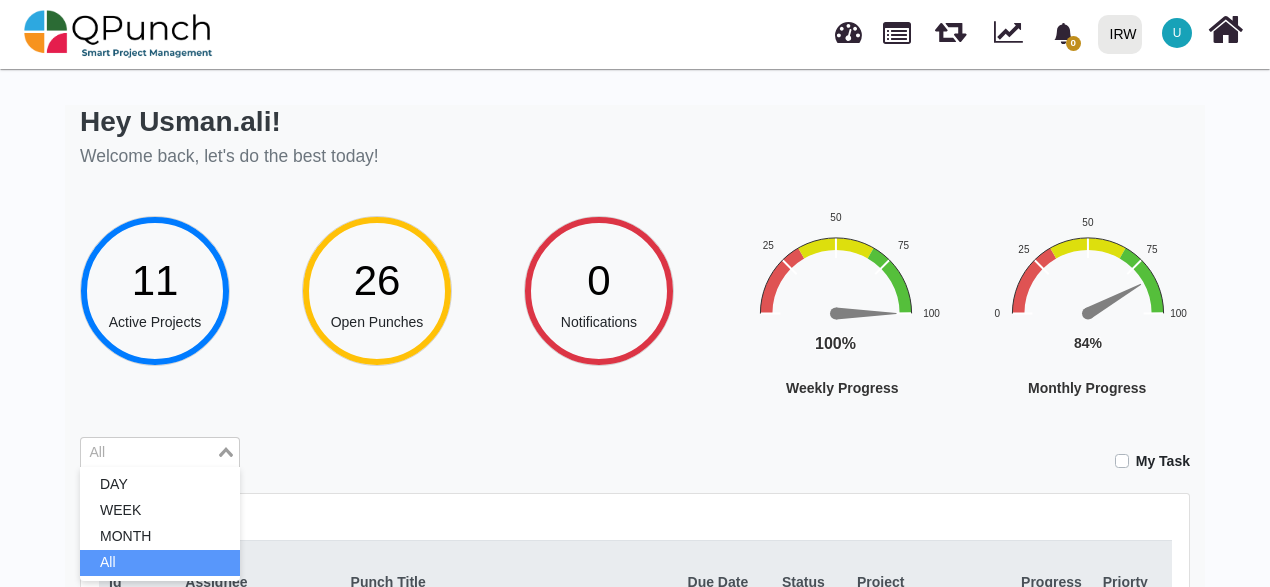click 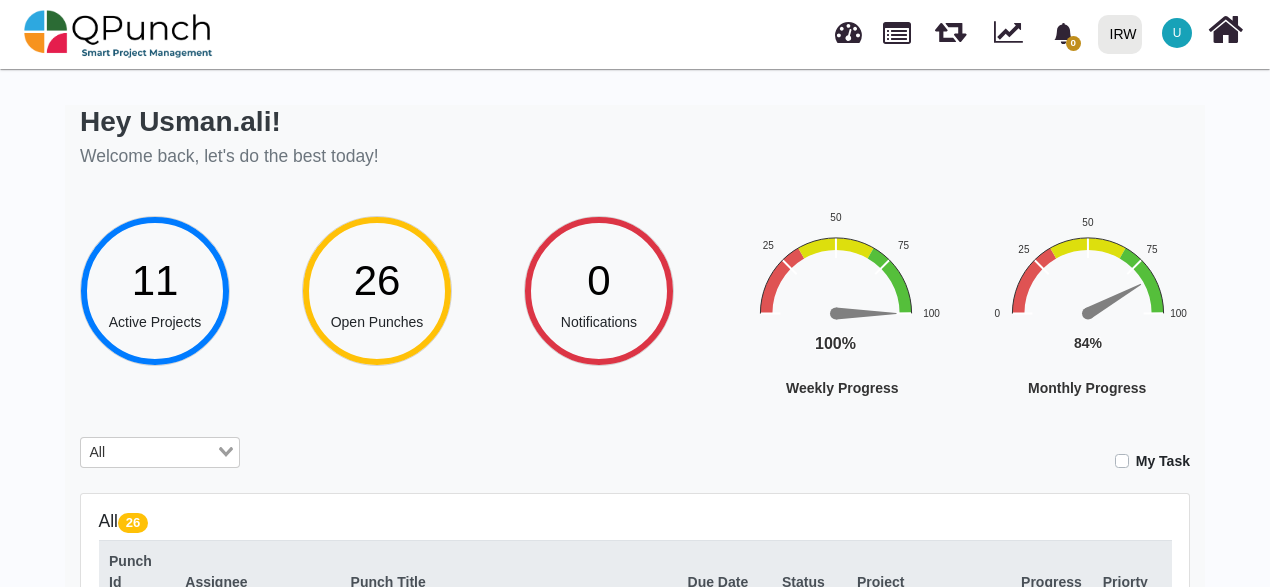 click 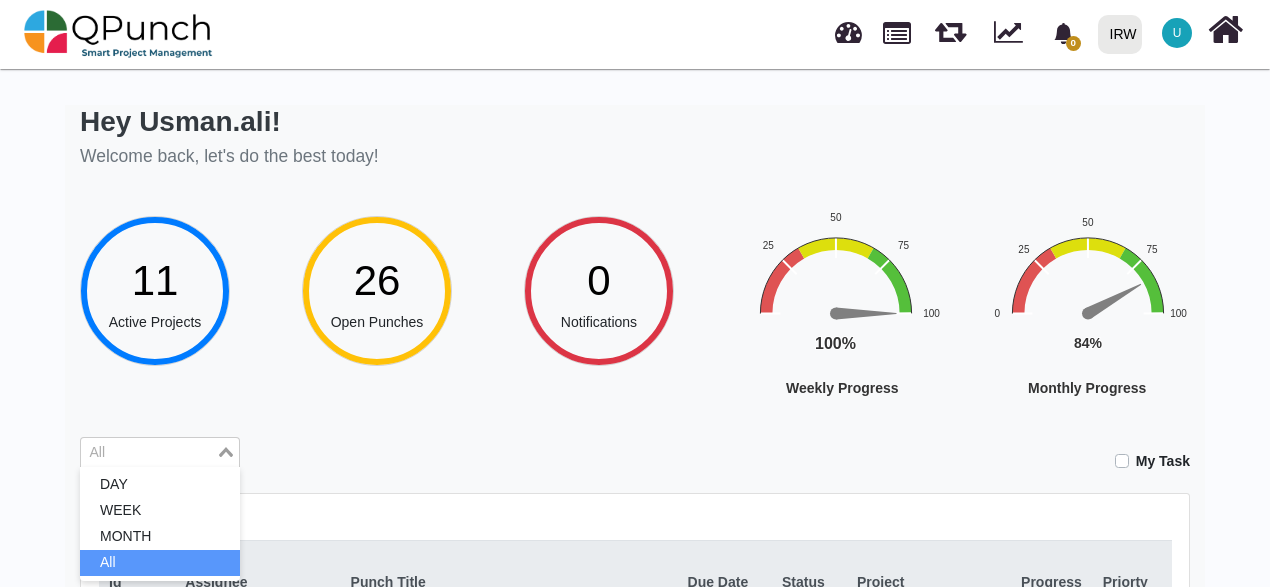 click 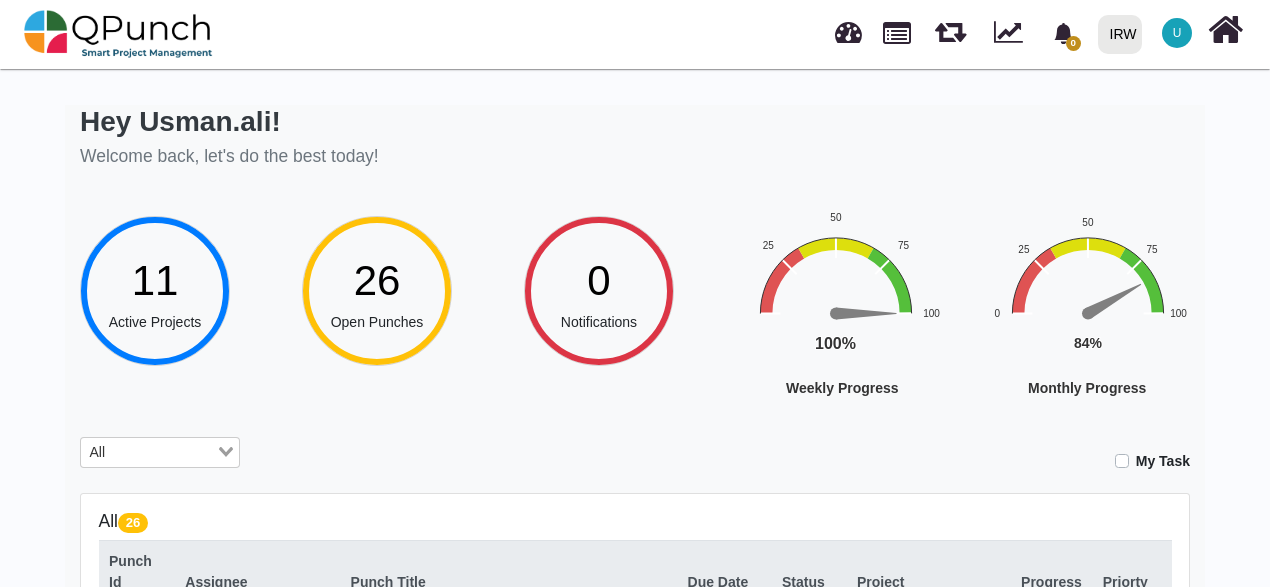 click 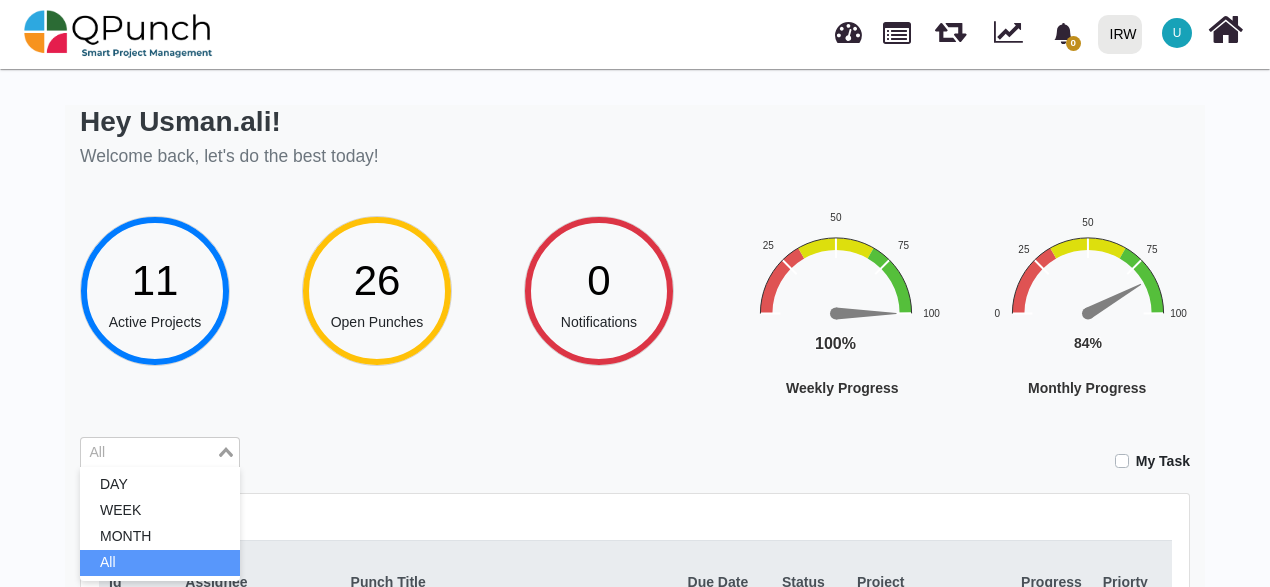 click 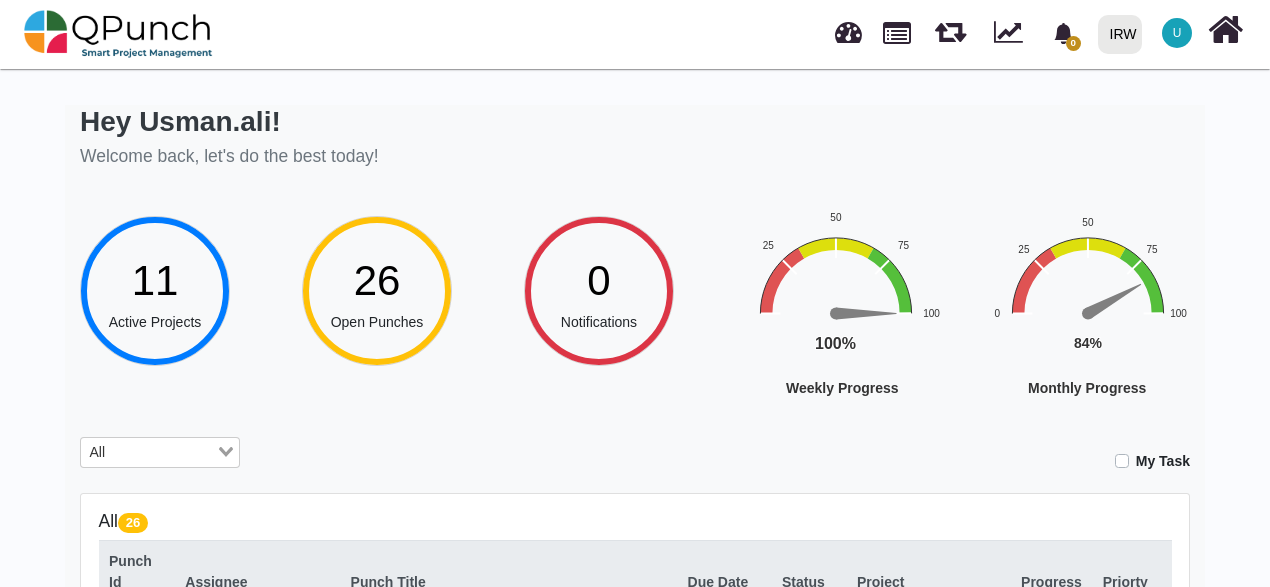 click on "26" at bounding box center (377, 280) 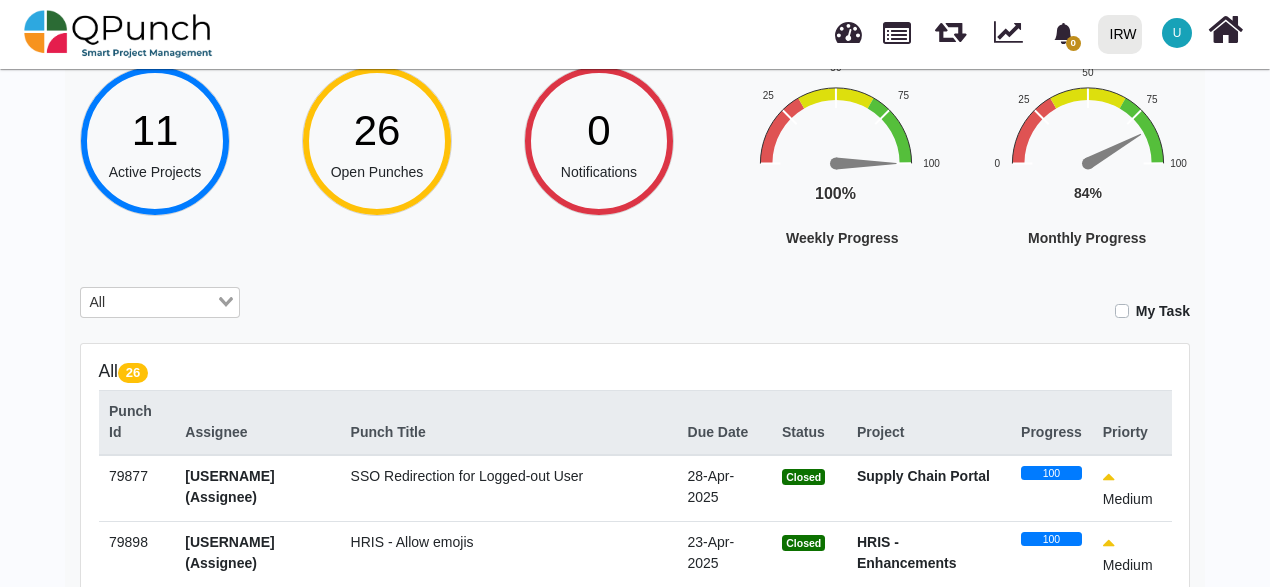 scroll, scrollTop: 400, scrollLeft: 0, axis: vertical 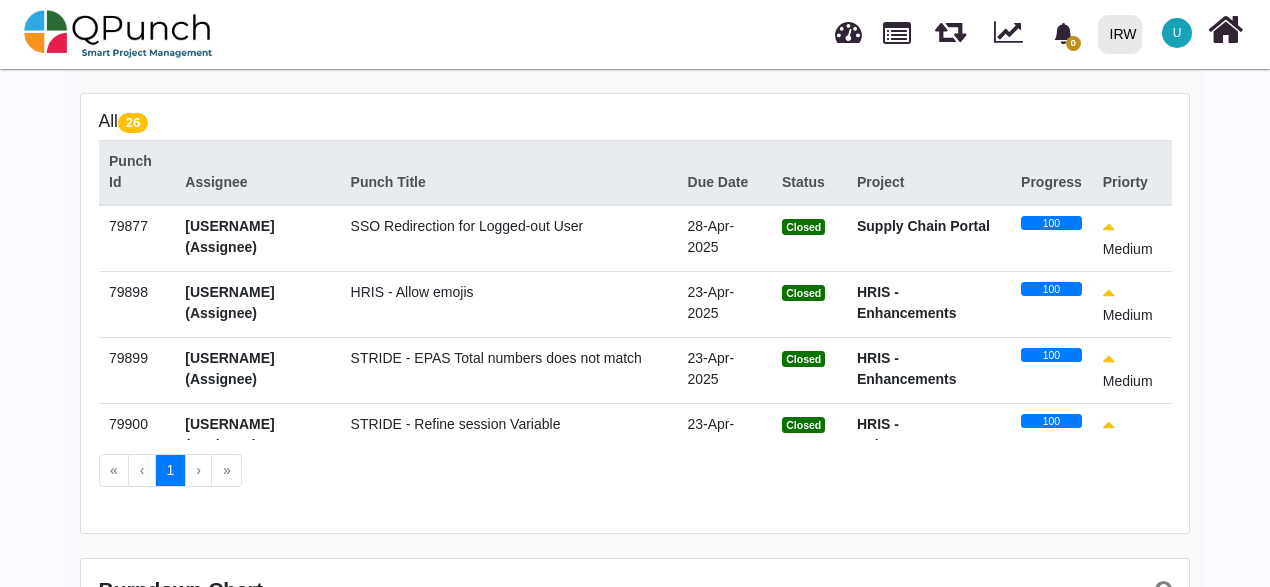 click on "HRIS - Allow emojis" at bounding box center [508, 304] 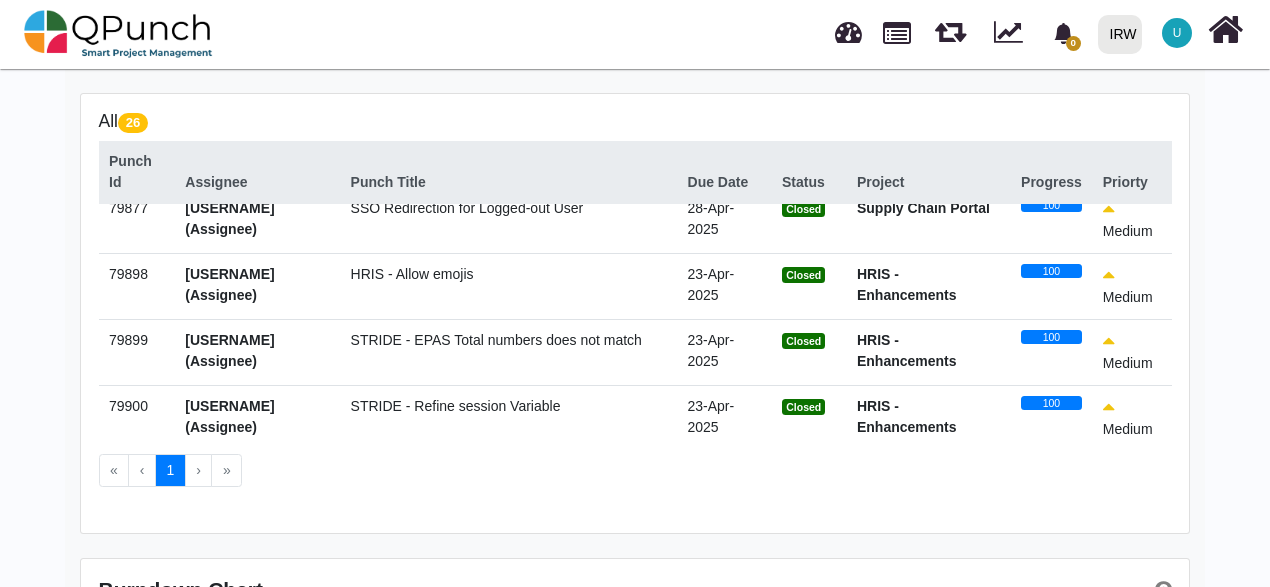 scroll, scrollTop: 0, scrollLeft: 0, axis: both 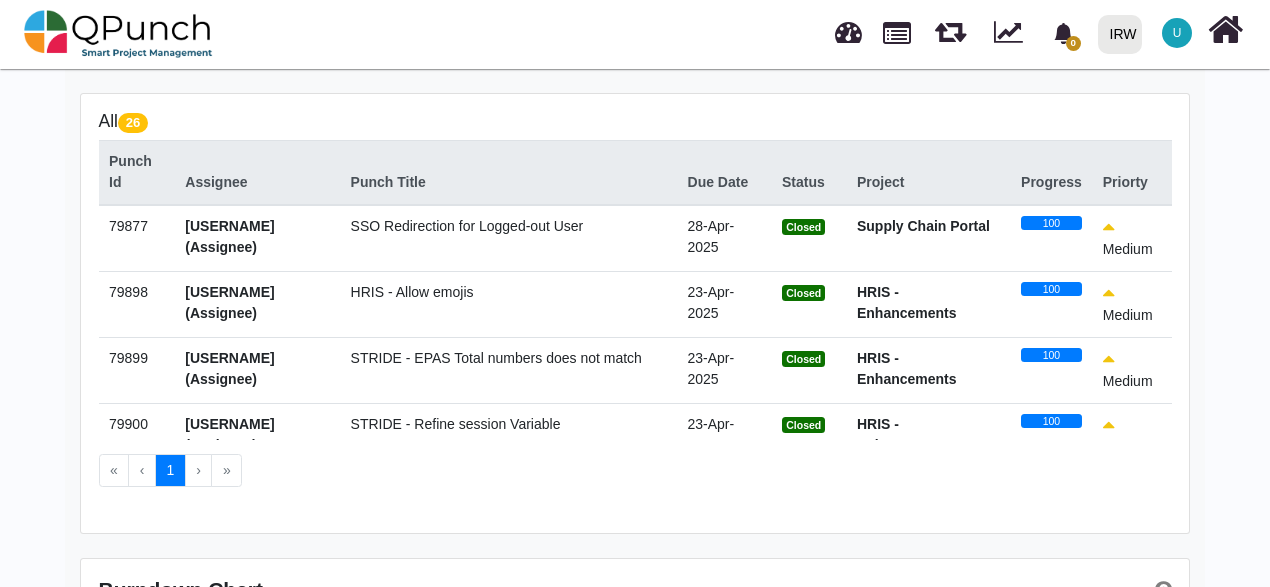 click on "STRIDE - EPAS Total numbers does not match" at bounding box center (496, 358) 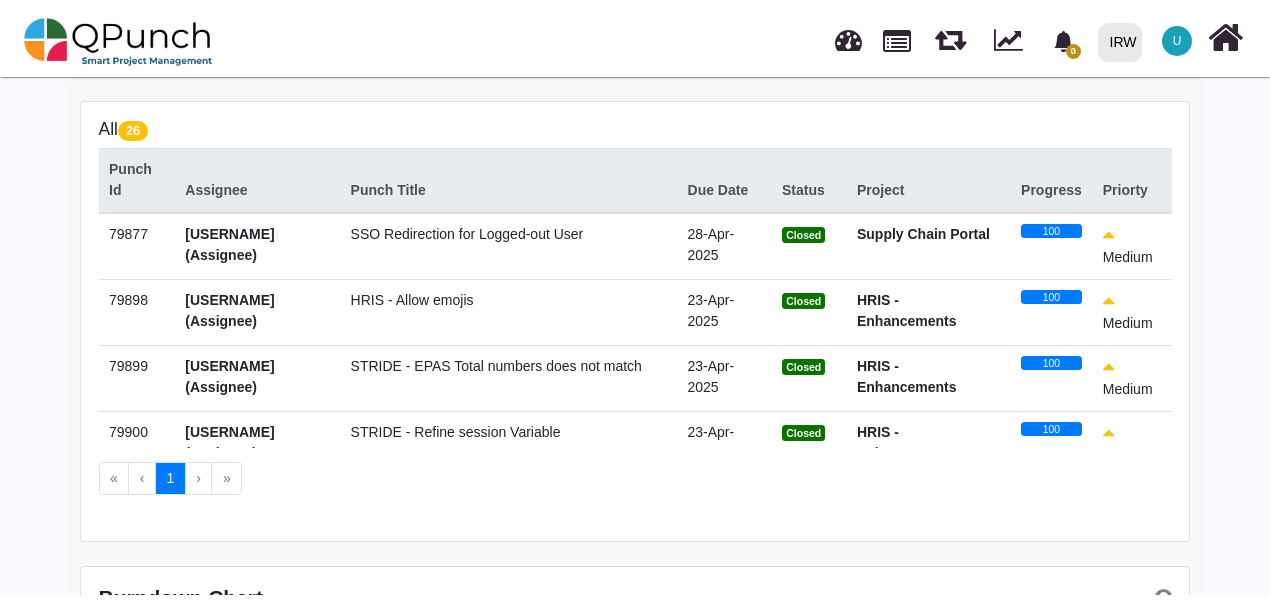 scroll, scrollTop: 0, scrollLeft: 0, axis: both 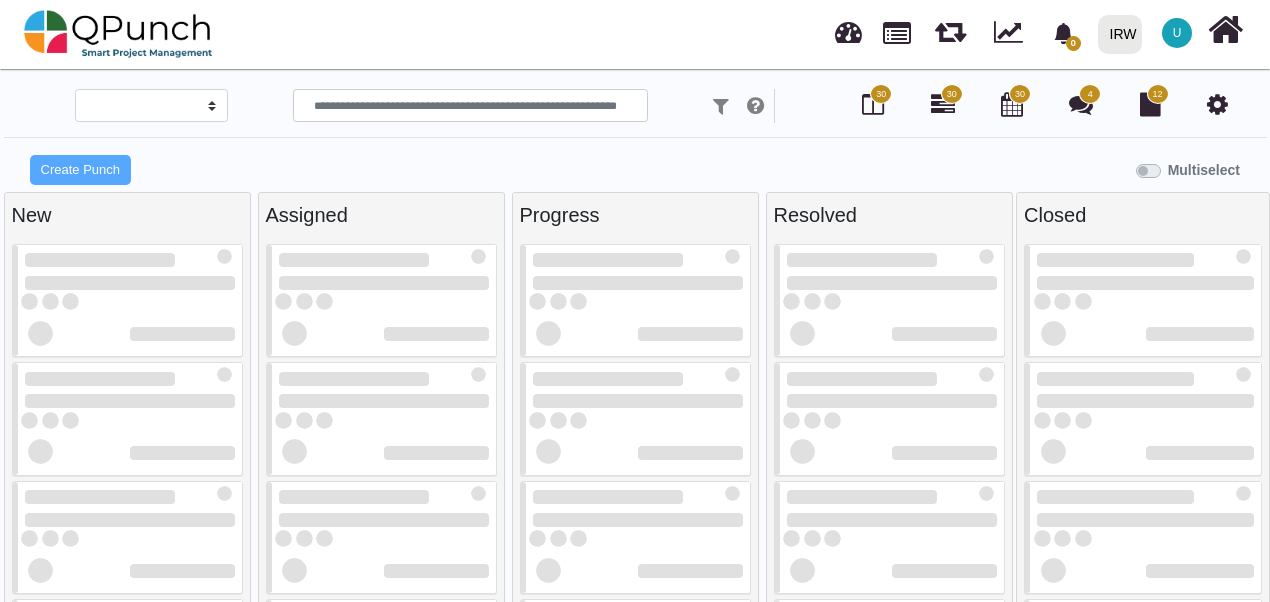 drag, startPoint x: 473, startPoint y: 362, endPoint x: 410, endPoint y: 165, distance: 206.82843 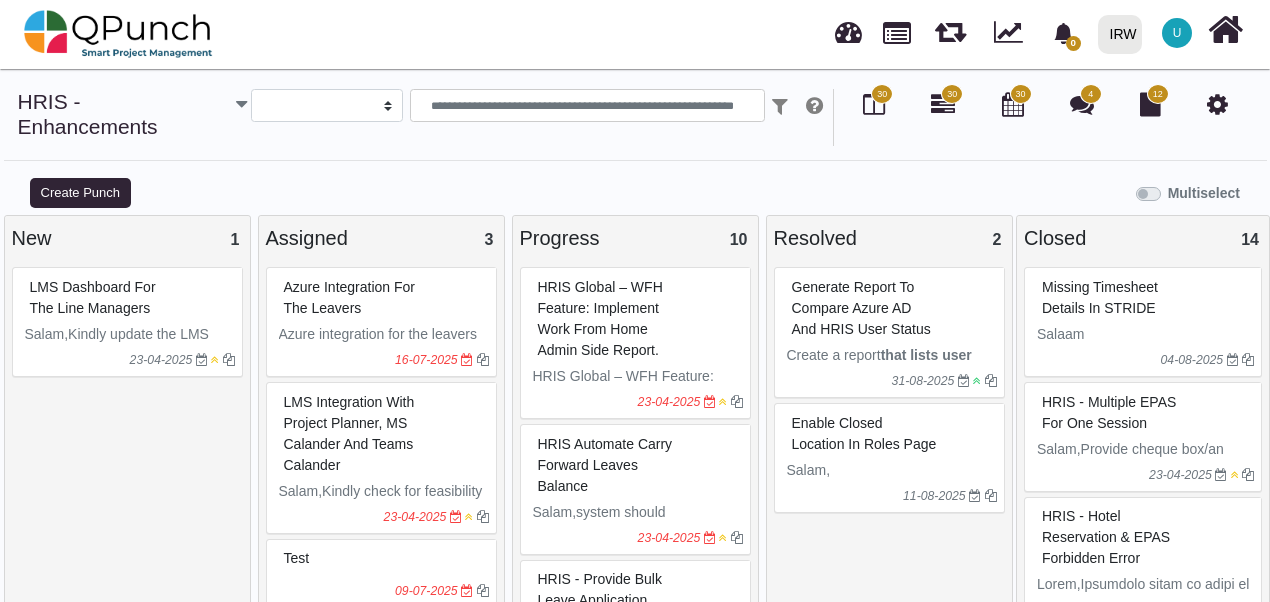 select 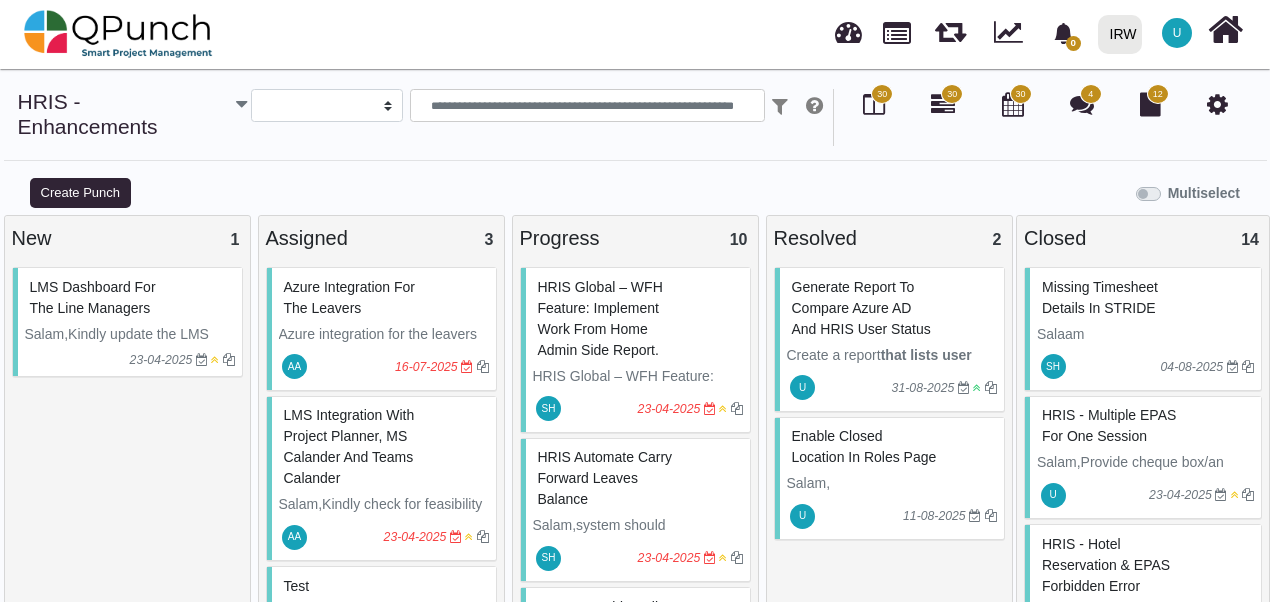 drag, startPoint x: 592, startPoint y: 328, endPoint x: 958, endPoint y: 565, distance: 436.03326 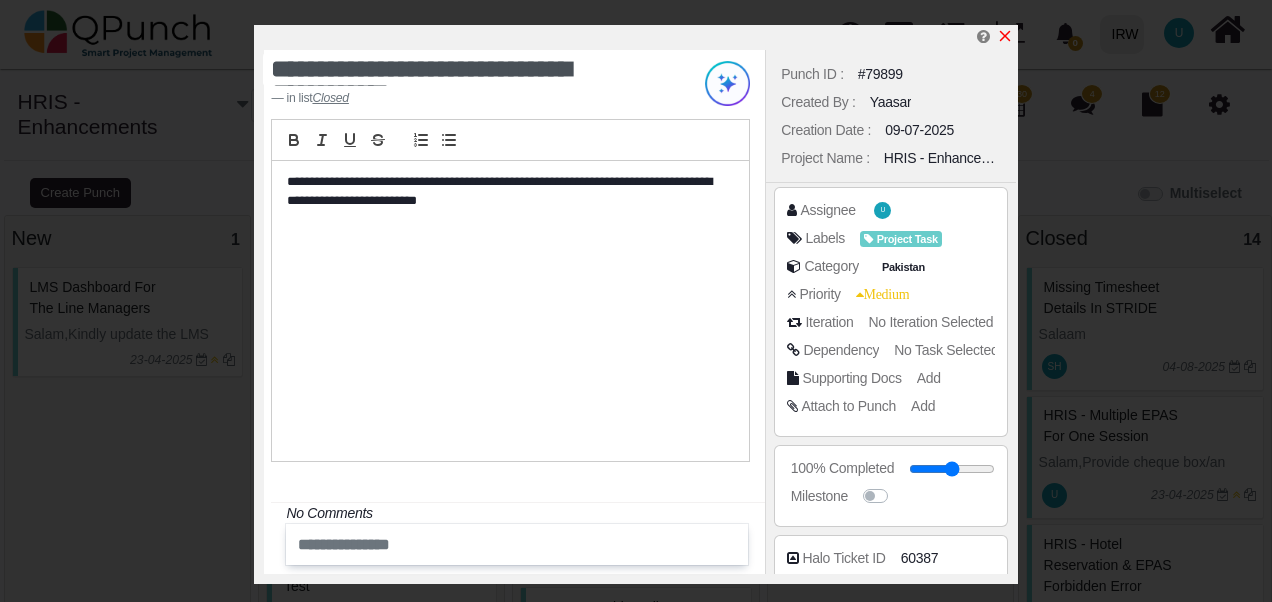 click 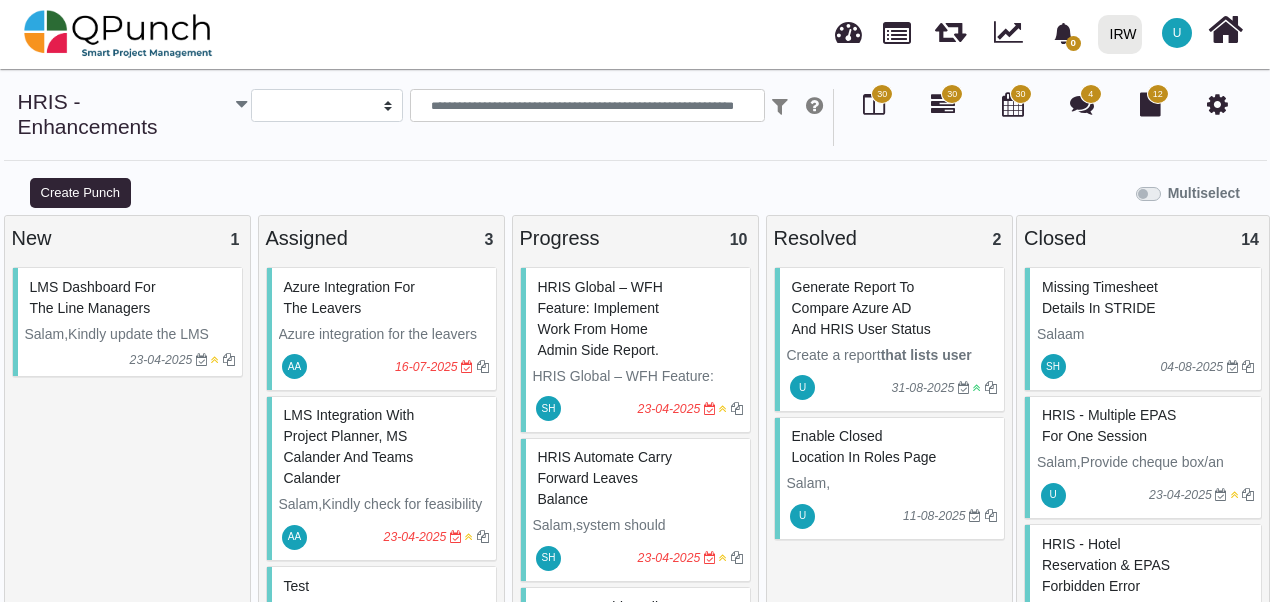 scroll, scrollTop: 14, scrollLeft: 0, axis: vertical 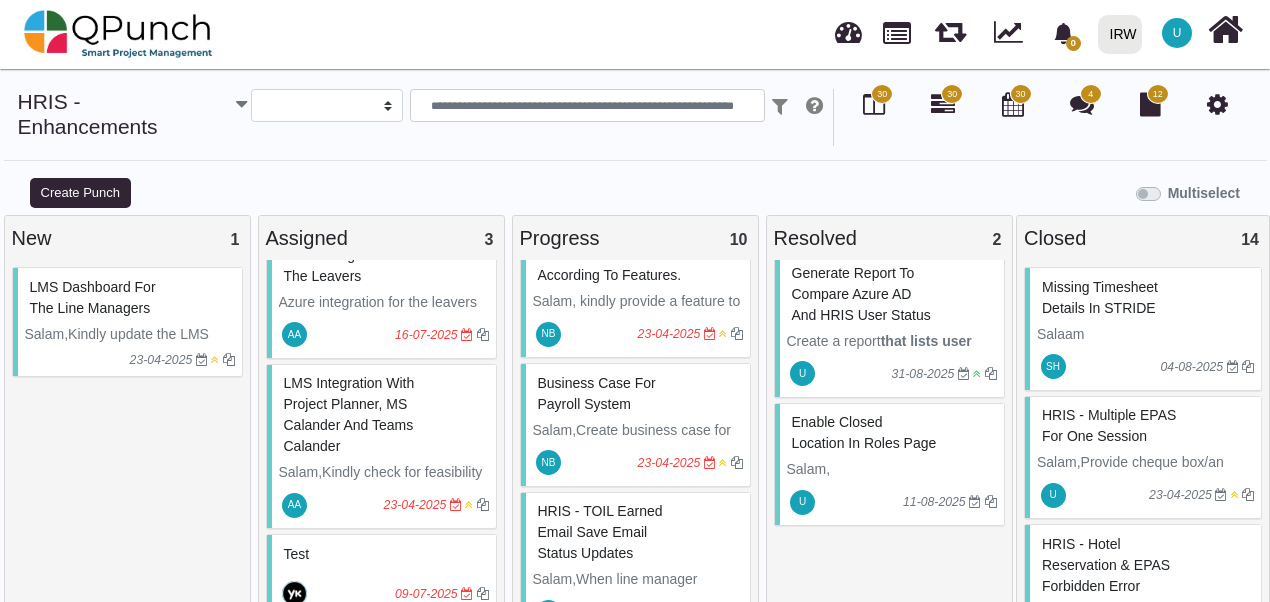click on "LMS dashboard for the line managers     Salam,Kindly update the LMS Dashboard for Line managers to show their sub ordinate leaves.Sample of Dashboard is attached         23-04-2025" at bounding box center (127, 450) 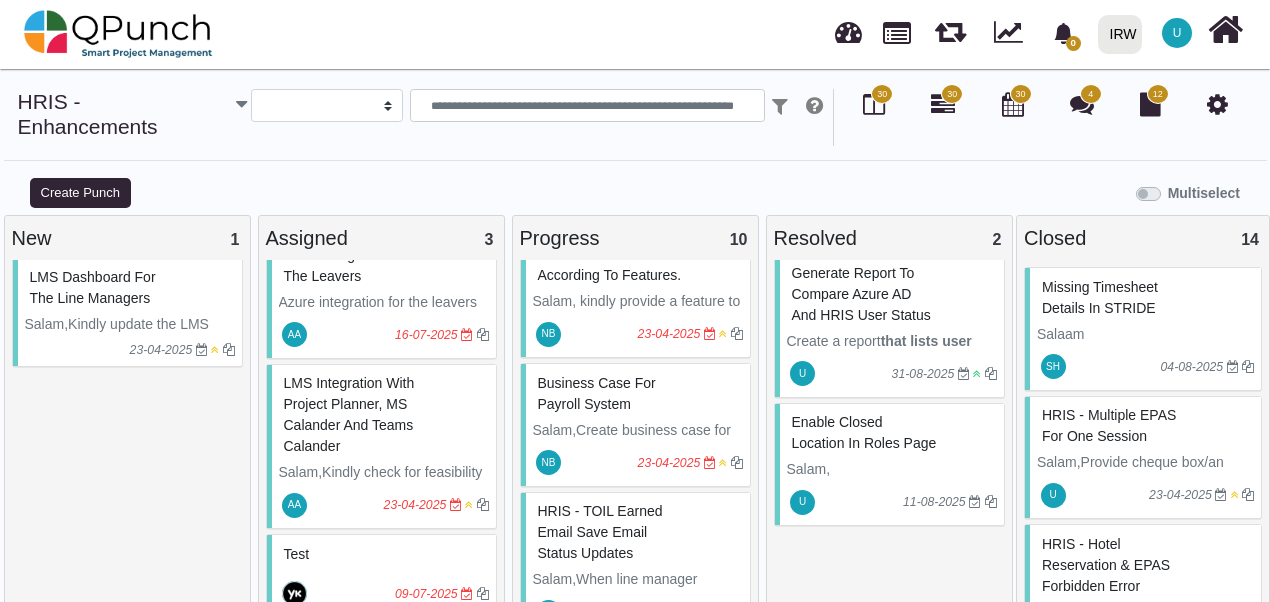 scroll, scrollTop: 14, scrollLeft: 0, axis: vertical 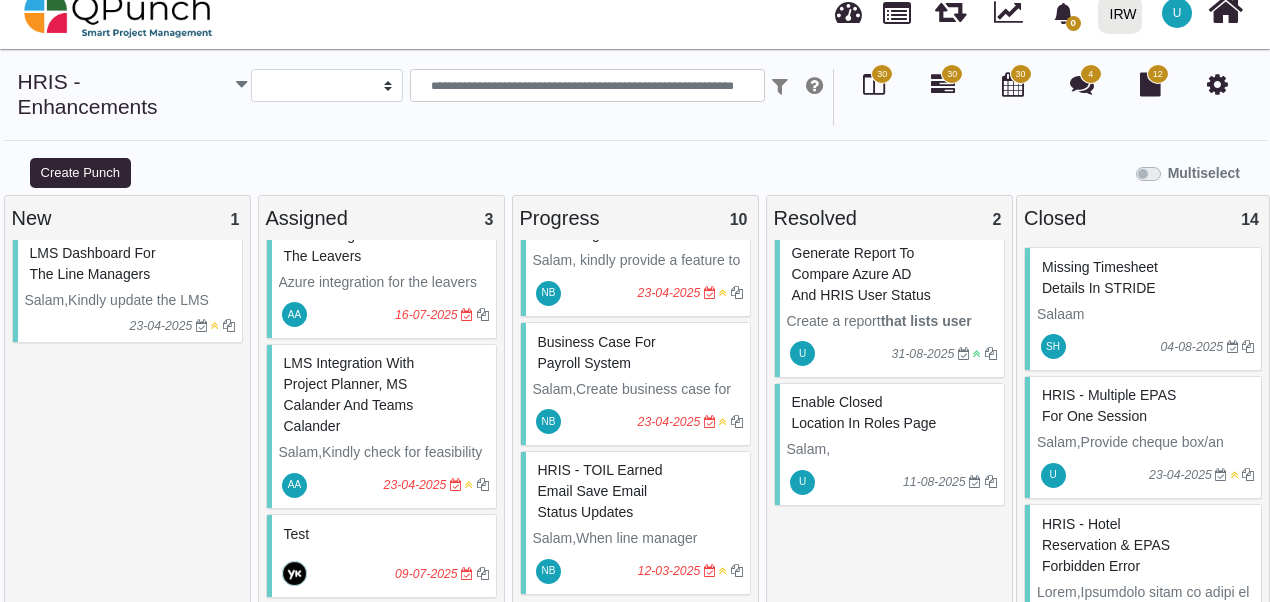 drag, startPoint x: 532, startPoint y: 550, endPoint x: 884, endPoint y: 547, distance: 352.0128 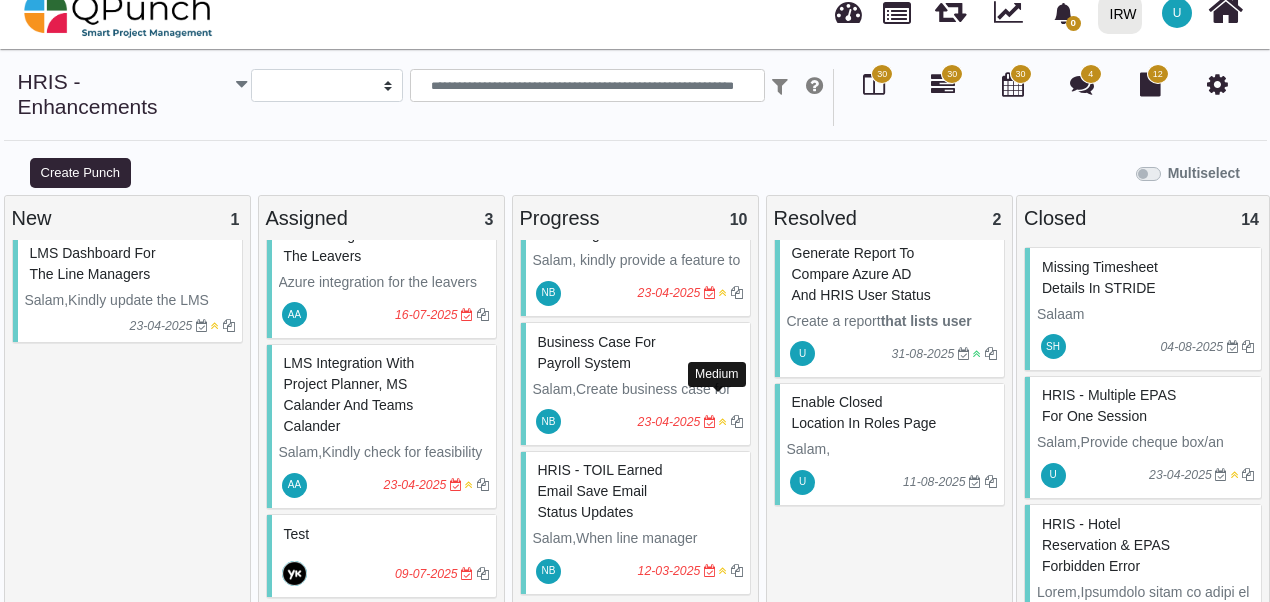 click at bounding box center (723, 422) 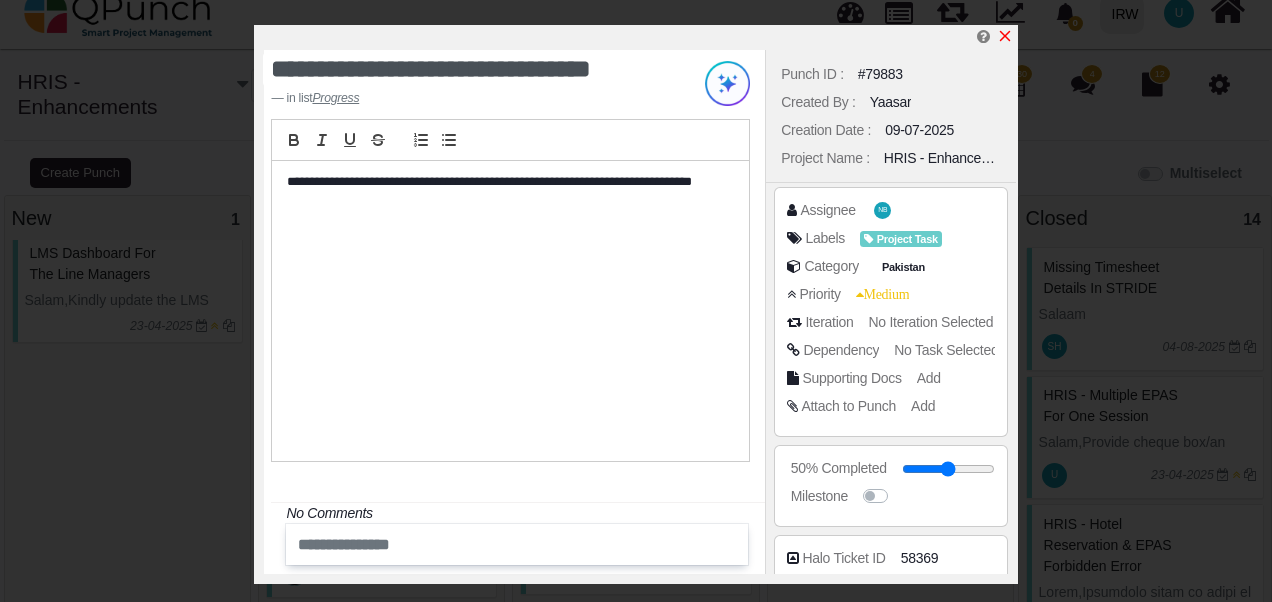 click 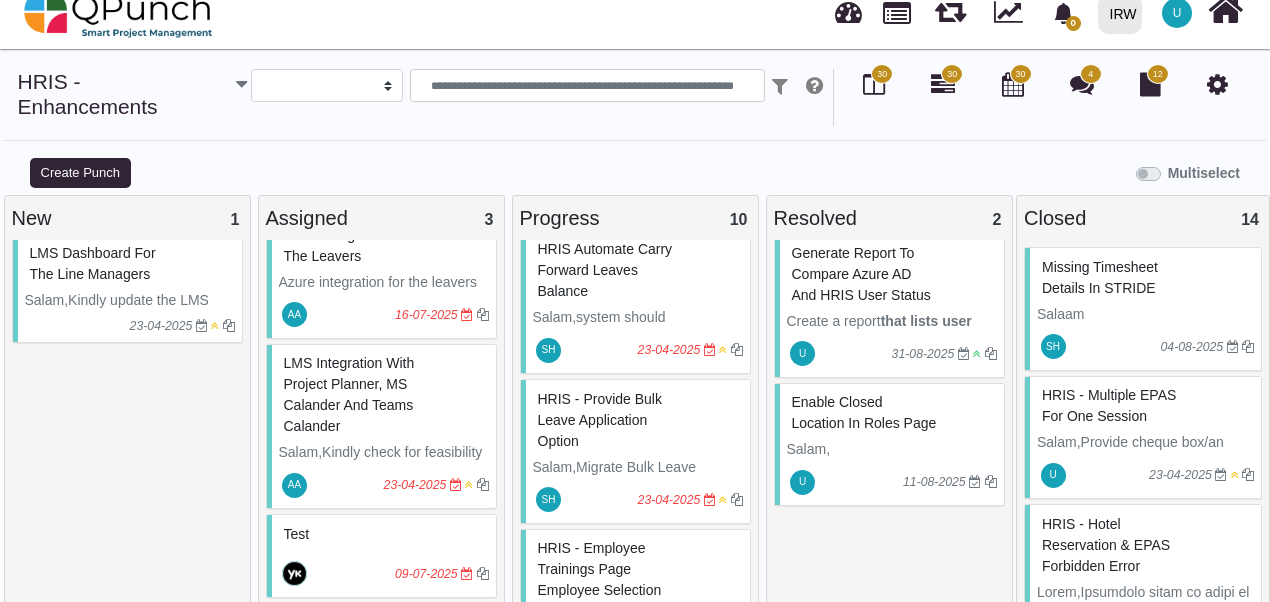 scroll, scrollTop: 135, scrollLeft: 0, axis: vertical 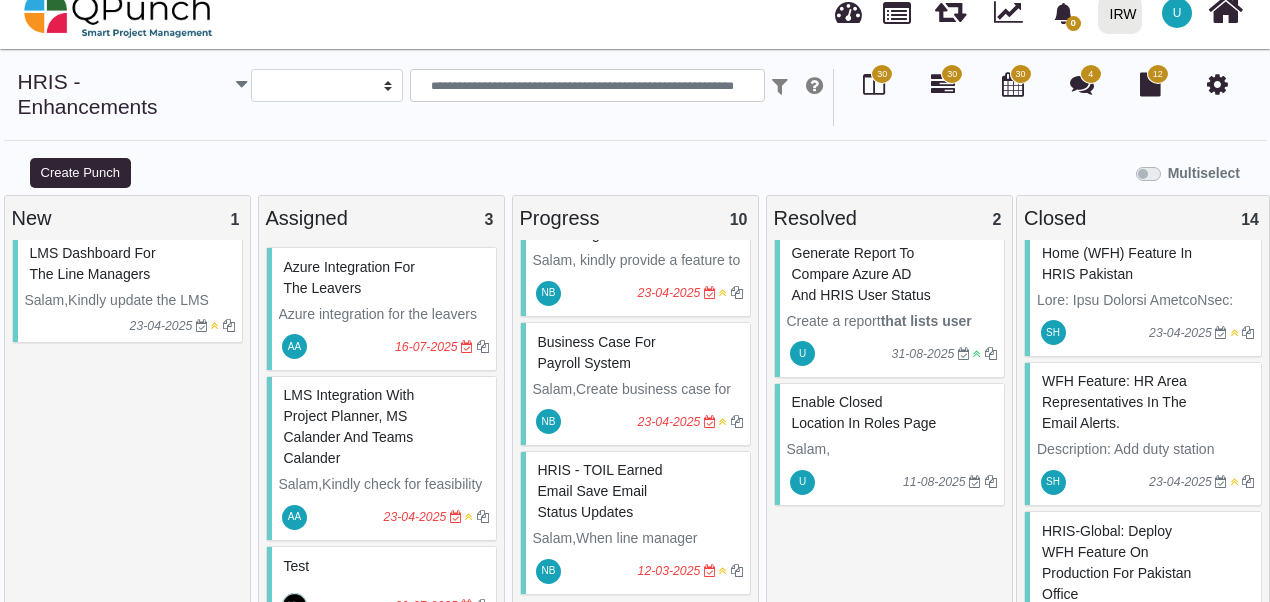 drag, startPoint x: 1163, startPoint y: 418, endPoint x: 1264, endPoint y: 434, distance: 102.259476 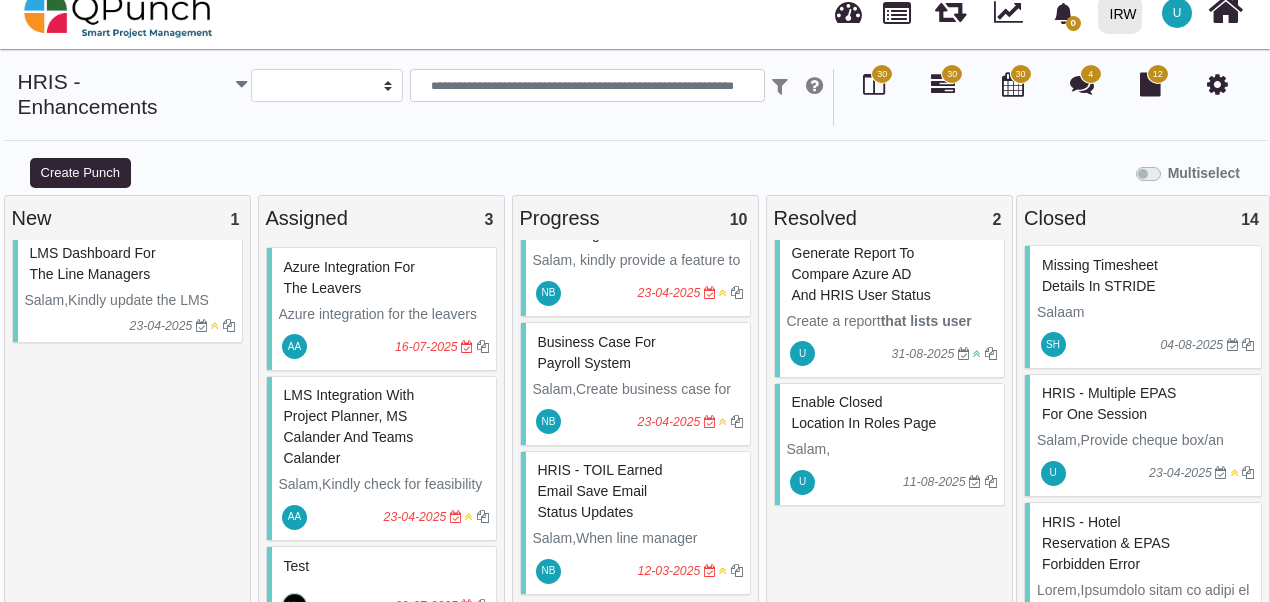 scroll, scrollTop: 0, scrollLeft: 0, axis: both 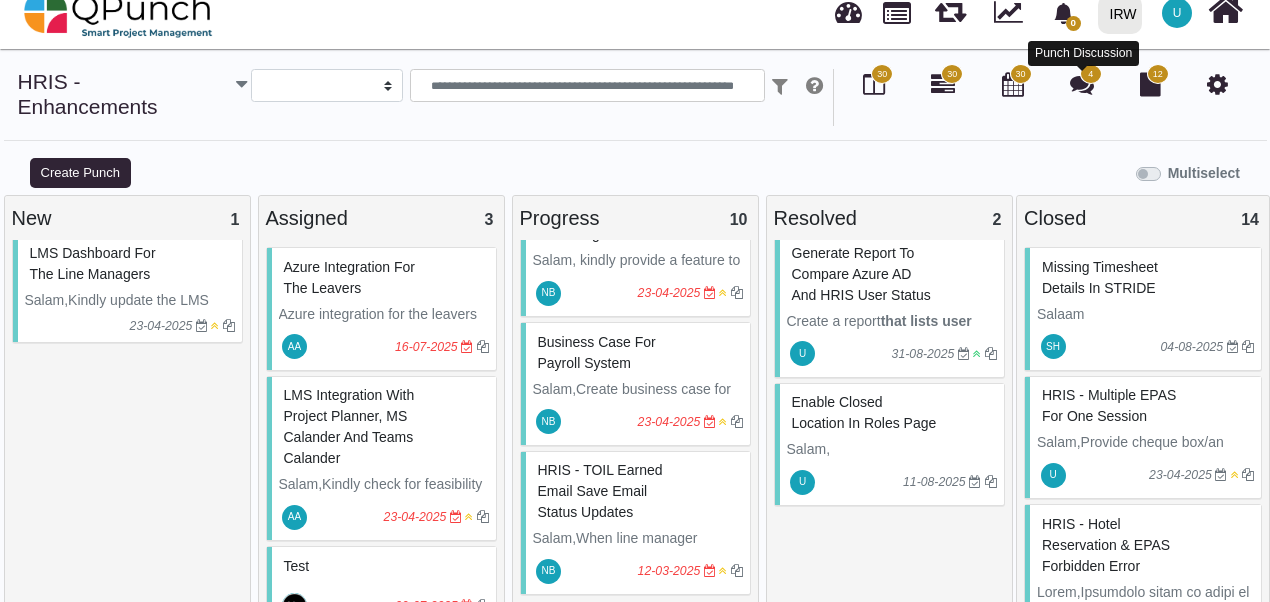 click at bounding box center (1082, 84) 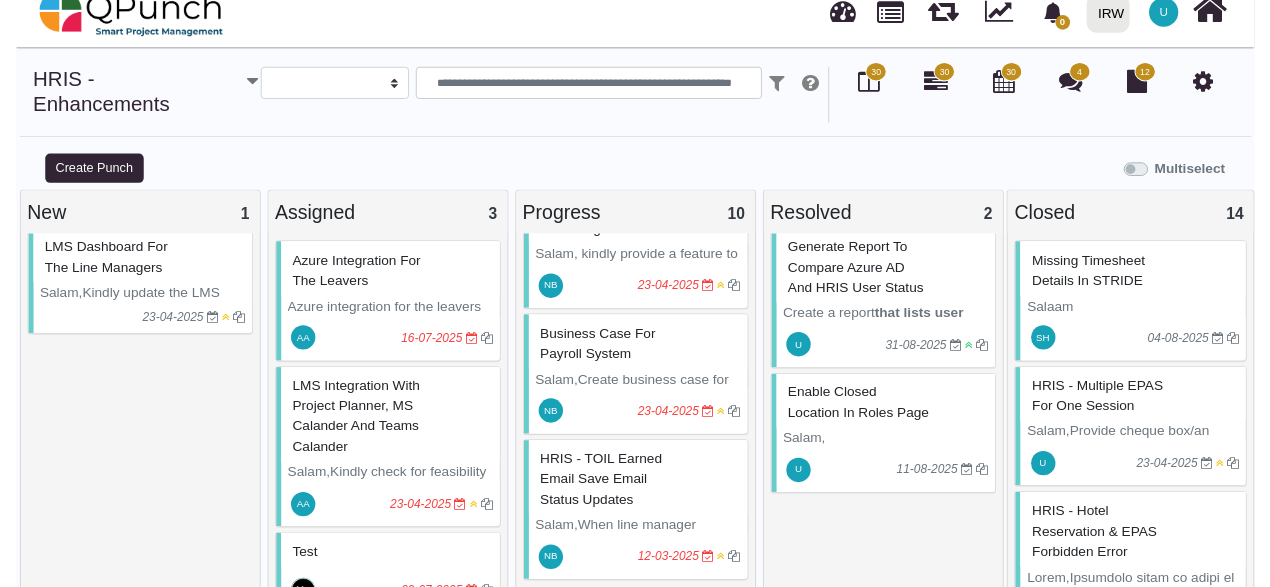 scroll, scrollTop: 0, scrollLeft: 0, axis: both 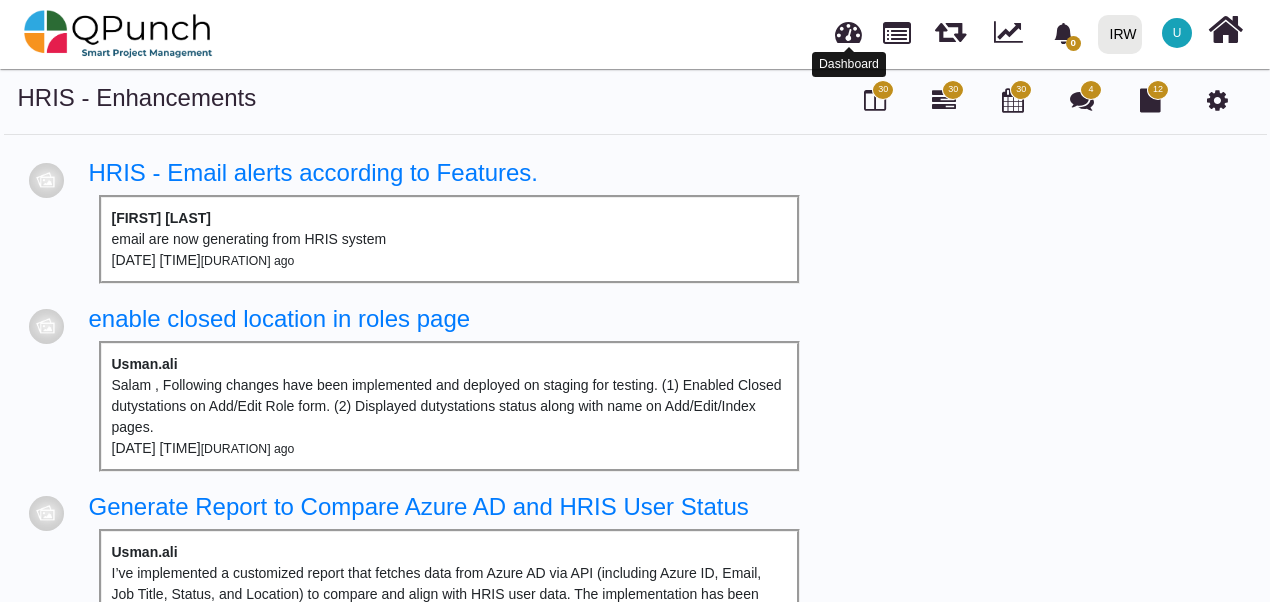 click at bounding box center [848, 29] 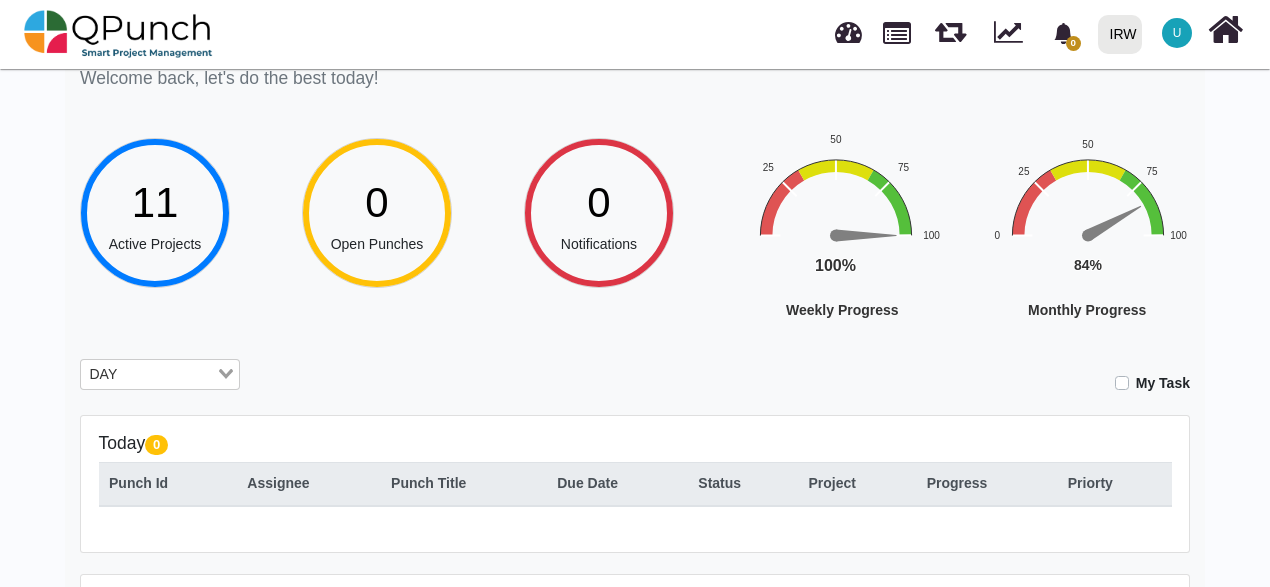 scroll, scrollTop: 300, scrollLeft: 0, axis: vertical 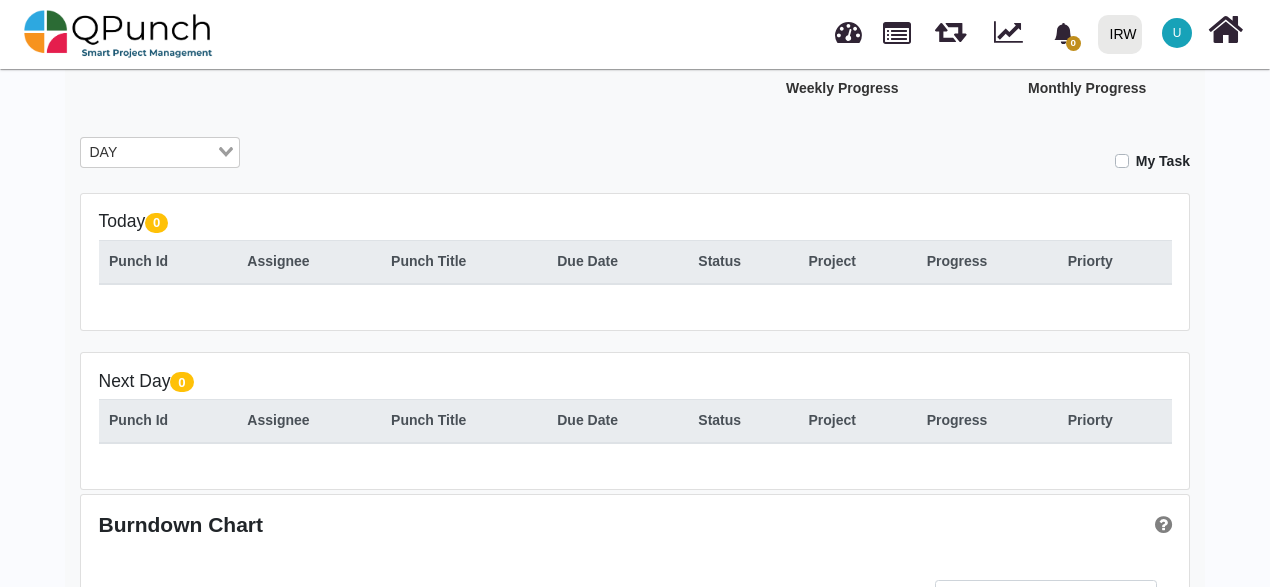 click at bounding box center (169, 153) 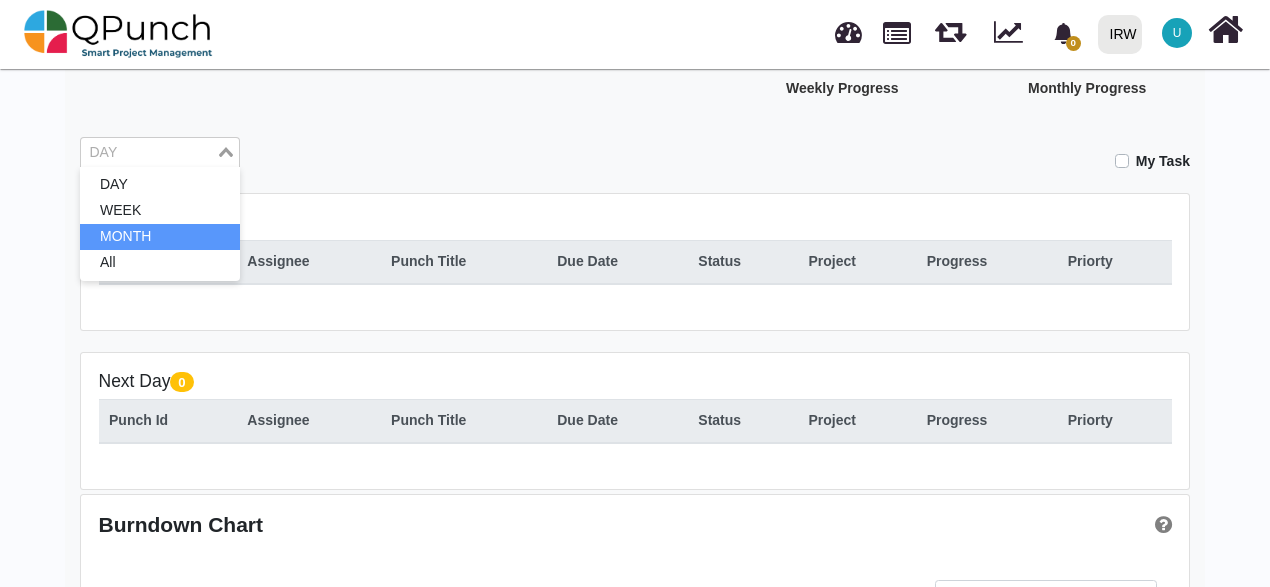 click on "MONTH" at bounding box center (160, 237) 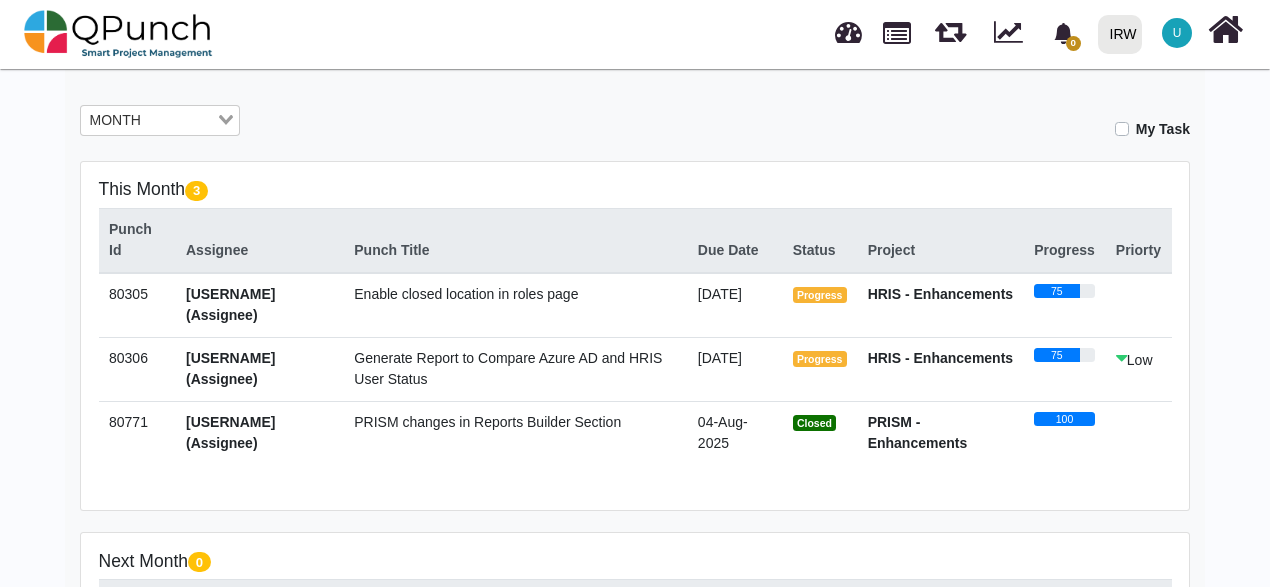 scroll, scrollTop: 211, scrollLeft: 0, axis: vertical 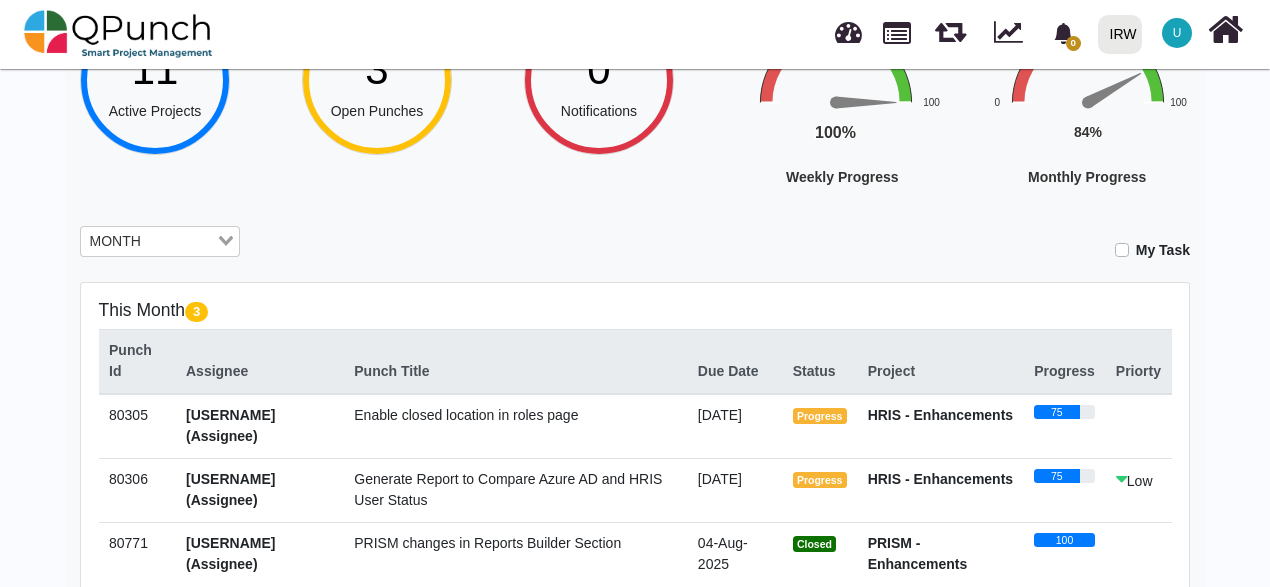 click on "MONTH" at bounding box center [148, 240] 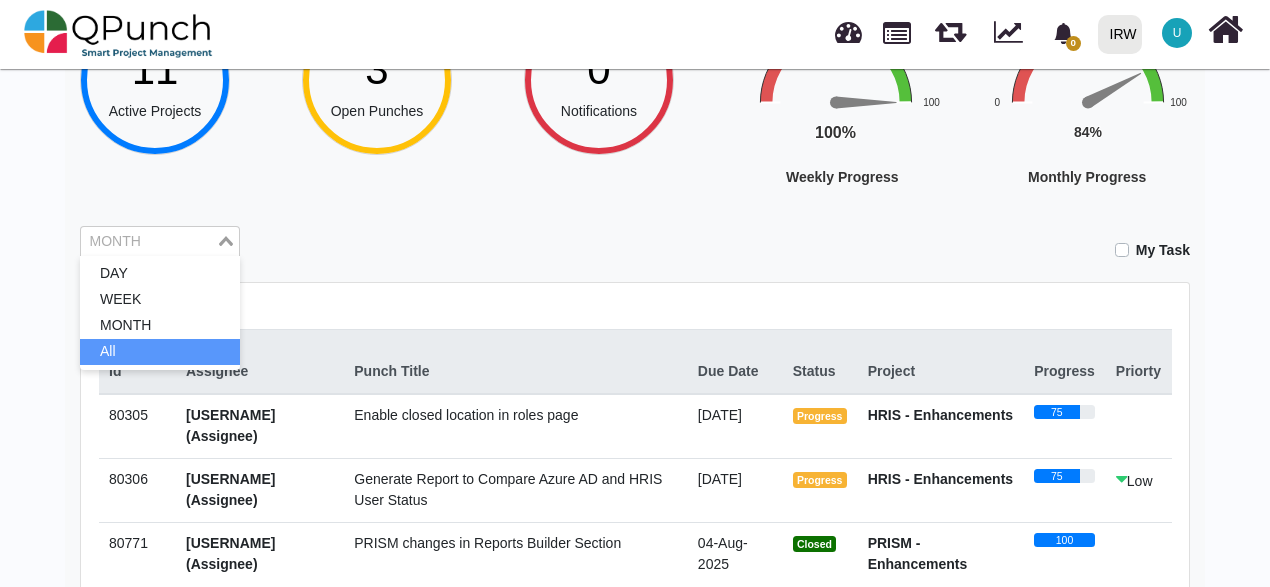 click on "DAY
WEEK
MONTH
All" at bounding box center (160, 313) 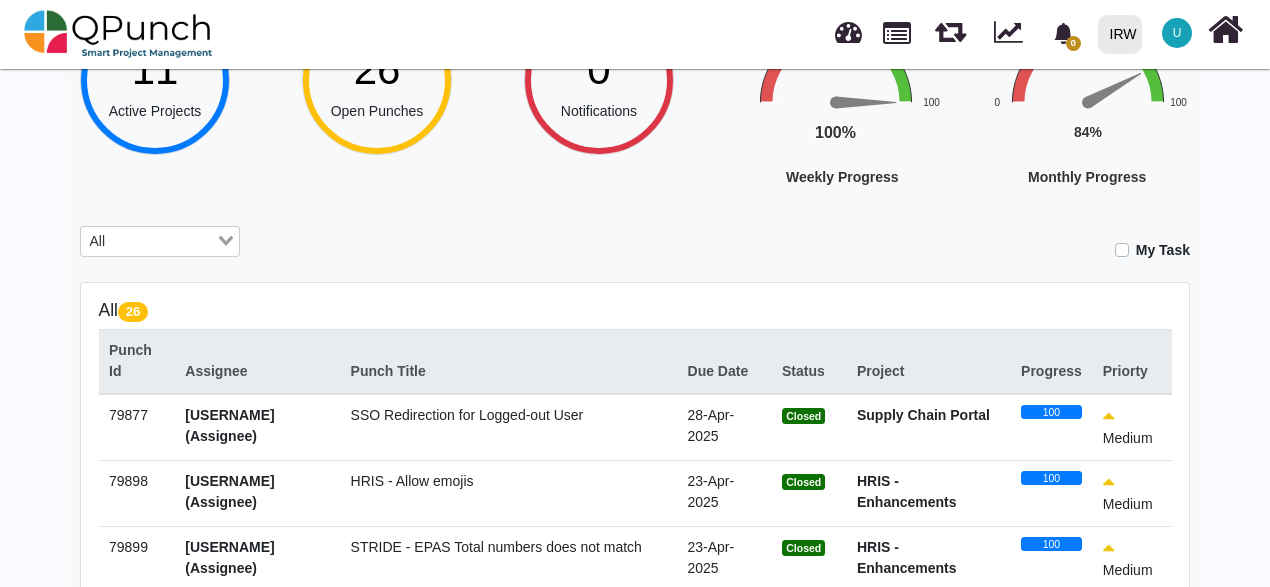 click on "HRIS - Allow emojis" at bounding box center (508, 493) 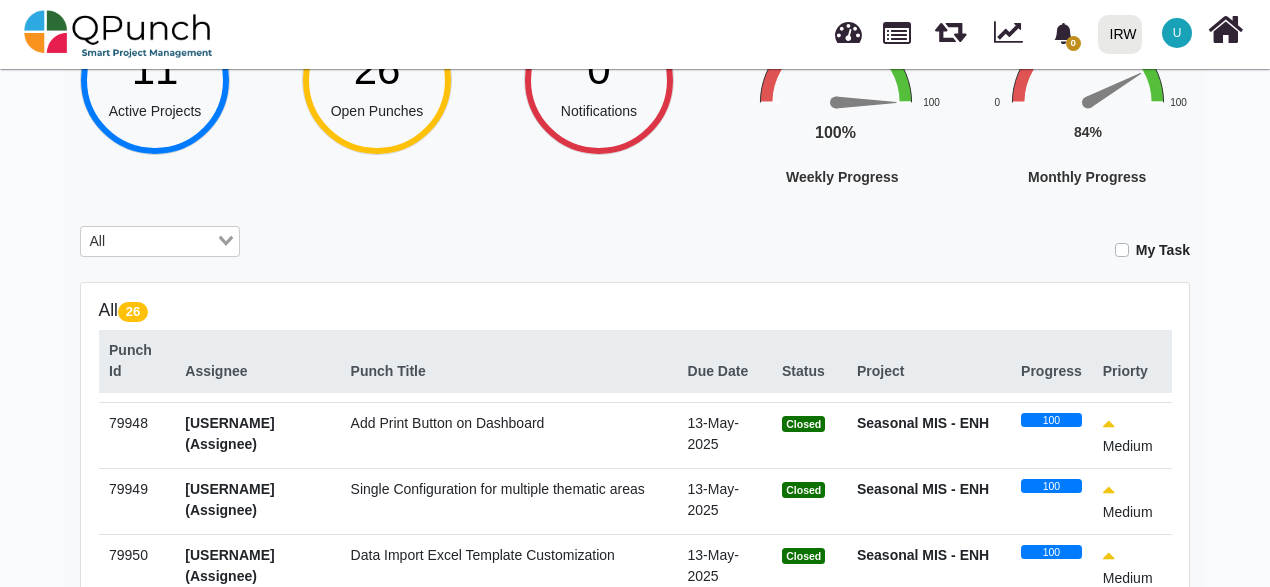 scroll, scrollTop: 1451, scrollLeft: 0, axis: vertical 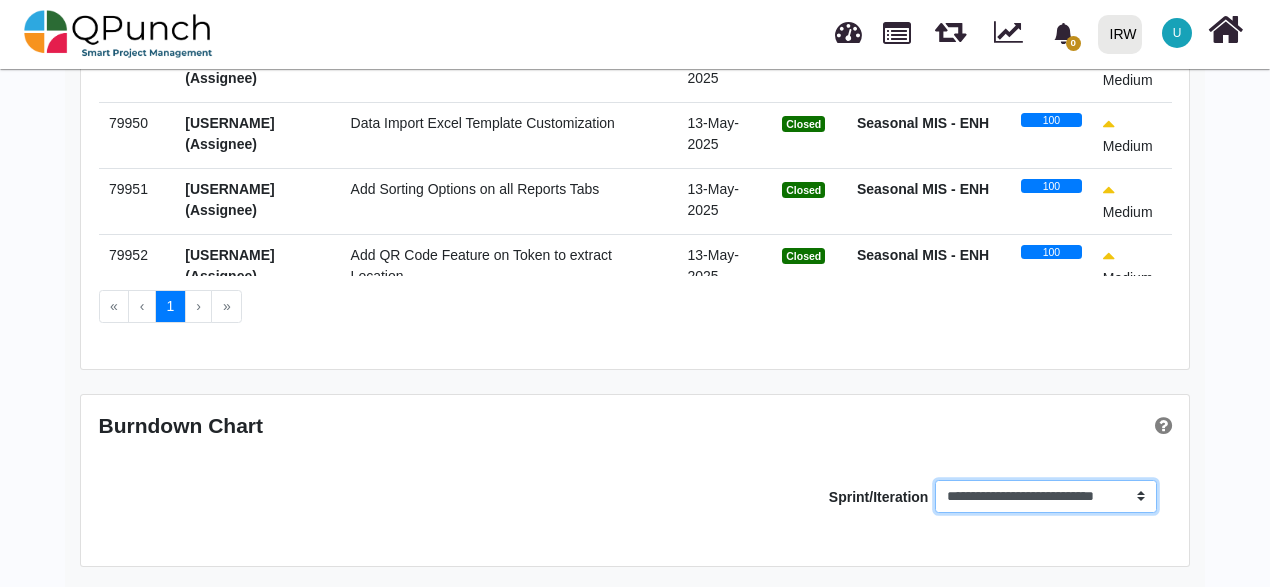 click on "**********" at bounding box center (1045, 497) 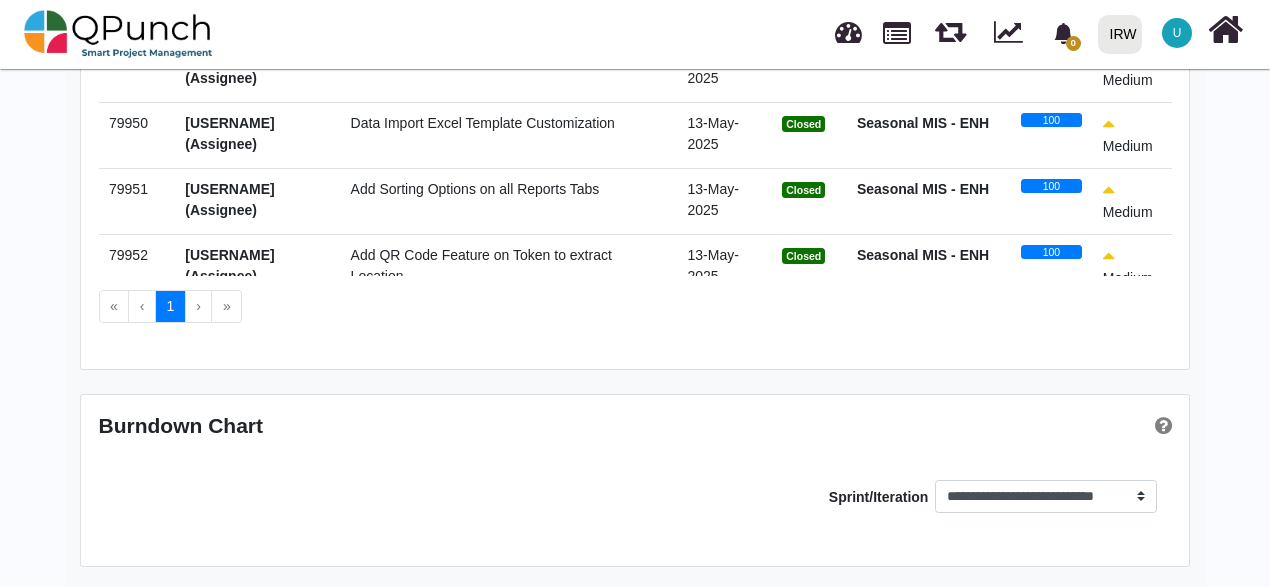 click on "**********" at bounding box center [635, 493] 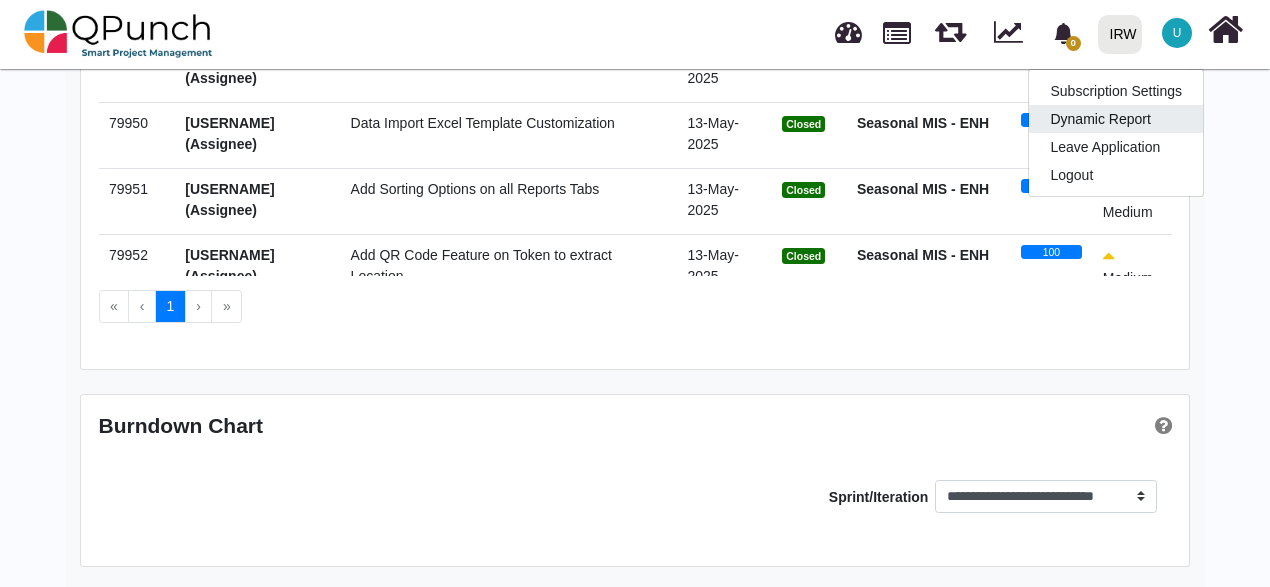 click on "Dynamic Report" at bounding box center [1116, 119] 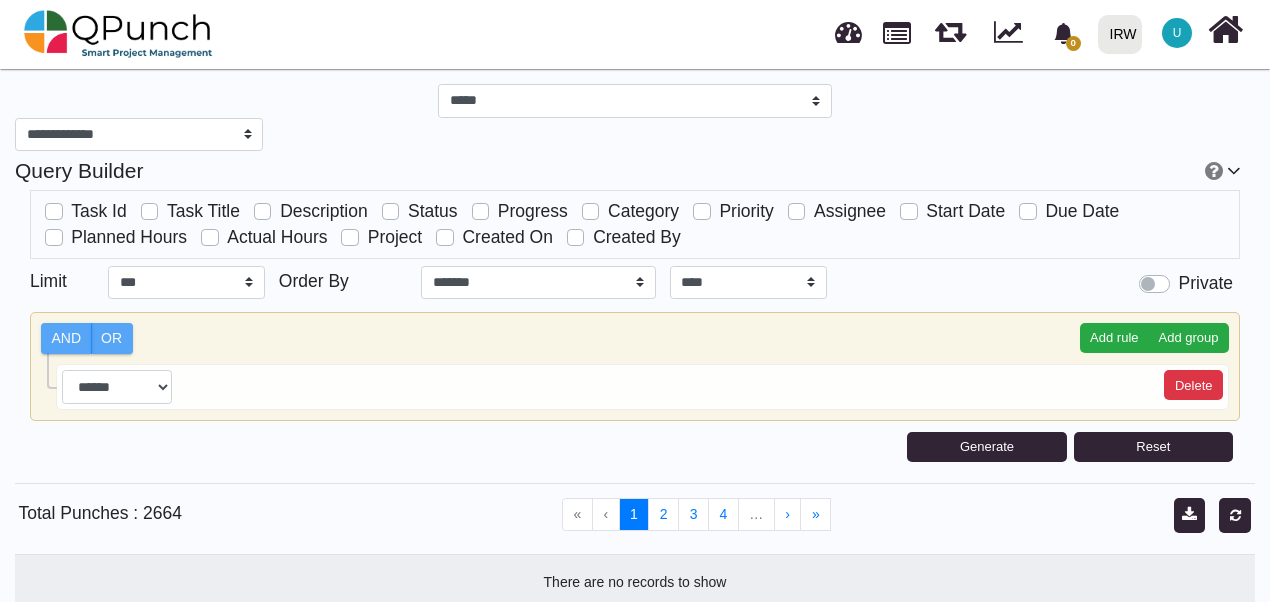 select on "***" 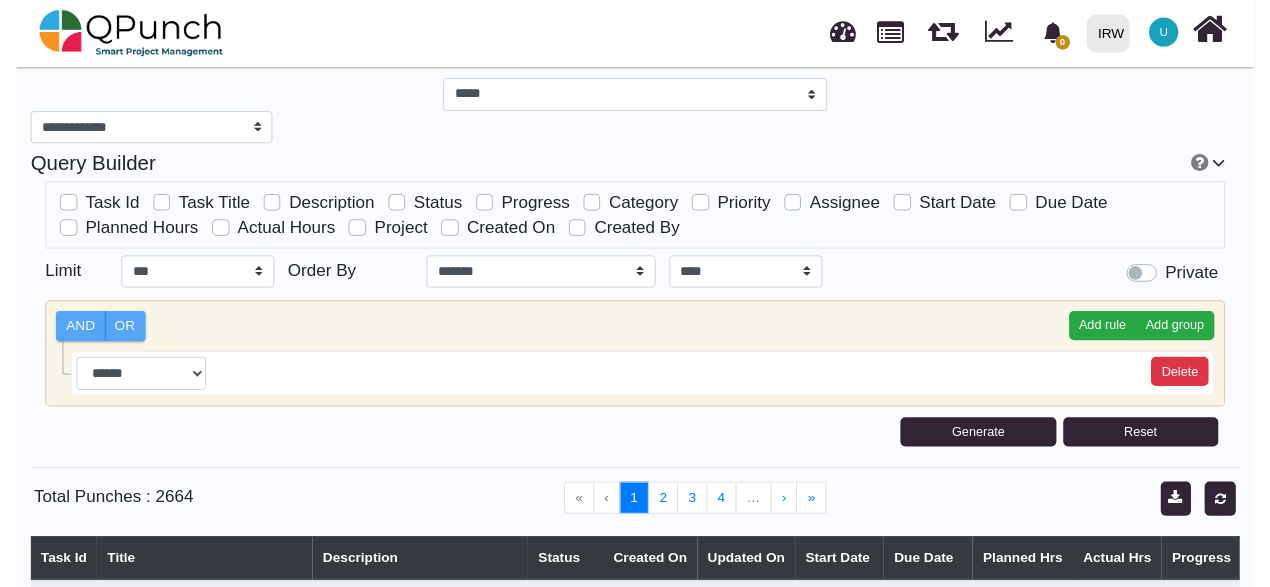 scroll, scrollTop: 0, scrollLeft: 0, axis: both 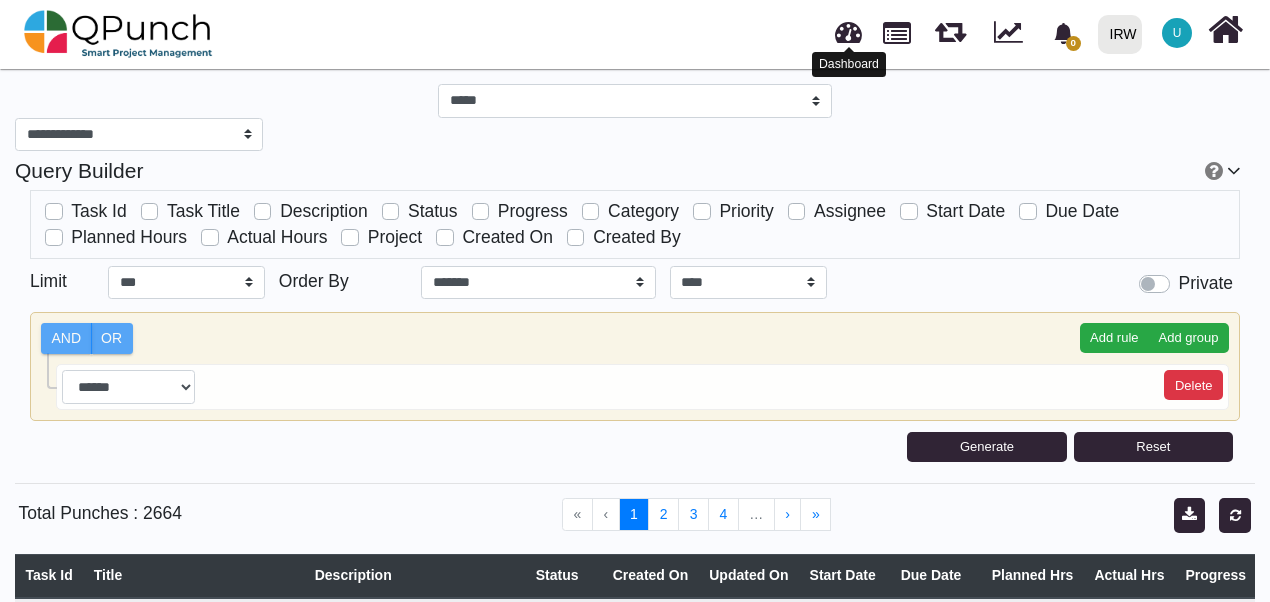 click at bounding box center [848, 29] 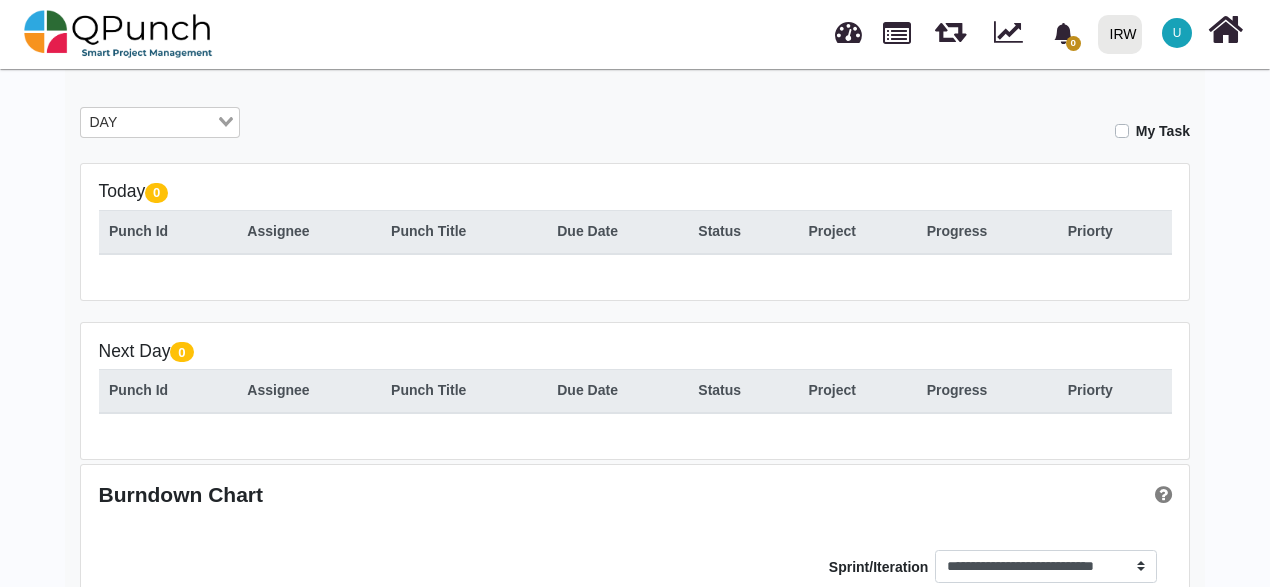 scroll, scrollTop: 300, scrollLeft: 0, axis: vertical 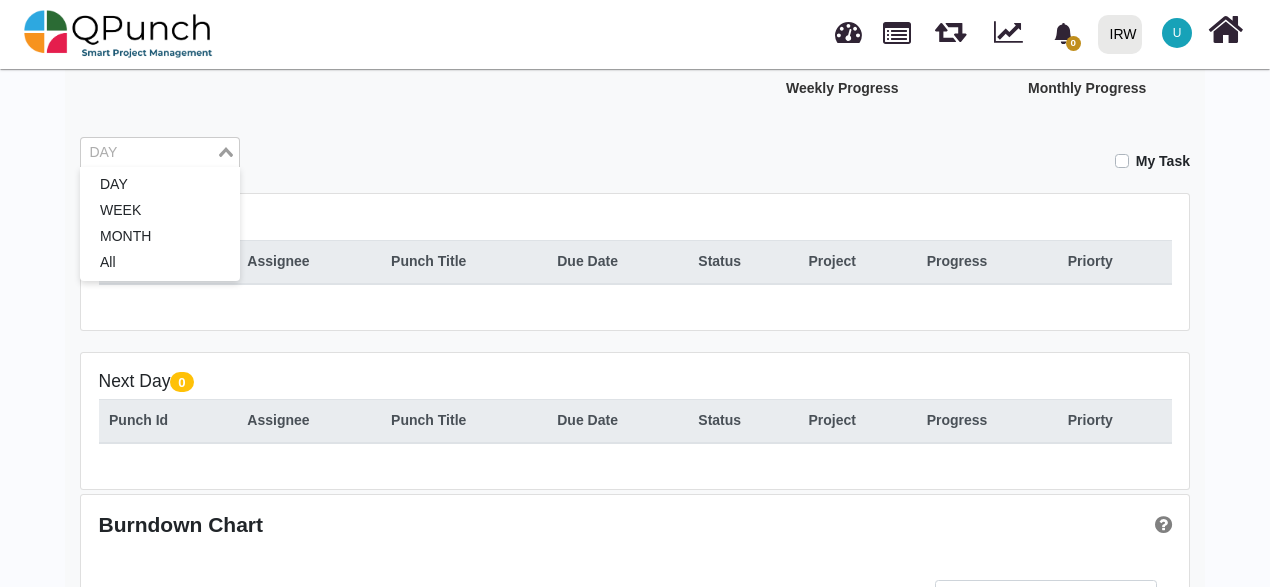 click at bounding box center [148, 153] 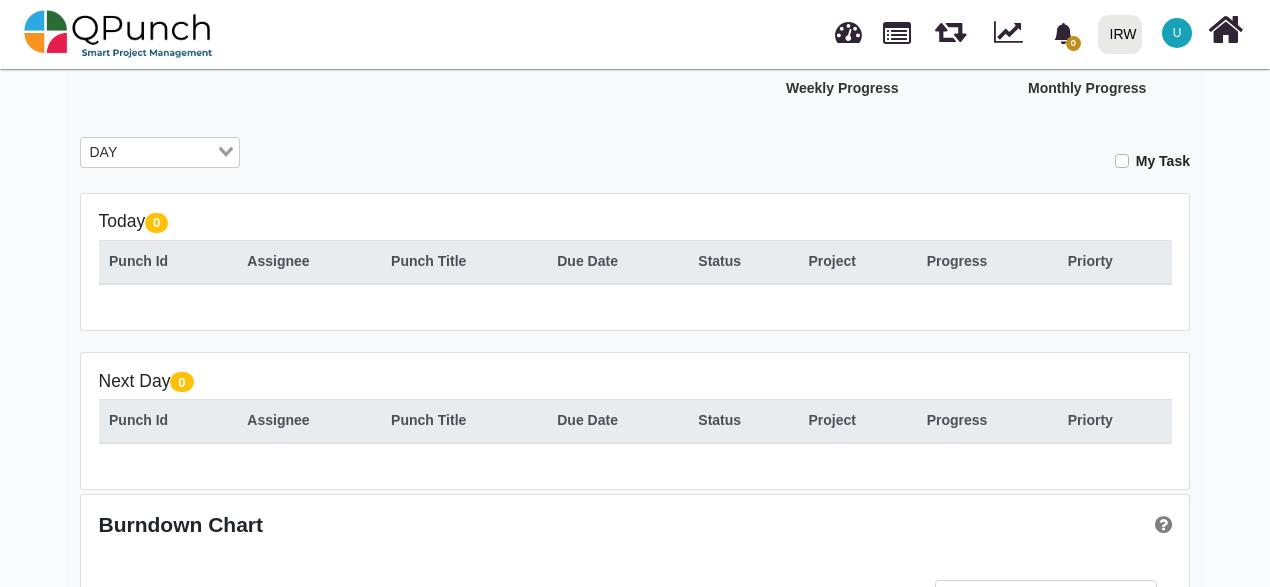 click on "Loading..." at bounding box center (227, 151) 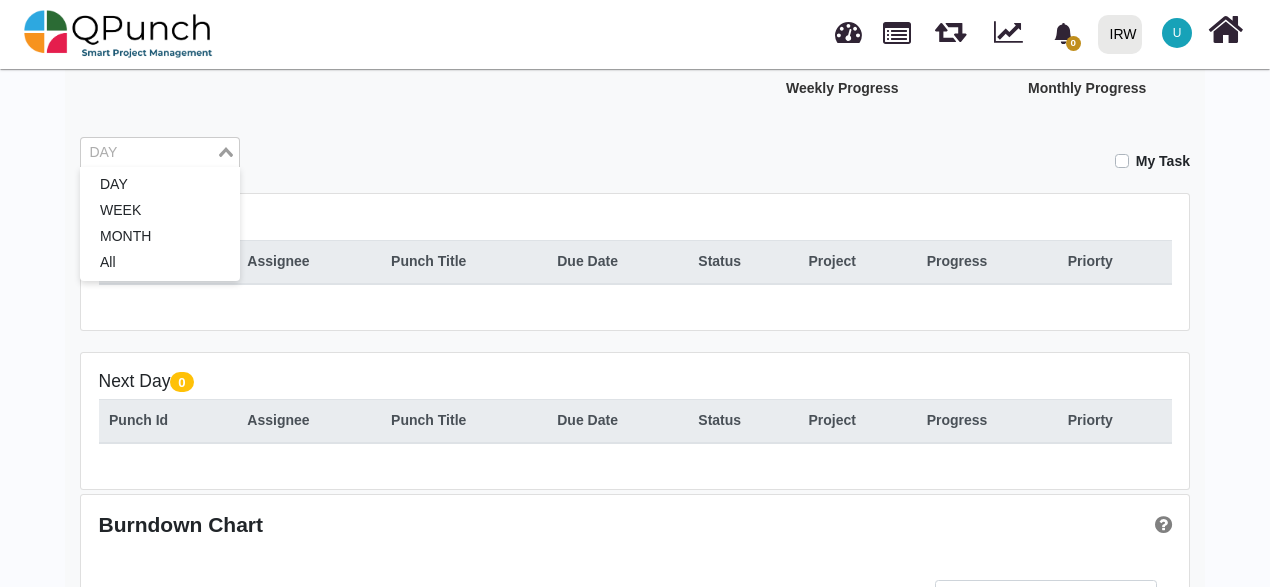 click 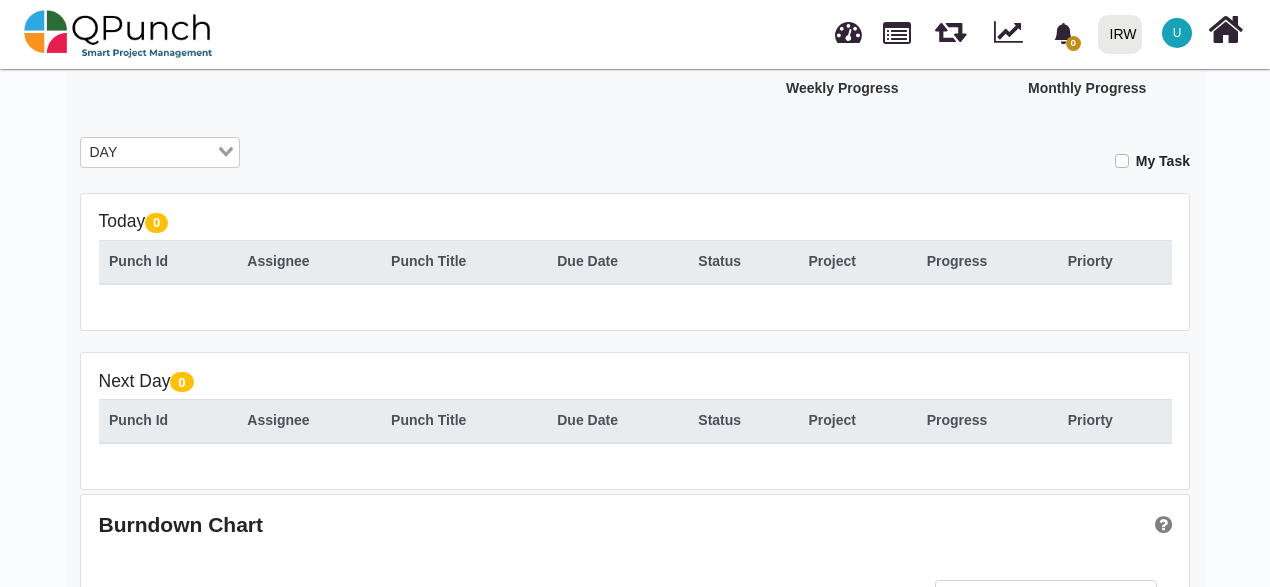 click 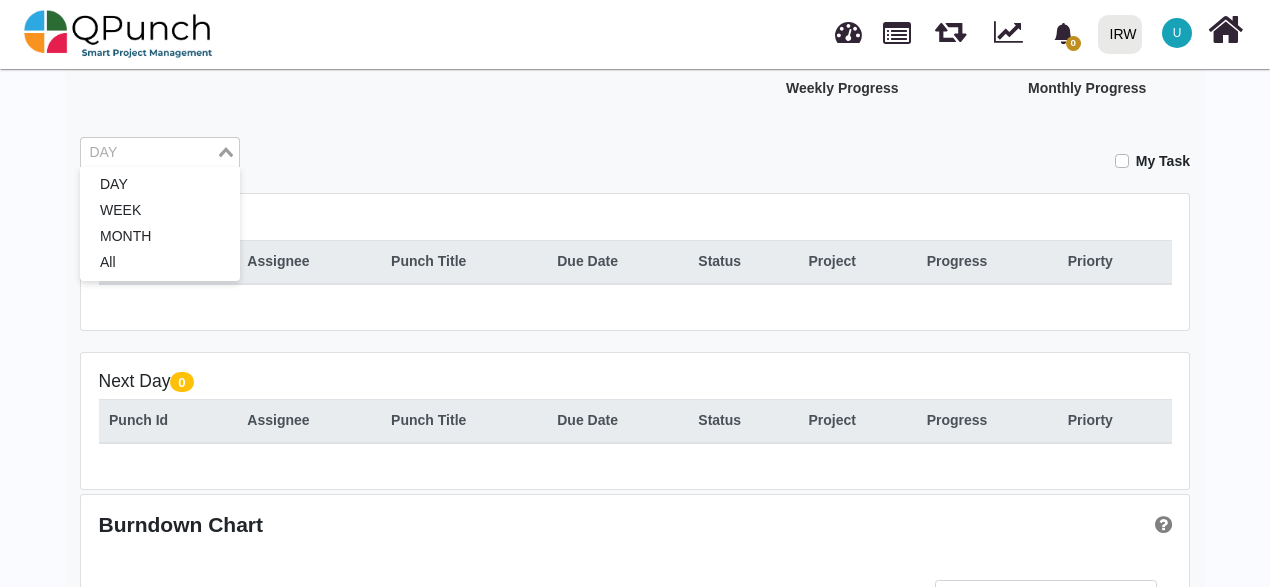 click on "Loading..." at bounding box center [227, 151] 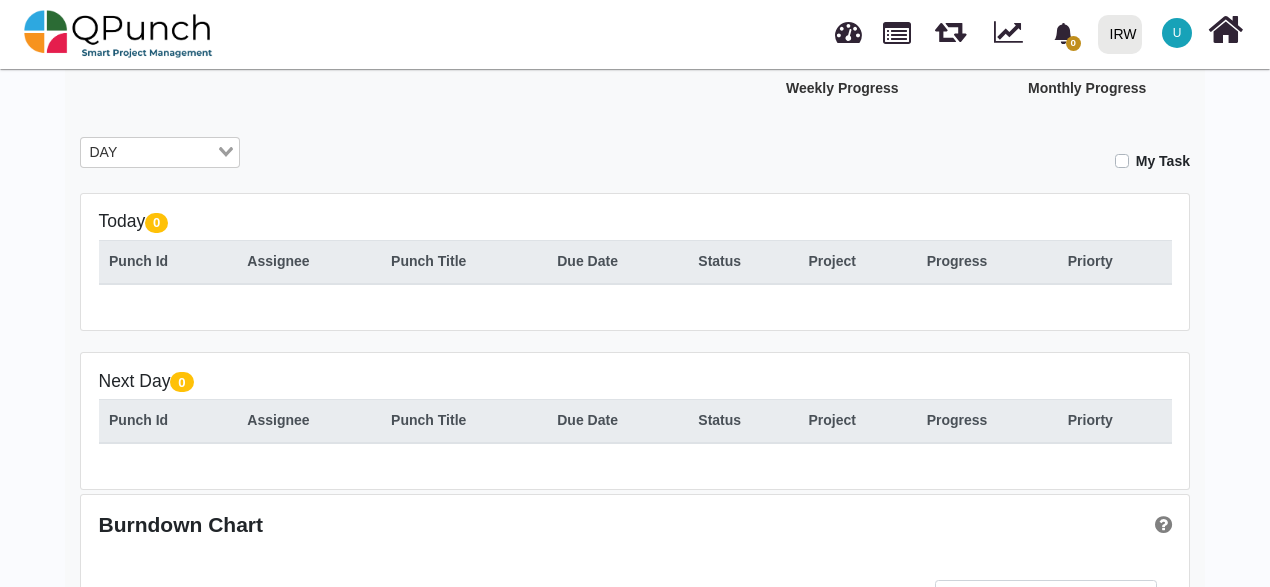 click on "Loading..." at bounding box center (227, 151) 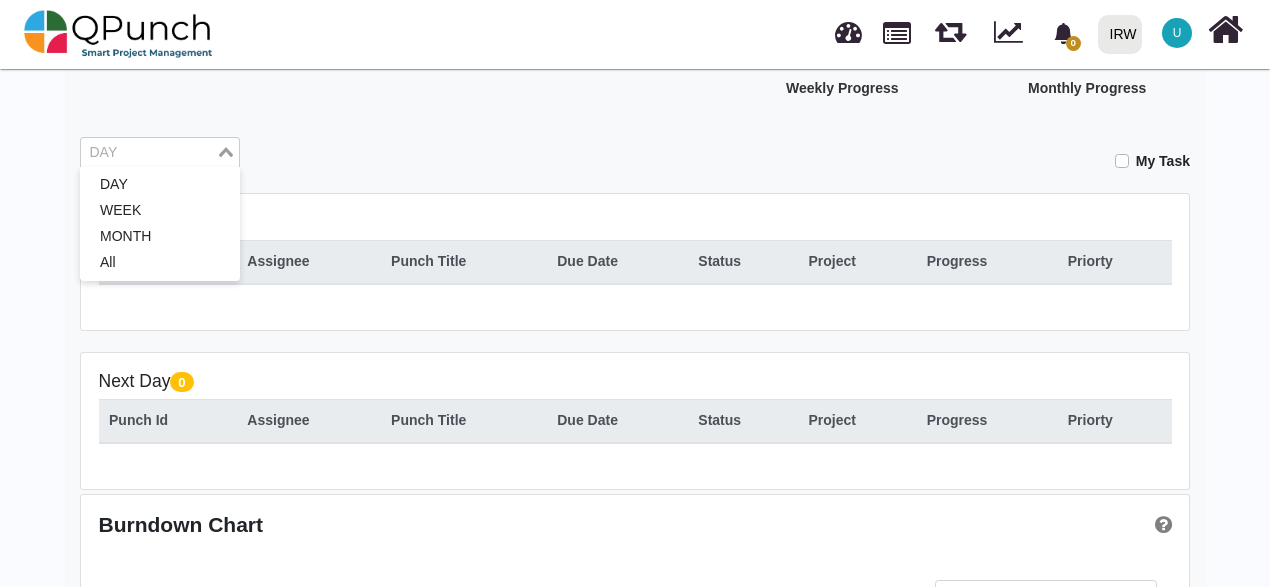 click 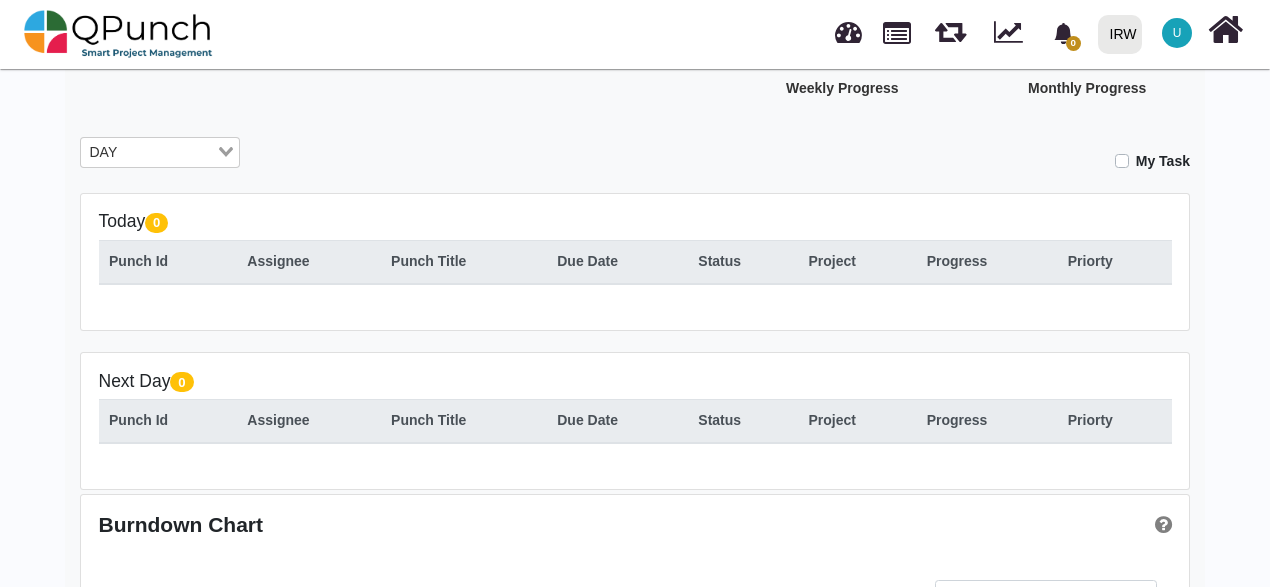 click on "Loading..." at bounding box center (227, 151) 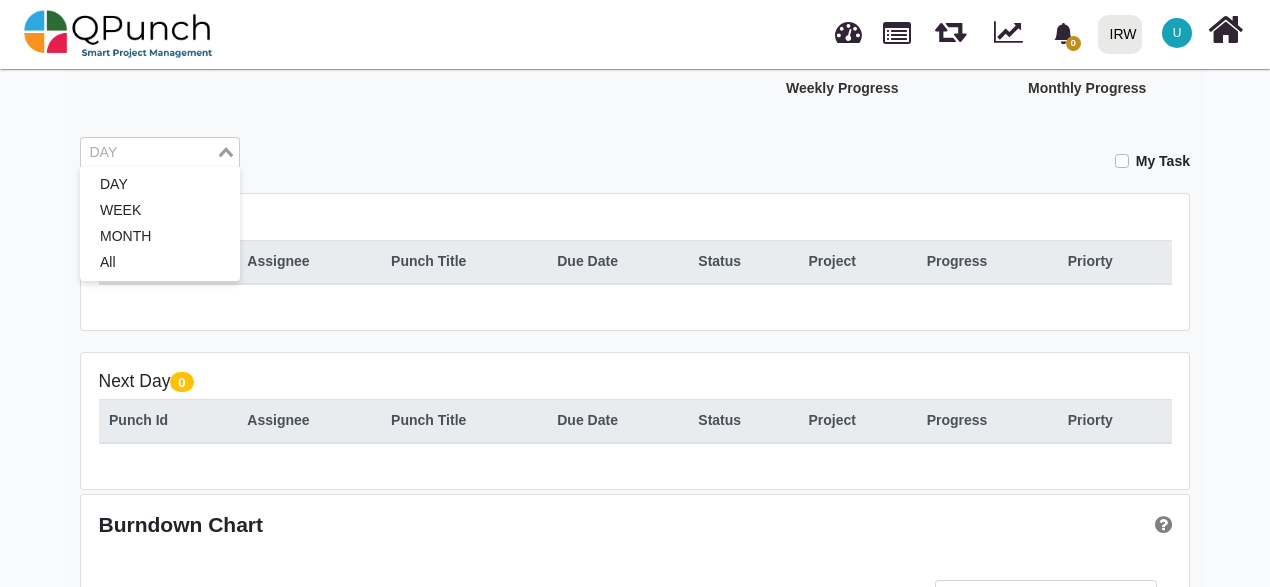 click on "Loading..." at bounding box center [227, 151] 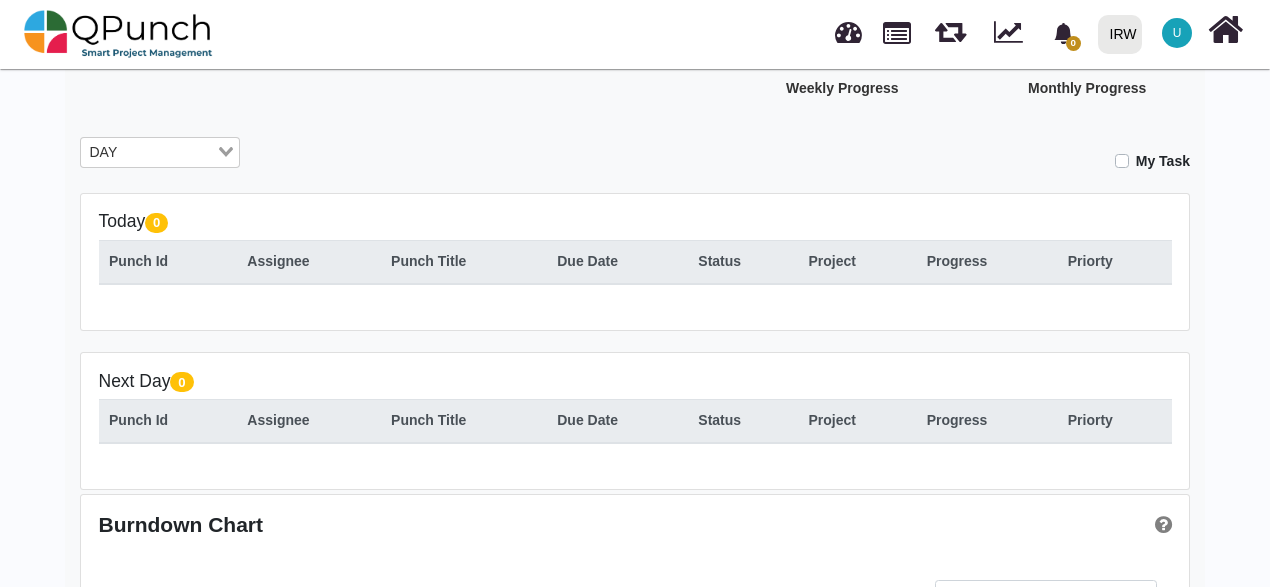 click 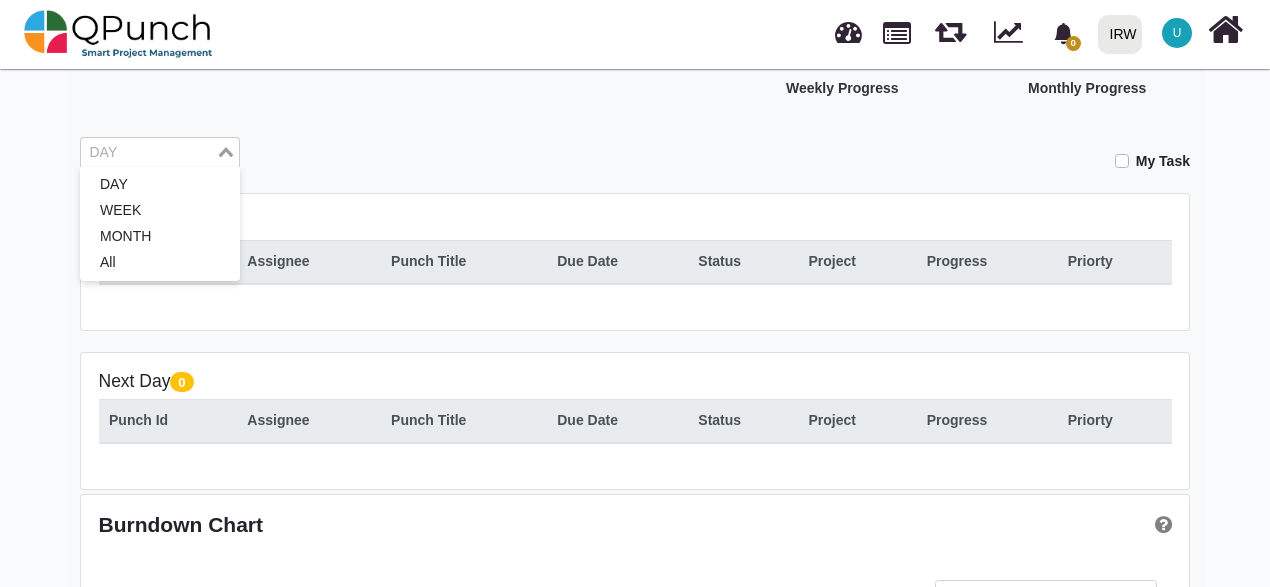 click 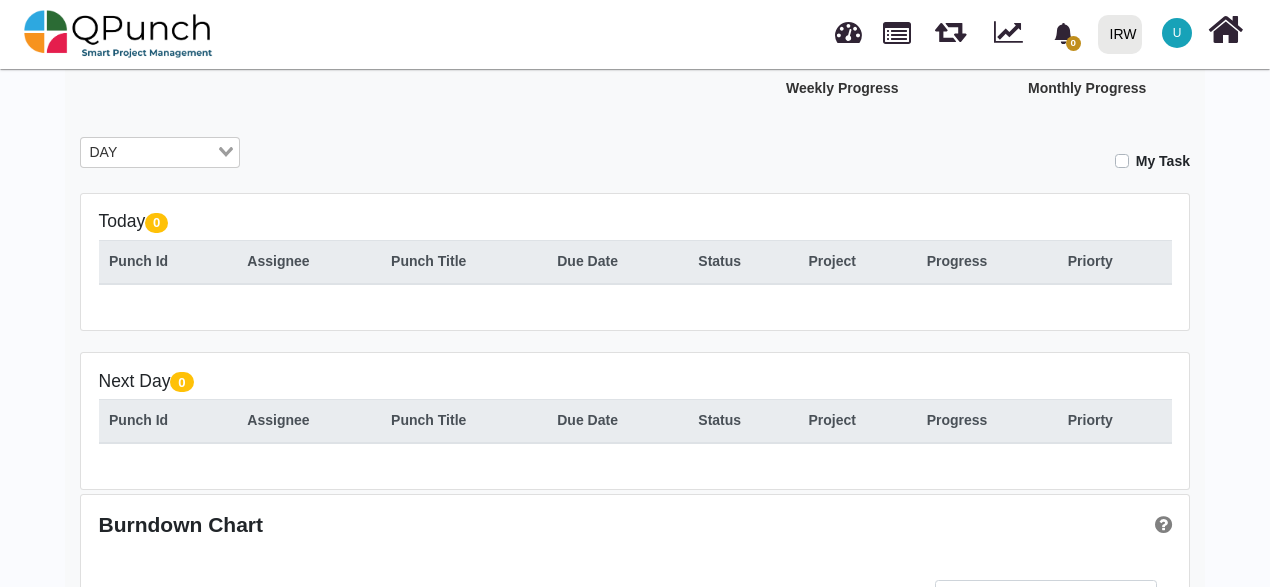 click 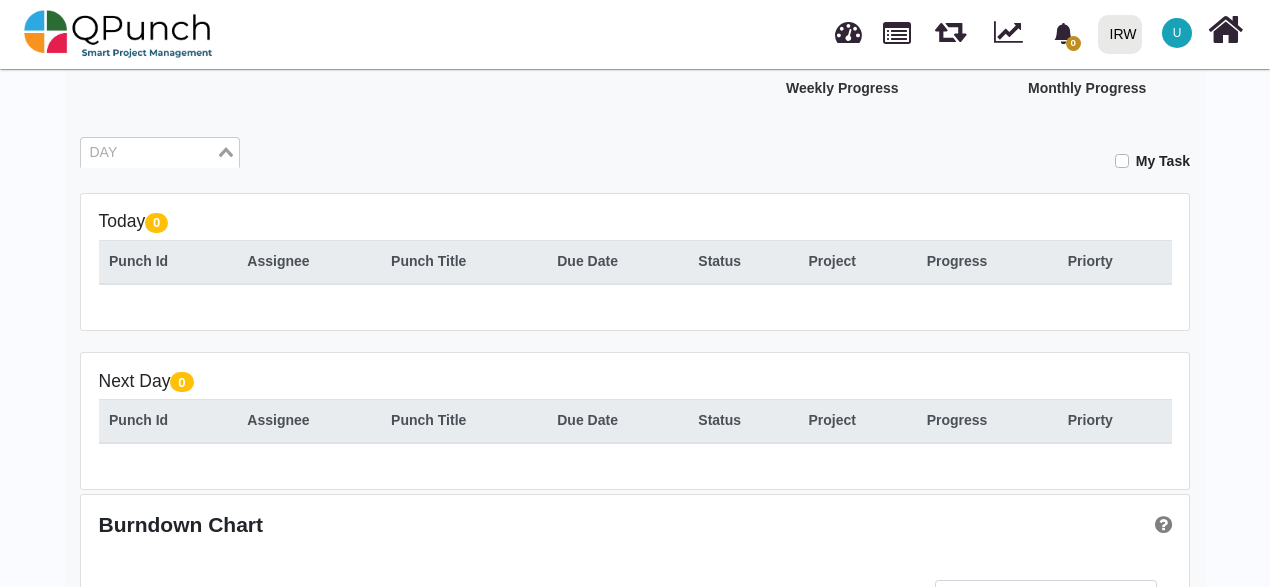 click 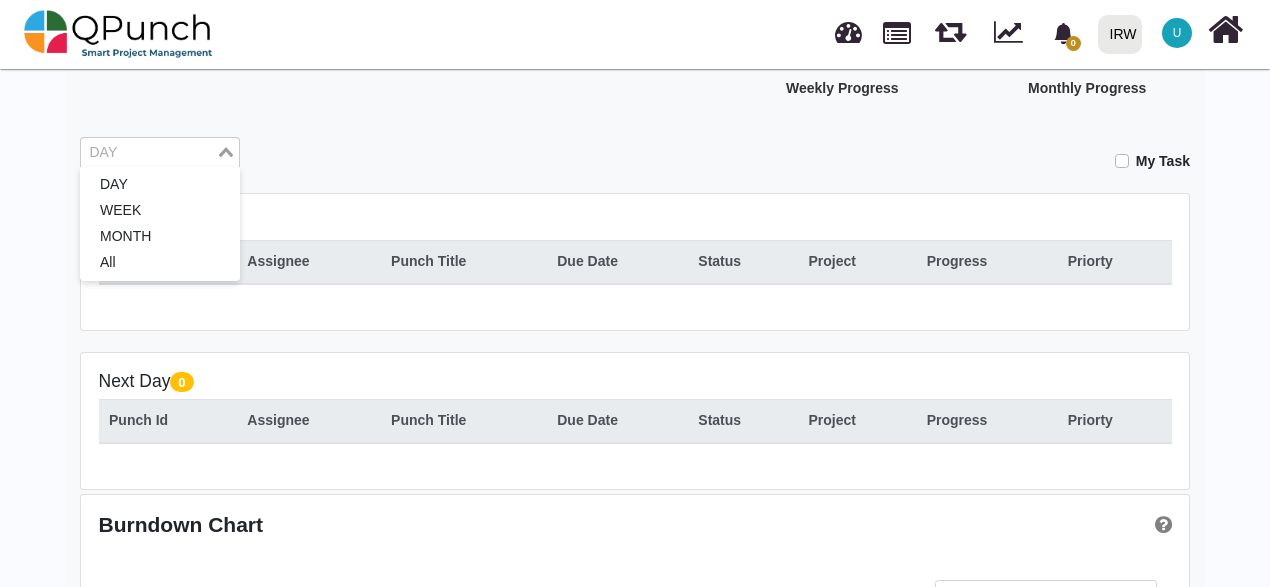 click 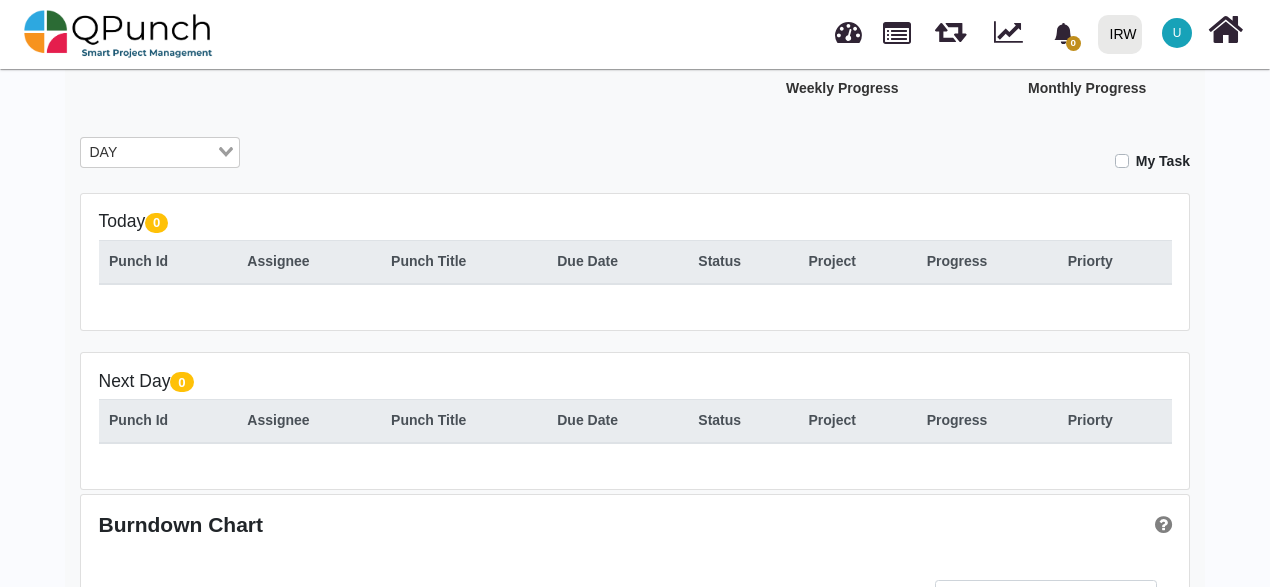 click 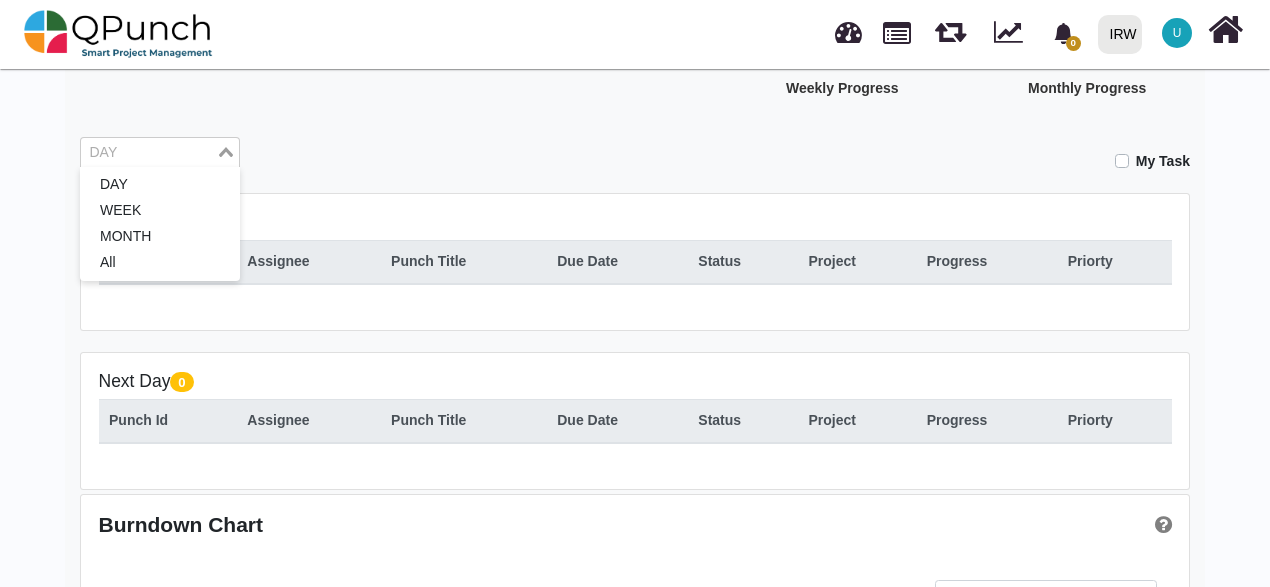 click 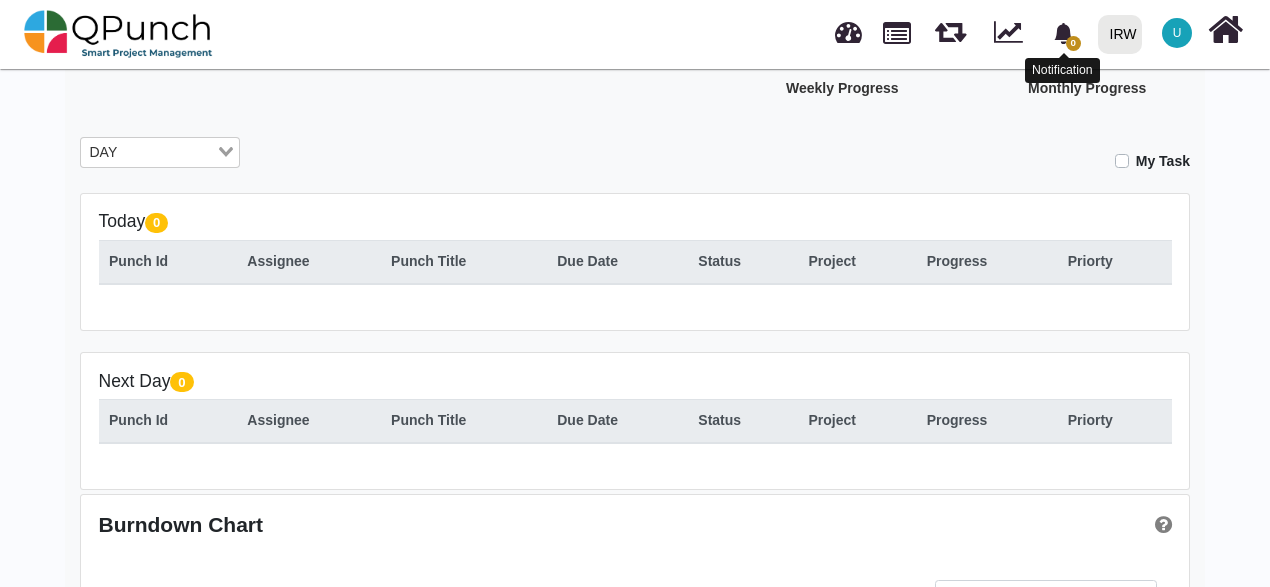 click 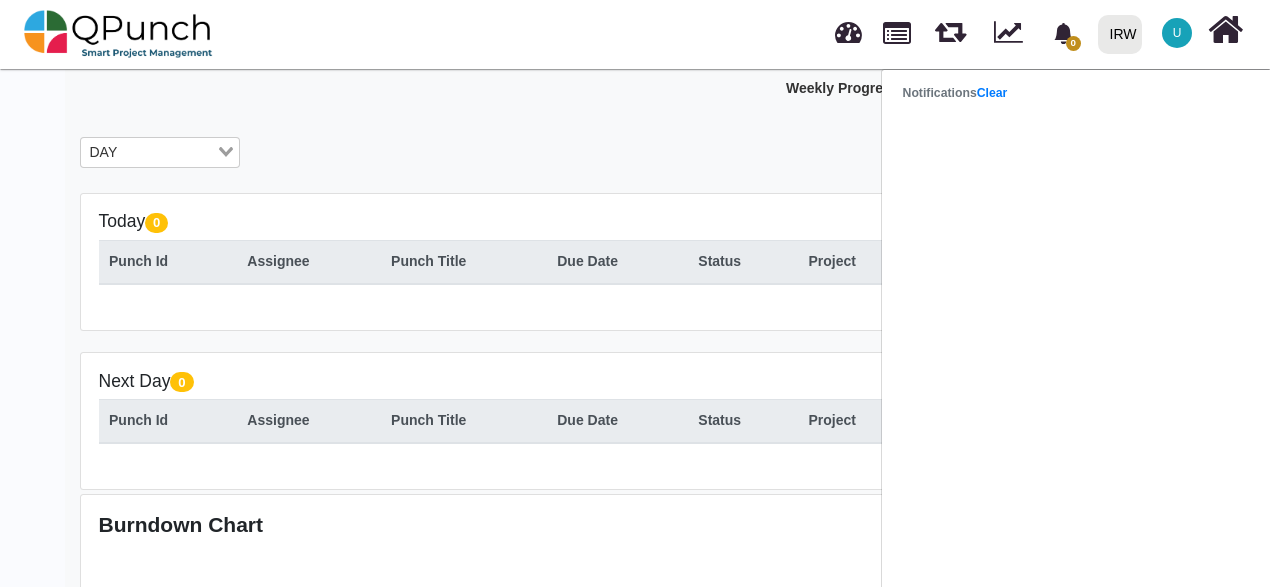 click on "Notifications
Clear" at bounding box center (955, 93) 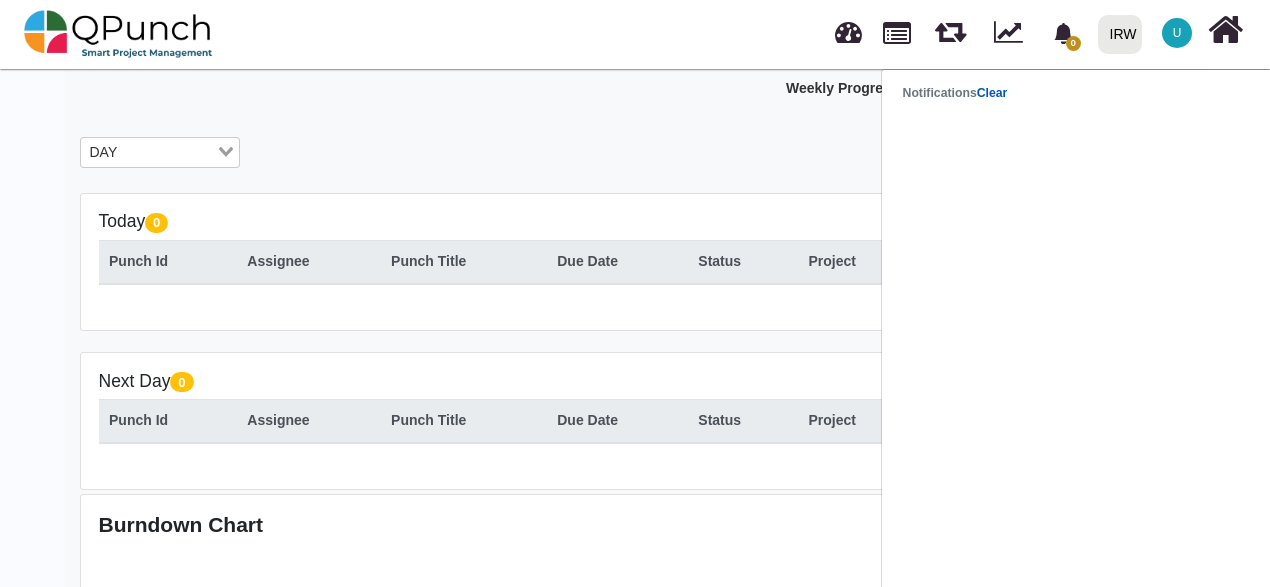 click on "Clear" at bounding box center [992, 93] 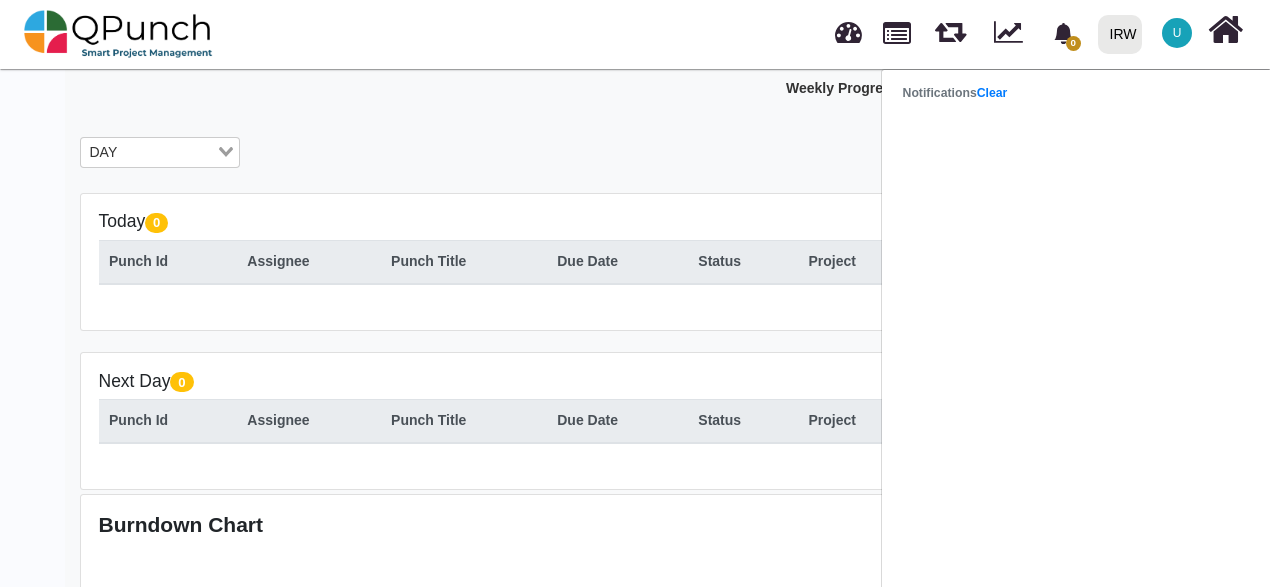 click on "**********" at bounding box center [635, 246] 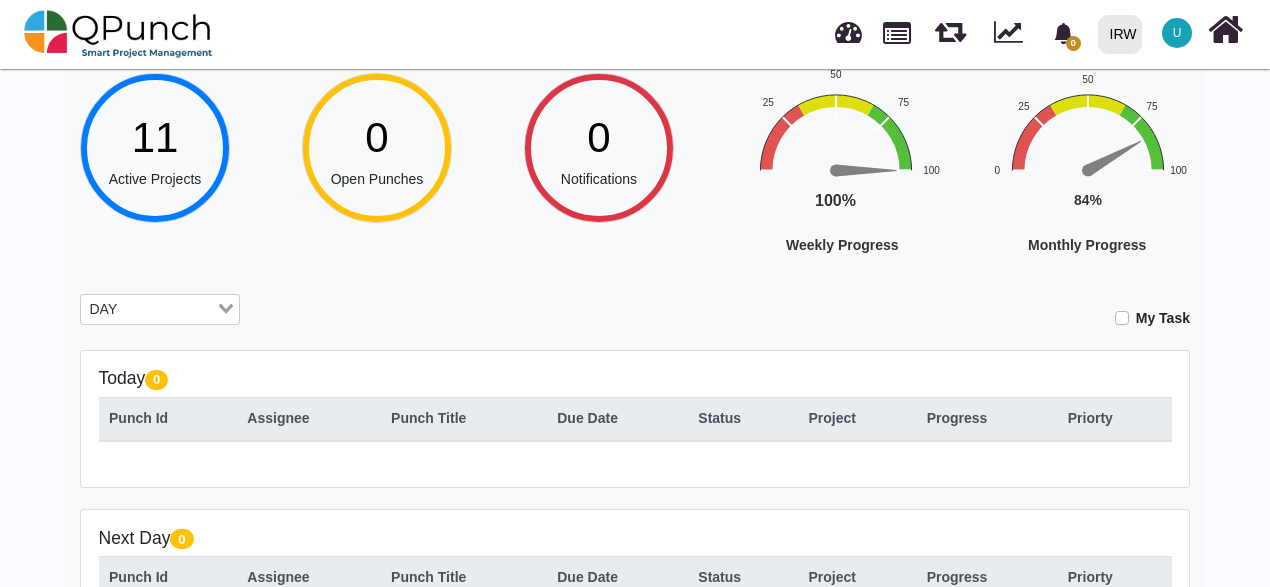 scroll, scrollTop: 0, scrollLeft: 0, axis: both 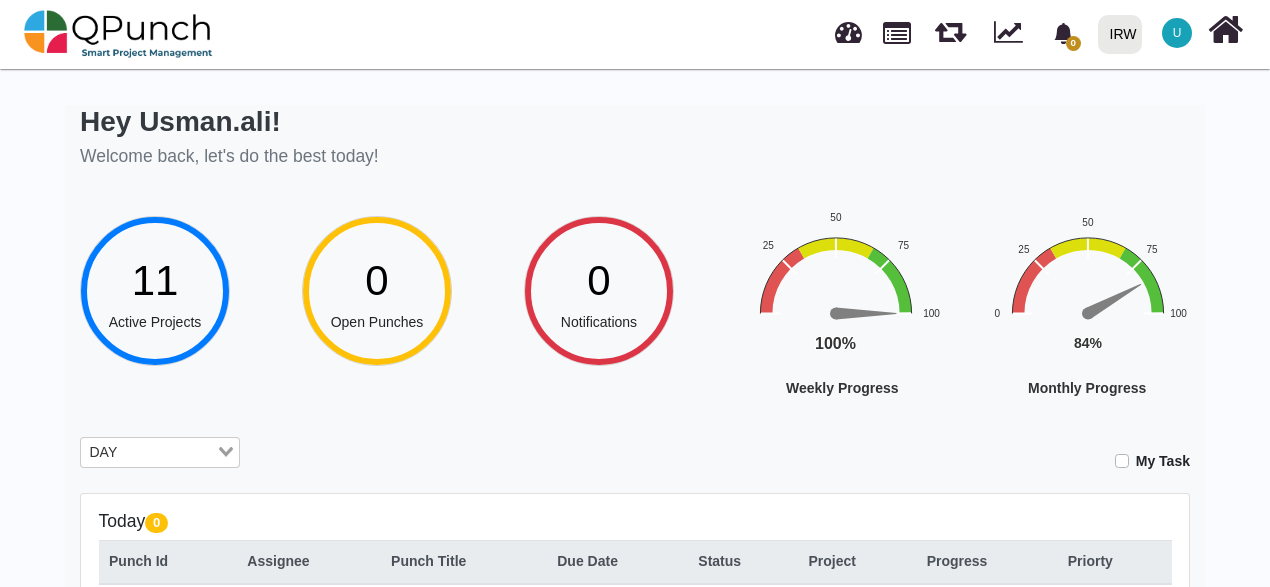 click on "U" at bounding box center [1177, 33] 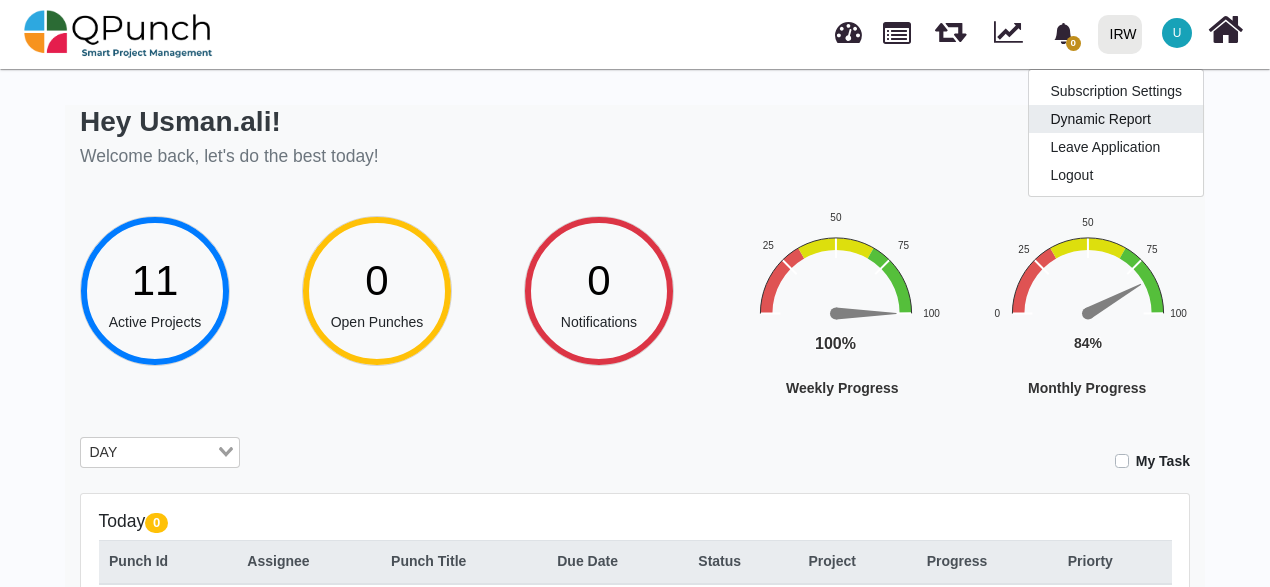 click on "Dynamic Report" at bounding box center [1116, 119] 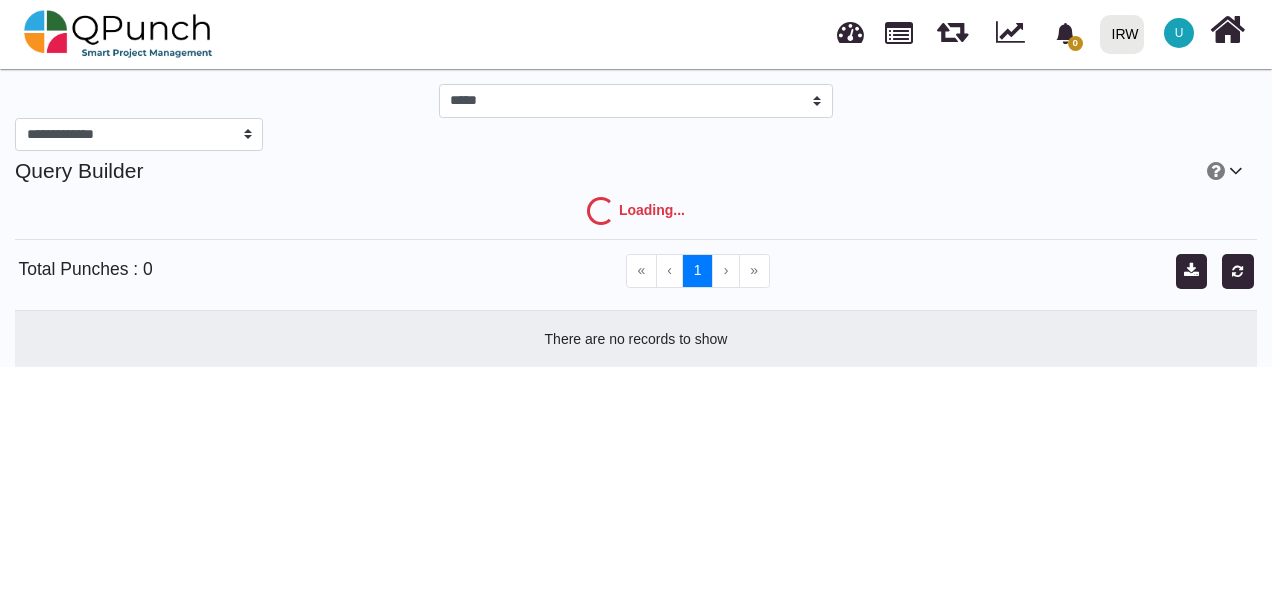 select on "***" 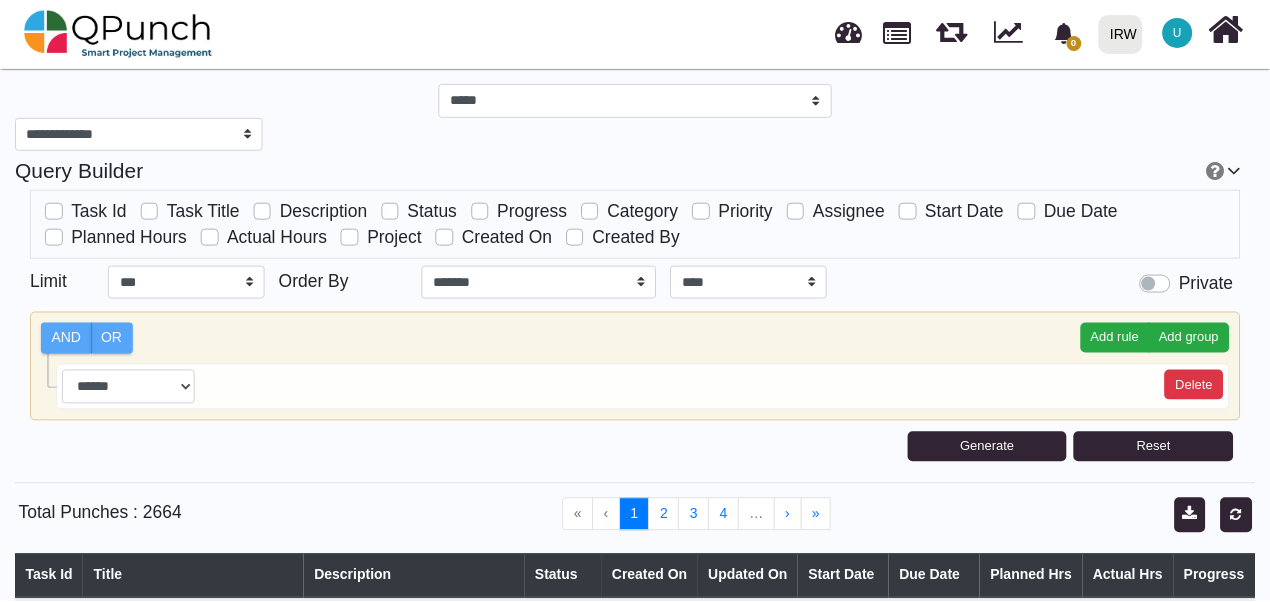 scroll, scrollTop: 0, scrollLeft: 0, axis: both 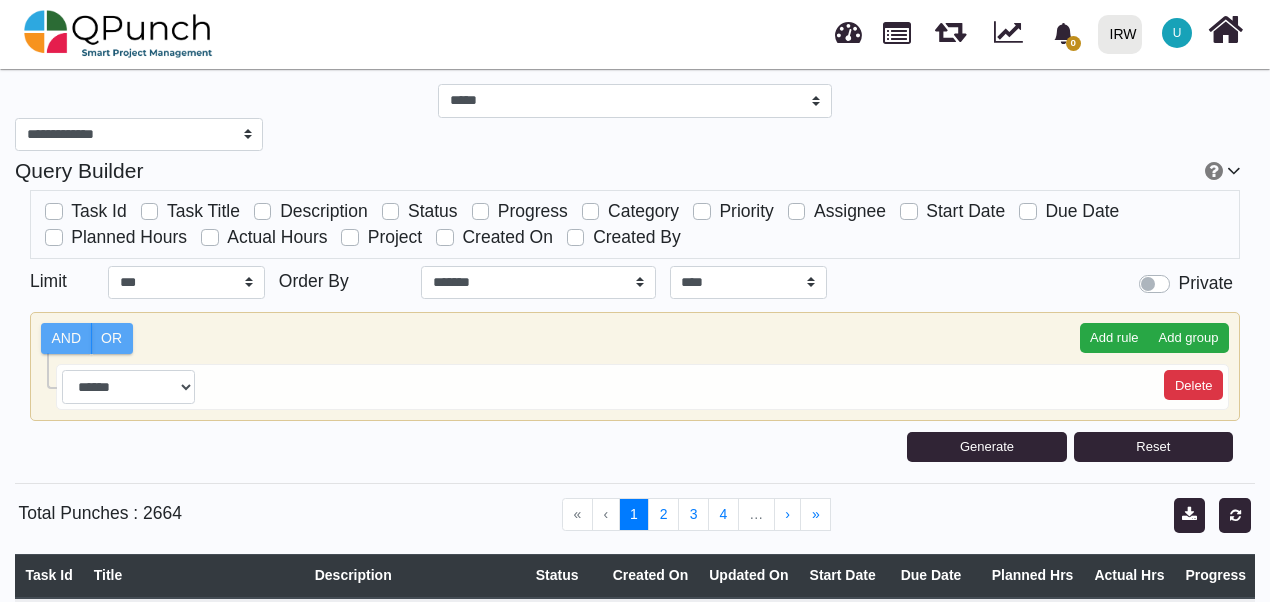 click on "U" at bounding box center (1177, 33) 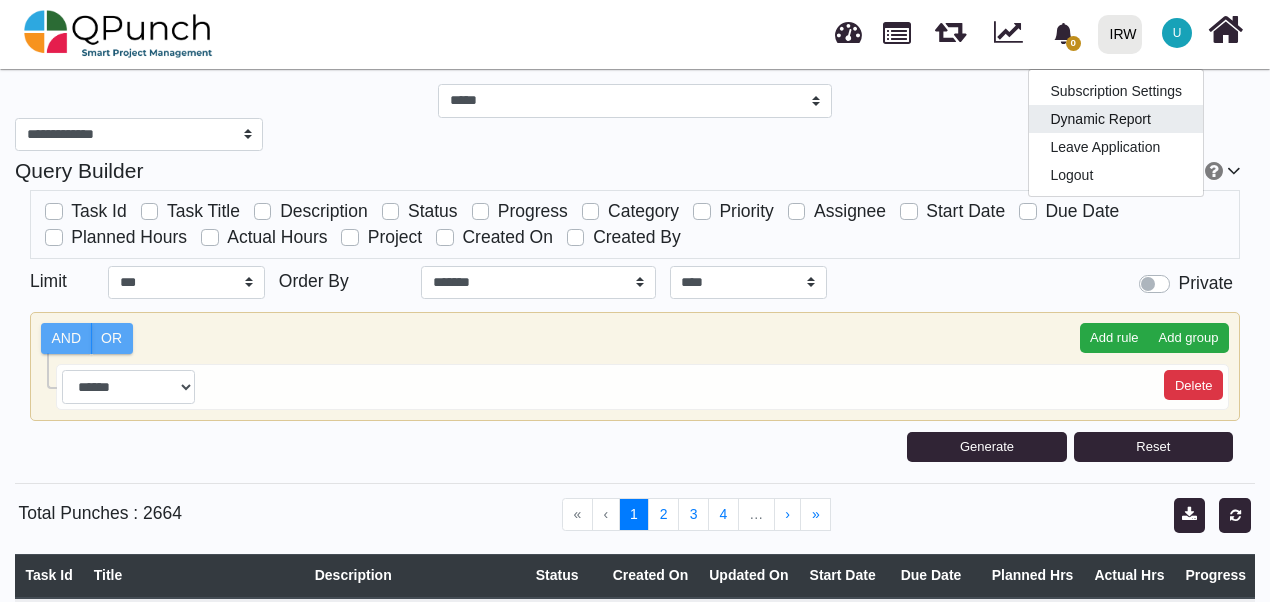 click on "Dynamic Report" at bounding box center [1116, 119] 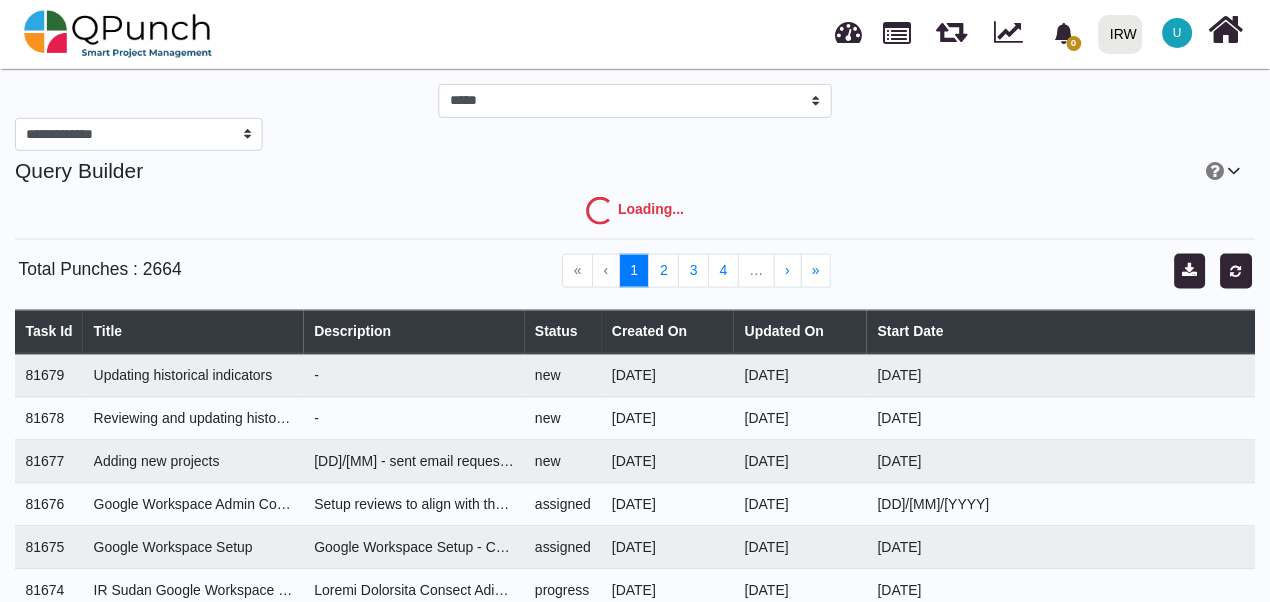 scroll, scrollTop: 0, scrollLeft: 0, axis: both 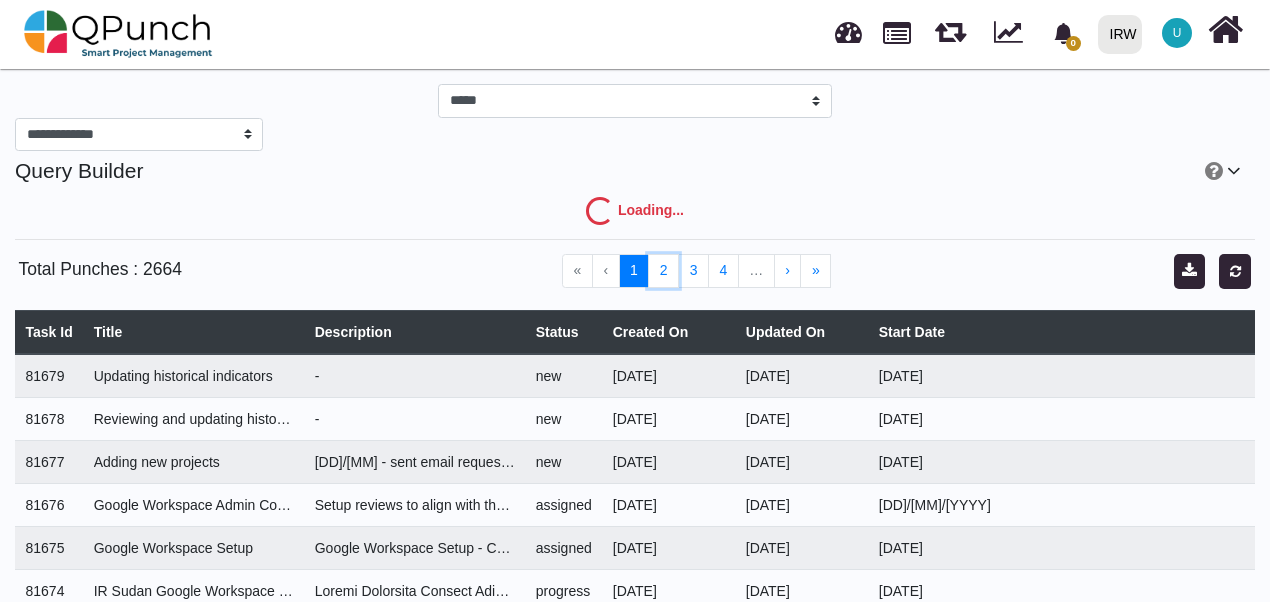 click on "2" at bounding box center (663, 271) 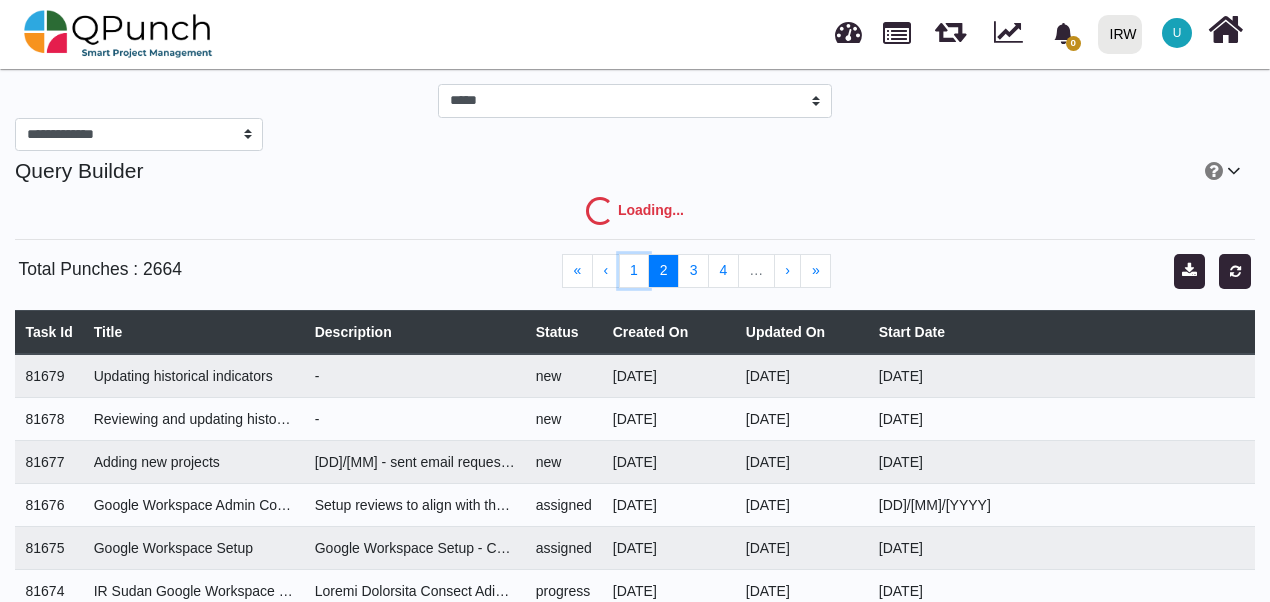 click on "1" at bounding box center [634, 271] 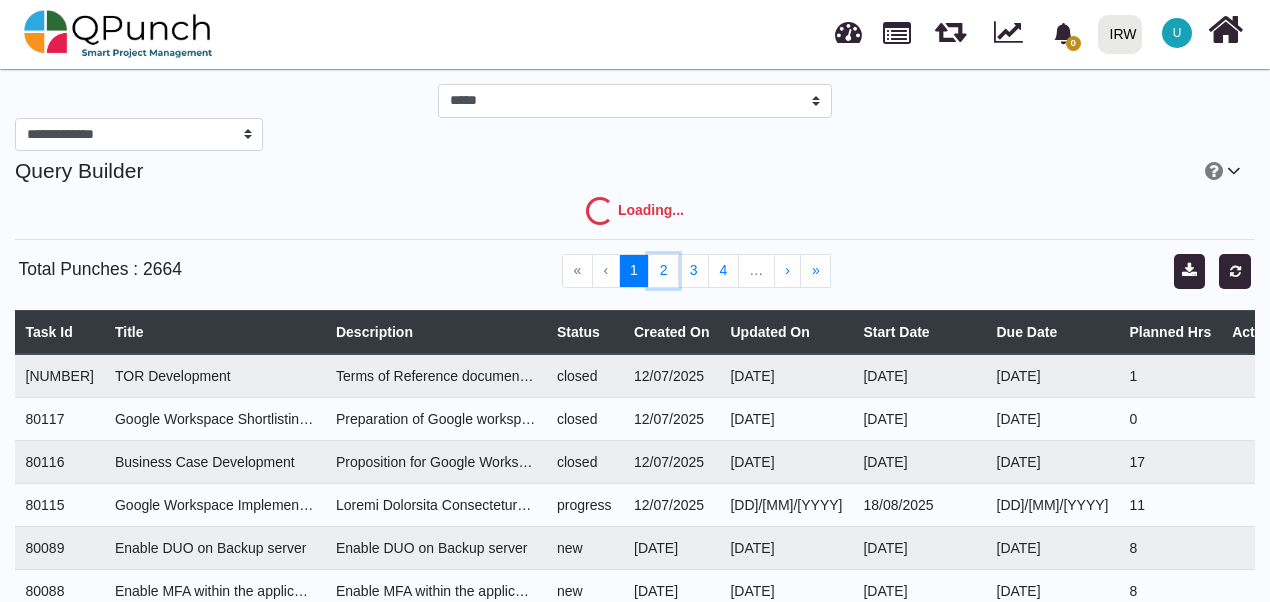 click on "2" at bounding box center [663, 271] 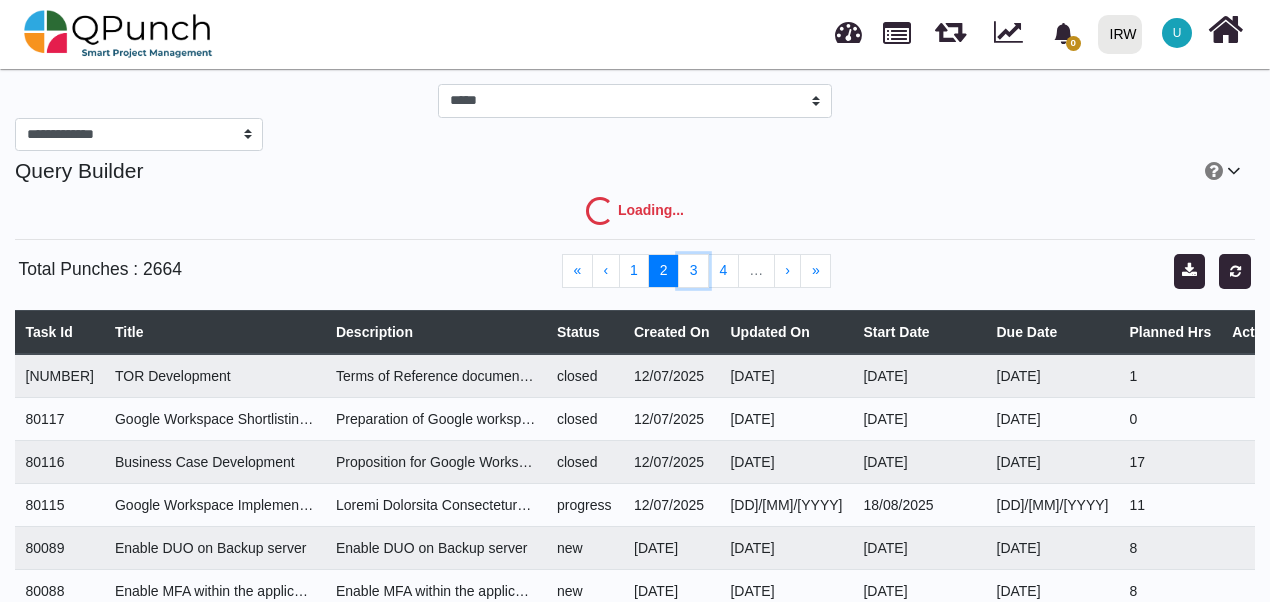 click on "3" at bounding box center (693, 271) 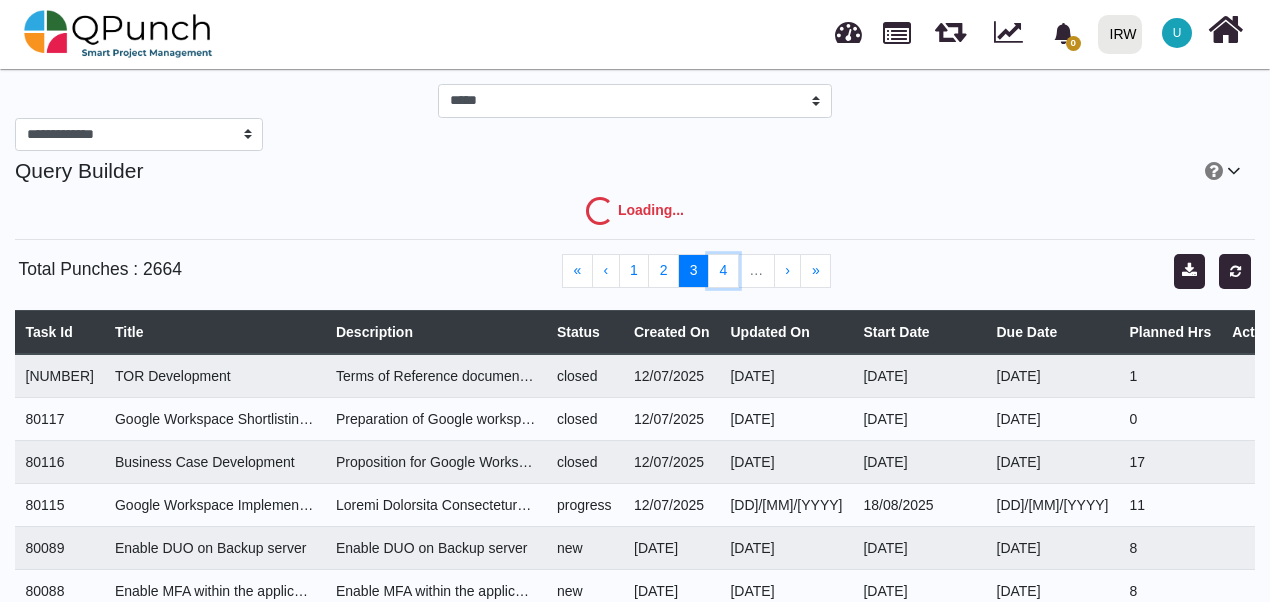 click on "4" at bounding box center (723, 271) 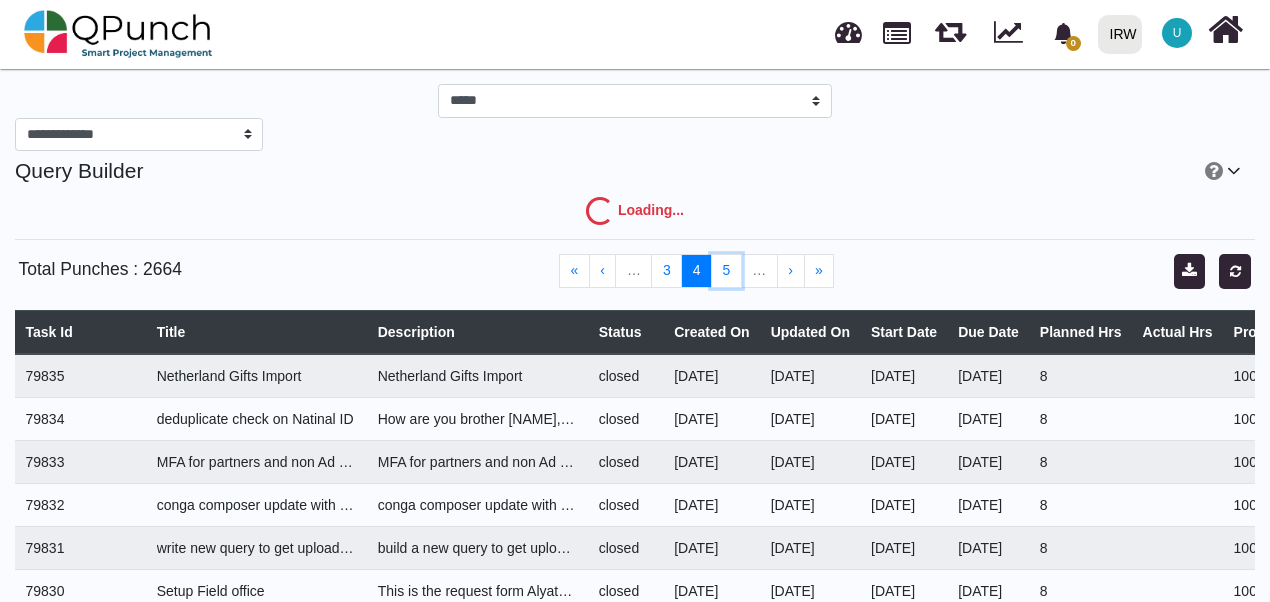 click on "5" at bounding box center [726, 271] 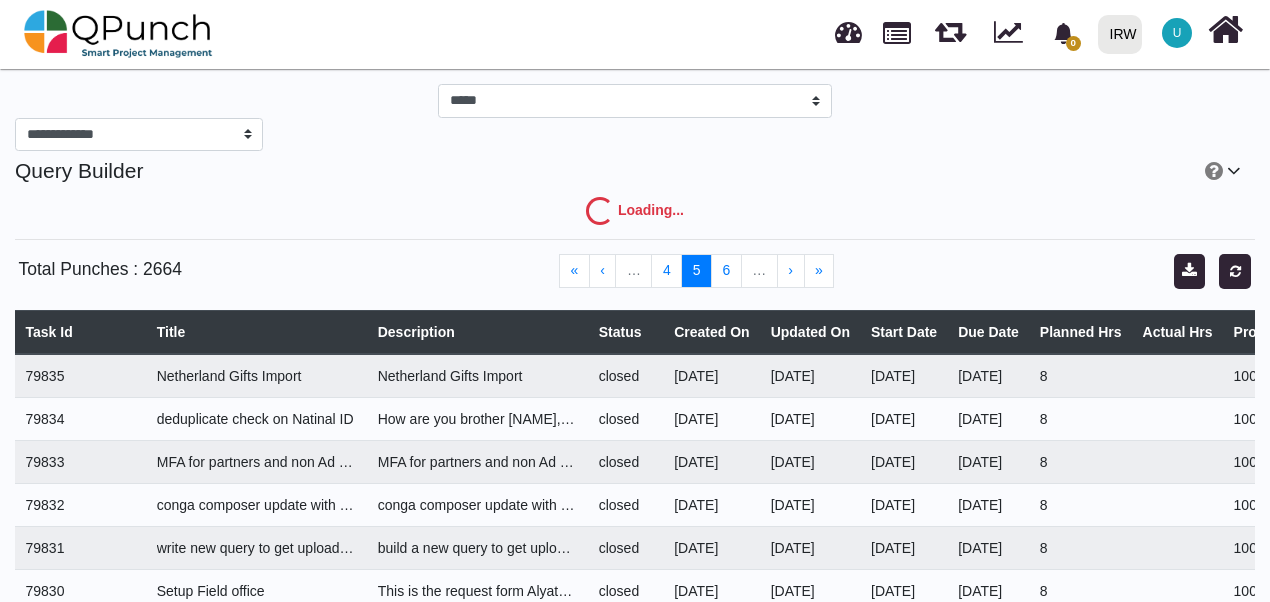 click on "6" at bounding box center (726, 271) 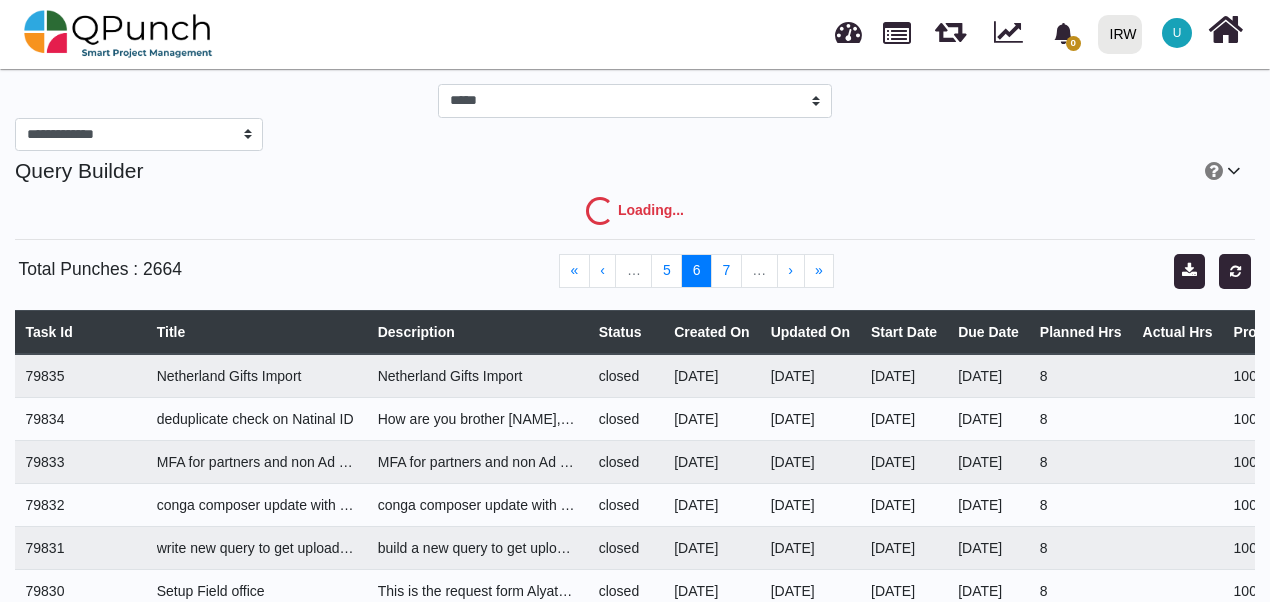click on "7" at bounding box center [726, 271] 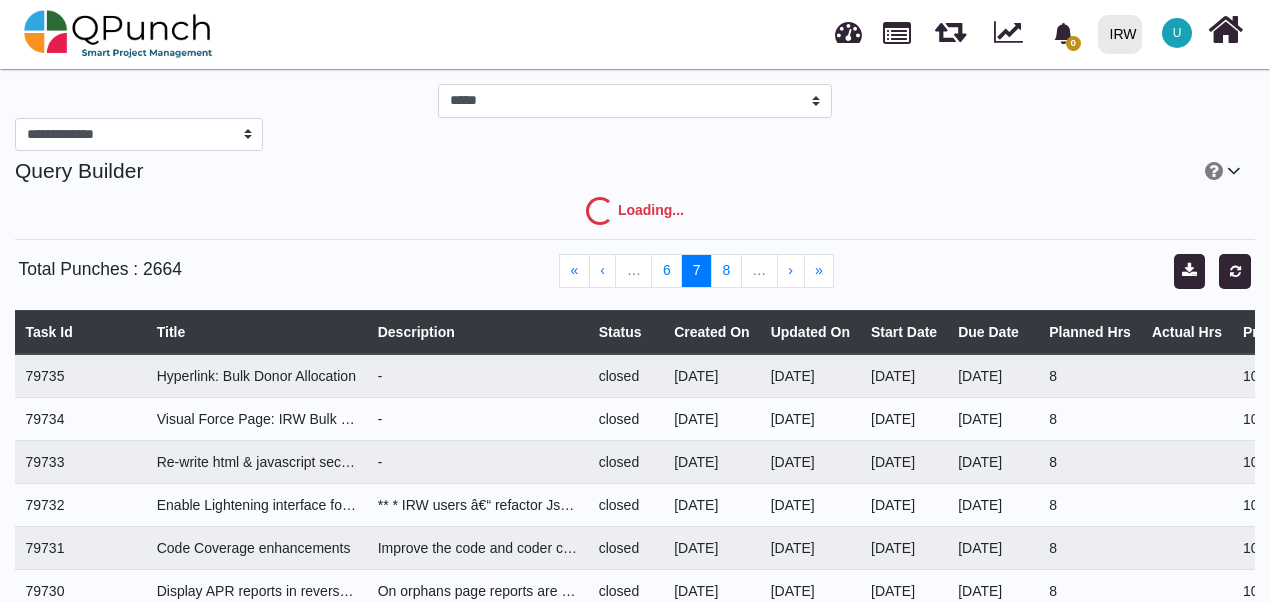 click on "8" at bounding box center [726, 271] 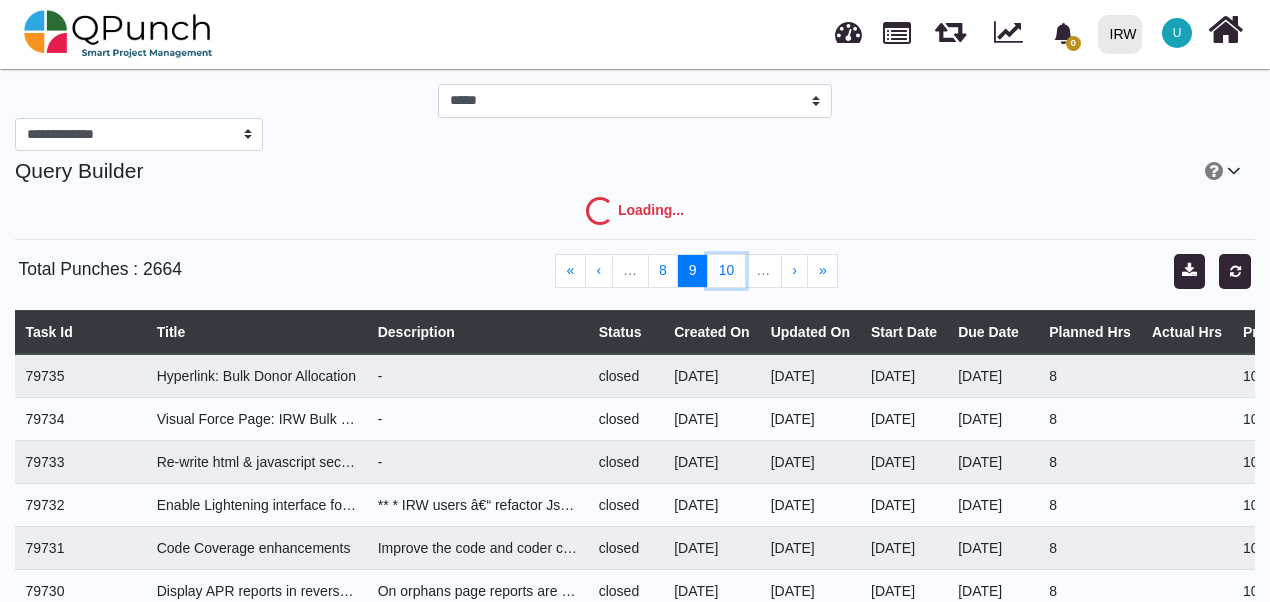 click on "10" at bounding box center [726, 271] 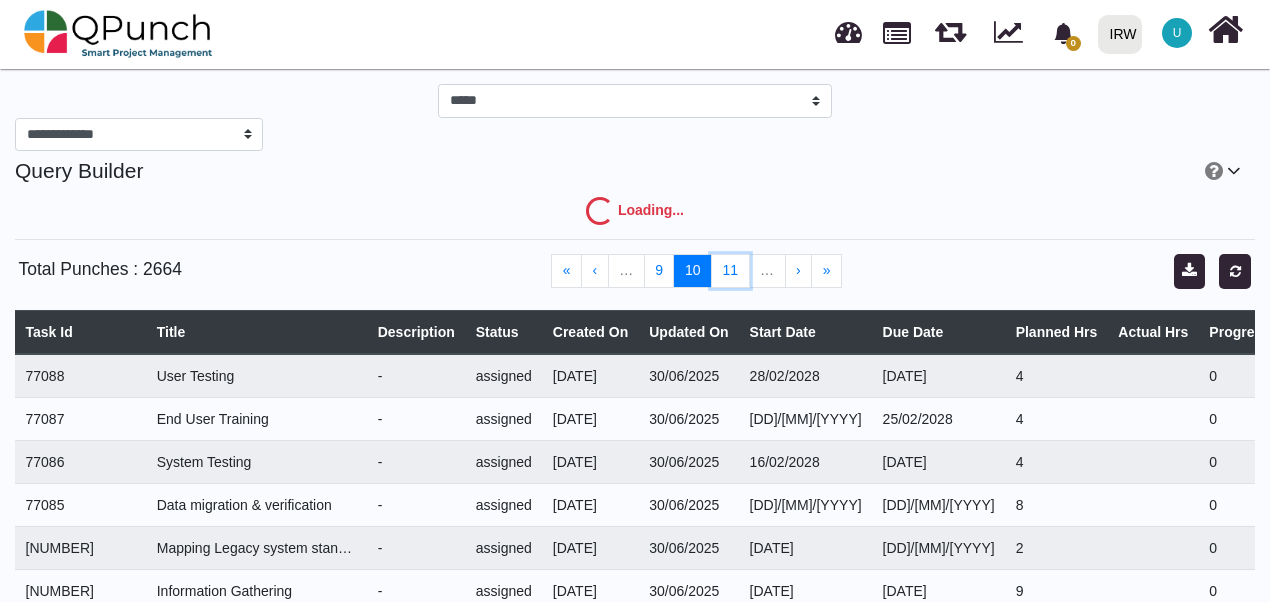 click on "11" at bounding box center (730, 271) 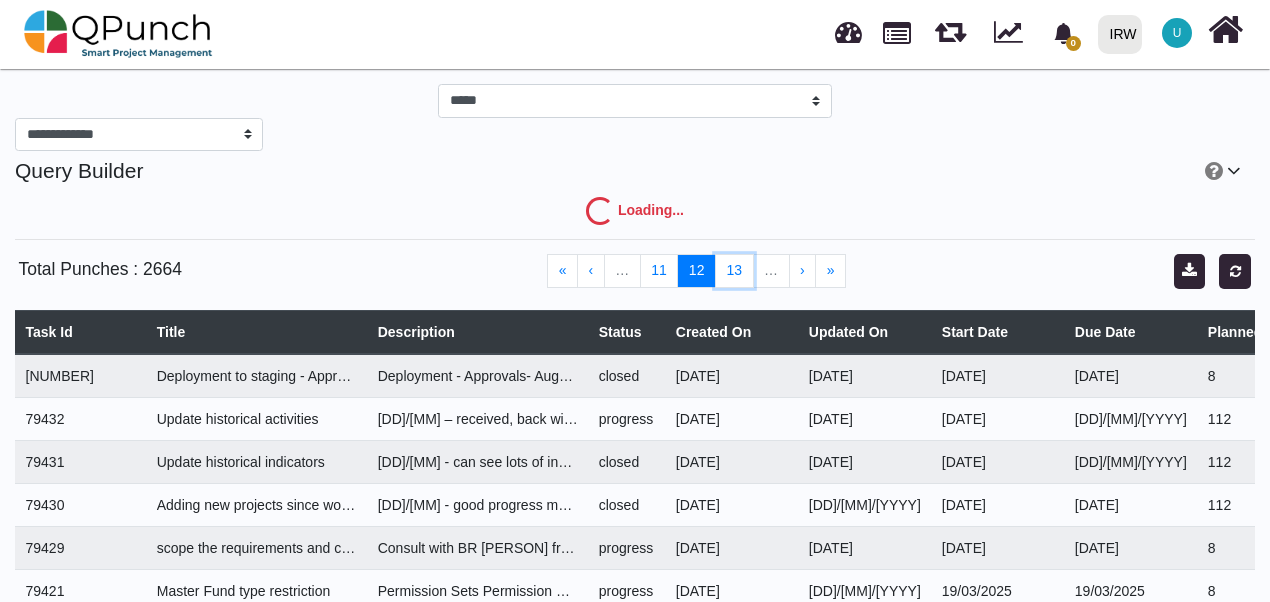 click on "13" at bounding box center (734, 271) 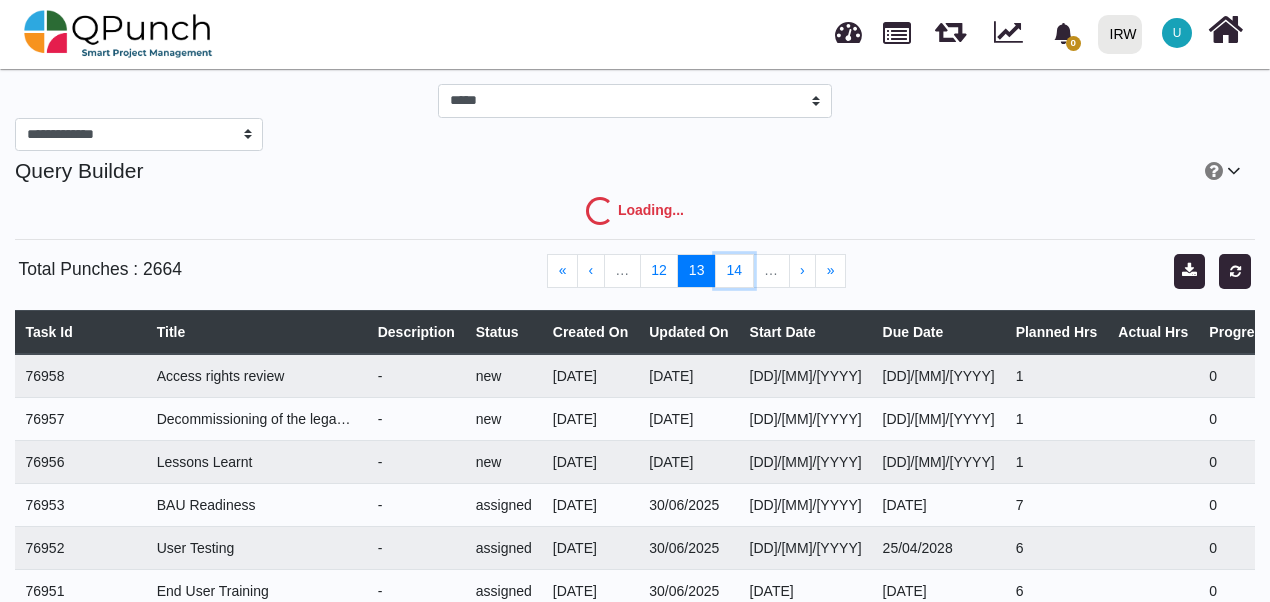 click on "14" at bounding box center [734, 271] 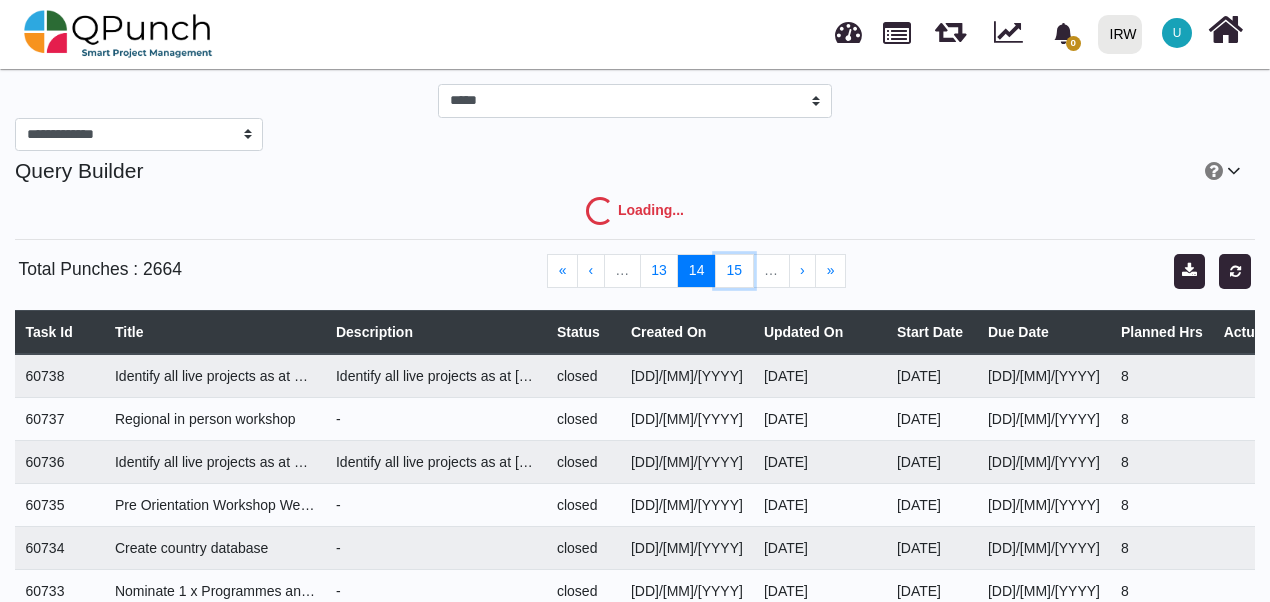 click on "15" at bounding box center [734, 271] 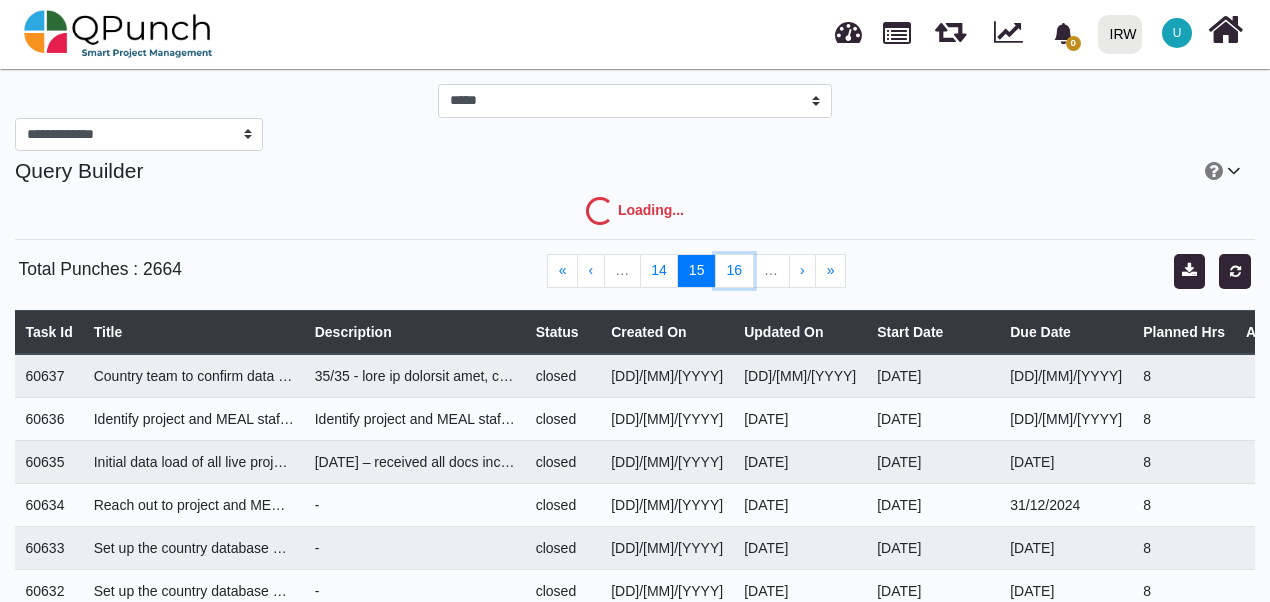click on "16" at bounding box center (734, 271) 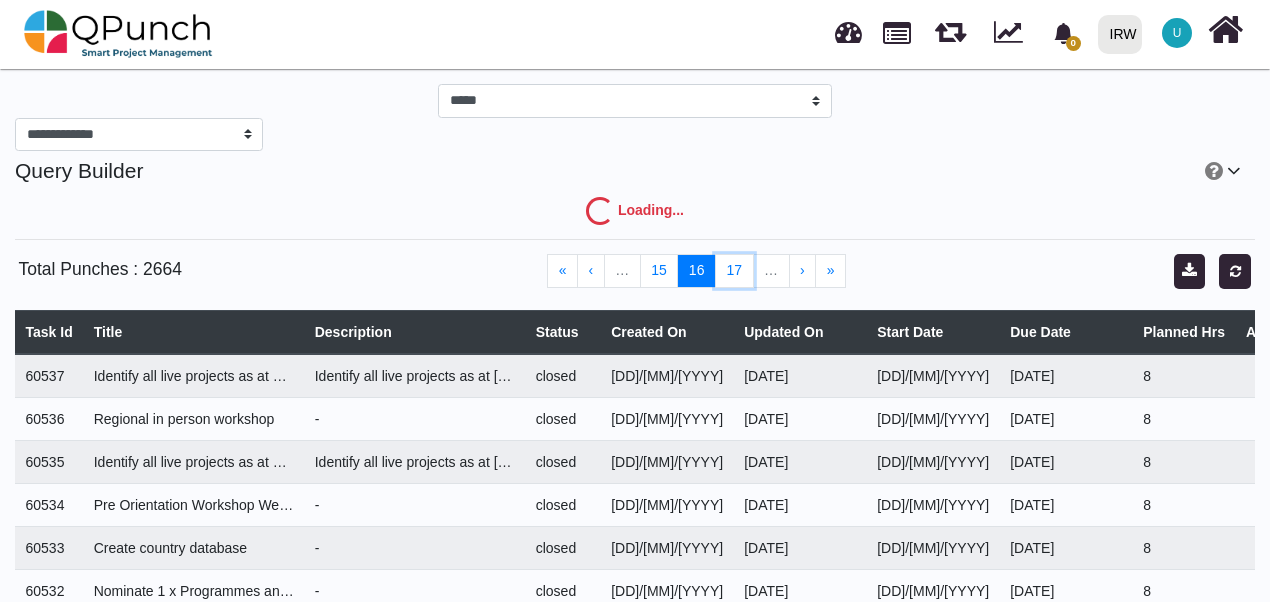 click on "17" at bounding box center (734, 271) 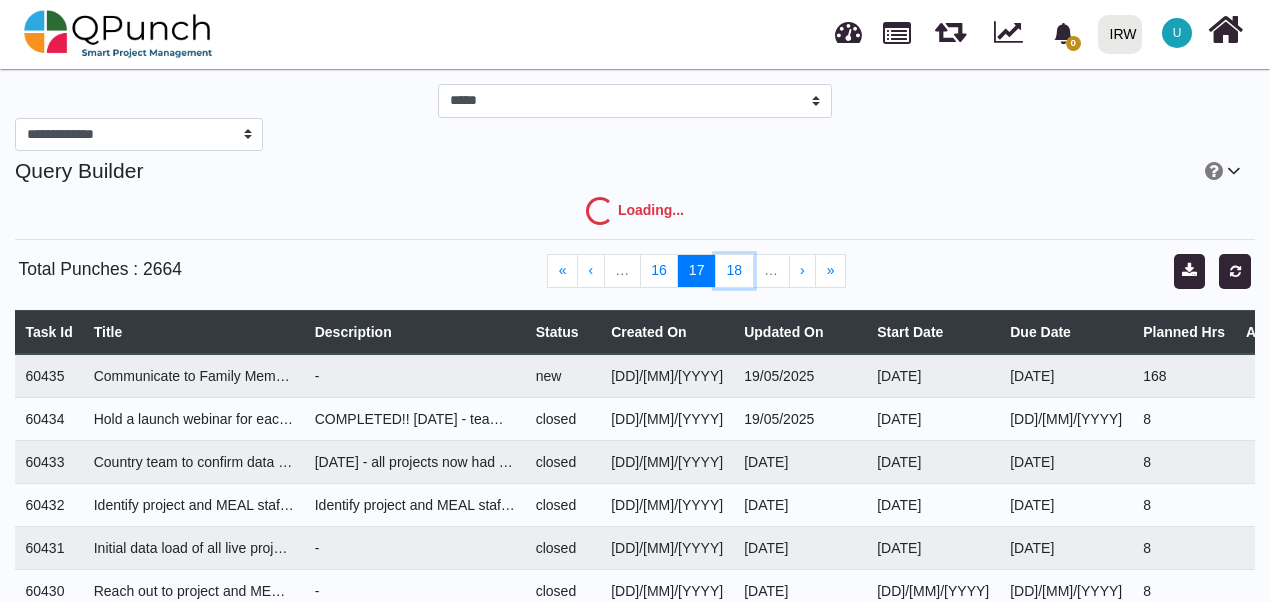 click on "18" at bounding box center [734, 271] 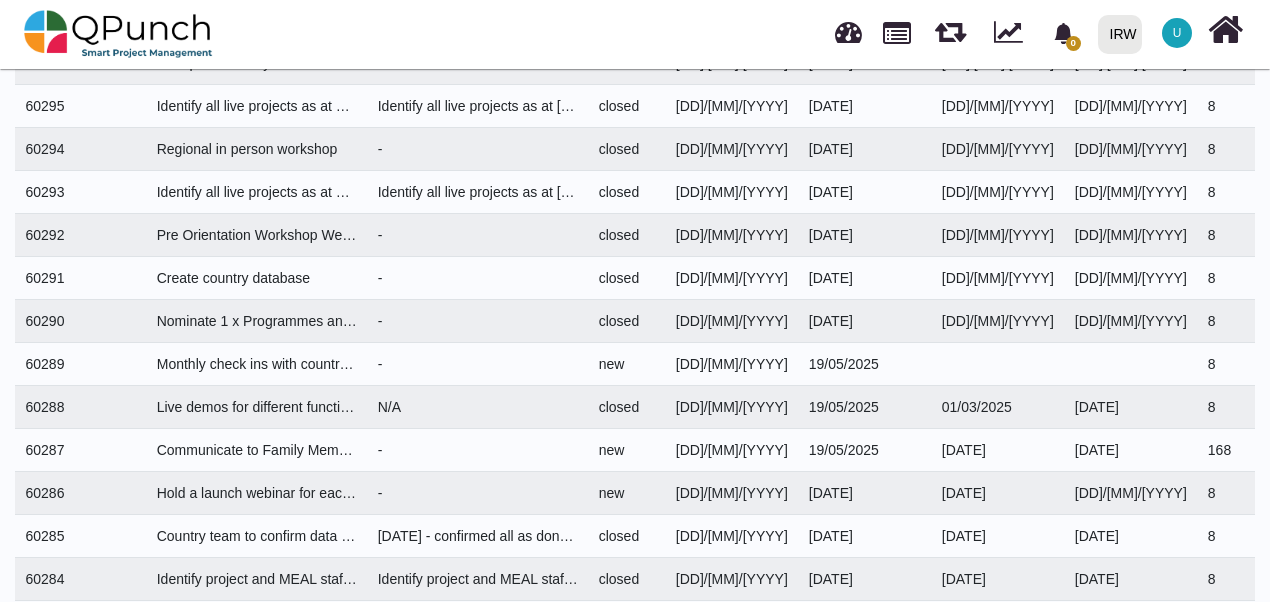 scroll, scrollTop: 1747, scrollLeft: 0, axis: vertical 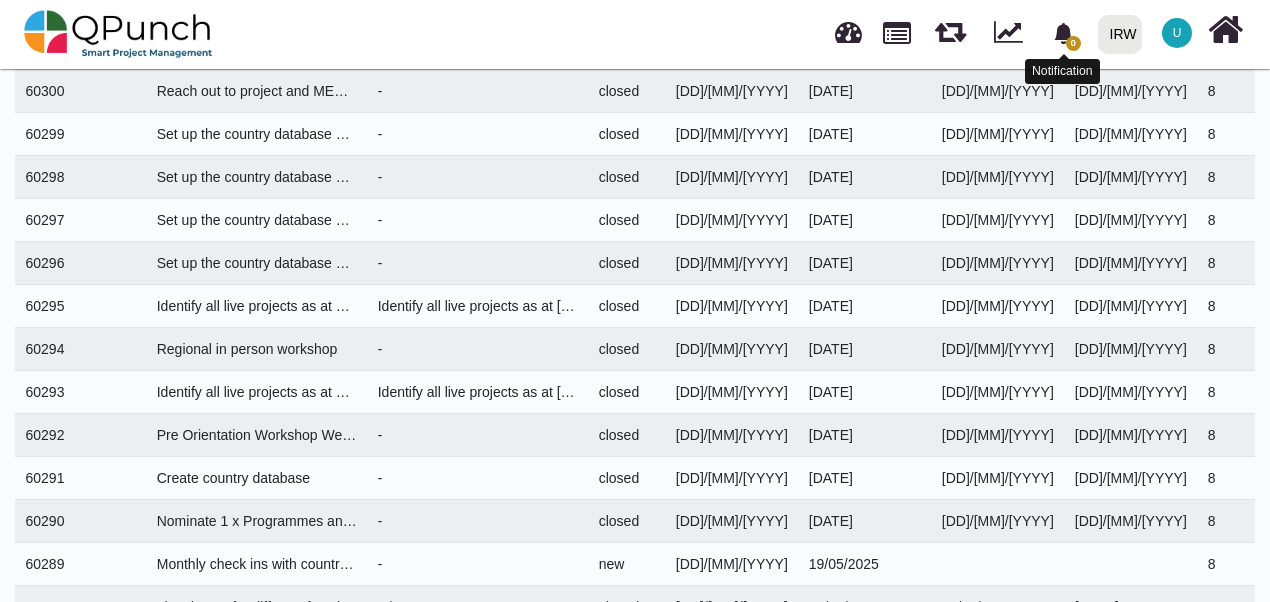 click 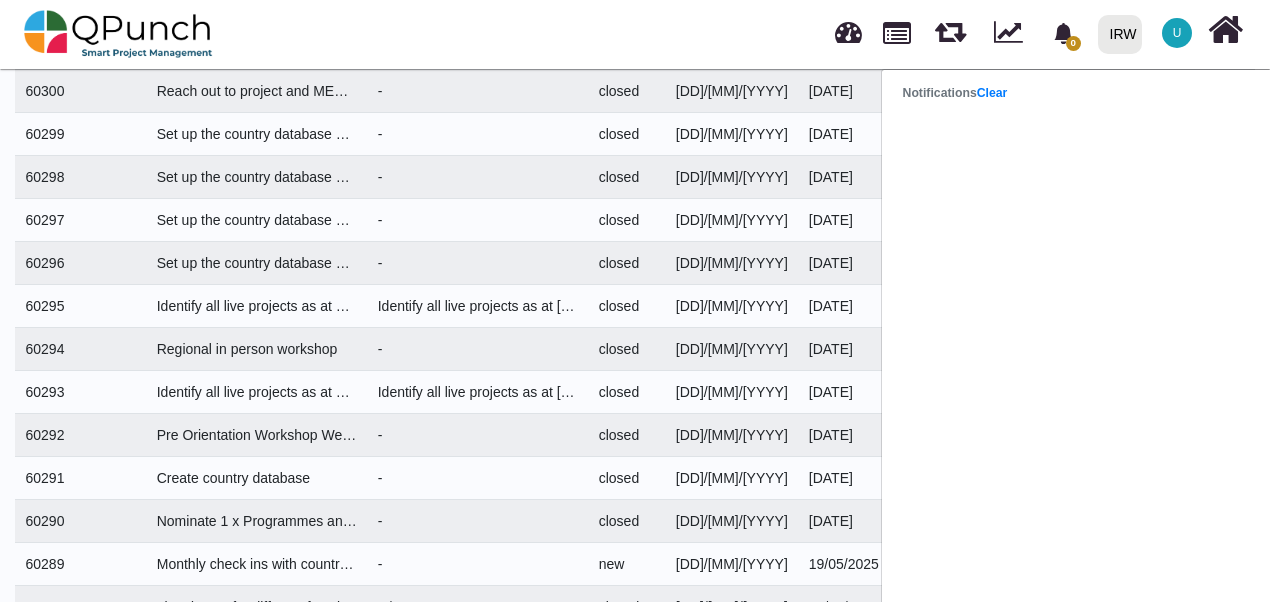 click on "Notifications
Clear" at bounding box center (955, 93) 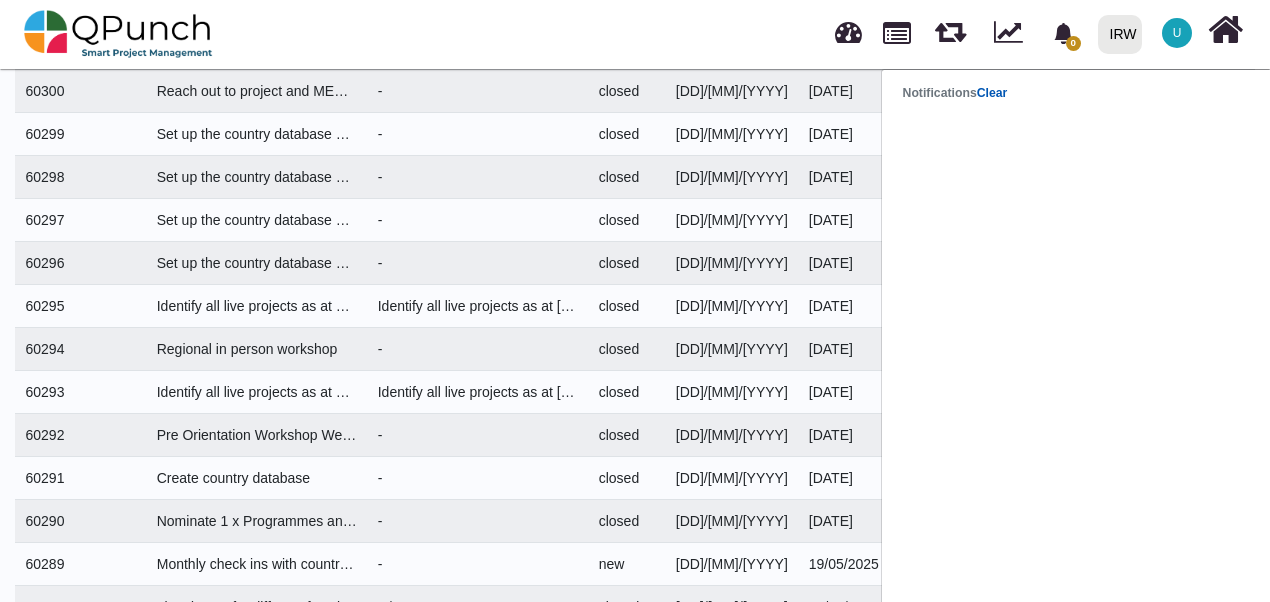 click on "Clear" at bounding box center (992, 93) 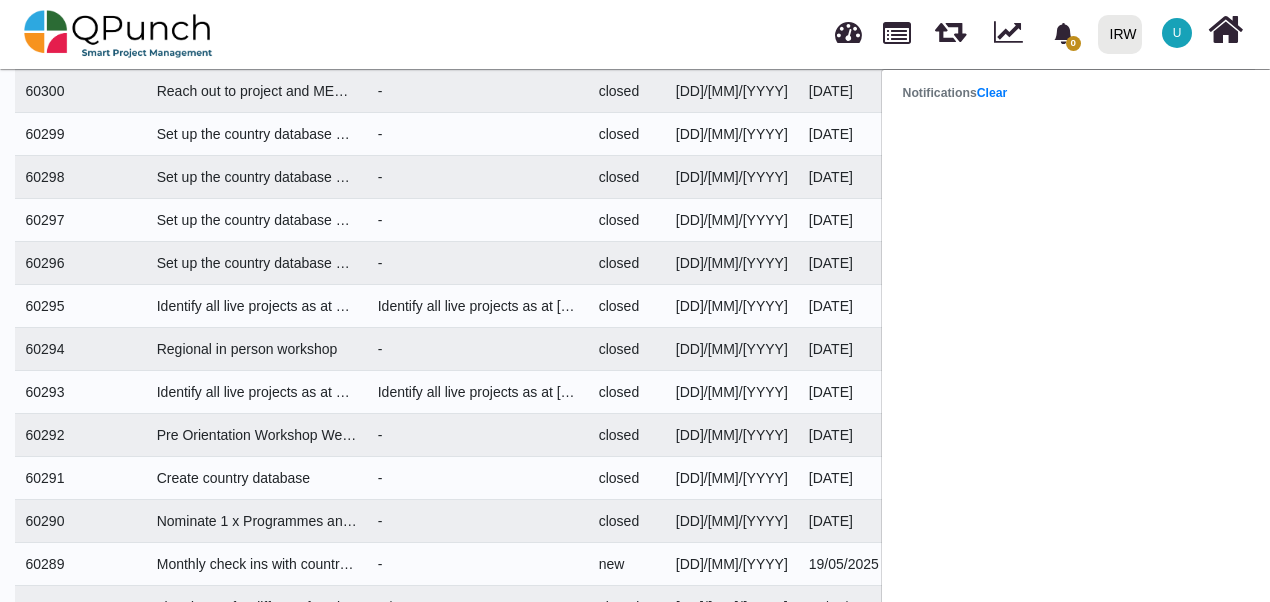 click on "Notifications
Clear" at bounding box center (955, 93) 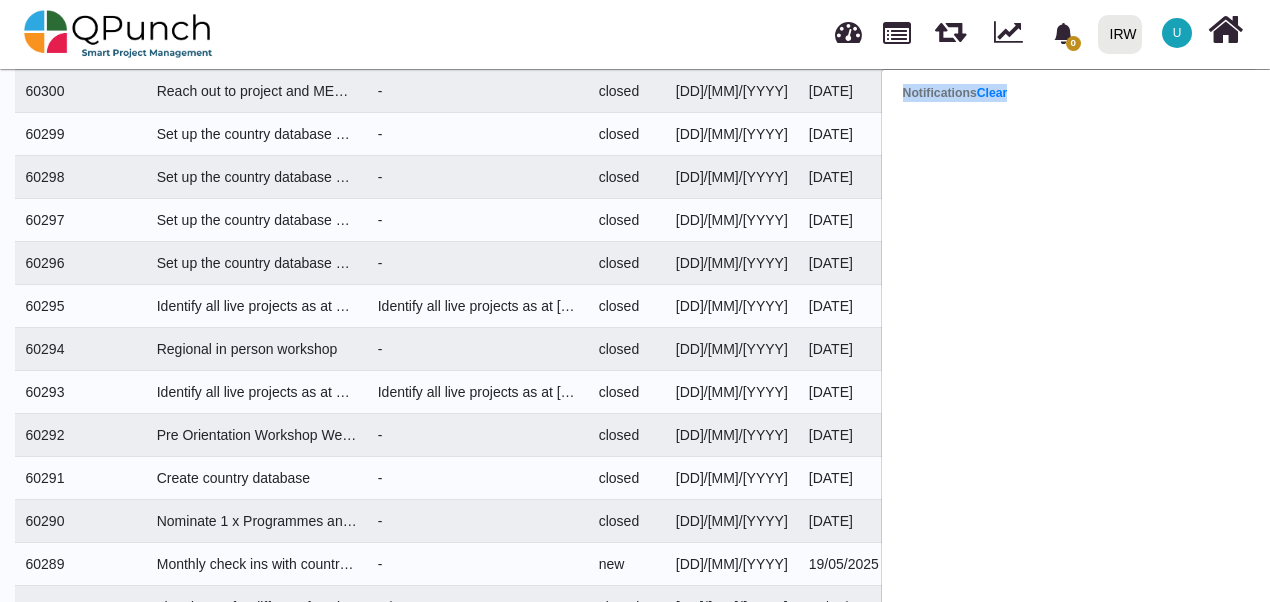 click on "Notifications
Clear" at bounding box center [955, 93] 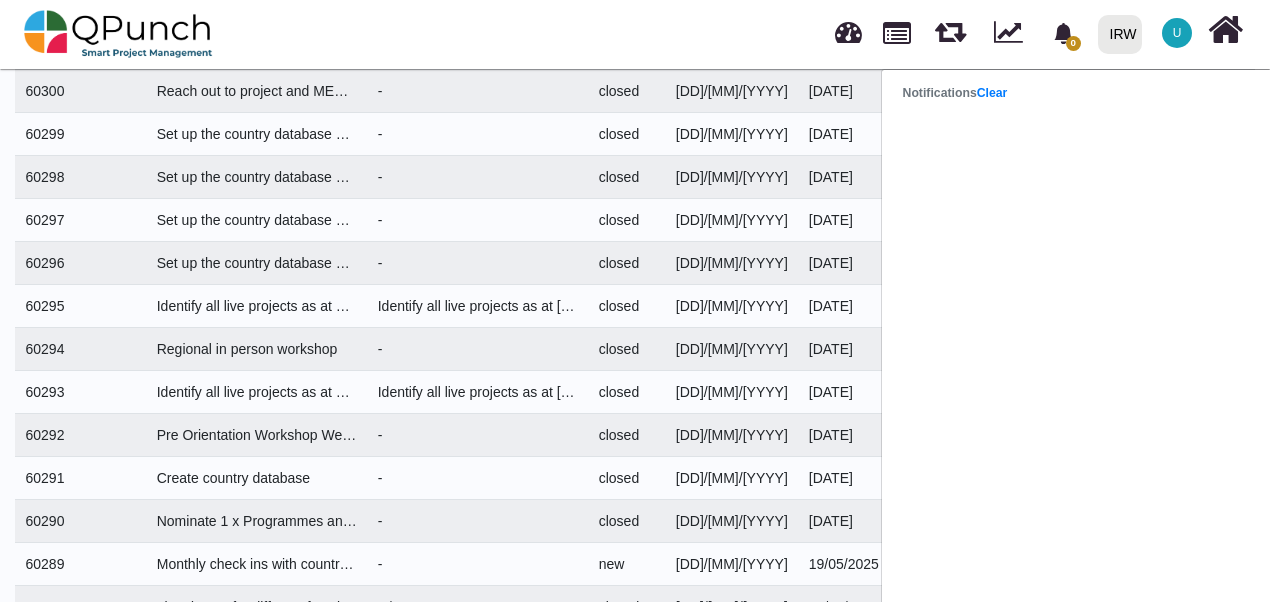 click on "0   Notifications
Clear
IRW
IRW
0   Test   U     Subscription Settings   Dynamic Report   Leave Application     Logout" at bounding box center [886, 34] 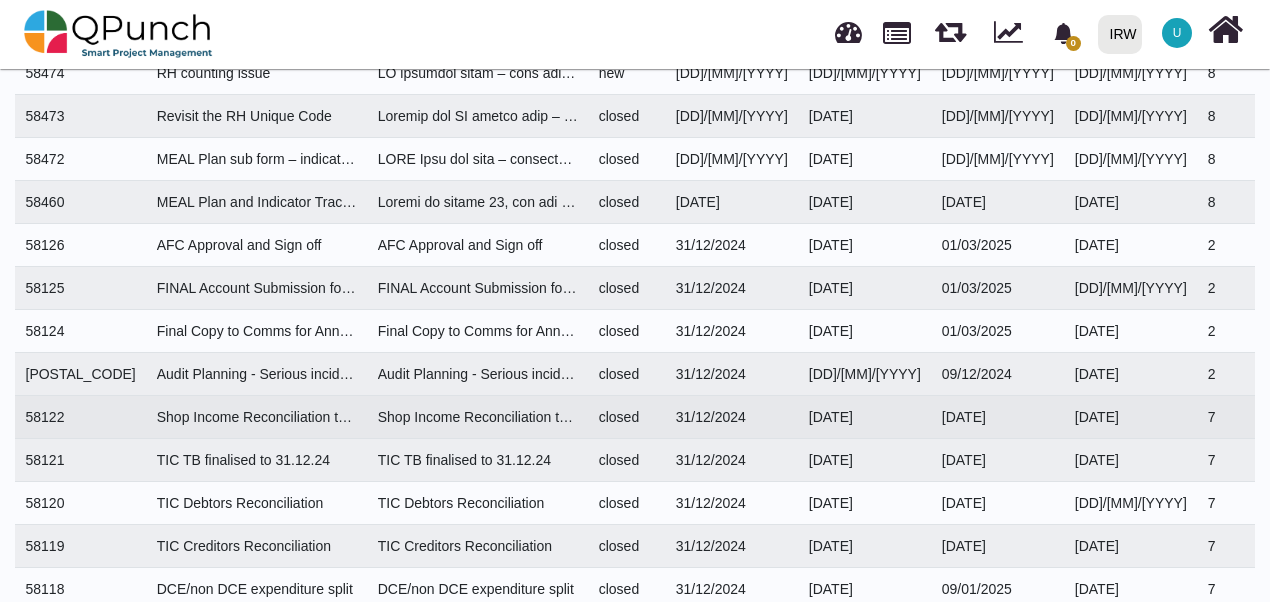 scroll, scrollTop: 3447, scrollLeft: 0, axis: vertical 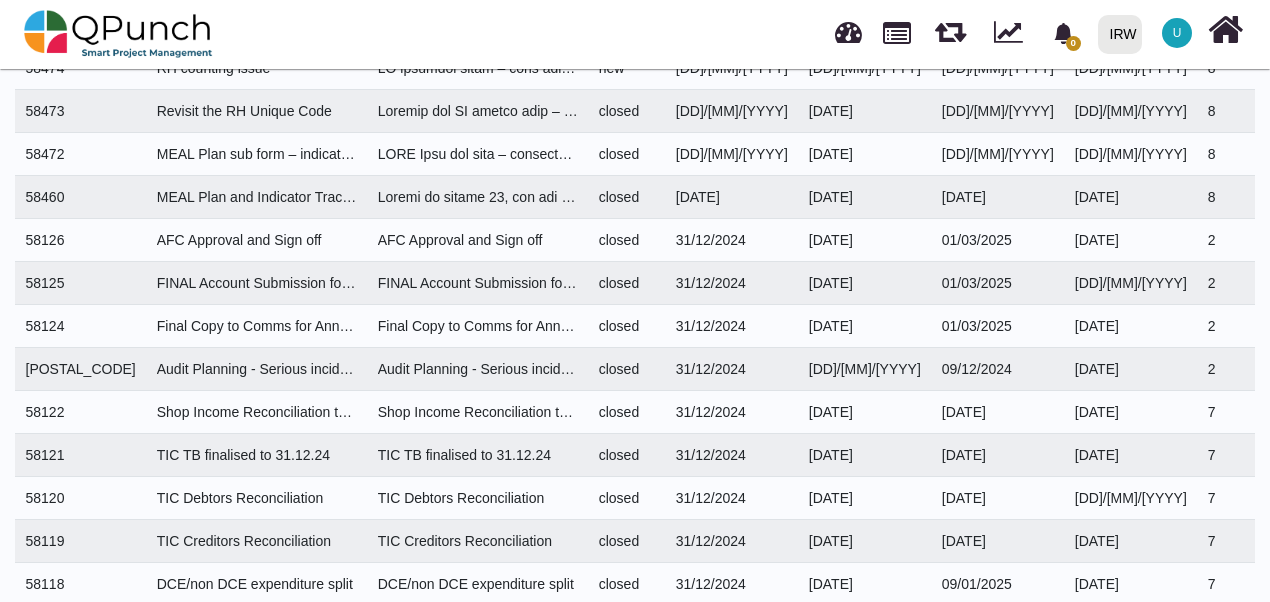 click on "0   Notifications
Clear
IRW
IRW
0   Test   U     Subscription Settings   Dynamic Report   Leave Application     Logout" at bounding box center [886, 34] 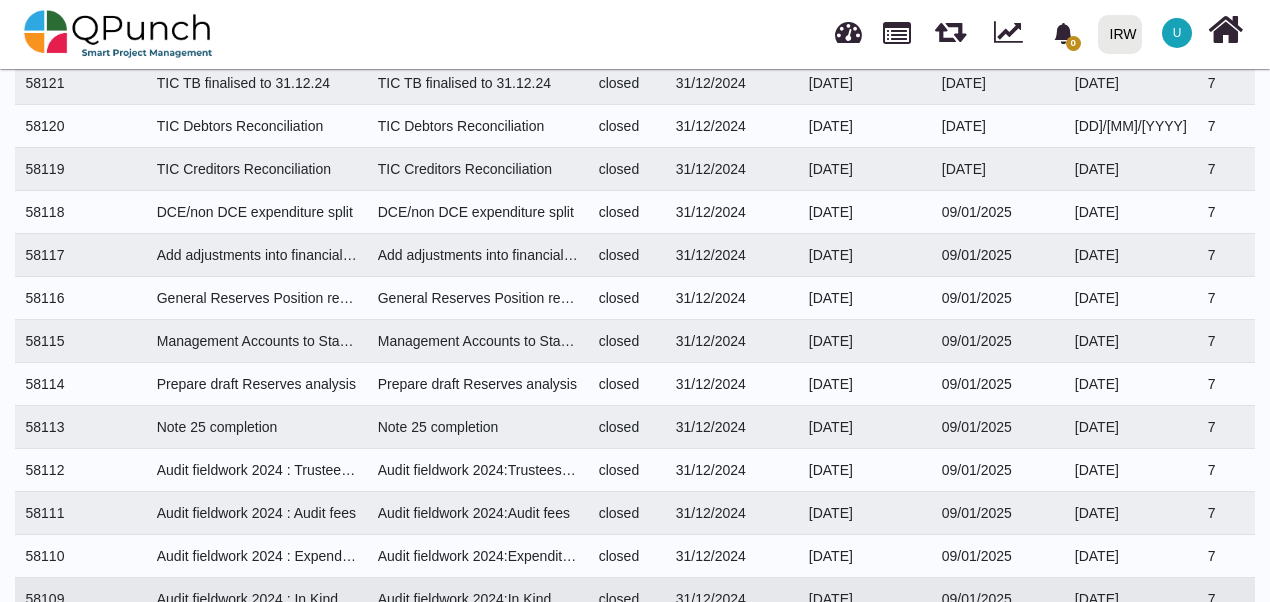 scroll, scrollTop: 4047, scrollLeft: 0, axis: vertical 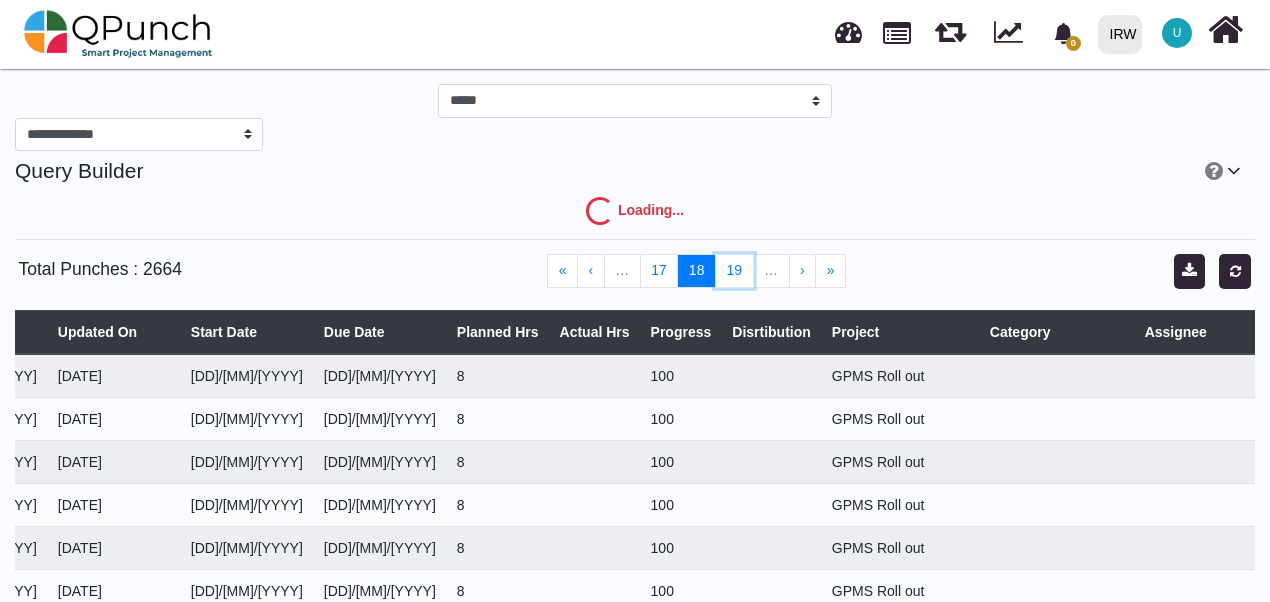 click on "19" at bounding box center (734, 271) 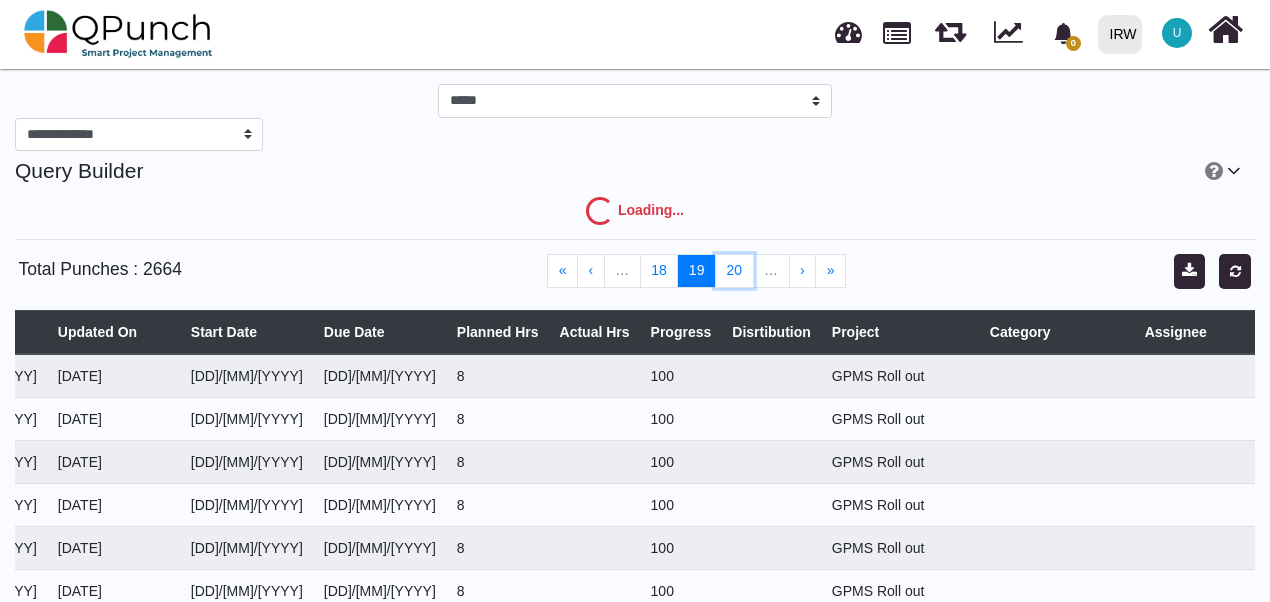 click on "20" at bounding box center (734, 271) 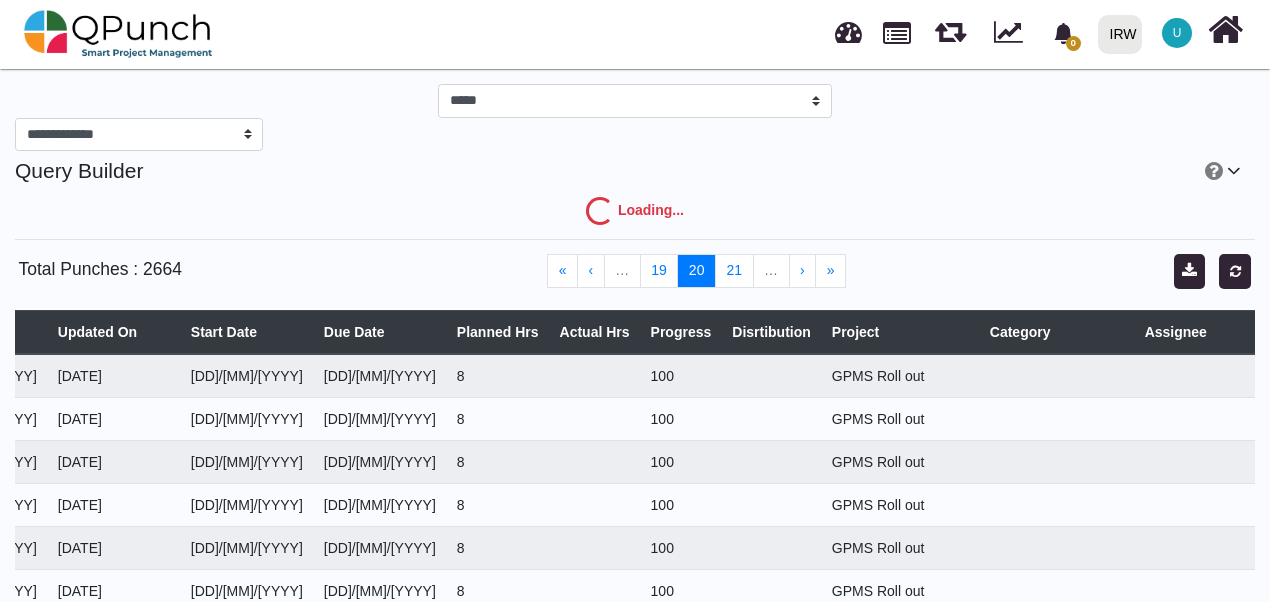click on "21" at bounding box center (734, 271) 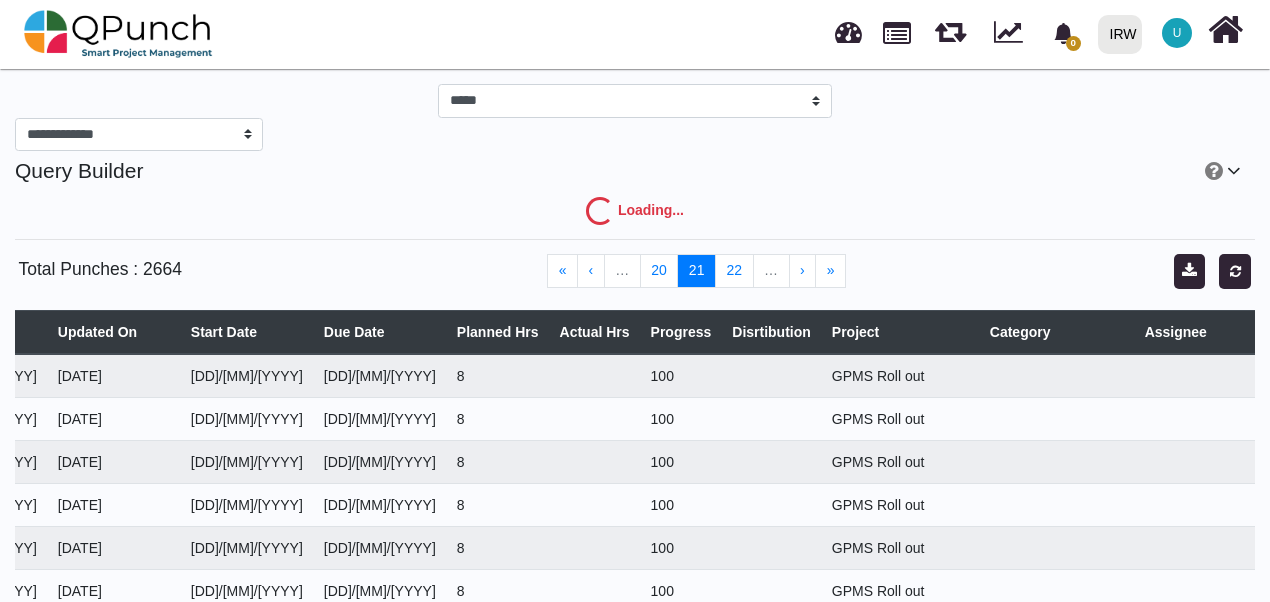 click on "22" at bounding box center (734, 271) 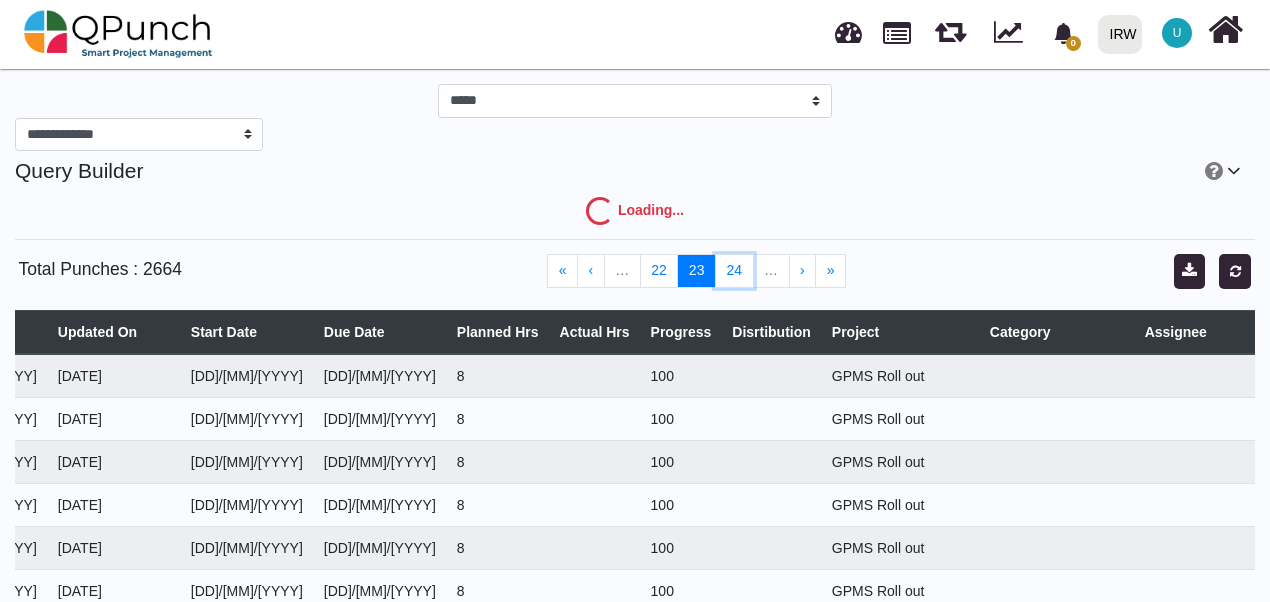 click on "24" at bounding box center [734, 271] 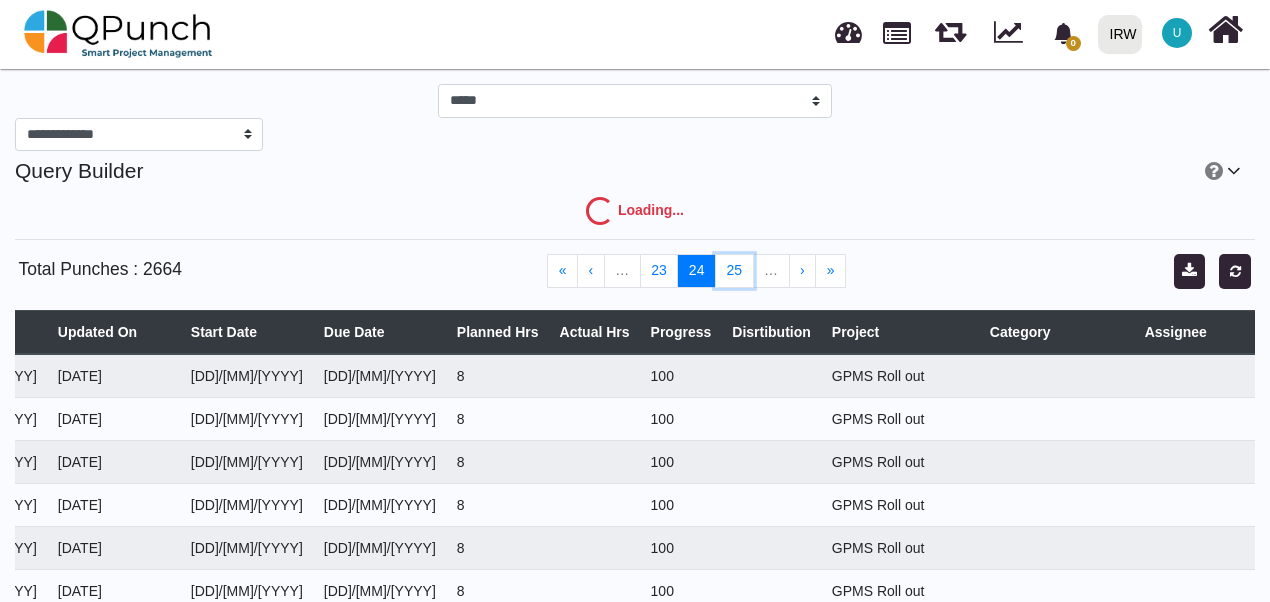click on "25" at bounding box center (734, 271) 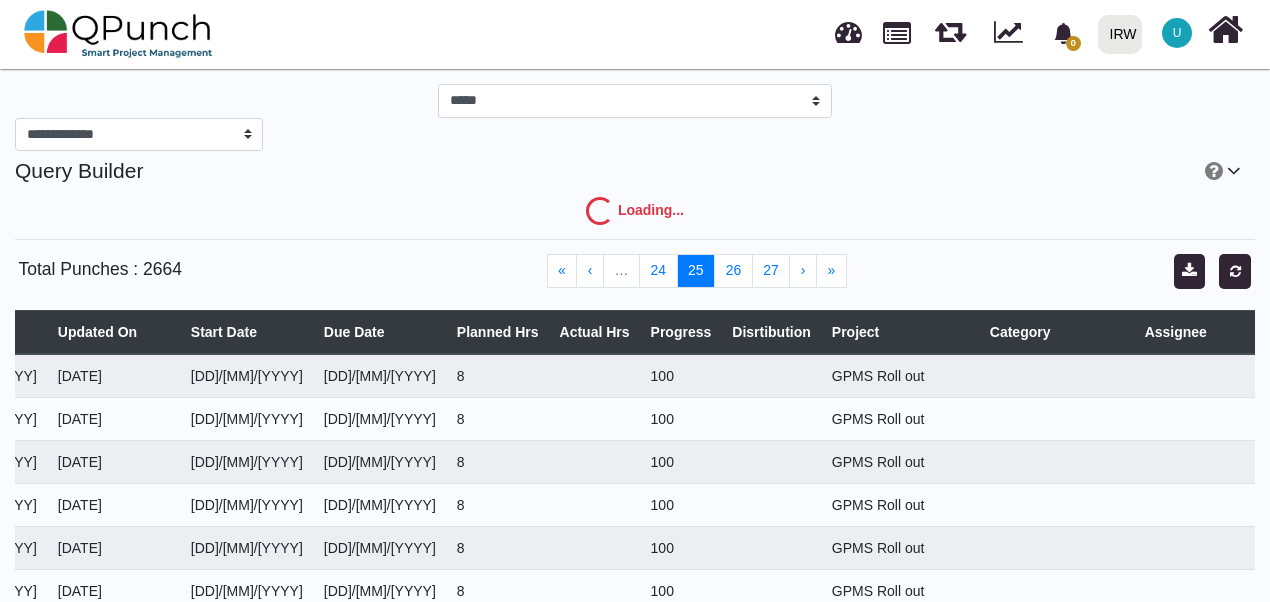 click on "26" at bounding box center (733, 271) 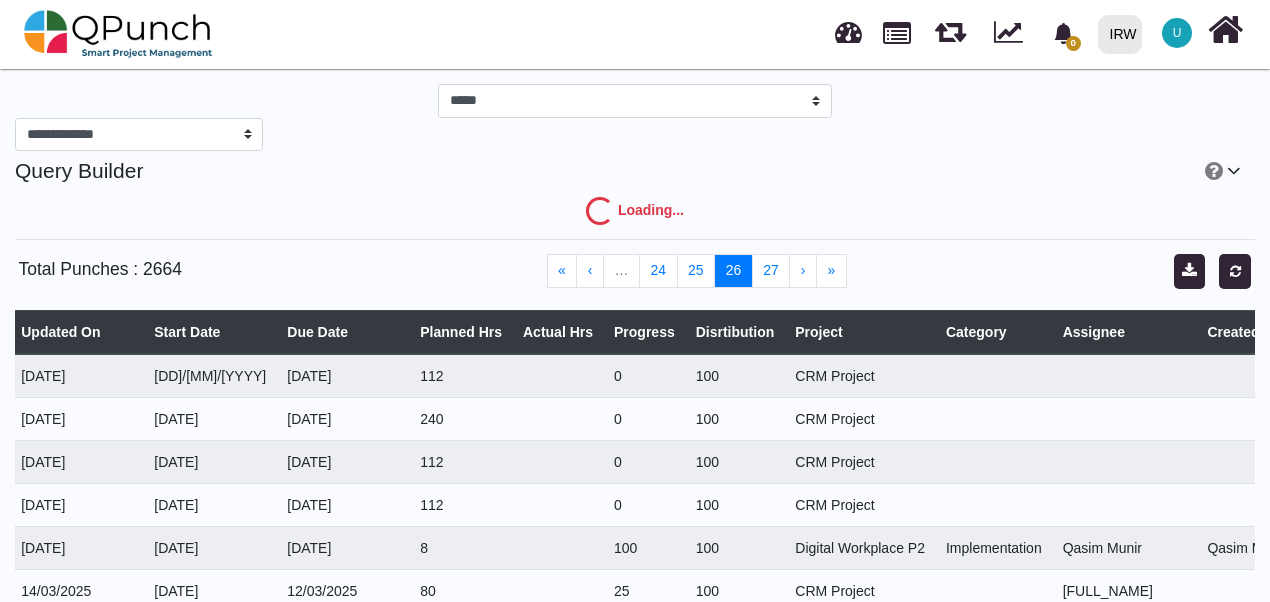 click on "26" at bounding box center (733, 271) 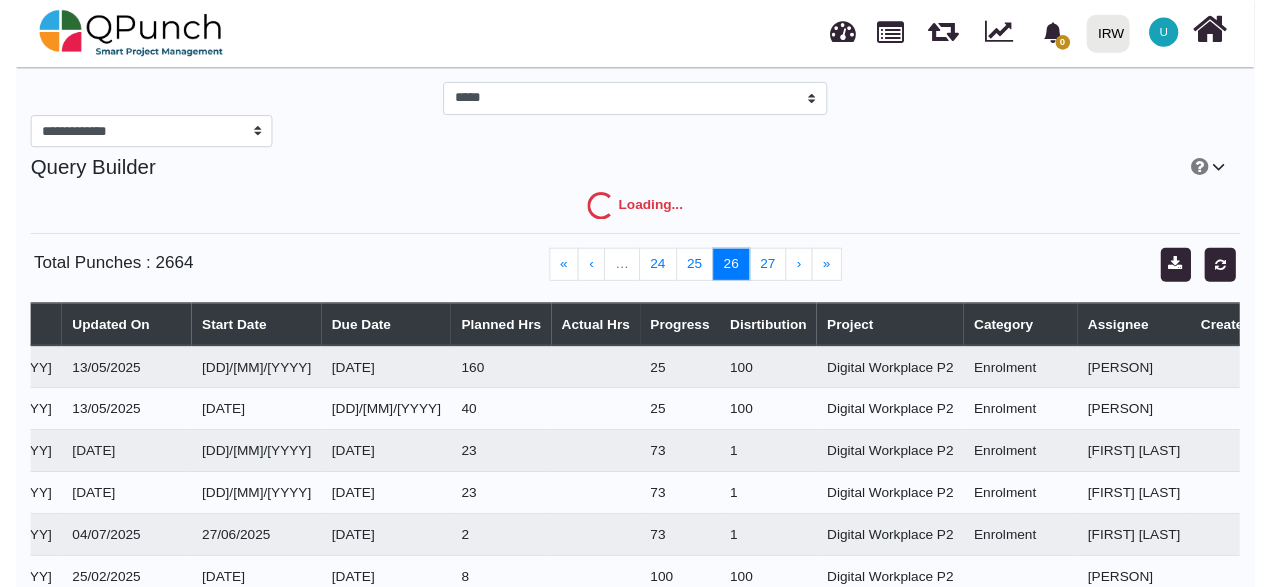 scroll, scrollTop: 0, scrollLeft: 436, axis: horizontal 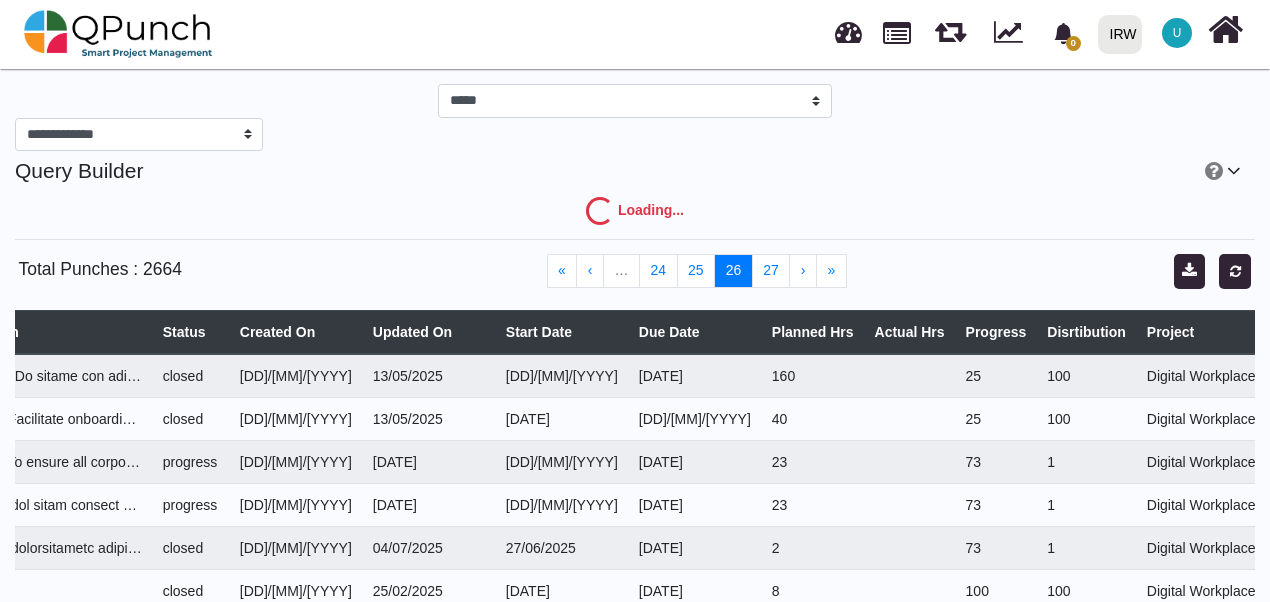 click on "26" at bounding box center [733, 271] 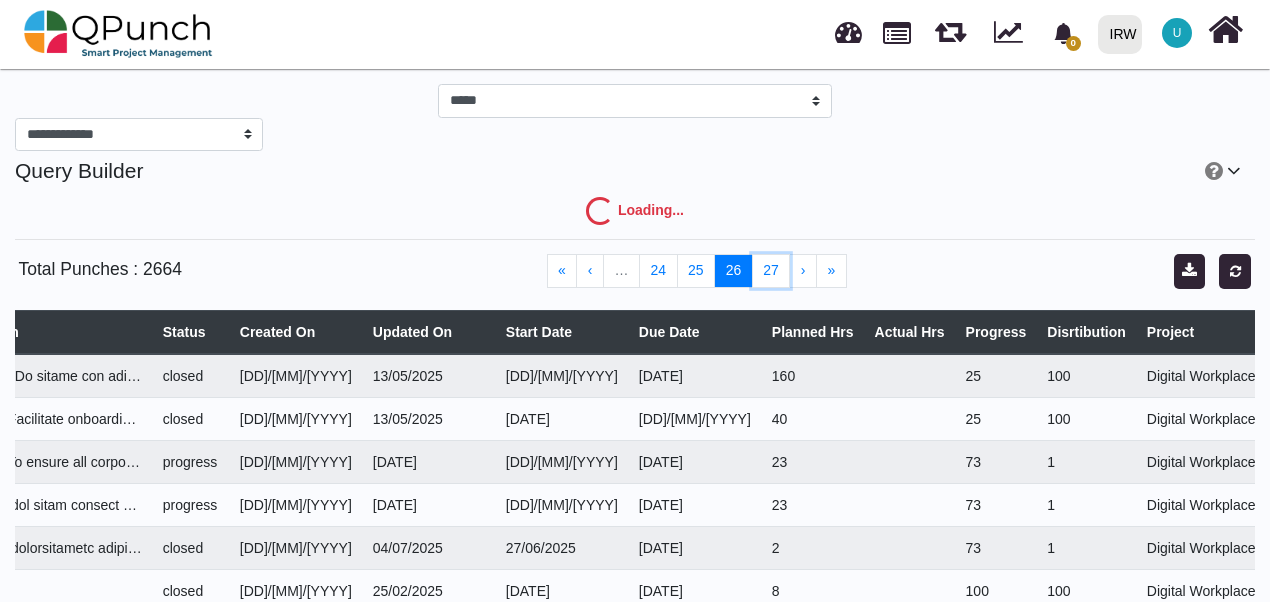 click on "27" at bounding box center [771, 271] 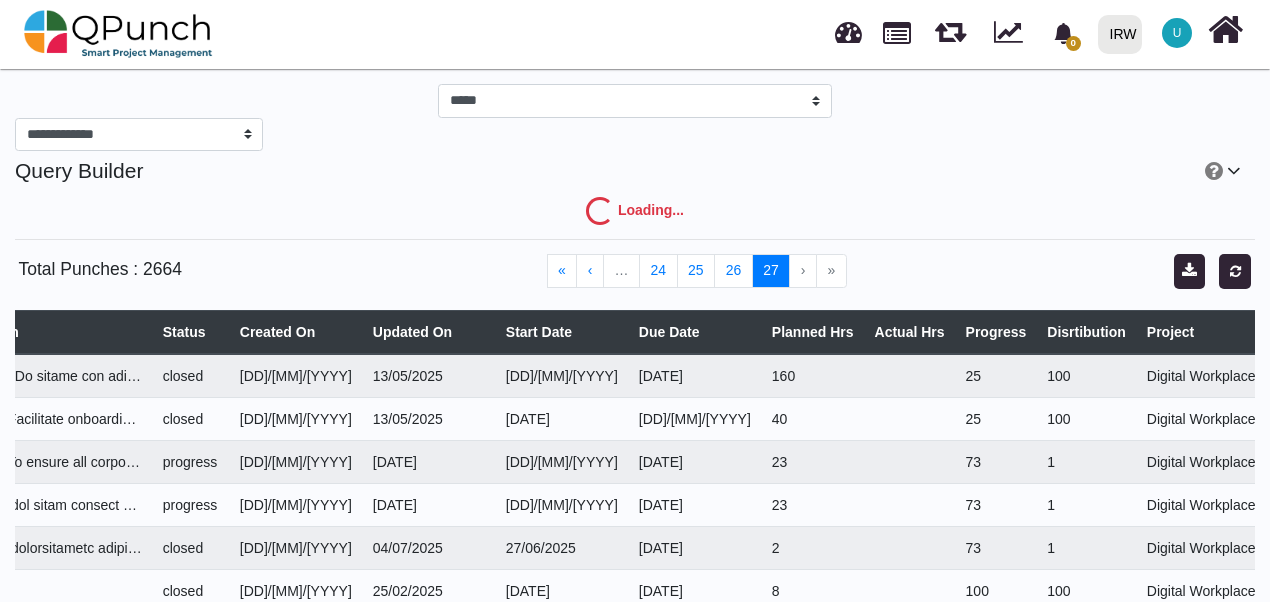 click on "›" at bounding box center [803, 271] 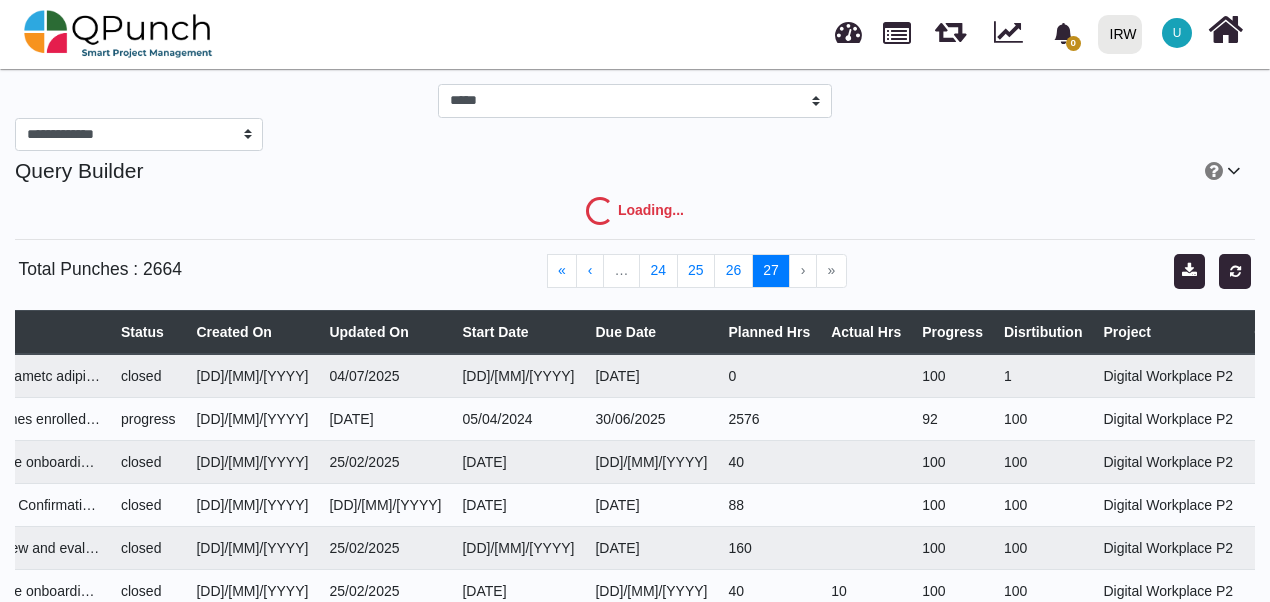 click on "›" at bounding box center (803, 271) 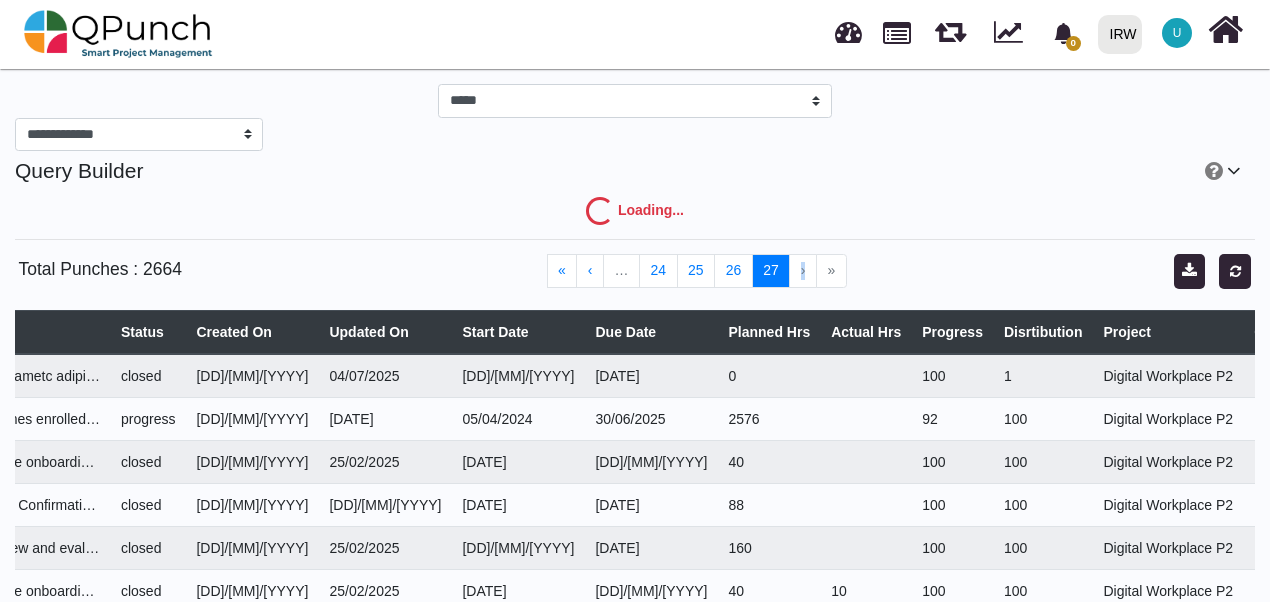 click on "›" at bounding box center (803, 271) 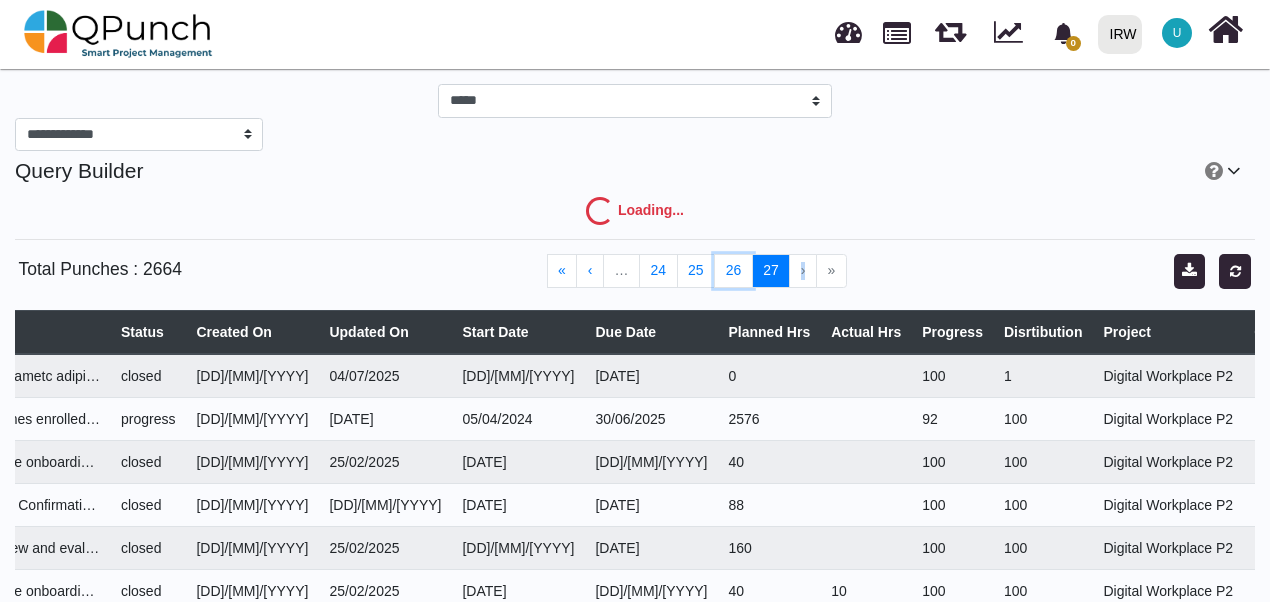 drag, startPoint x: 794, startPoint y: 273, endPoint x: 740, endPoint y: 271, distance: 54.037025 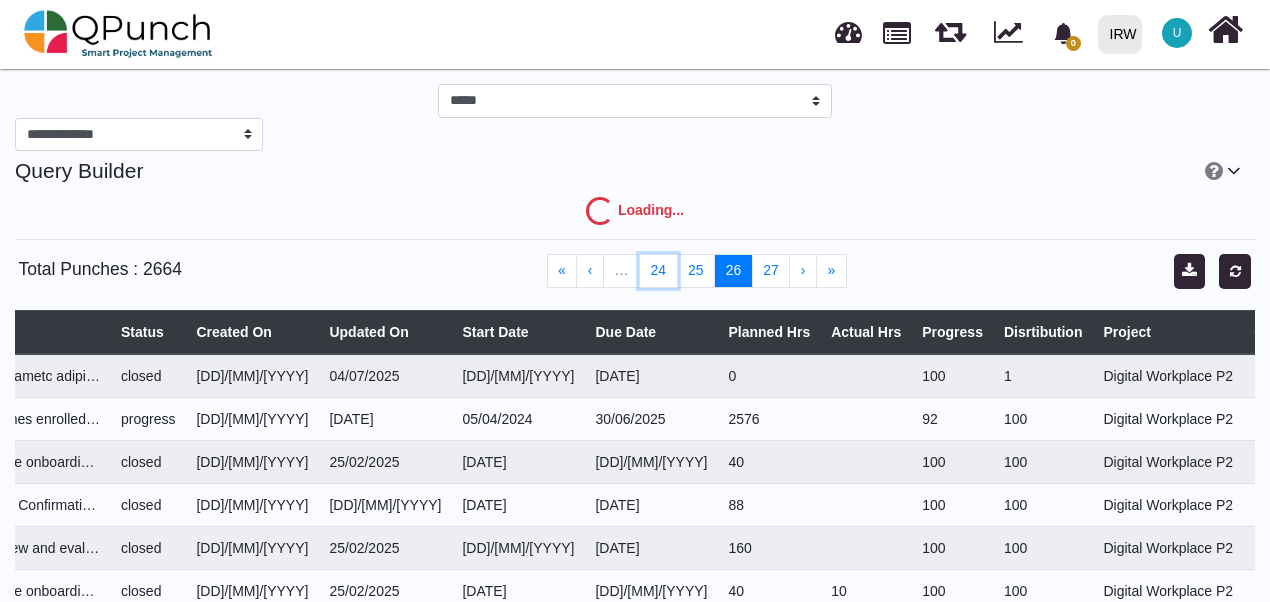 click on "24" at bounding box center [658, 271] 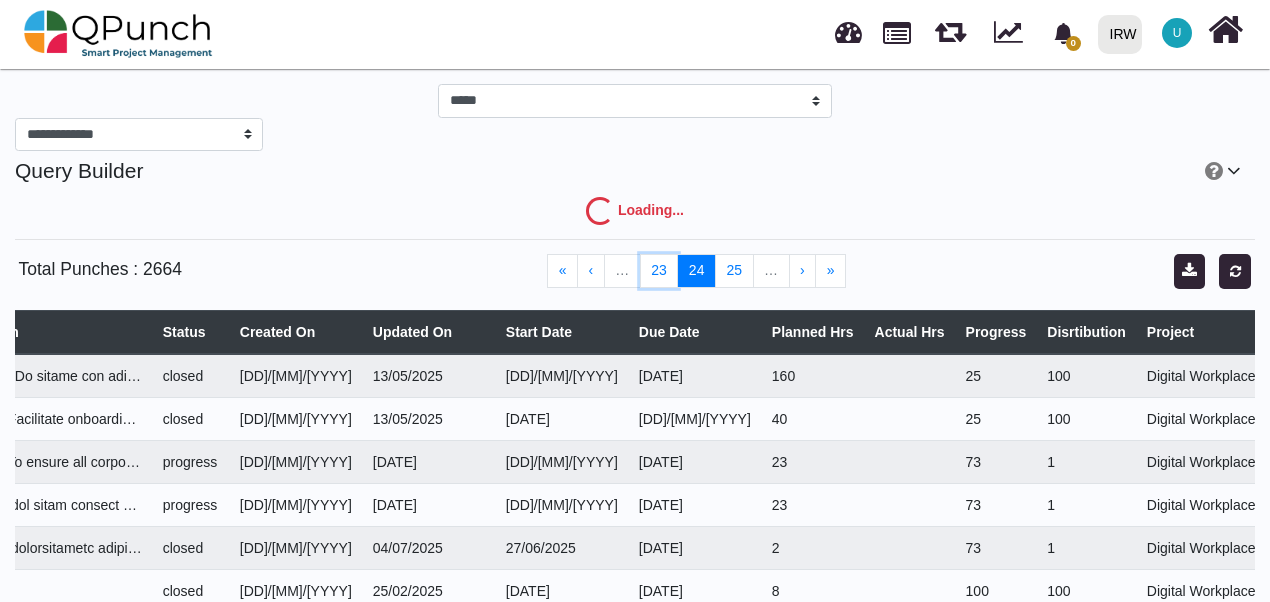 click on "23" at bounding box center (659, 271) 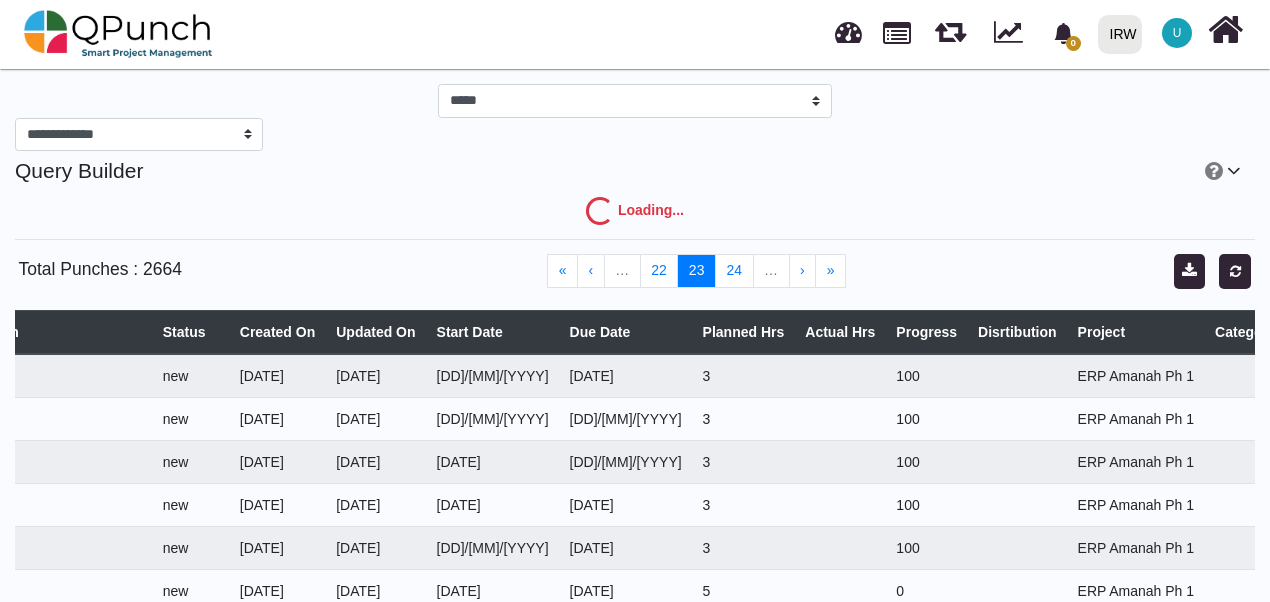 click on "22" at bounding box center [659, 271] 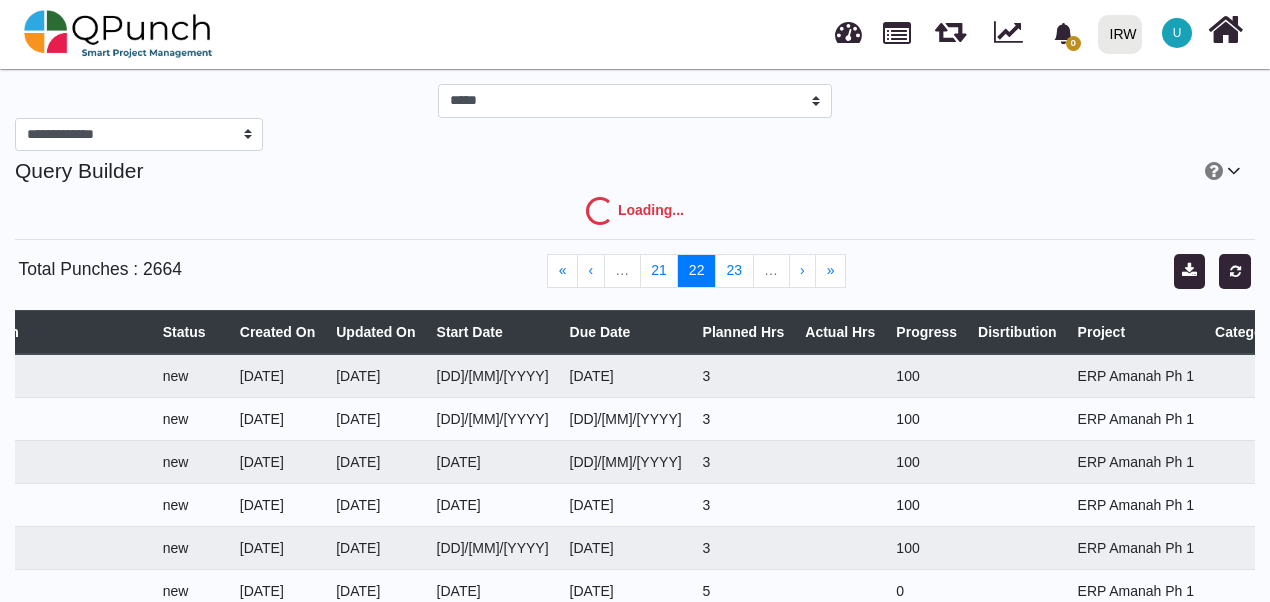 click on "21" at bounding box center (659, 271) 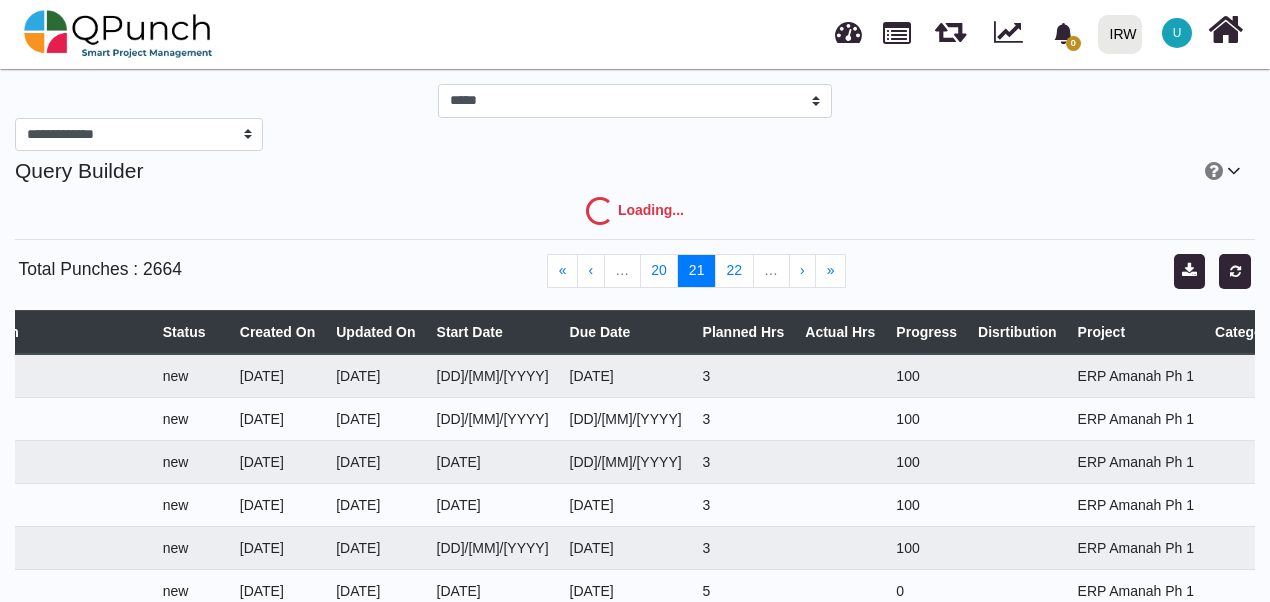 click on "20" at bounding box center [659, 271] 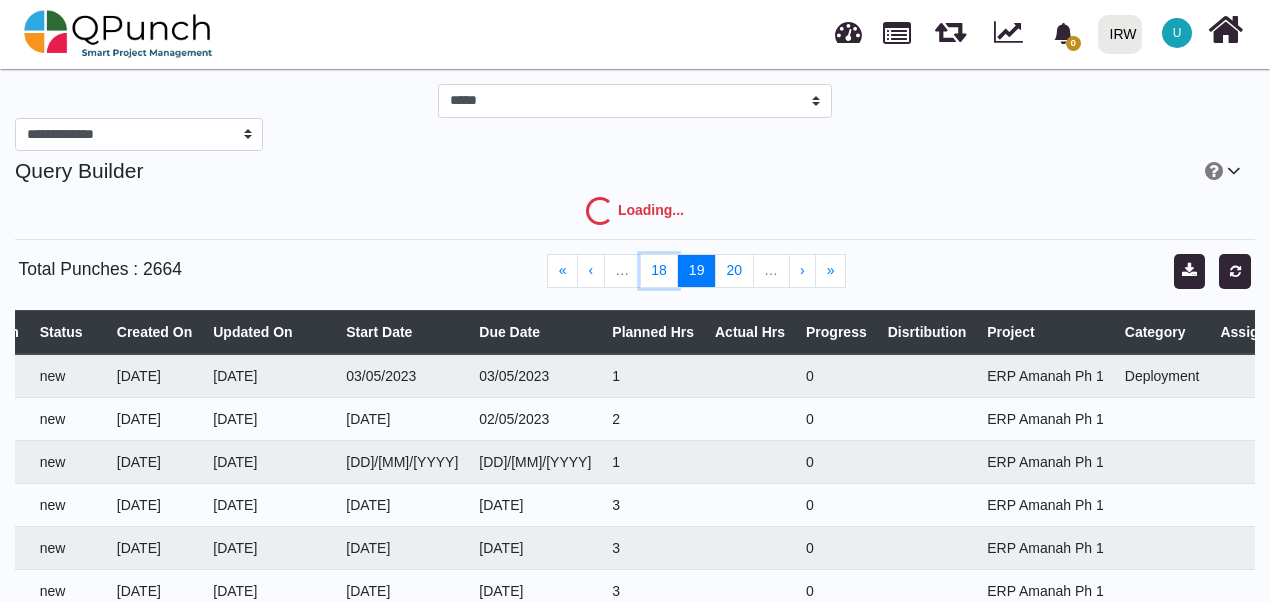 click on "18" at bounding box center [659, 271] 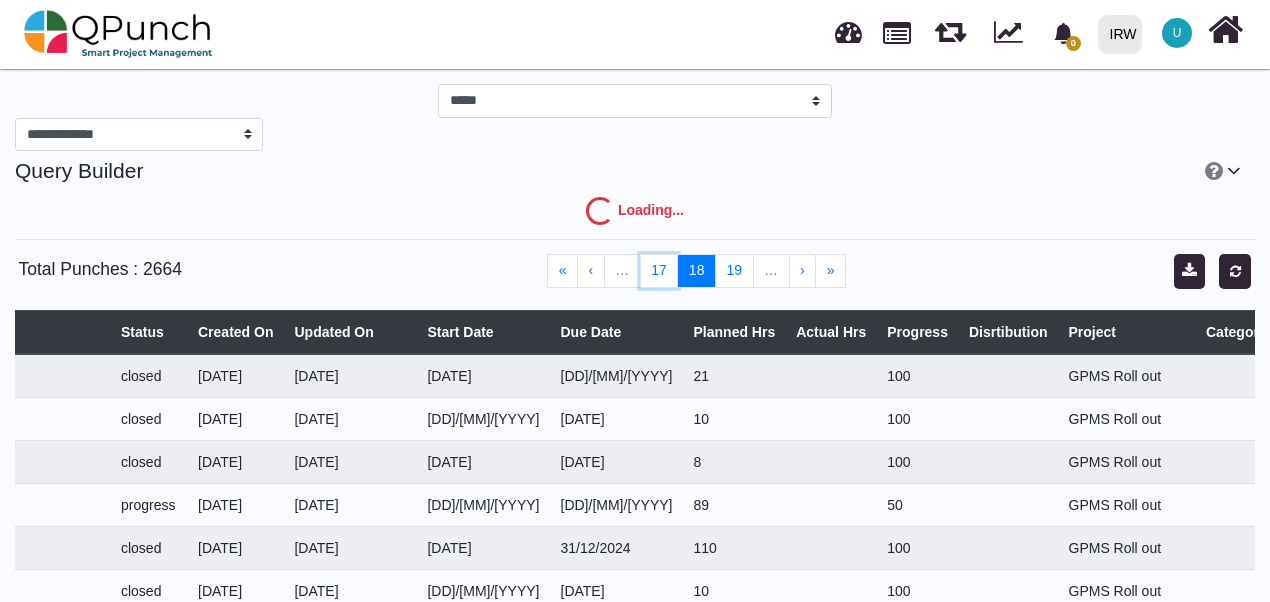 click on "17" at bounding box center [659, 271] 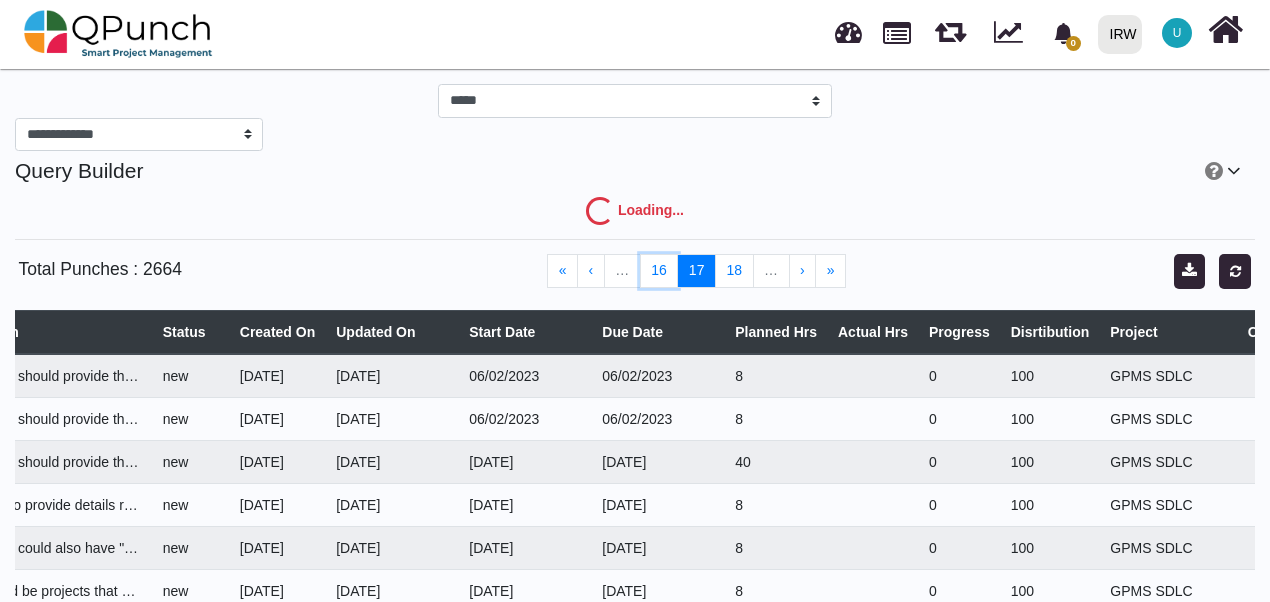 click on "16" at bounding box center [659, 271] 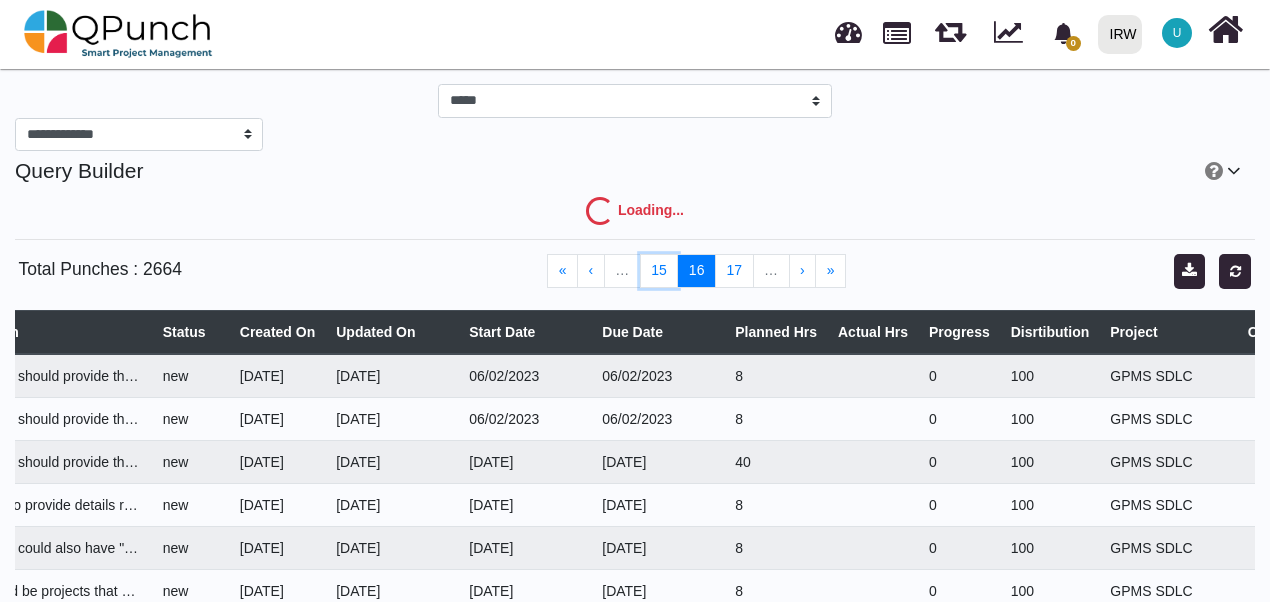 click on "15" at bounding box center (659, 271) 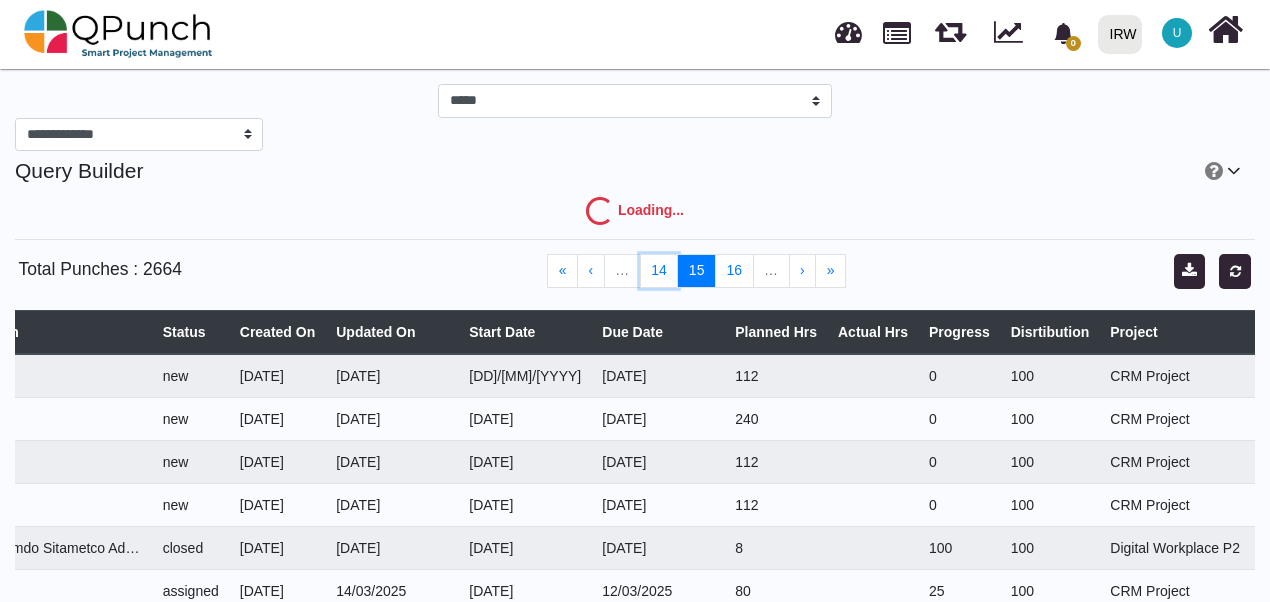 click on "14" at bounding box center (659, 271) 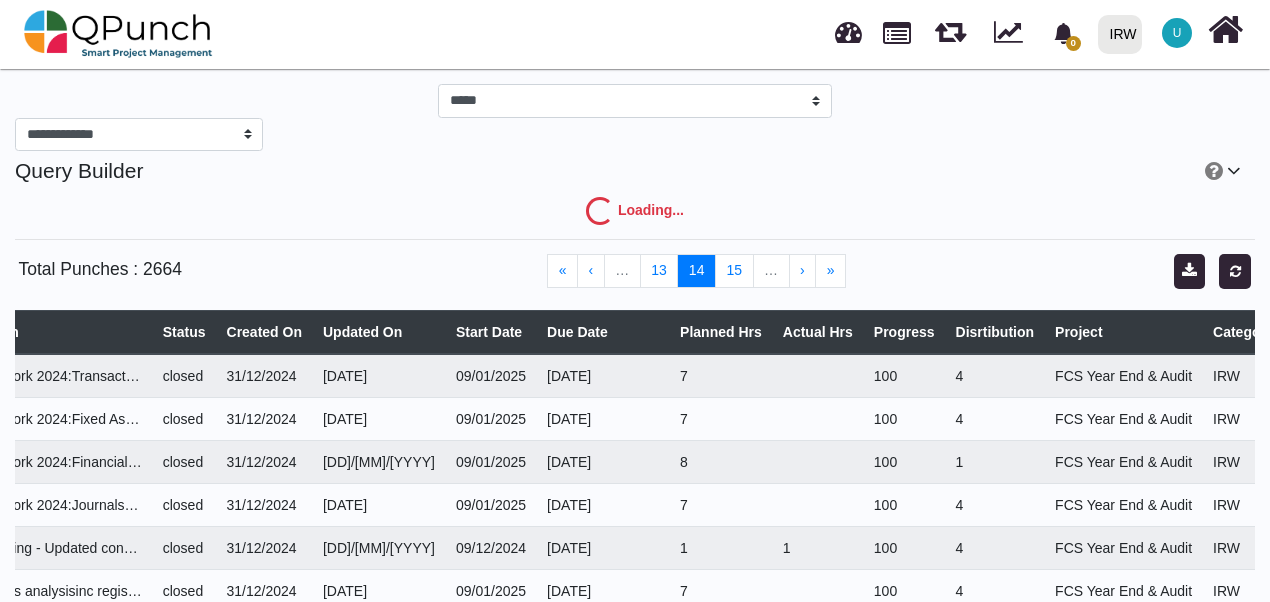 click on "13" at bounding box center (659, 271) 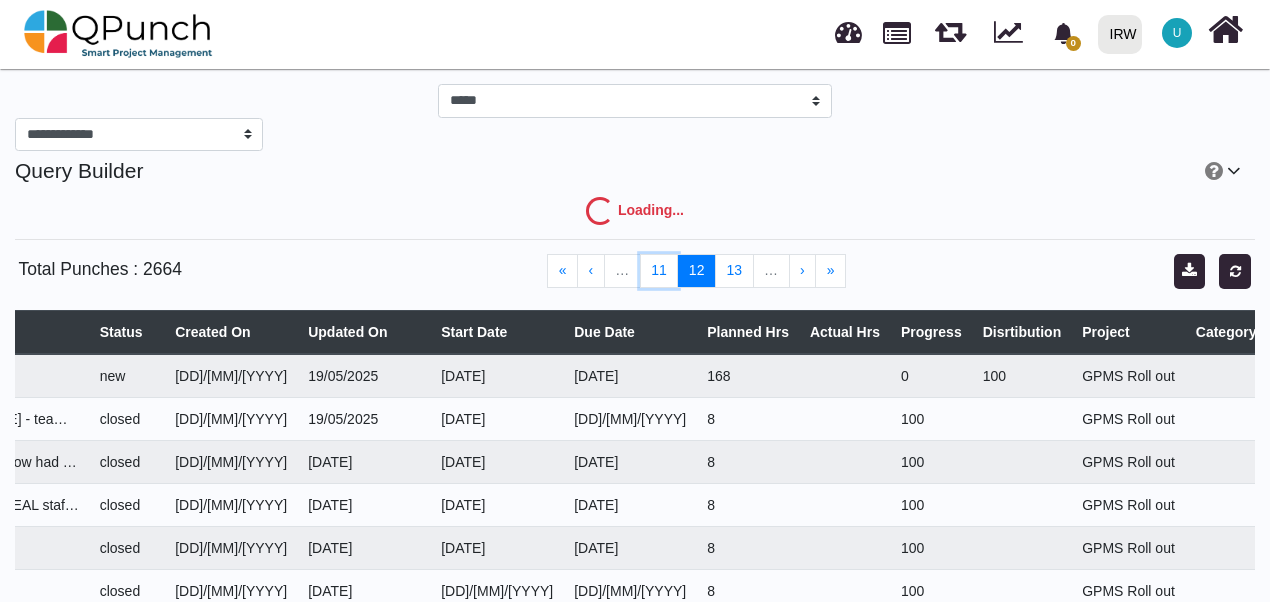 click on "11" at bounding box center (659, 271) 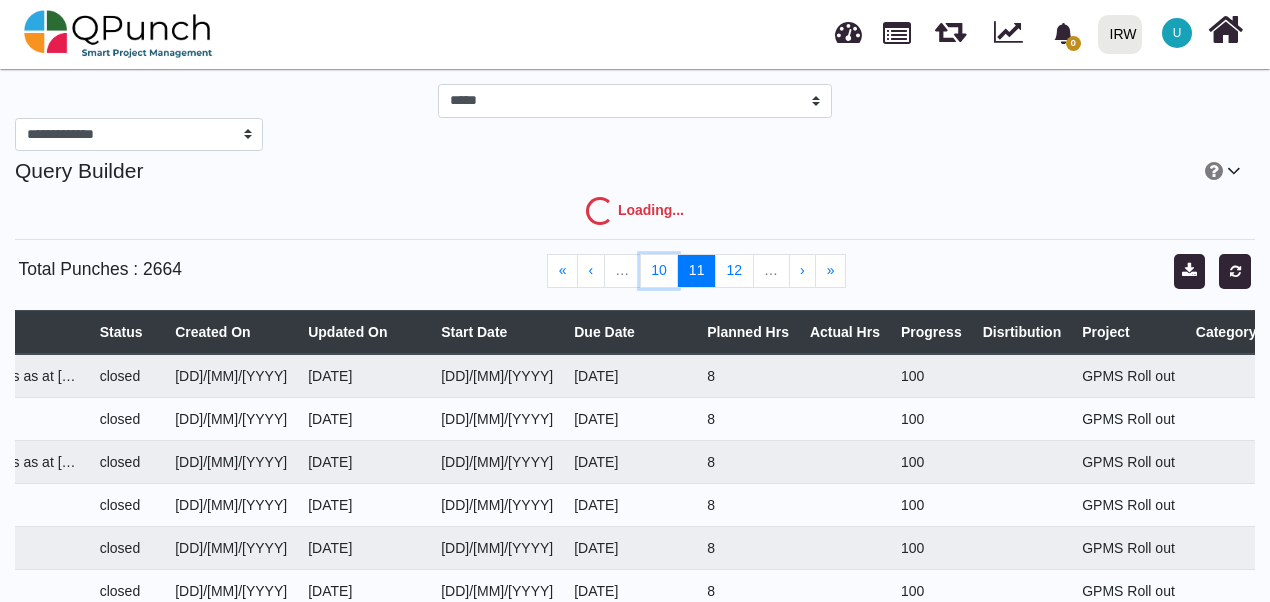 click on "10" at bounding box center [659, 271] 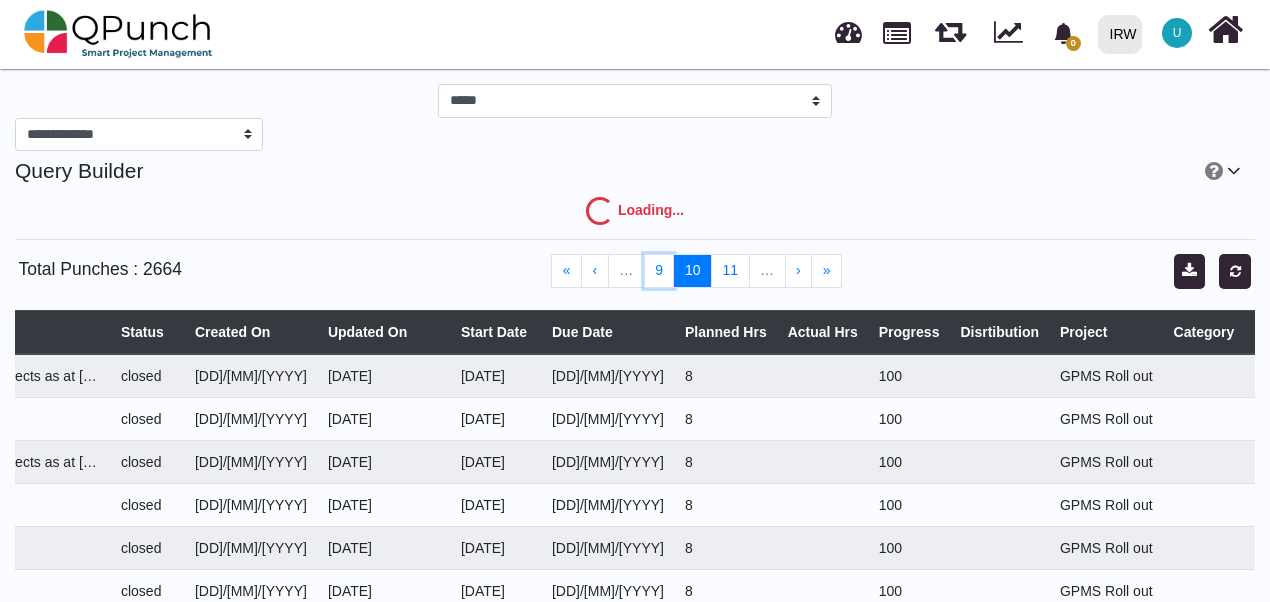 click on "9" at bounding box center [659, 271] 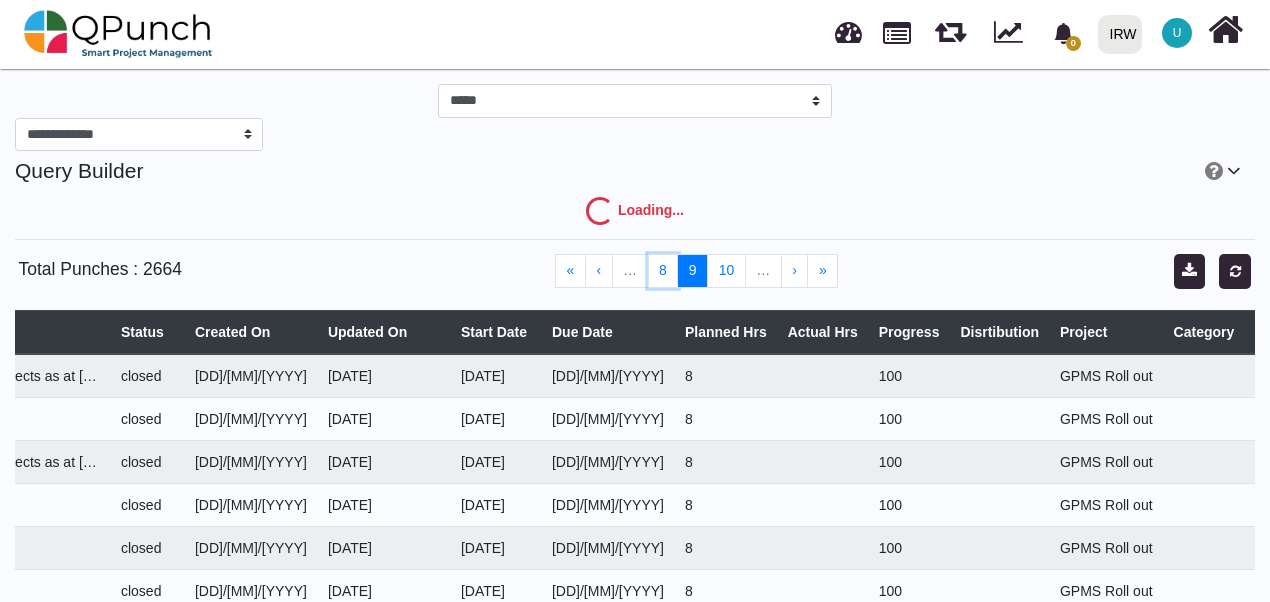 click on "8" at bounding box center (663, 271) 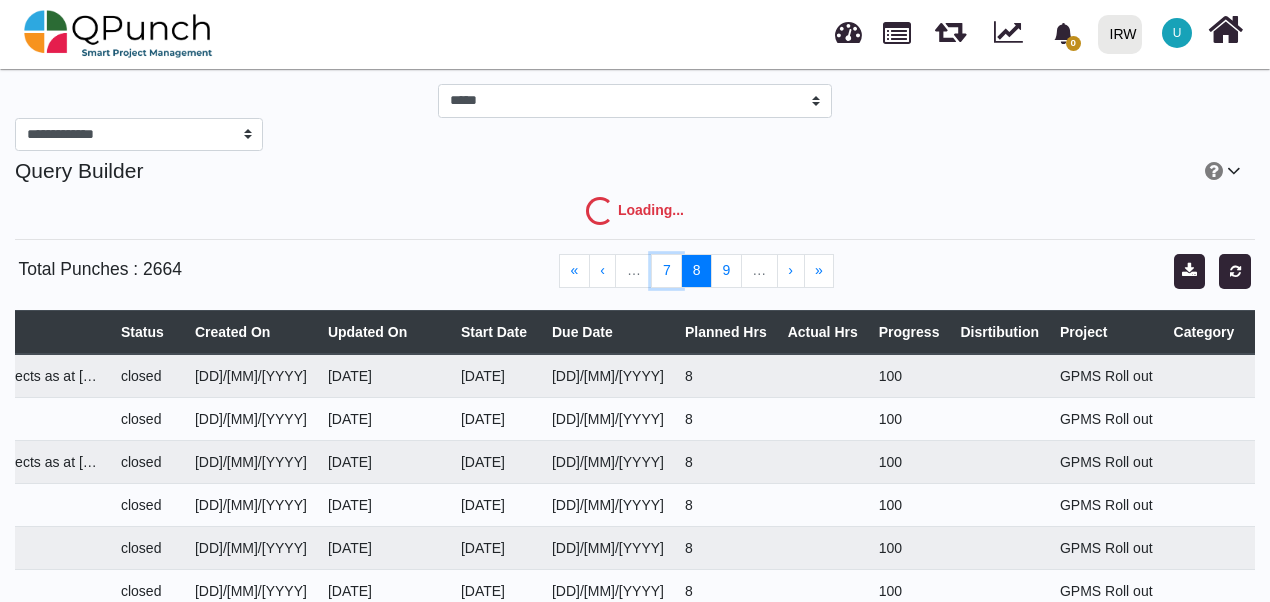 click on "7" at bounding box center (666, 271) 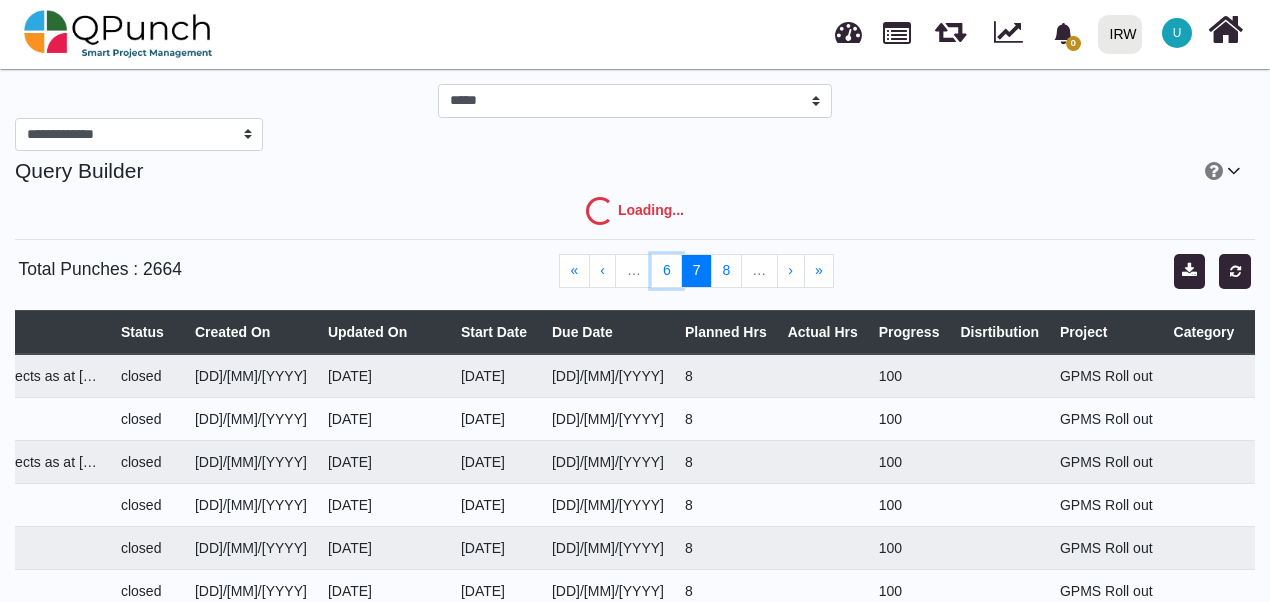 click on "6" at bounding box center [666, 271] 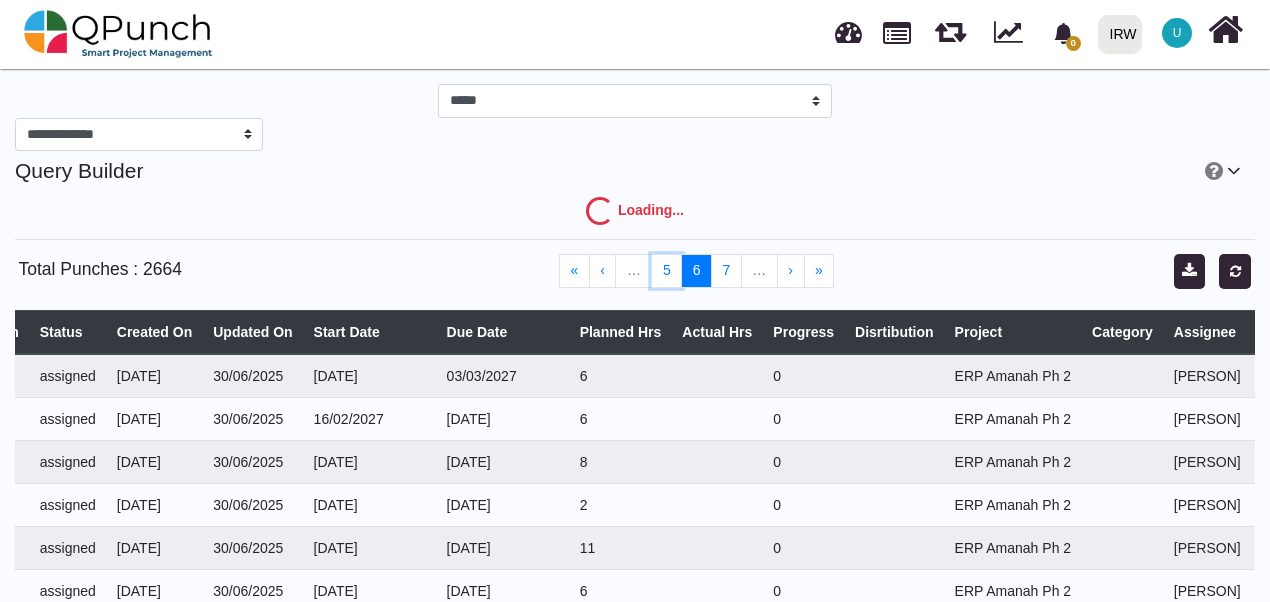click on "5" at bounding box center (666, 271) 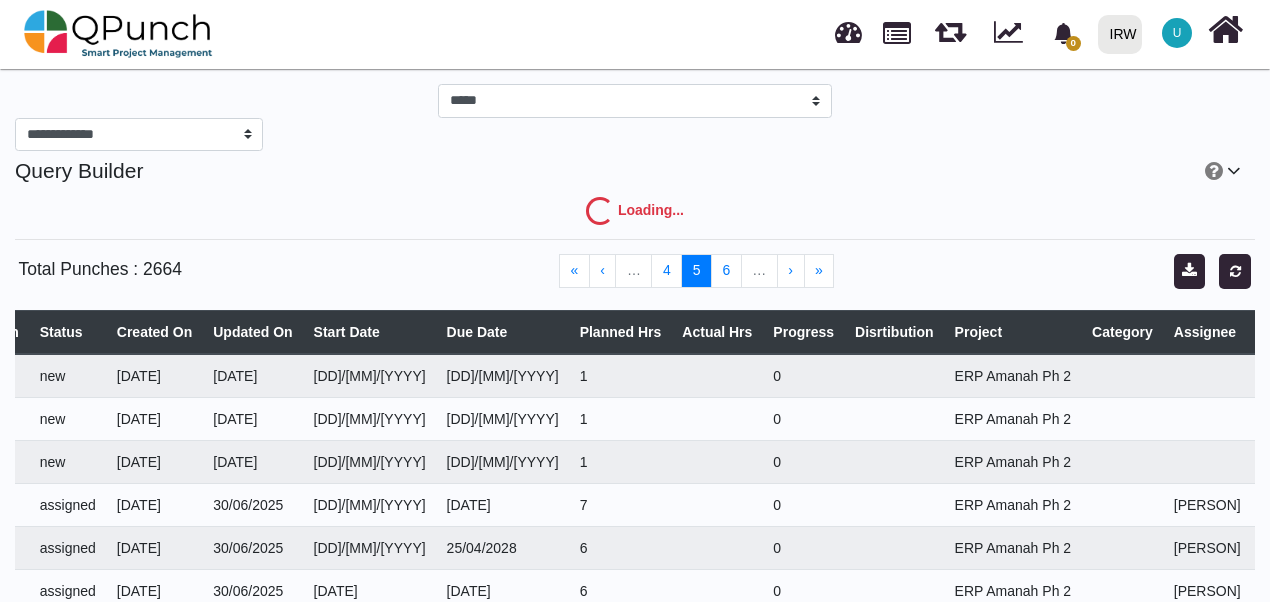 click on "4" at bounding box center [666, 271] 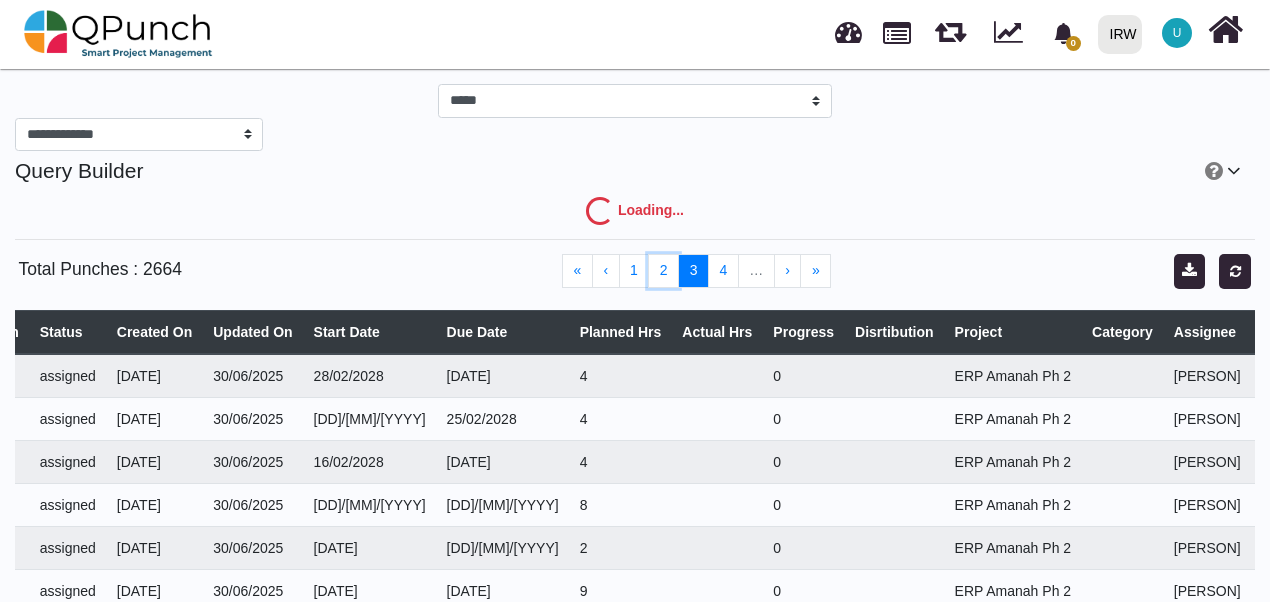 click on "2" at bounding box center (663, 271) 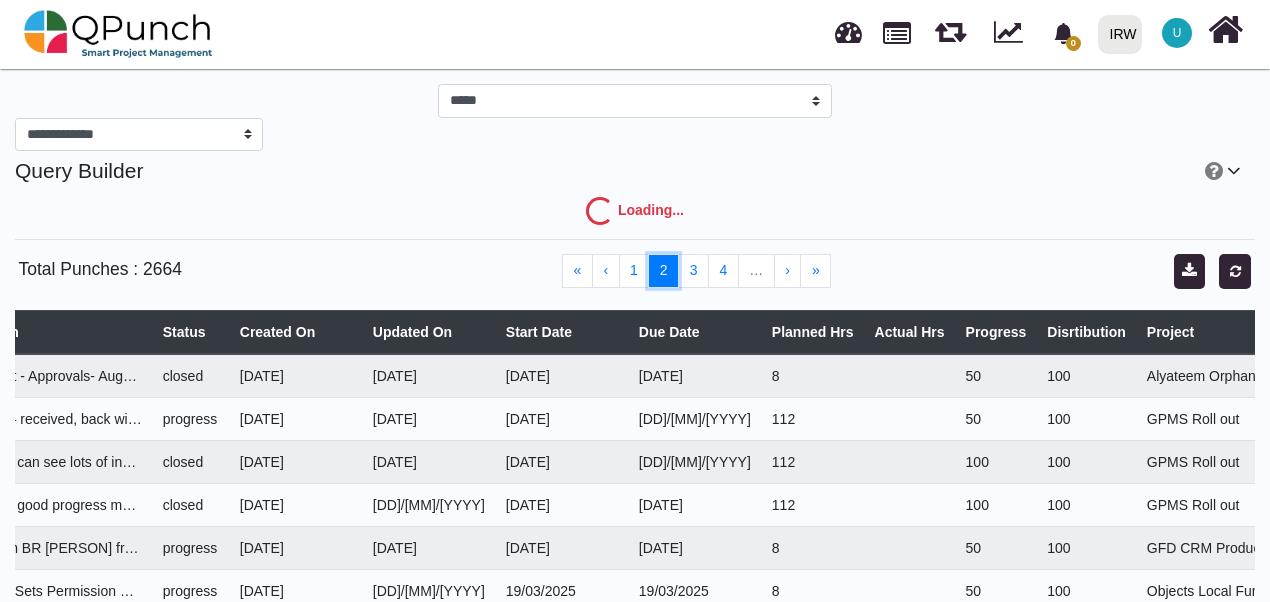click on "2" at bounding box center (663, 271) 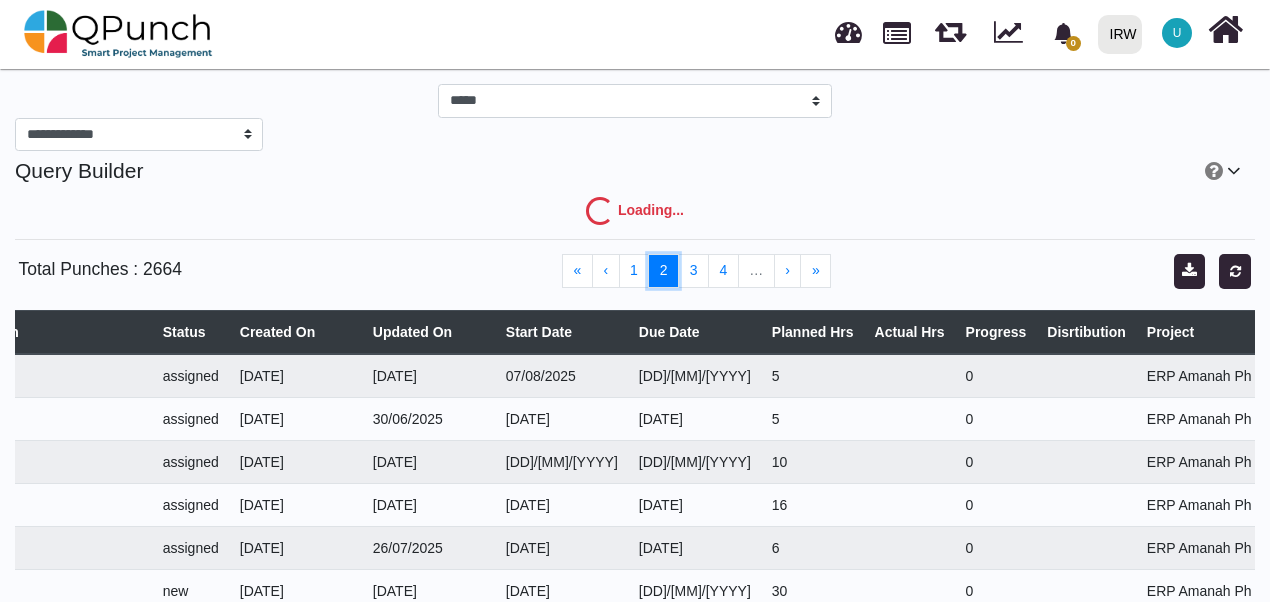 click on "2" at bounding box center (663, 271) 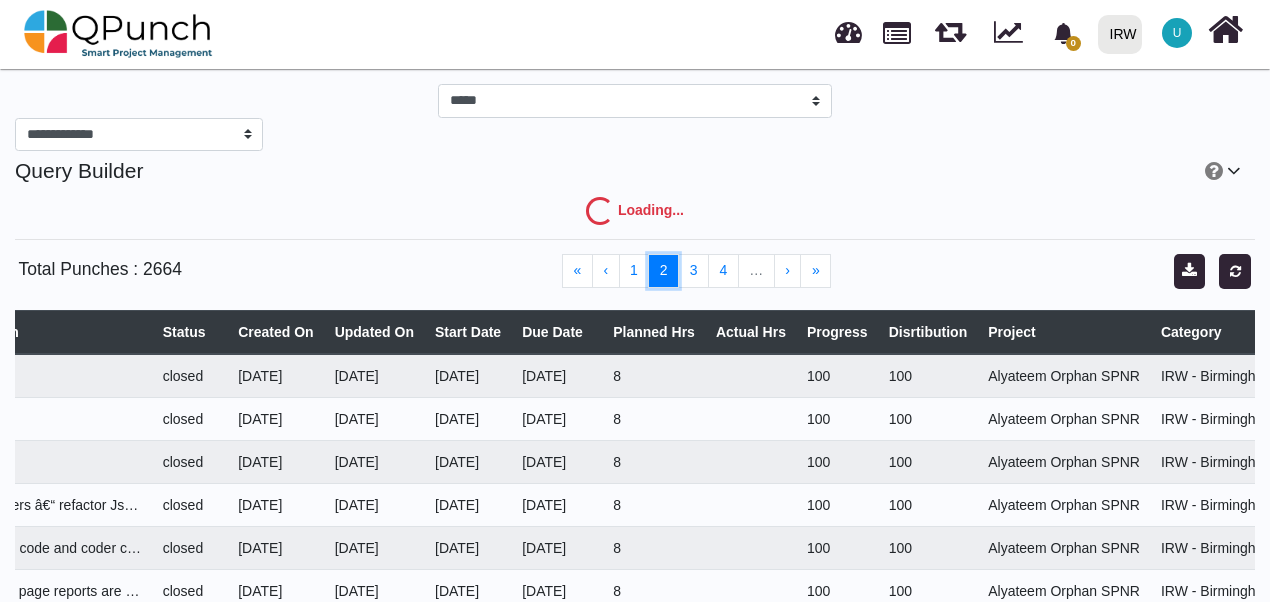 click on "2" at bounding box center [663, 271] 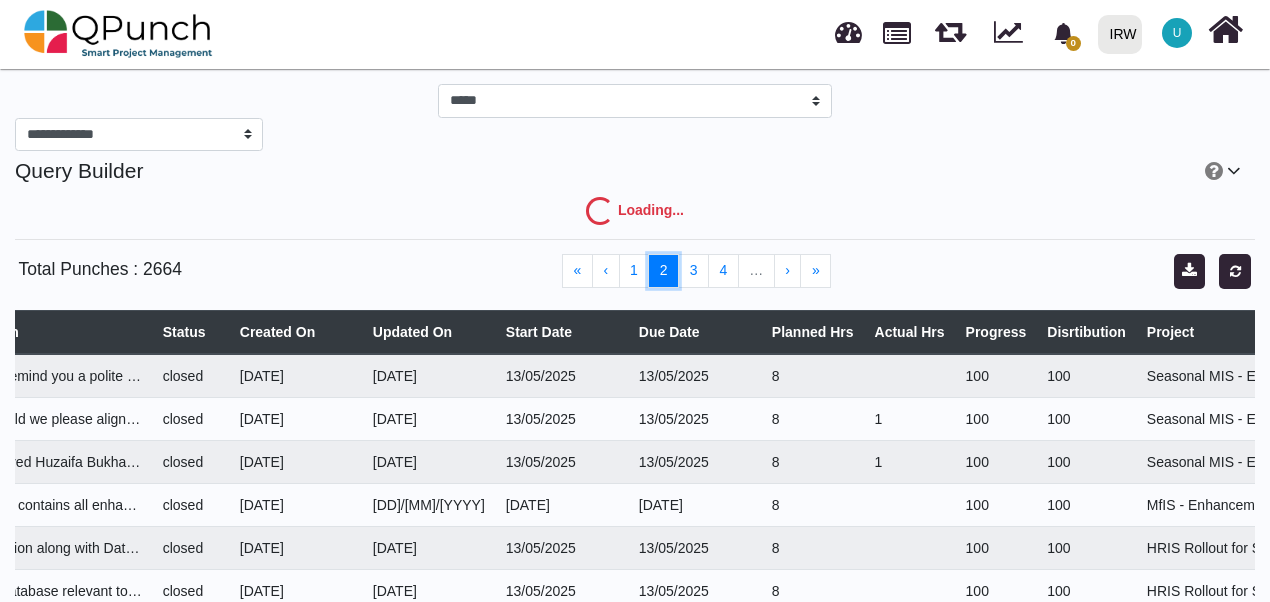 click on "2" at bounding box center [663, 271] 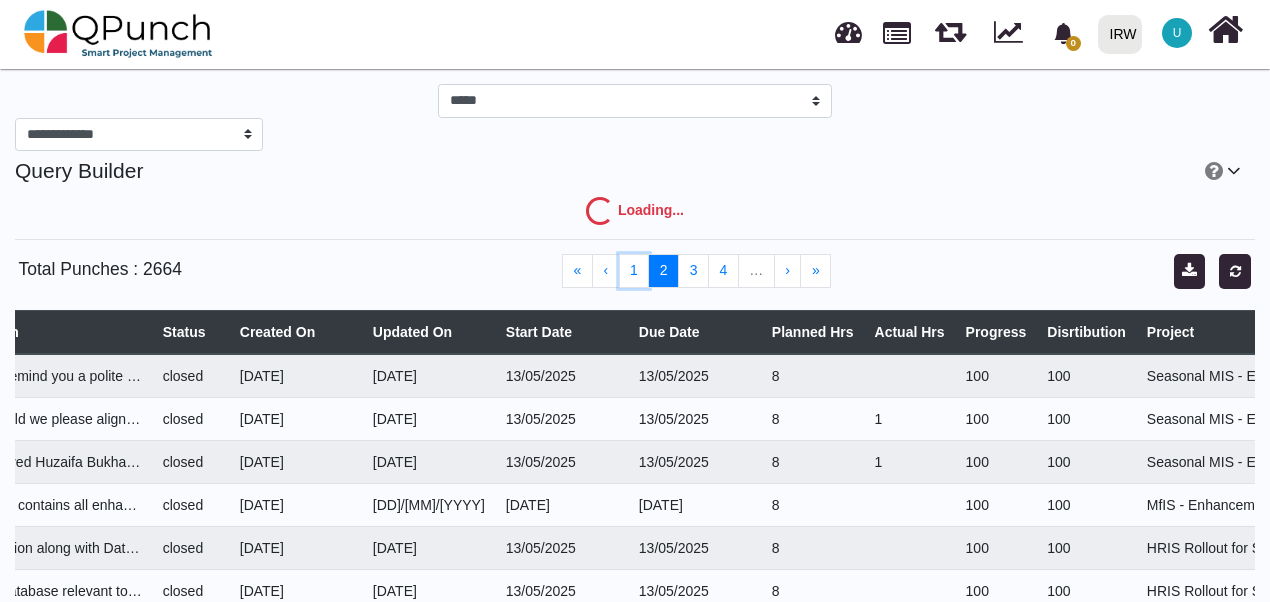 click on "1" at bounding box center [634, 271] 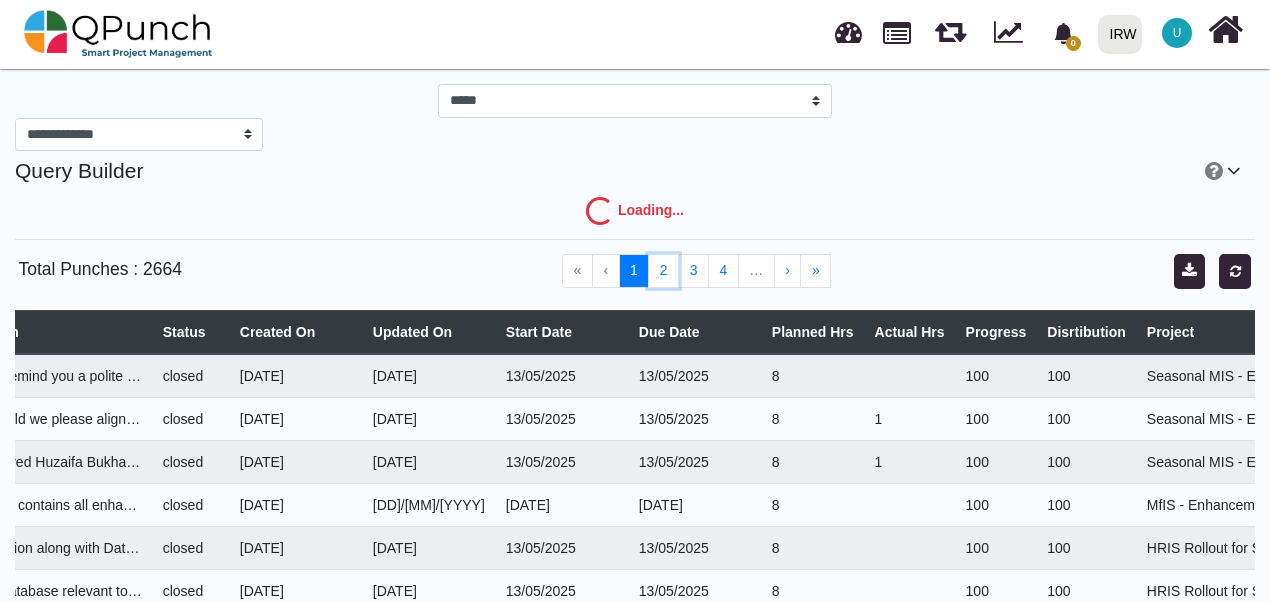click on "2" at bounding box center [663, 271] 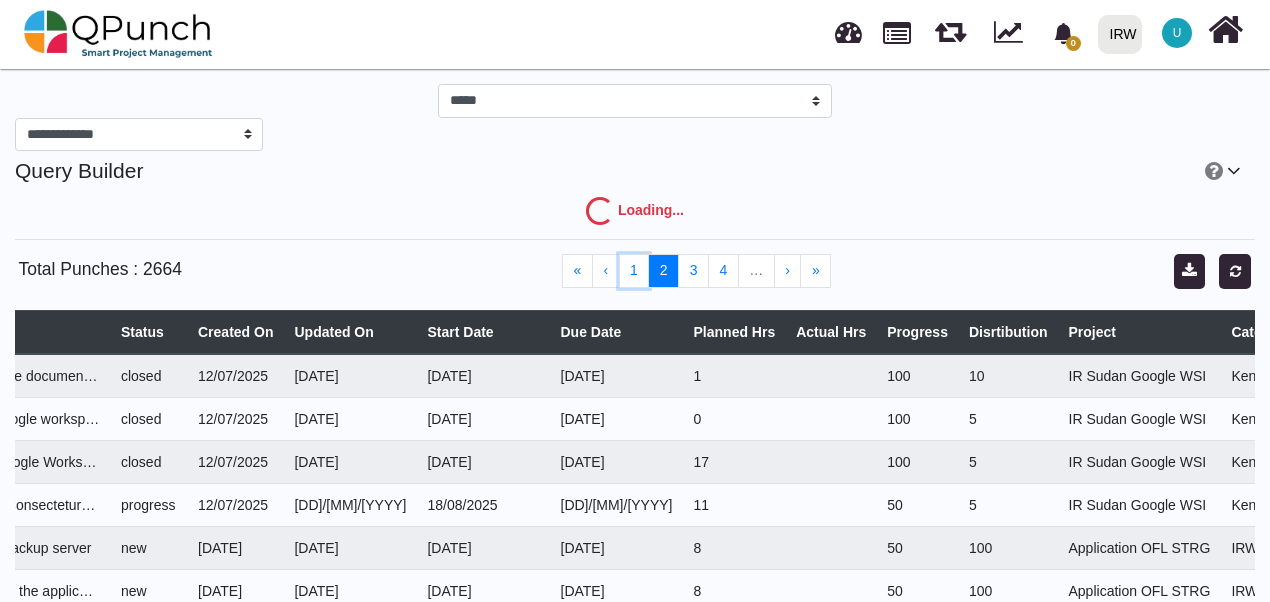 click on "1" at bounding box center [634, 271] 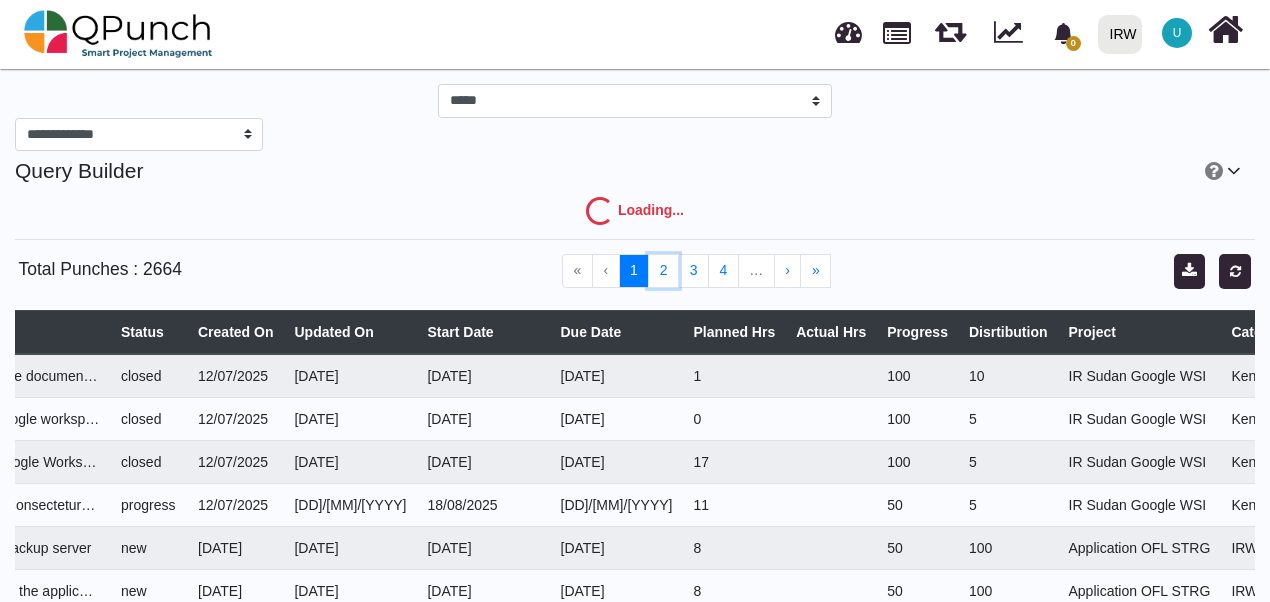 click on "2" at bounding box center [663, 271] 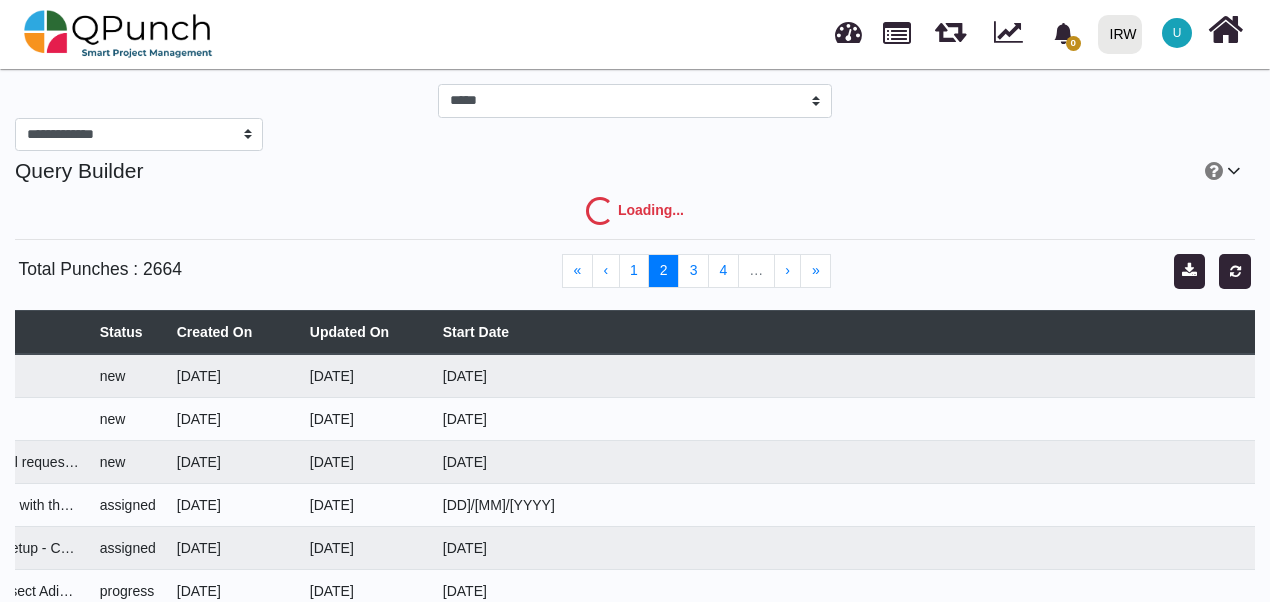 click on "**********" at bounding box center (635, 135) 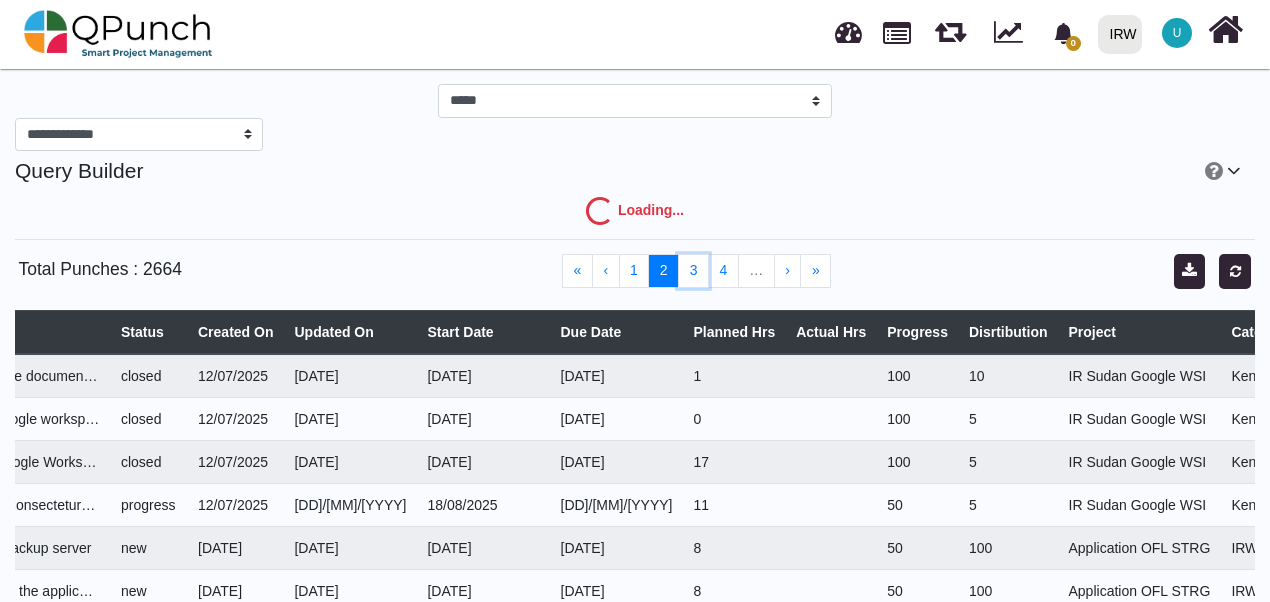 click on "3" at bounding box center [693, 271] 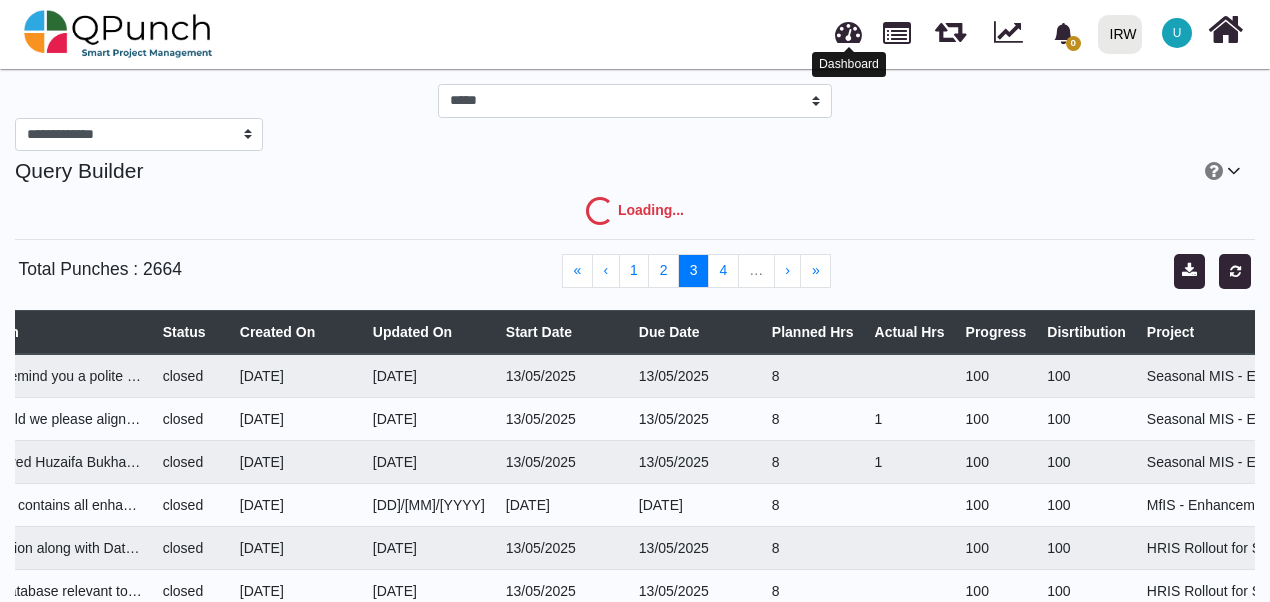 click at bounding box center (848, 29) 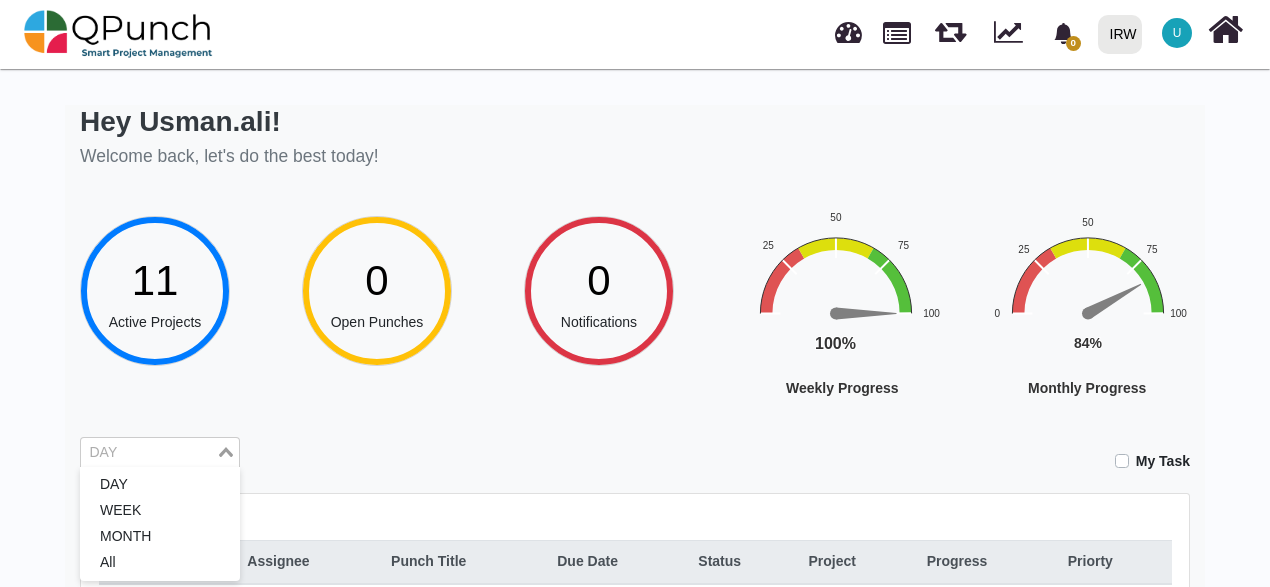 click at bounding box center [148, 453] 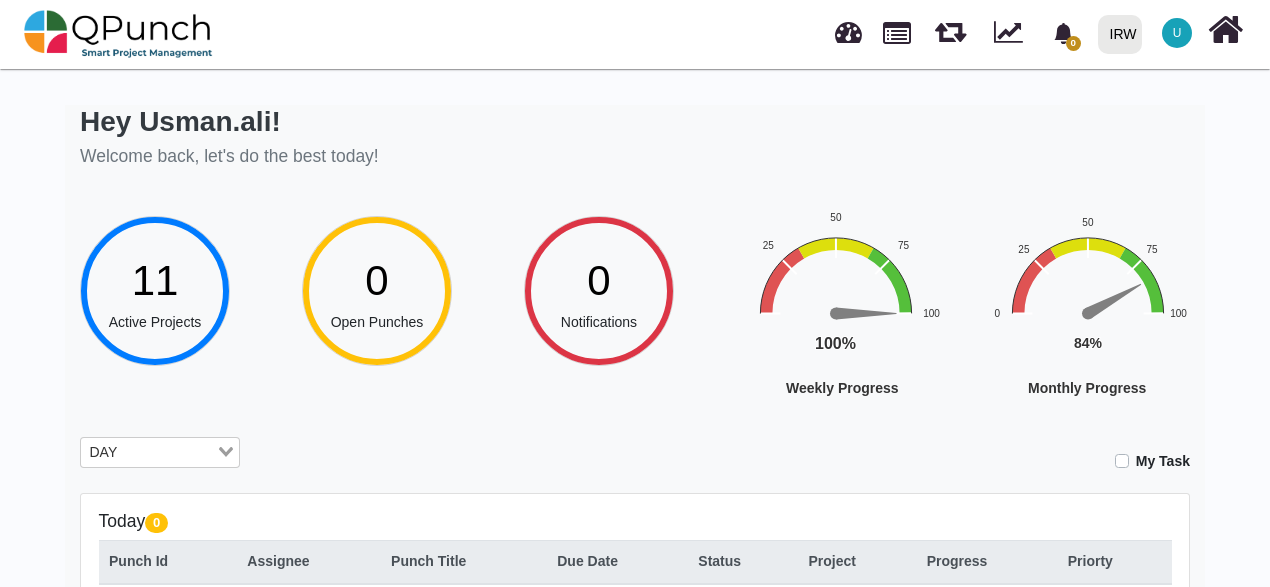 click 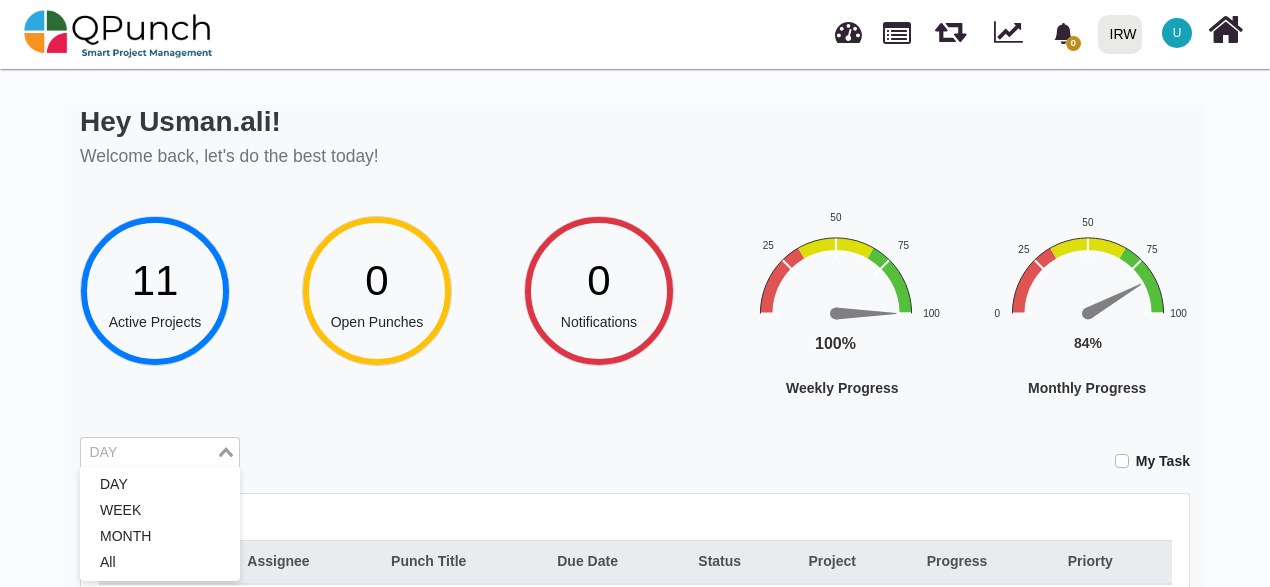 click 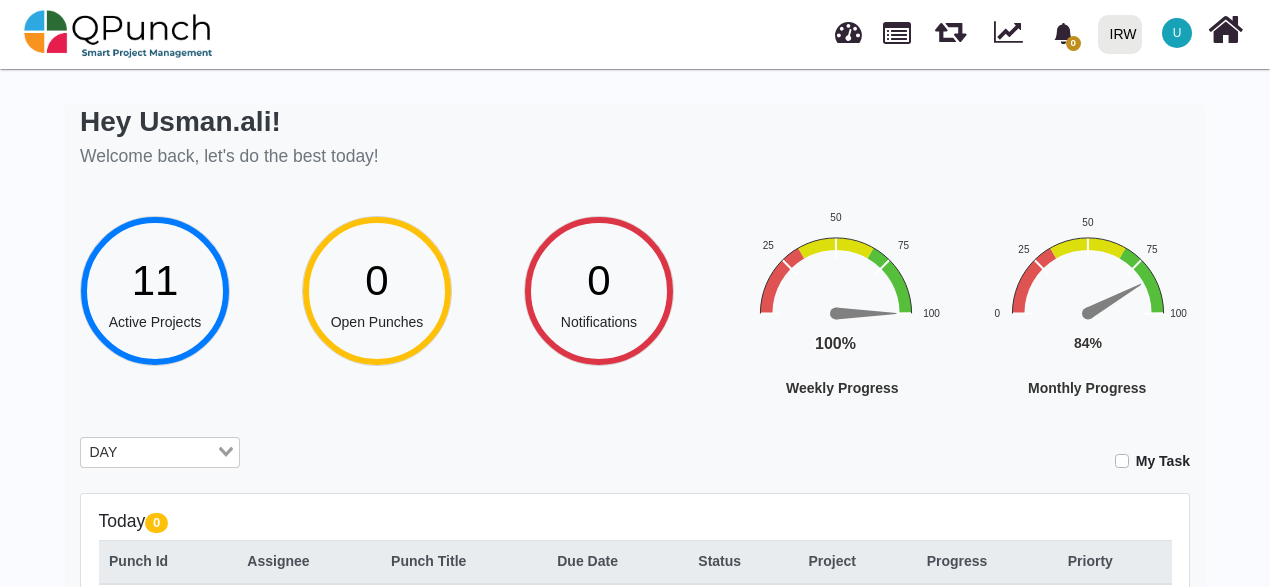 click 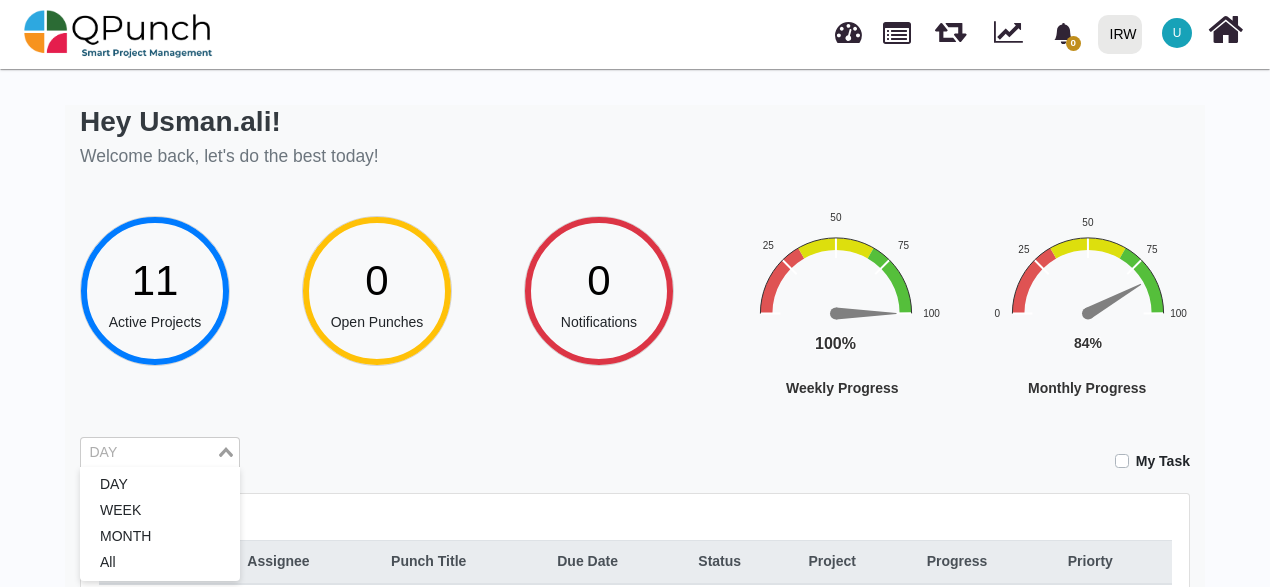 click 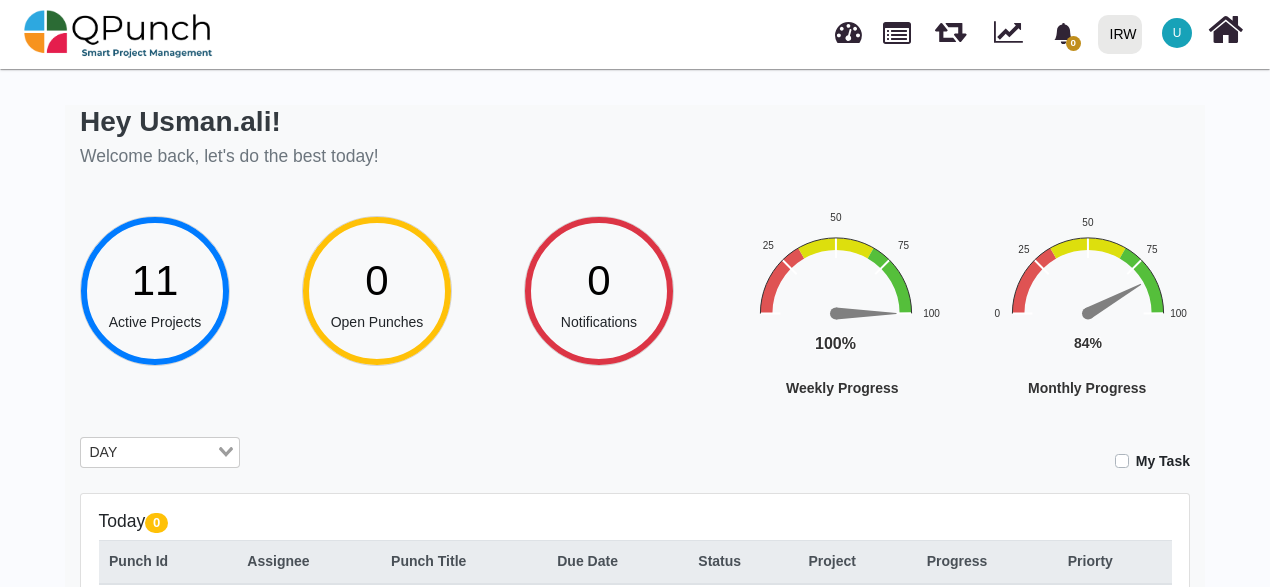 click 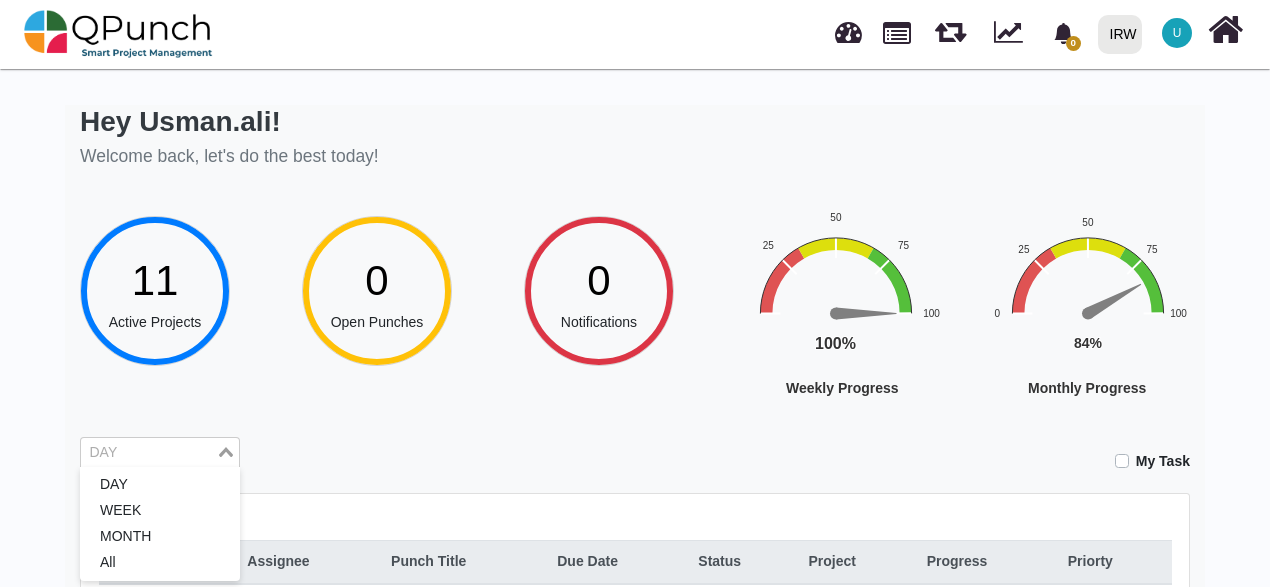 click 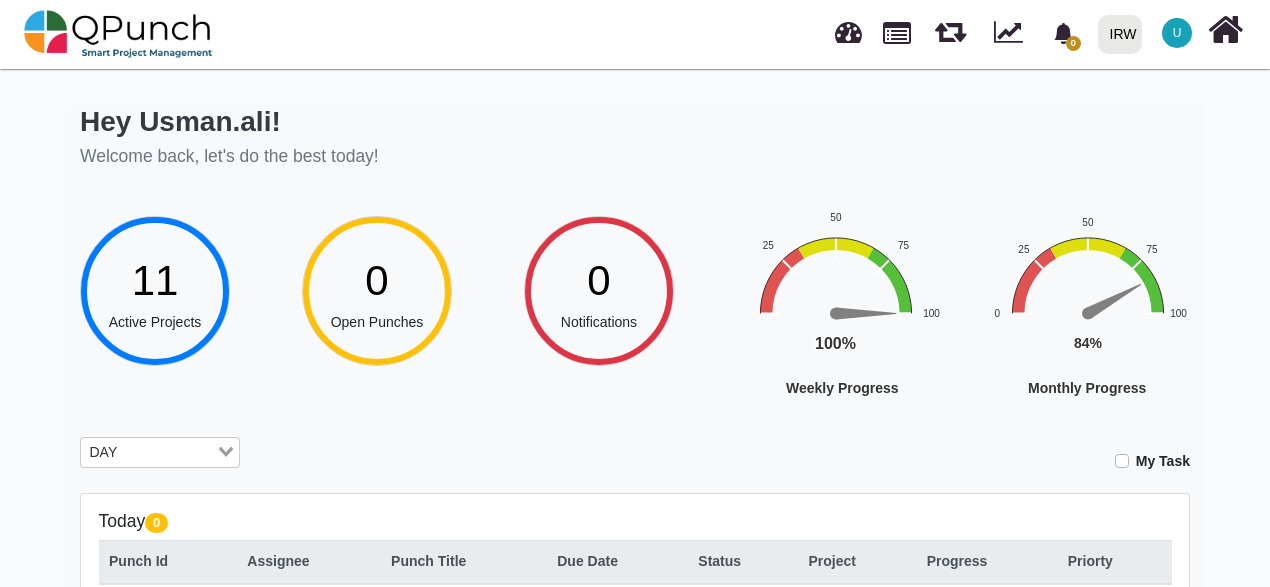 click on "Loading..." at bounding box center (227, 451) 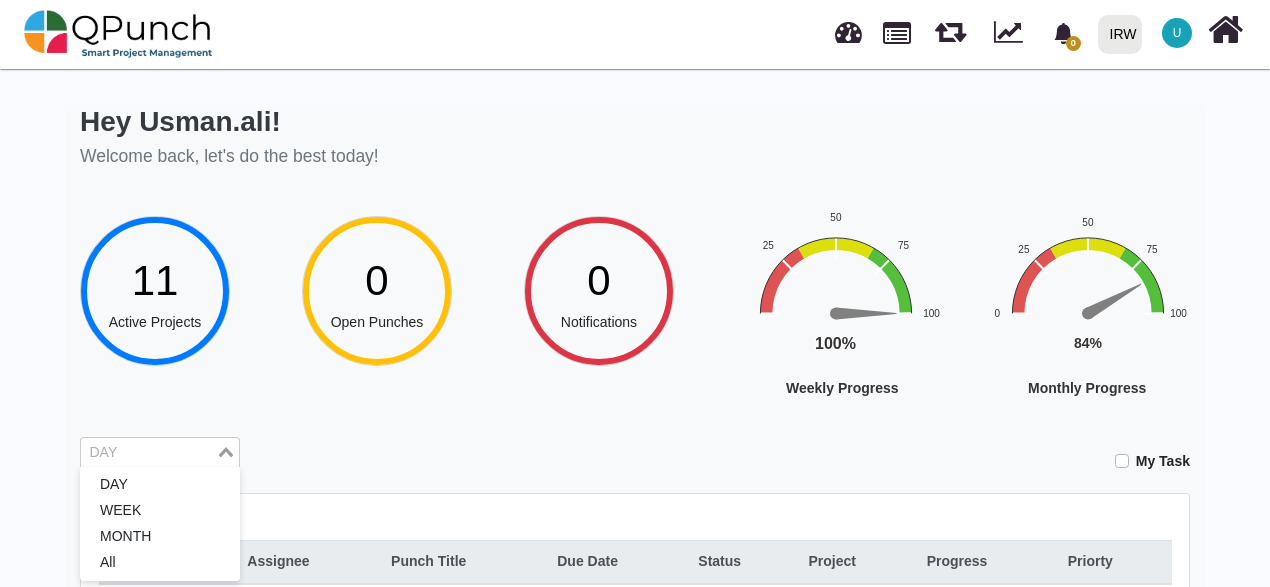 click on "Loading..." at bounding box center (227, 451) 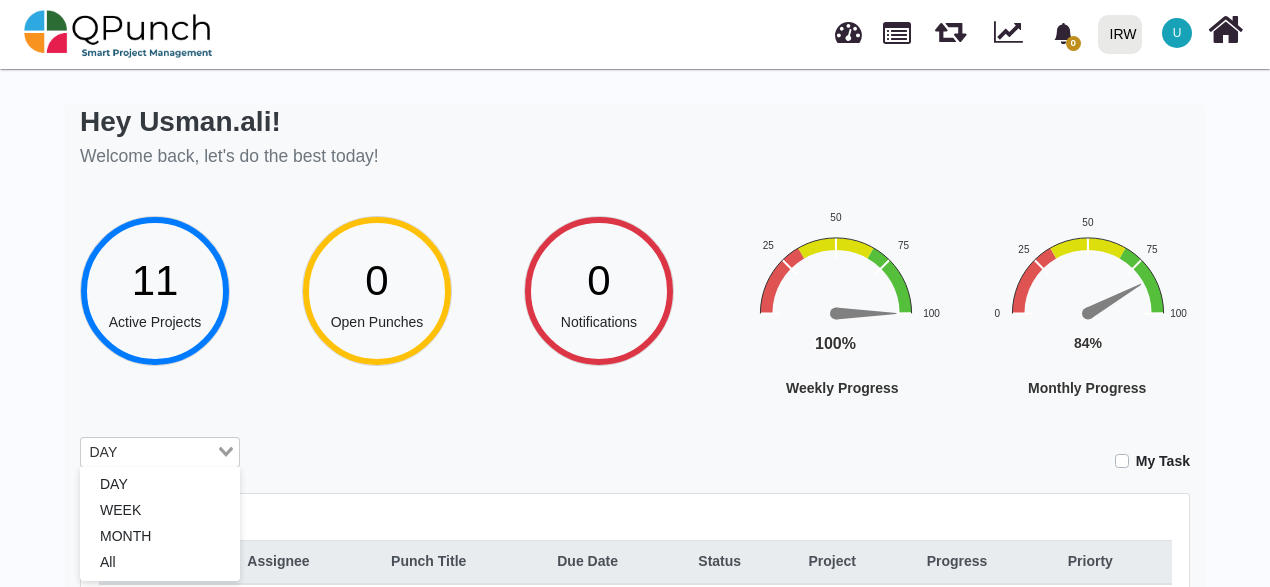 click 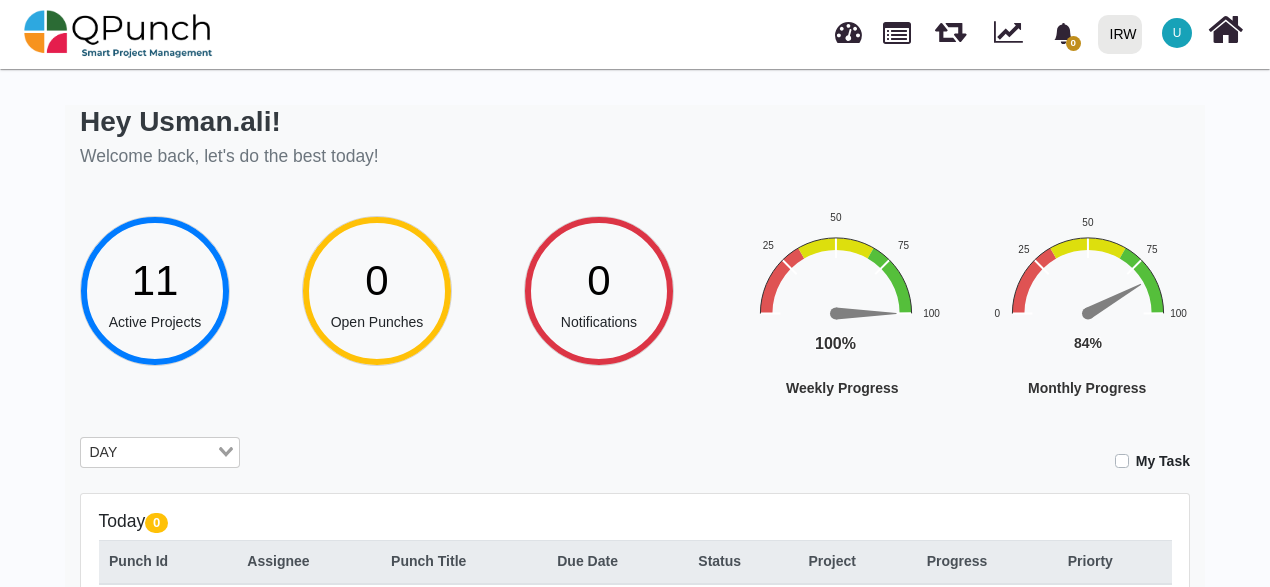 click 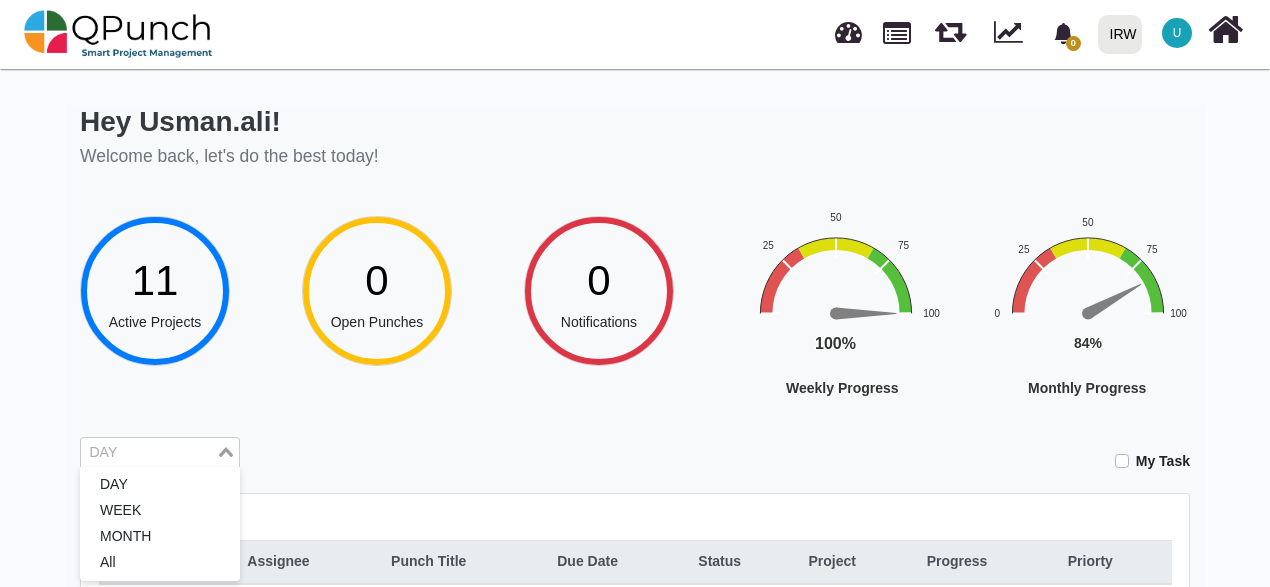 click on "Loading..." at bounding box center [227, 451] 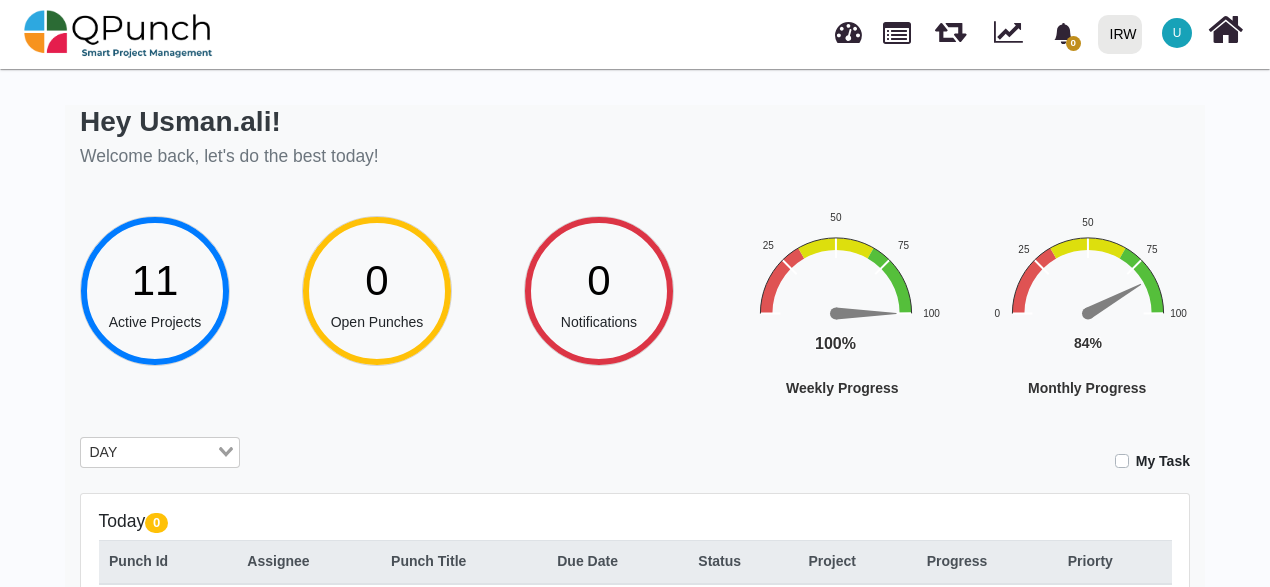 click 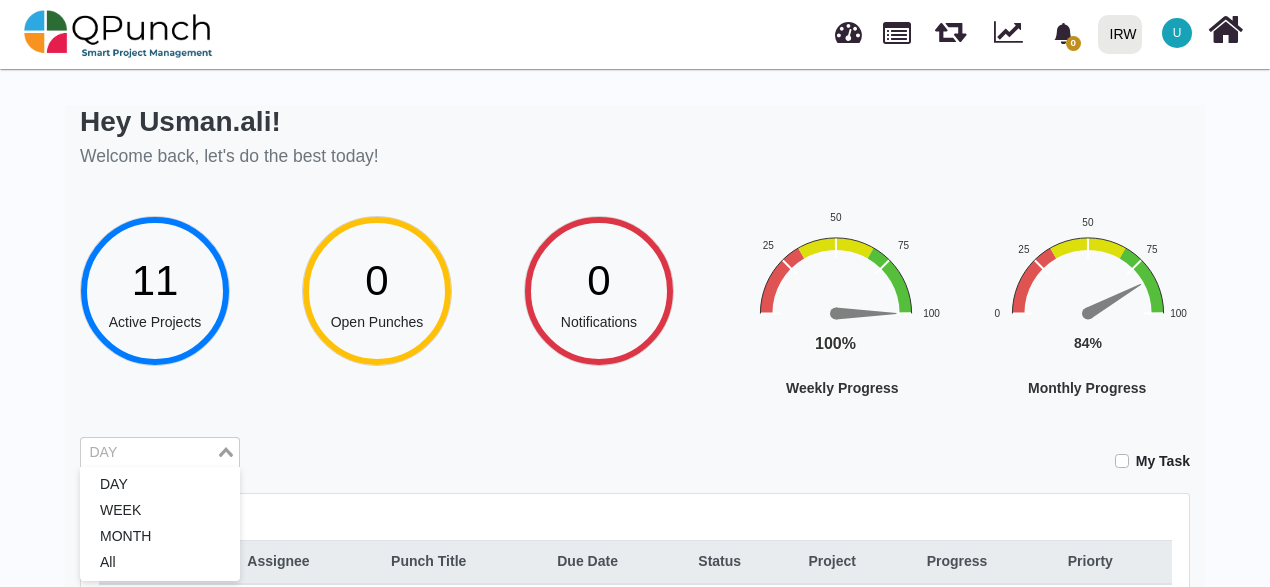 click 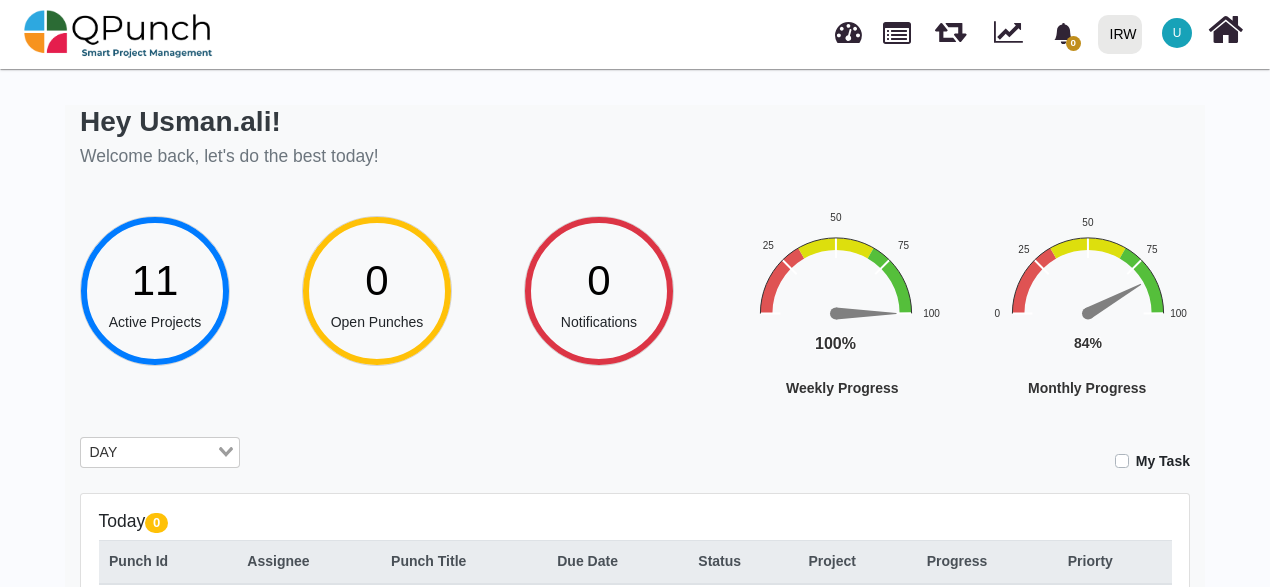 click 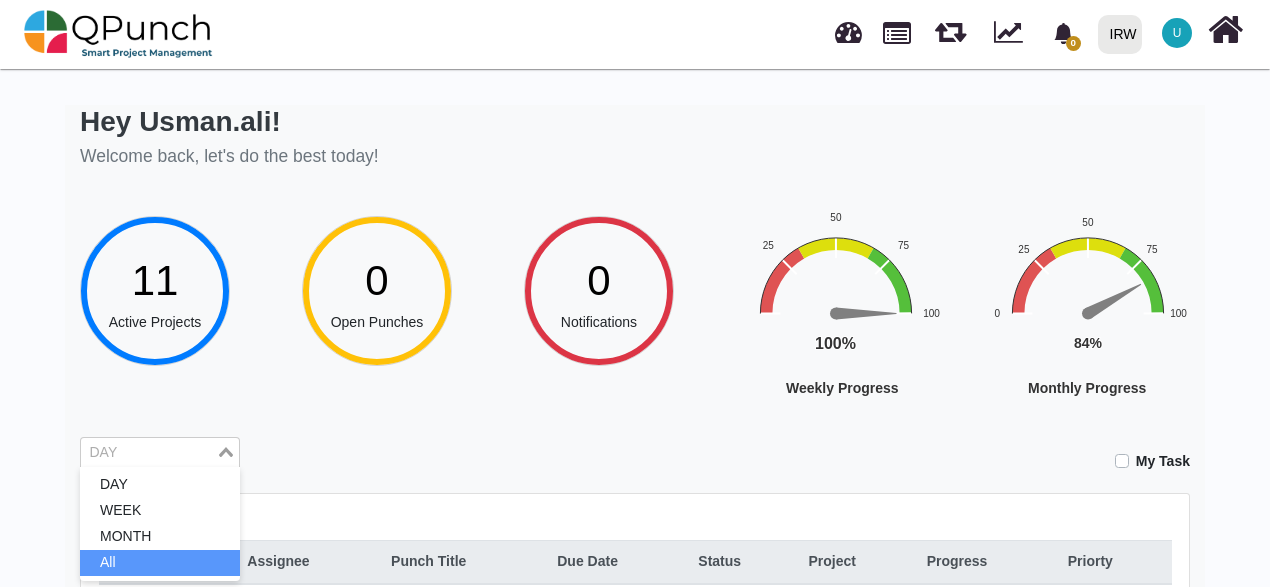 click on "All" at bounding box center (160, 563) 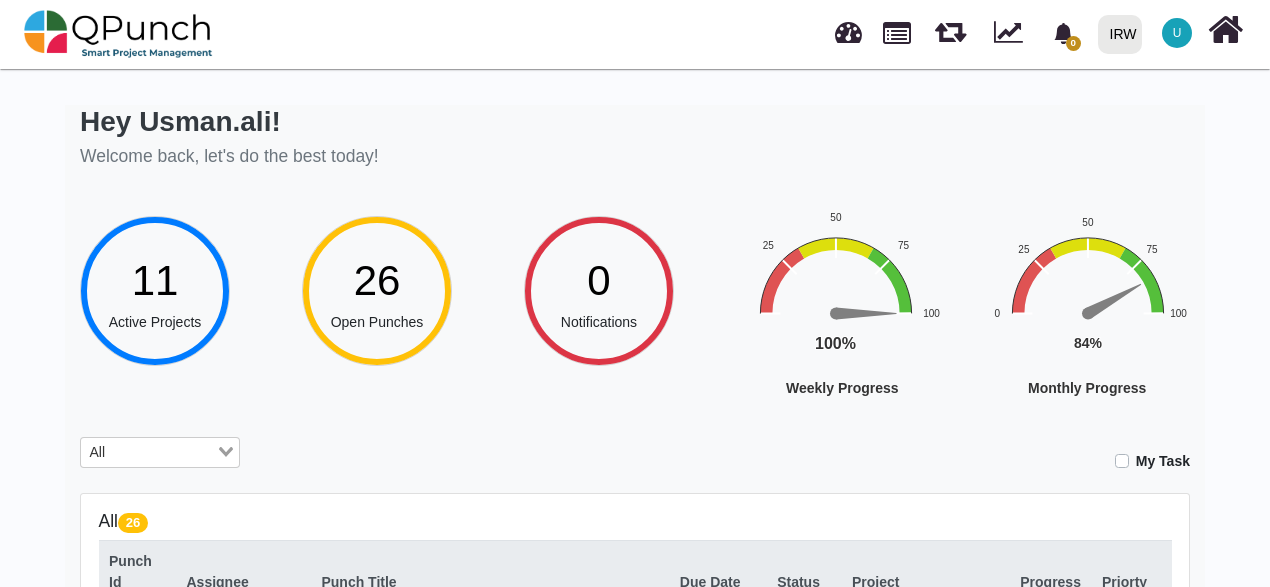 click 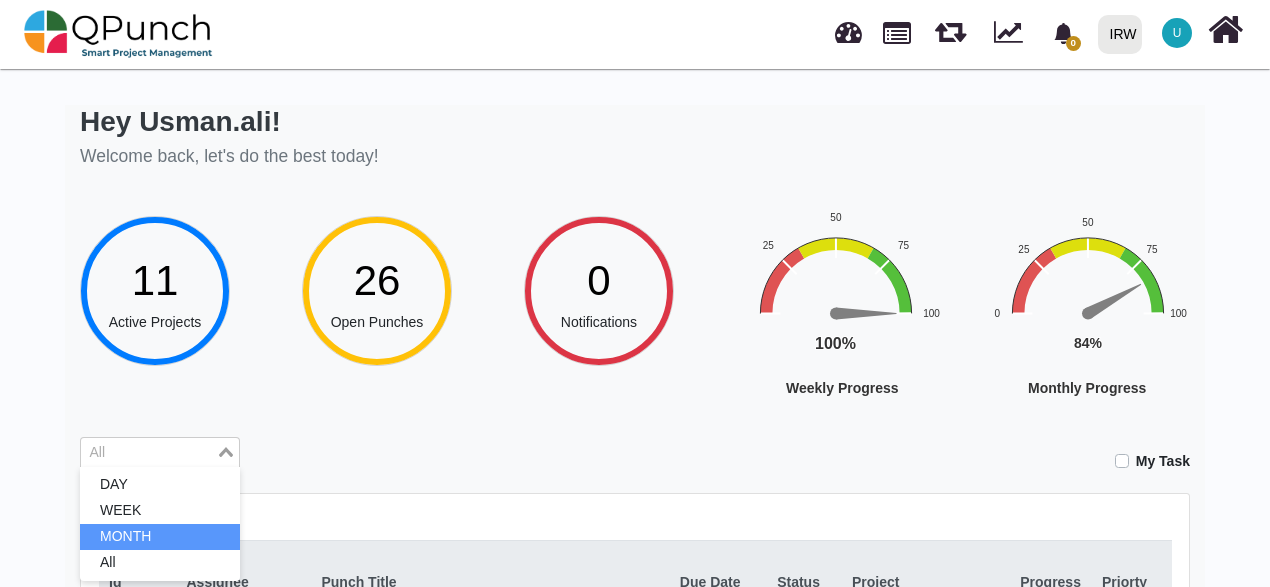 click on "MONTH" at bounding box center (160, 537) 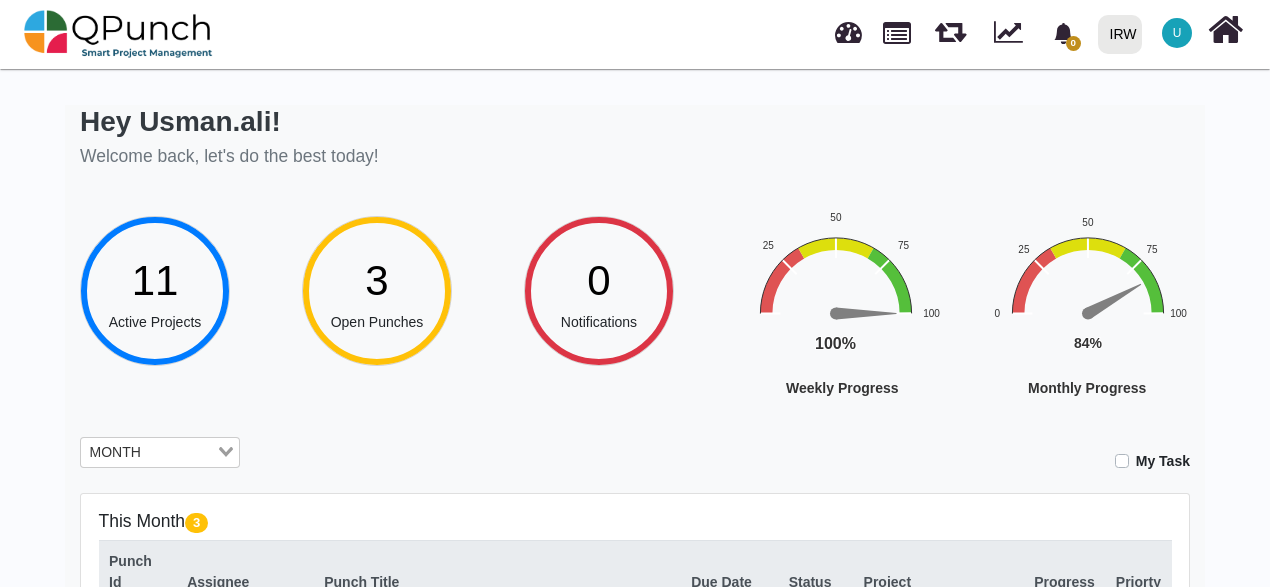 scroll, scrollTop: 400, scrollLeft: 0, axis: vertical 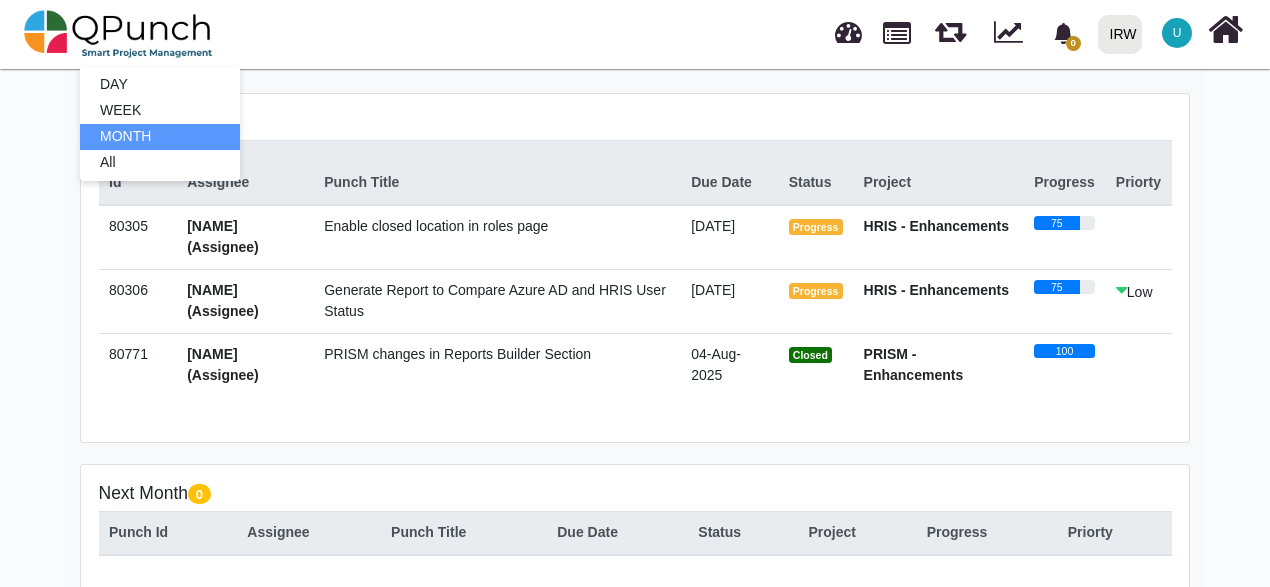 click at bounding box center (1121, 290) 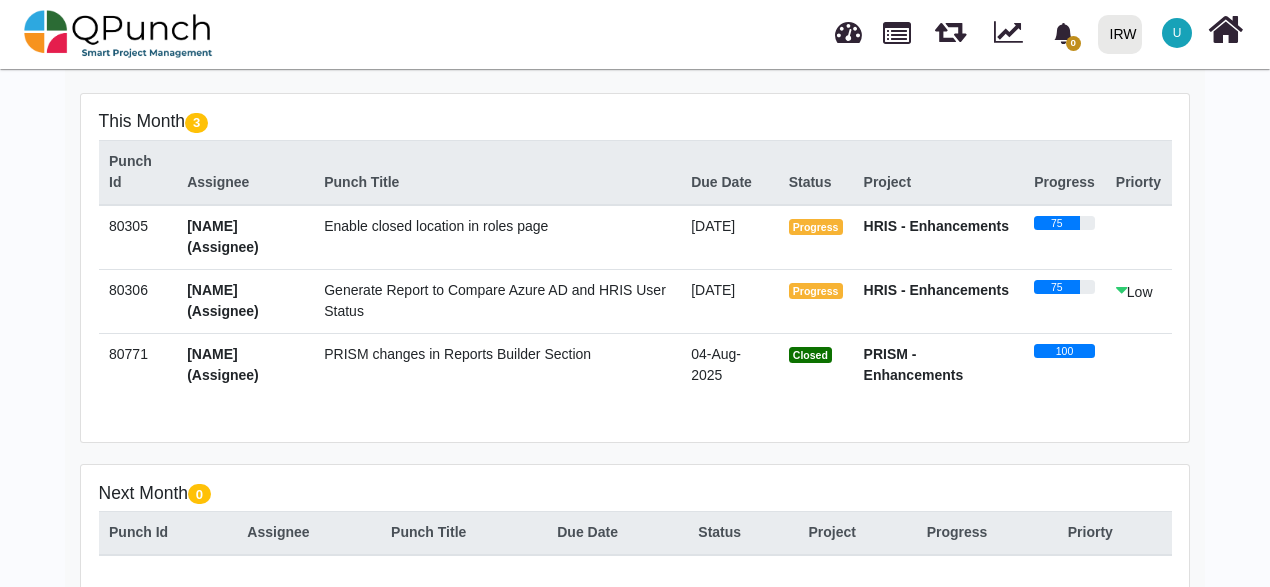 click at bounding box center (1121, 290) 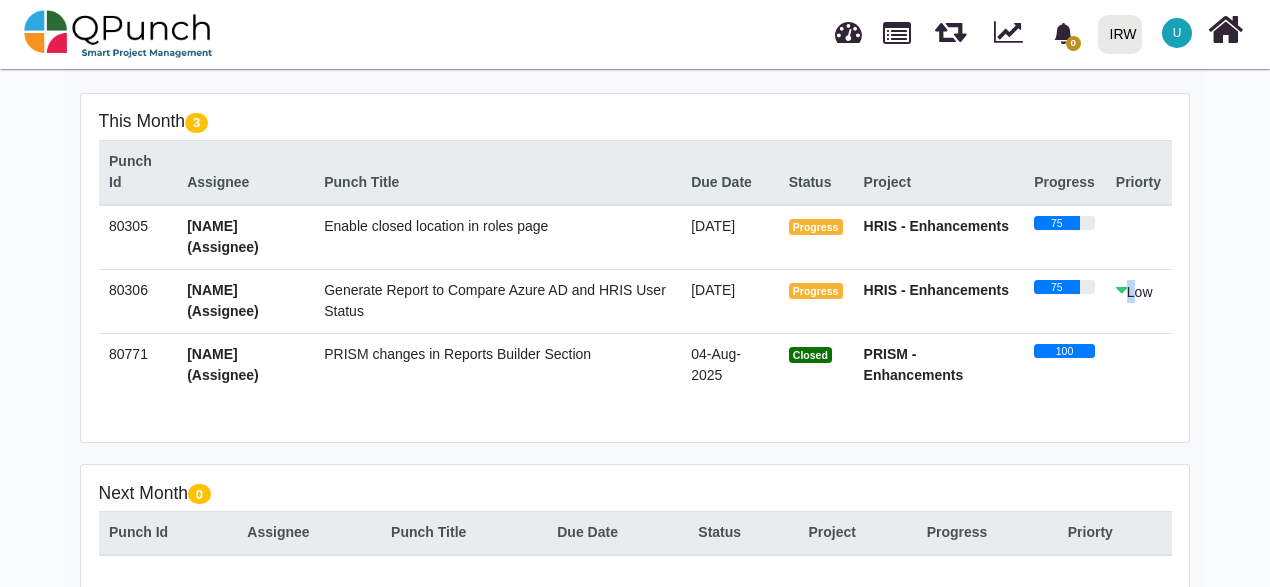 click at bounding box center [1121, 290] 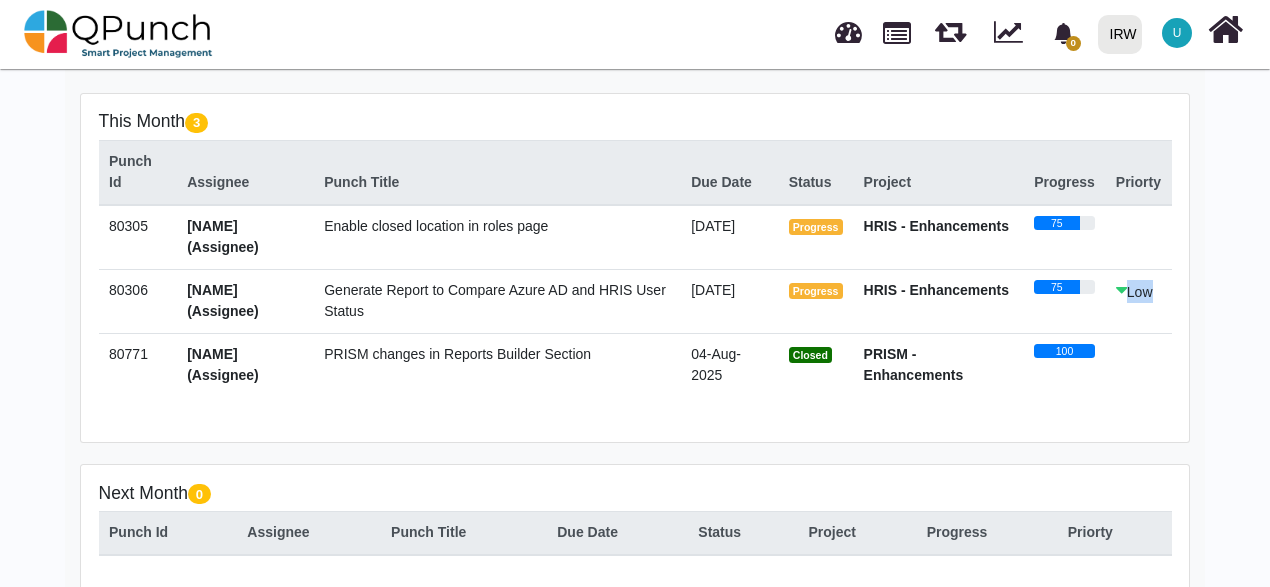 click at bounding box center [1121, 290] 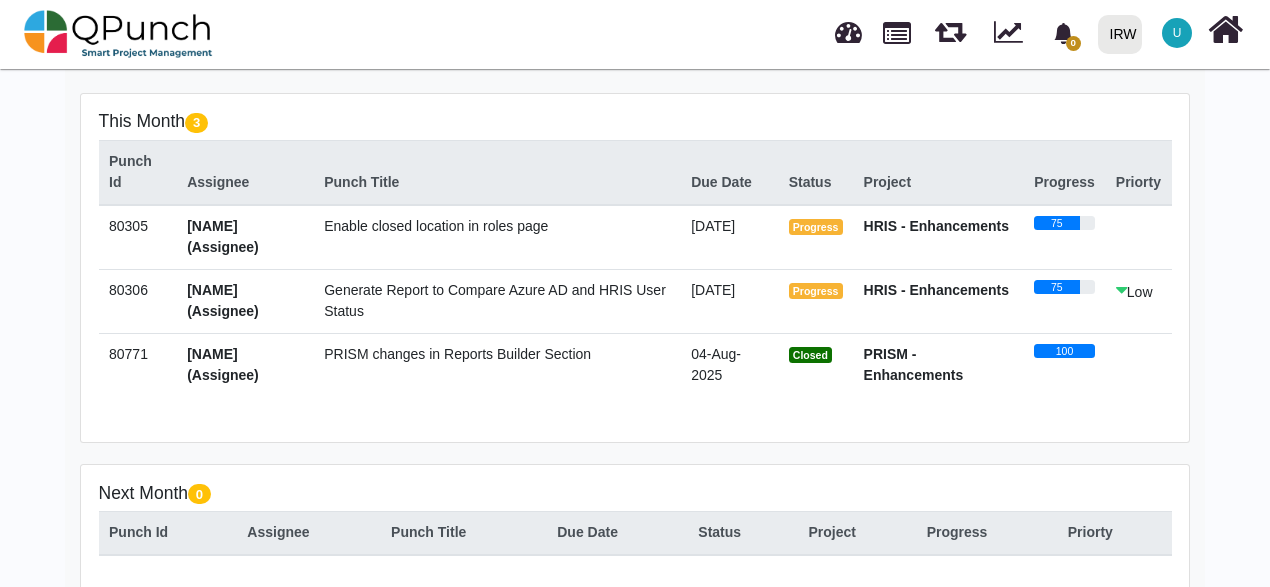 click on "Low" at bounding box center (1138, 301) 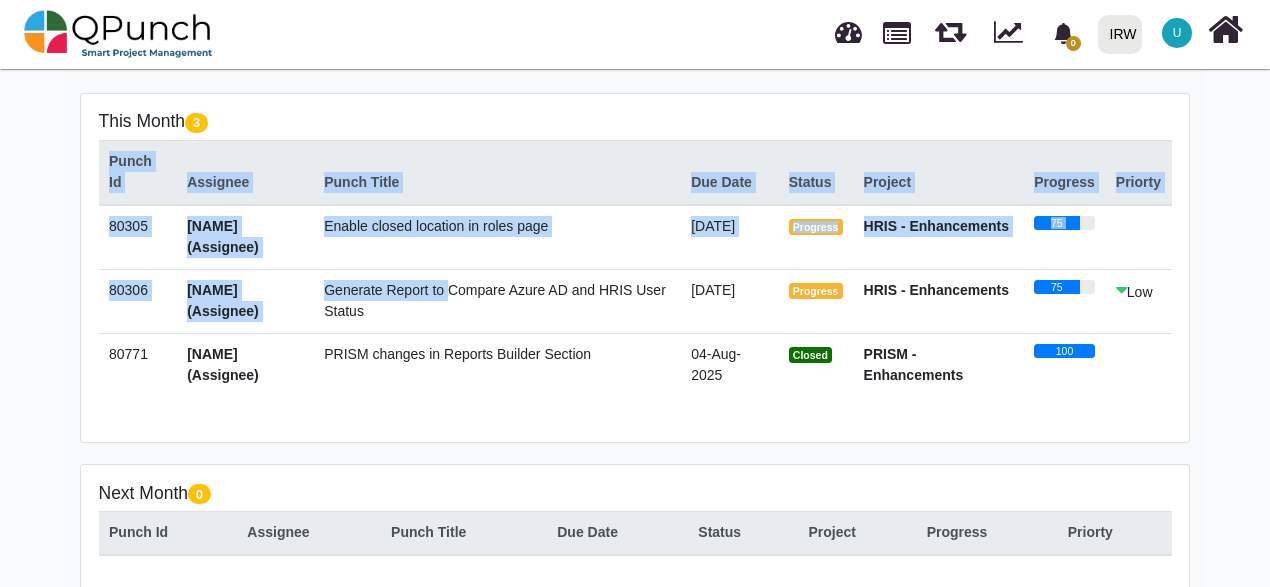 drag, startPoint x: 15, startPoint y: 283, endPoint x: 356, endPoint y: 290, distance: 341.07184 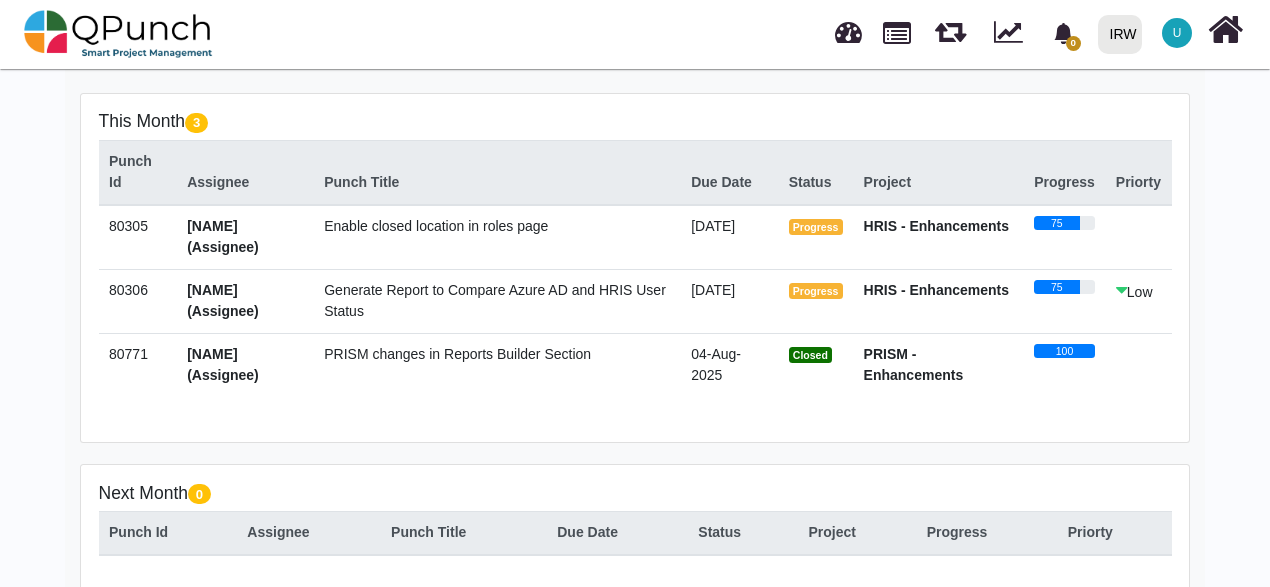 drag, startPoint x: 100, startPoint y: 288, endPoint x: 1156, endPoint y: 289, distance: 1056.0005 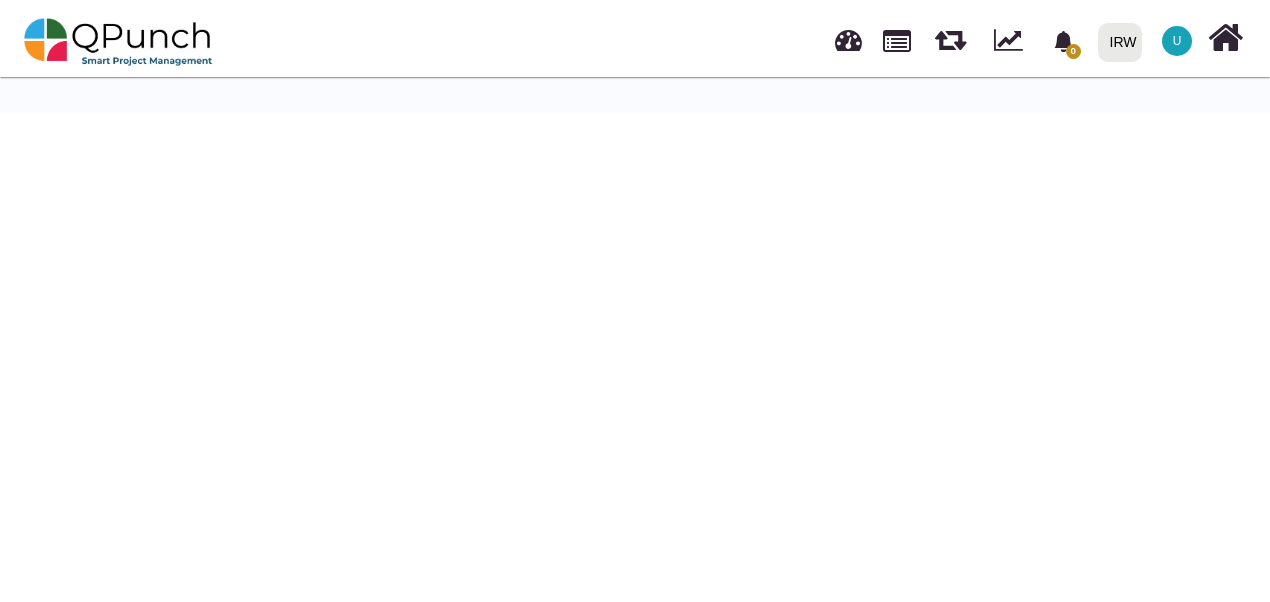 scroll, scrollTop: 0, scrollLeft: 0, axis: both 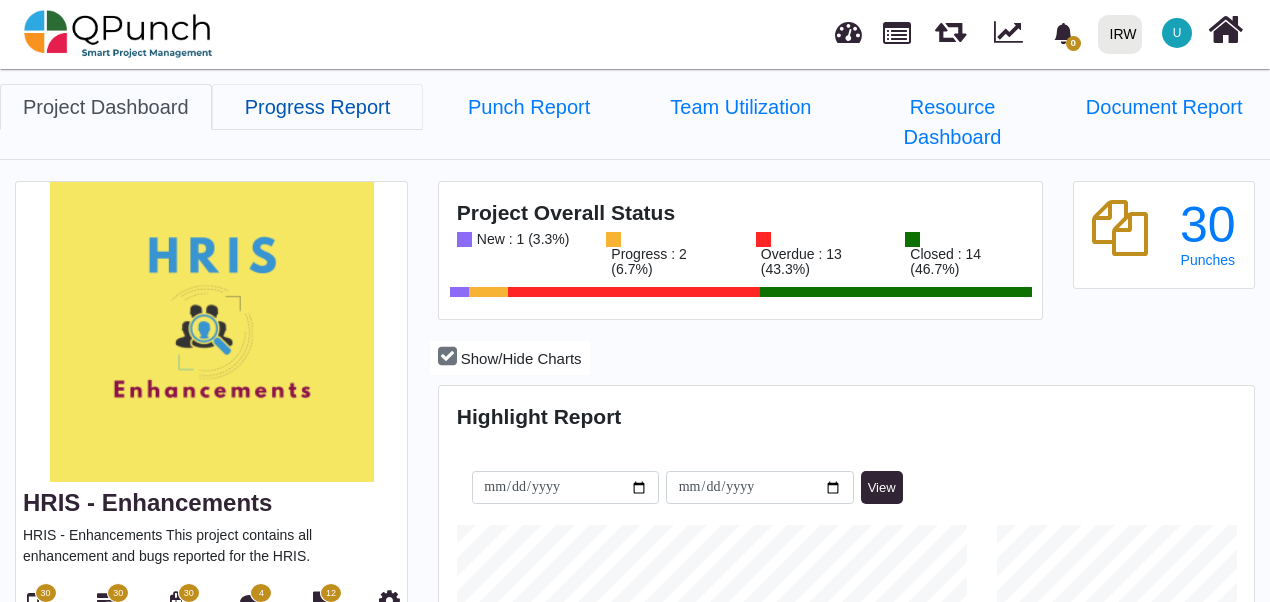 click on "Progress Report" at bounding box center (318, 107) 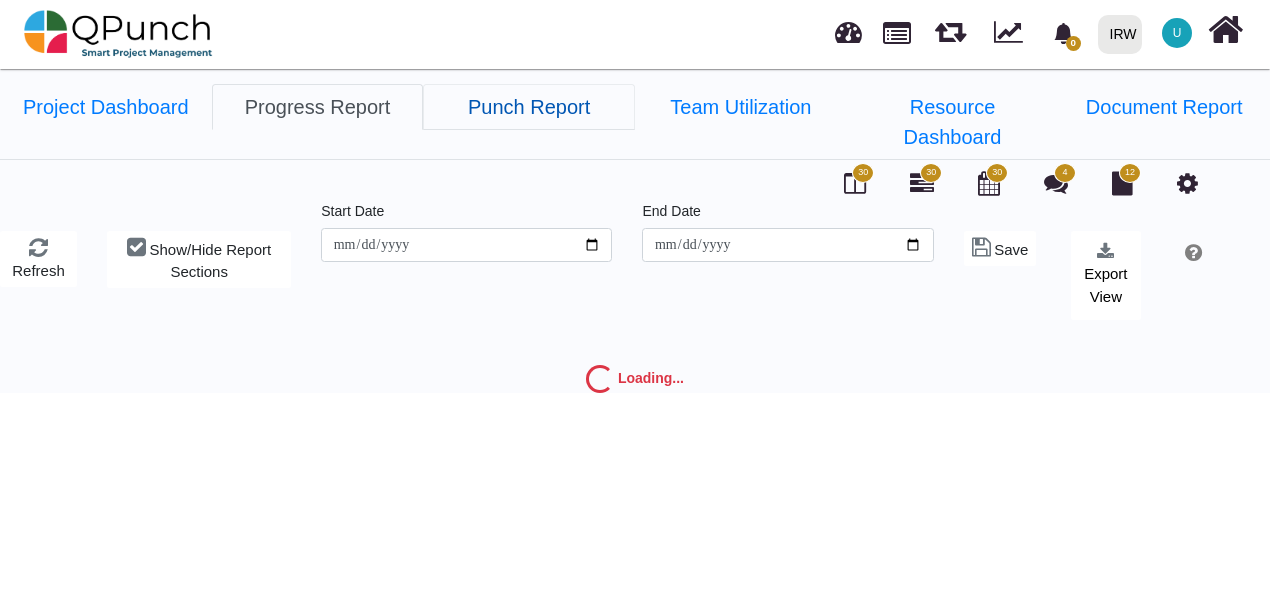 click on "Punch Report" at bounding box center [529, 107] 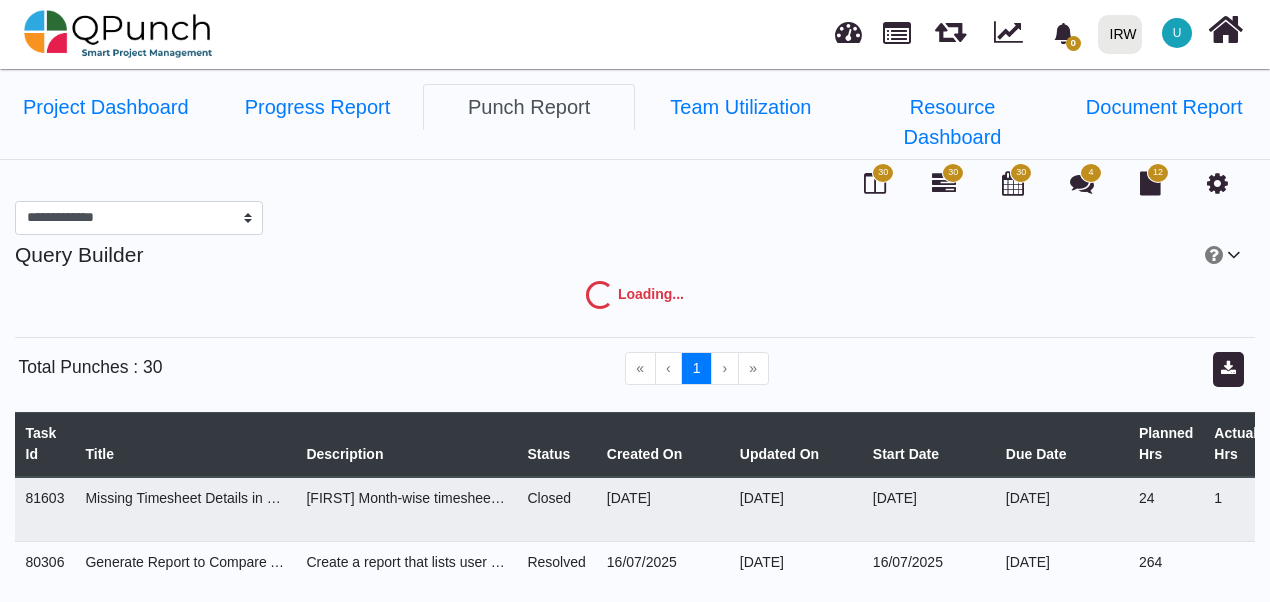 select on "***" 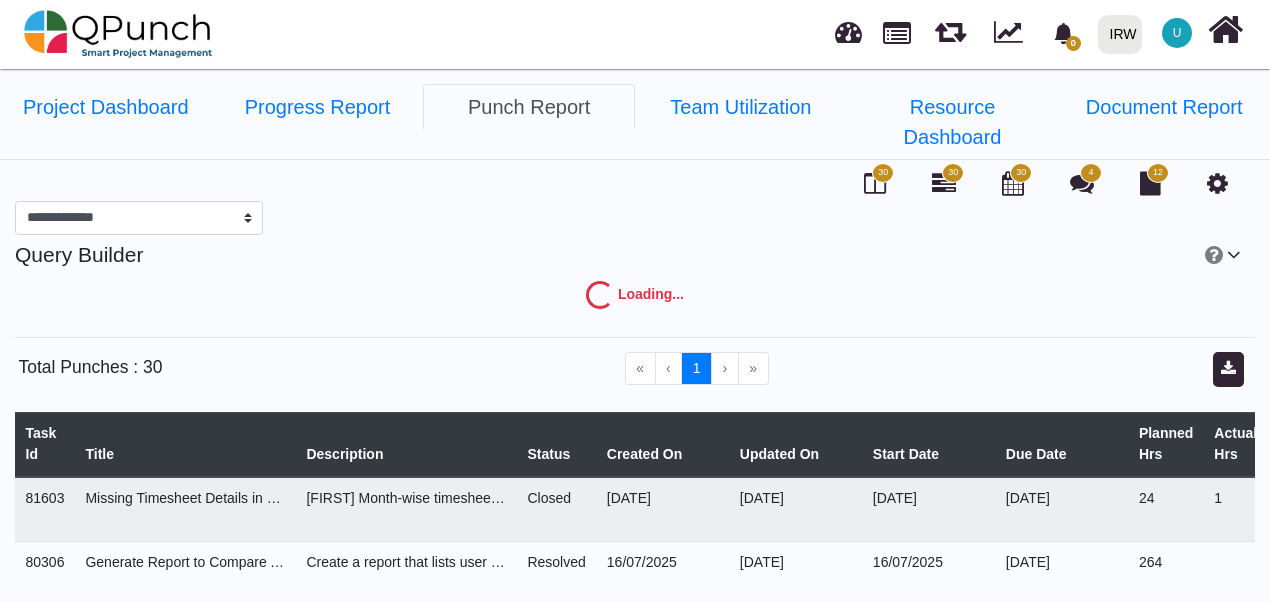 select on "****" 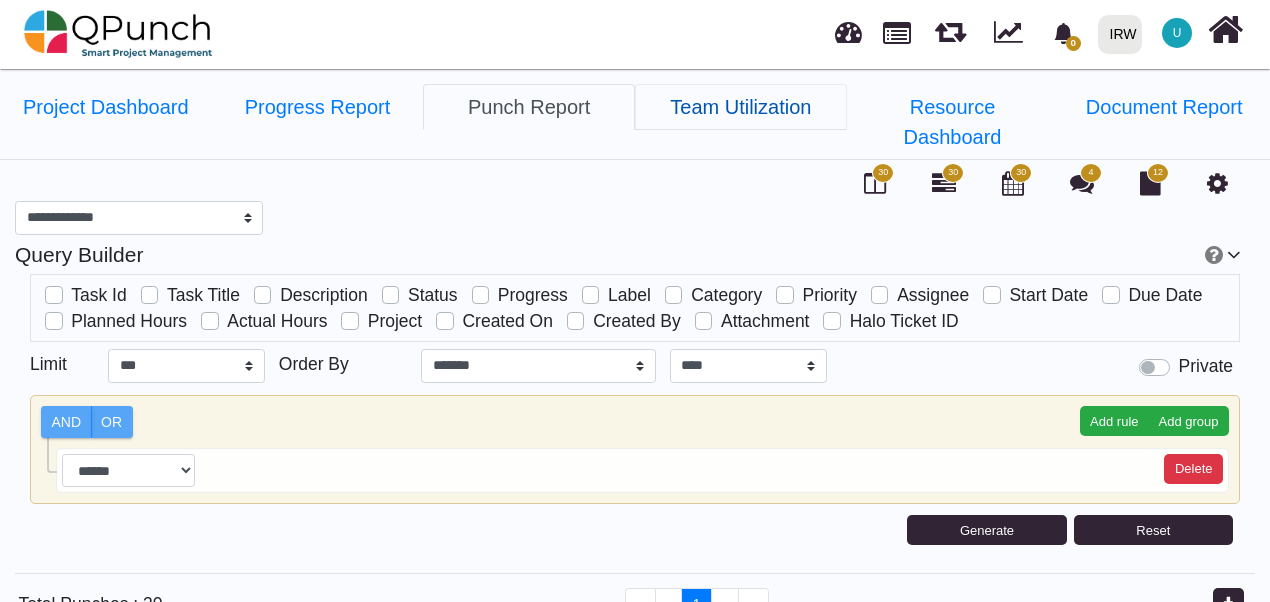 click on "Team Utilization" at bounding box center (741, 107) 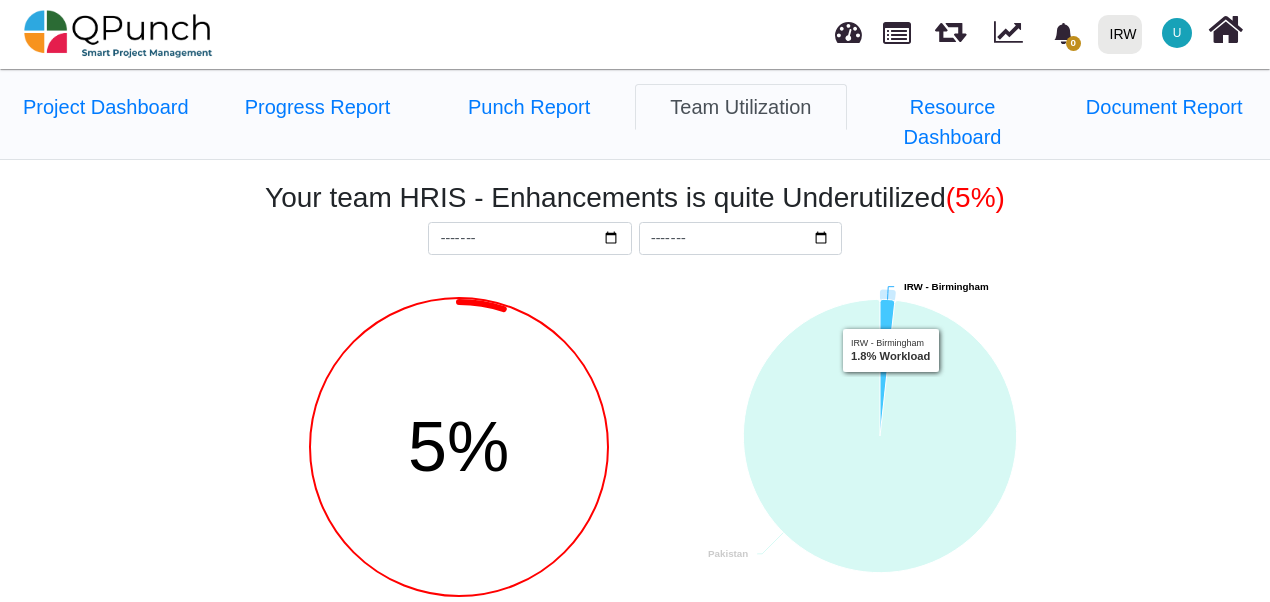 drag, startPoint x: 891, startPoint y: 282, endPoint x: 711, endPoint y: 278, distance: 180.04443 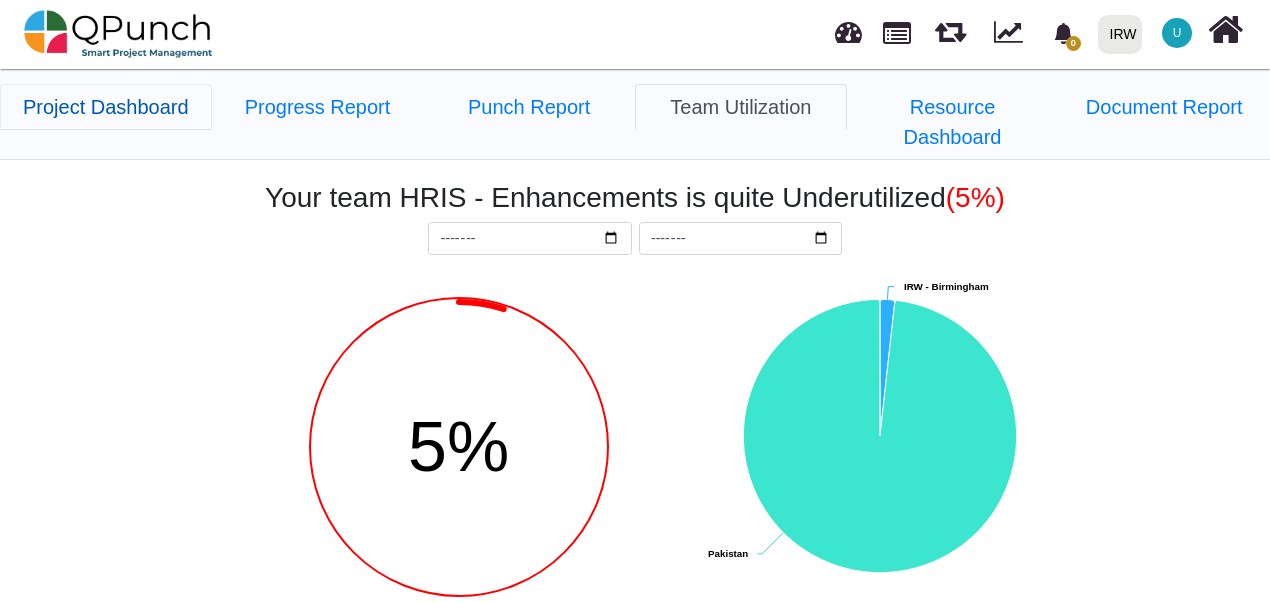 click on "Project Dashboard" at bounding box center (106, 107) 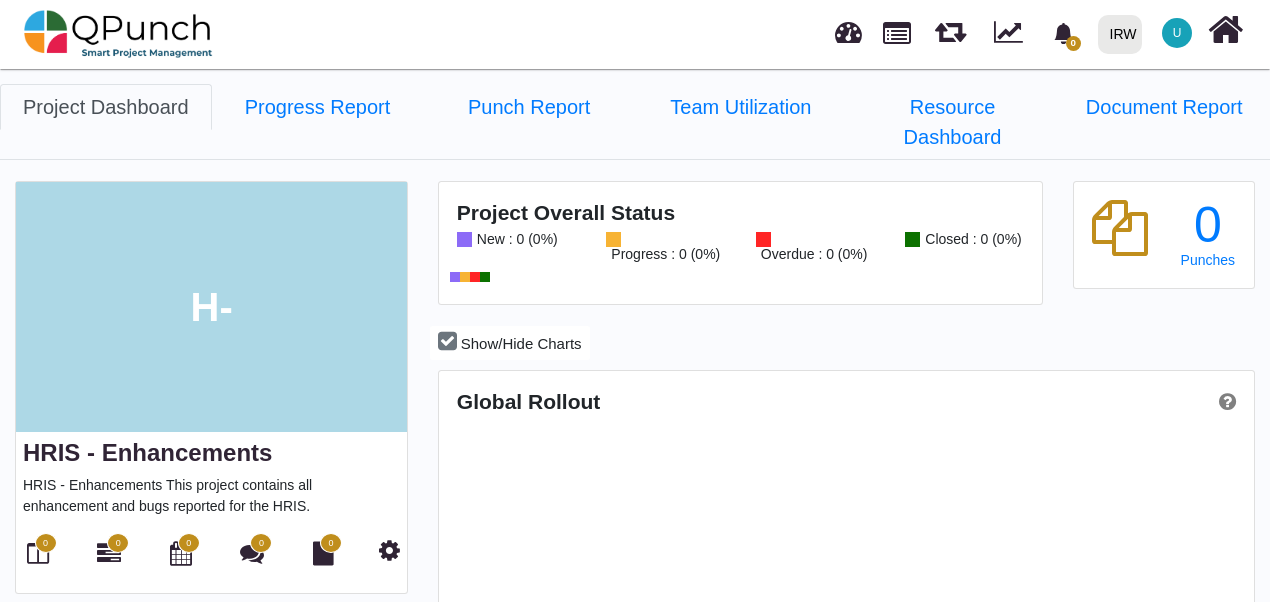 scroll, scrollTop: 999744, scrollLeft: 999460, axis: both 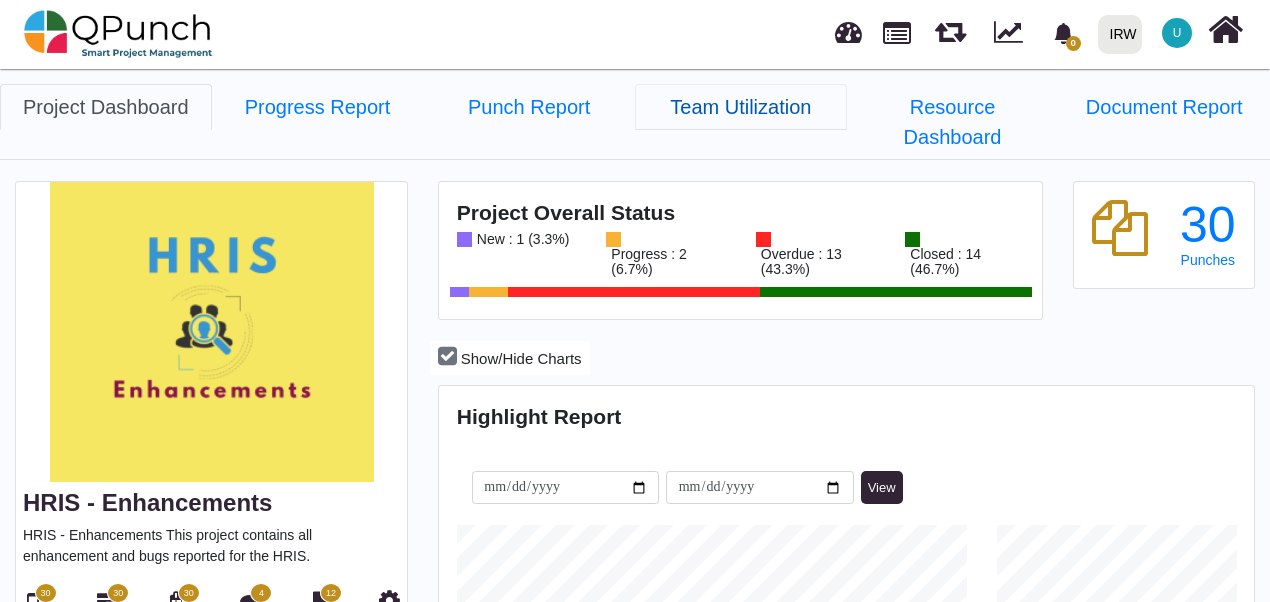 click on "Team Utilization" at bounding box center (741, 107) 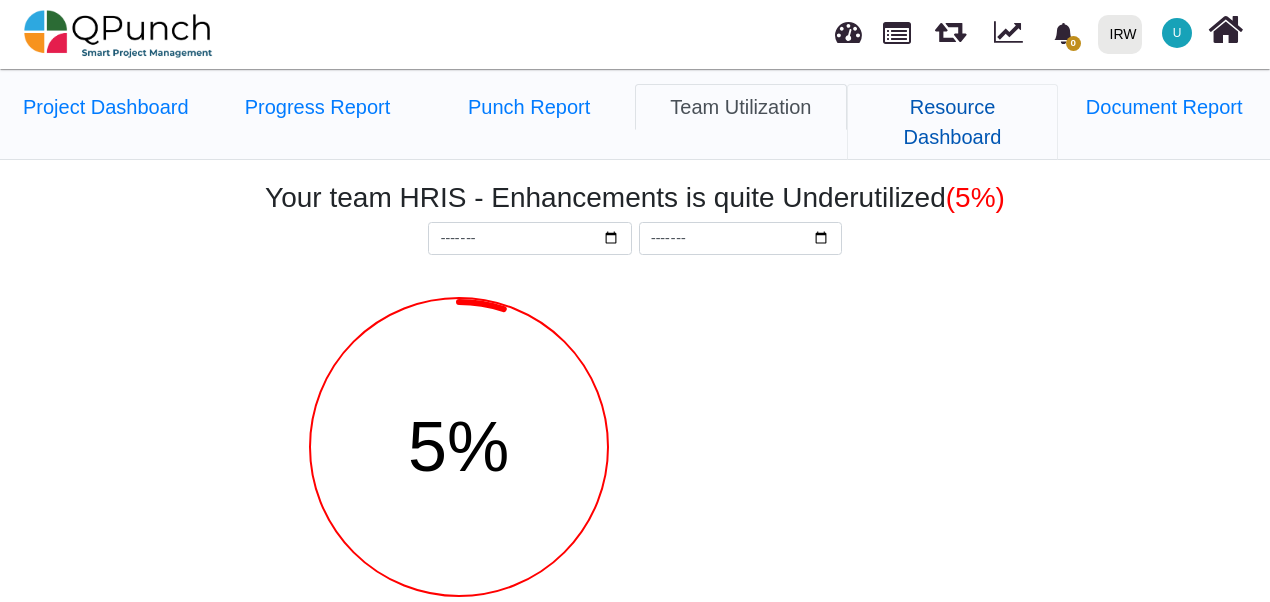 click on "Resource Dashboard" at bounding box center (953, 122) 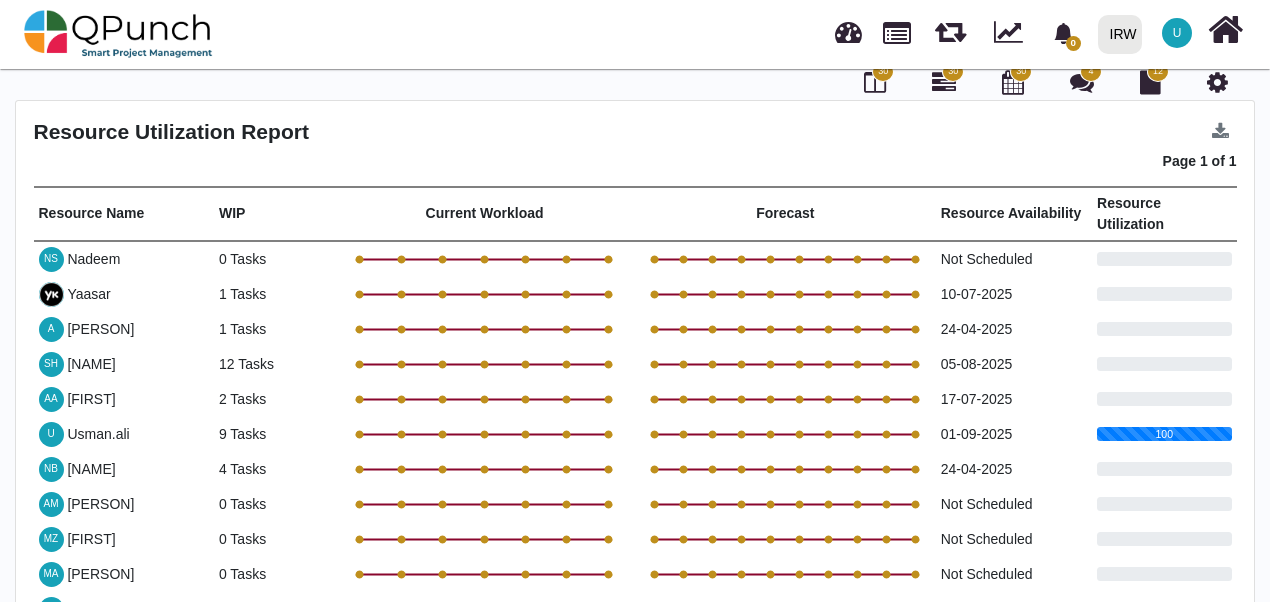 scroll, scrollTop: 200, scrollLeft: 0, axis: vertical 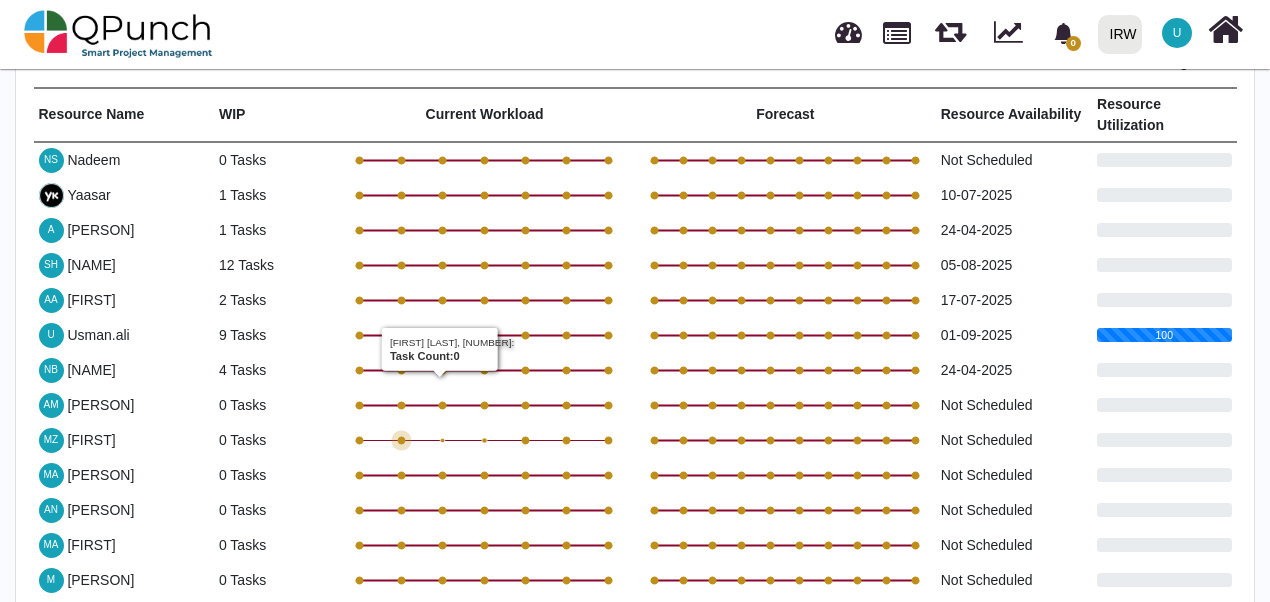 drag, startPoint x: 482, startPoint y: 384, endPoint x: 402, endPoint y: 384, distance: 80 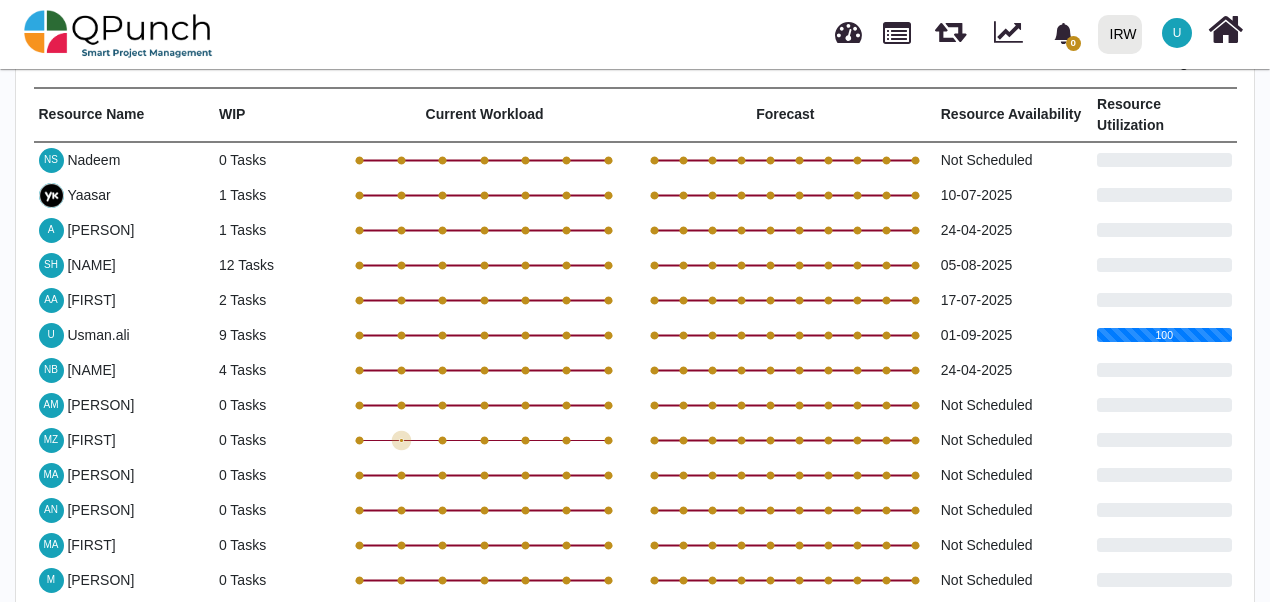 drag, startPoint x: 402, startPoint y: 384, endPoint x: 342, endPoint y: 374, distance: 60.827625 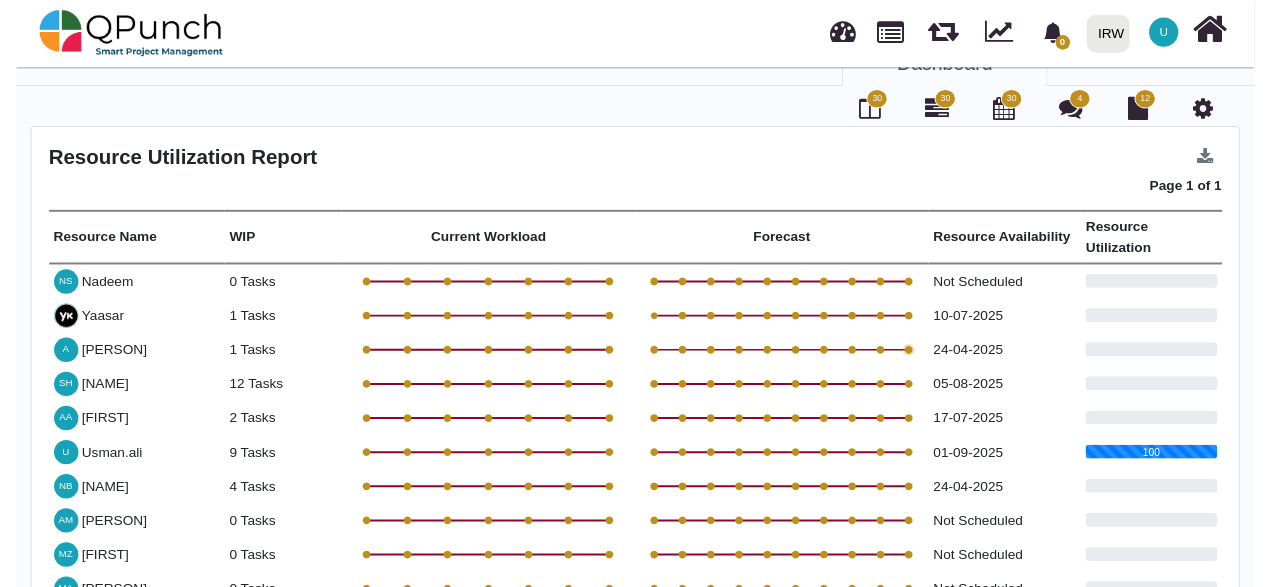 scroll, scrollTop: 0, scrollLeft: 0, axis: both 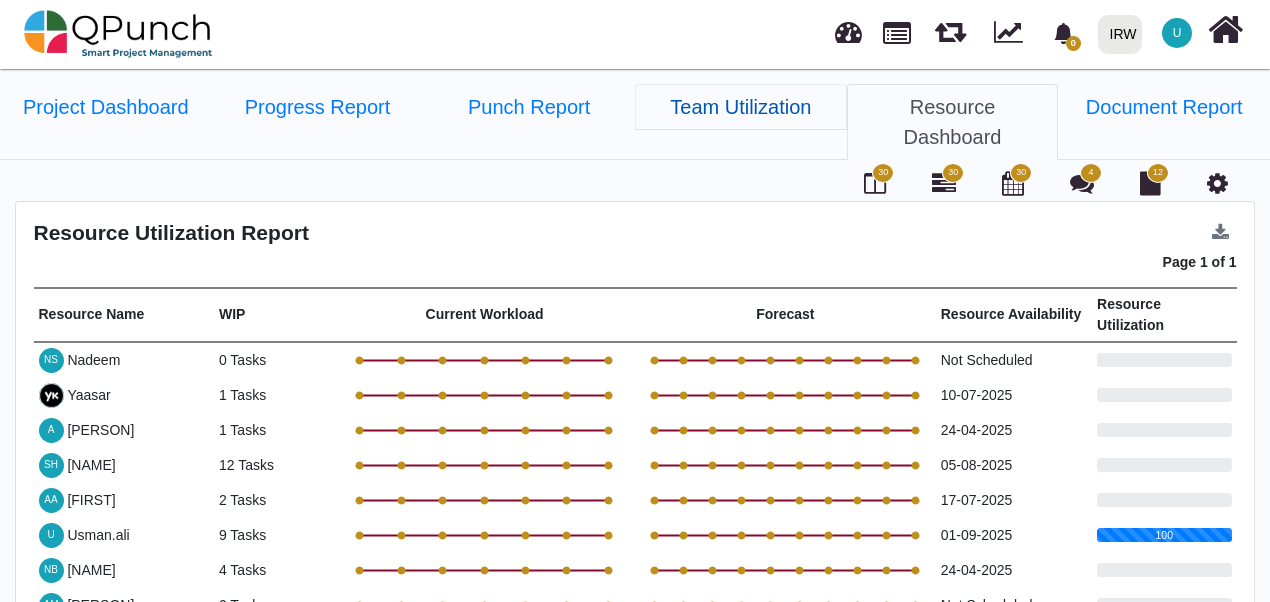 click on "Team Utilization" at bounding box center (741, 107) 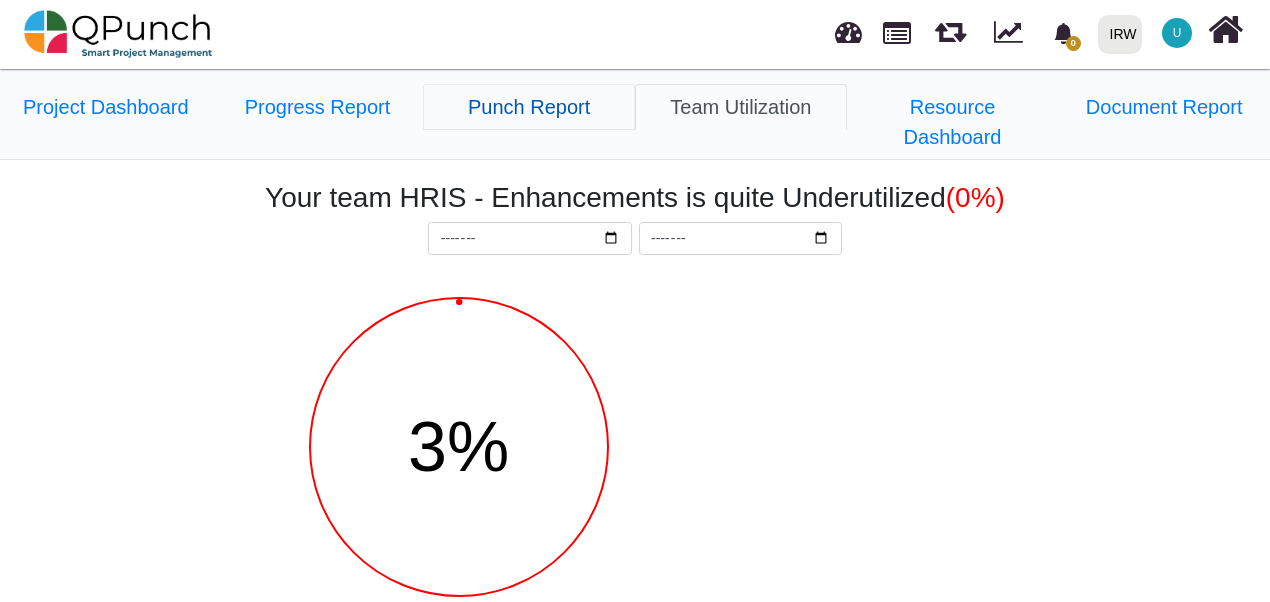 click on "Punch Report" at bounding box center (529, 107) 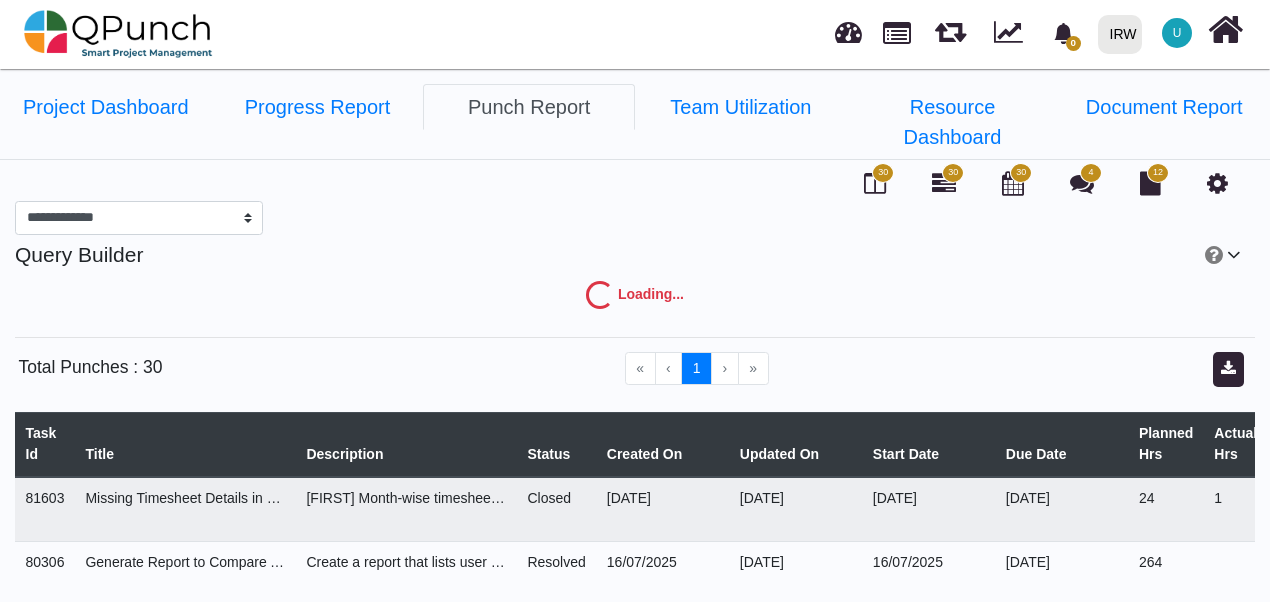 select on "***" 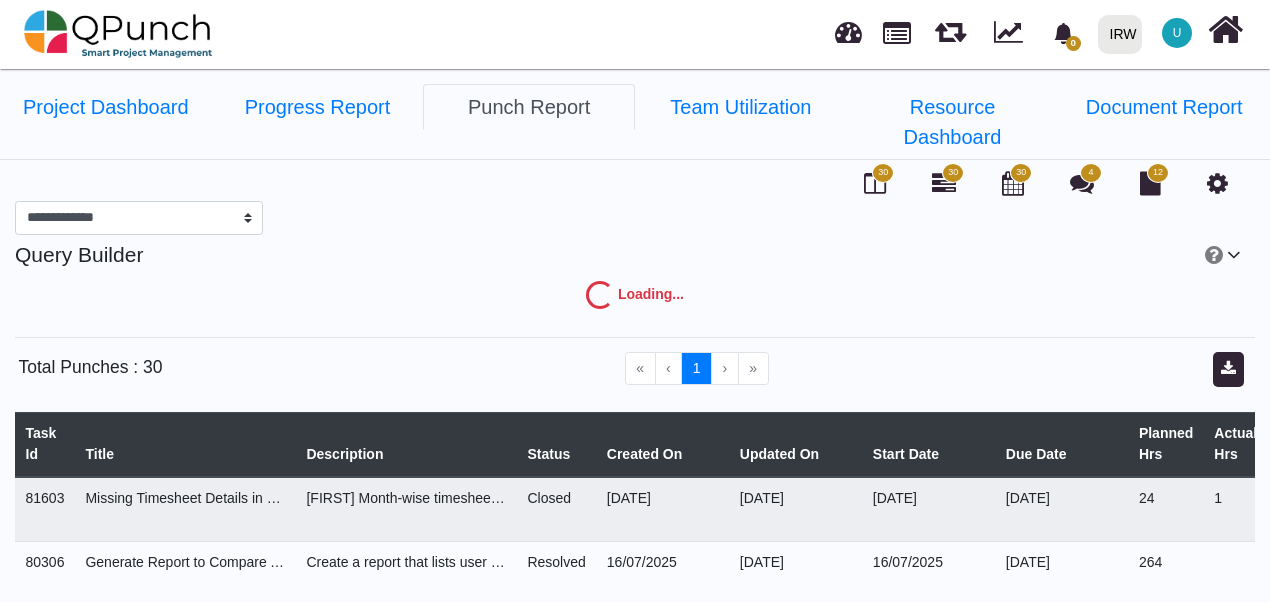 select on "****" 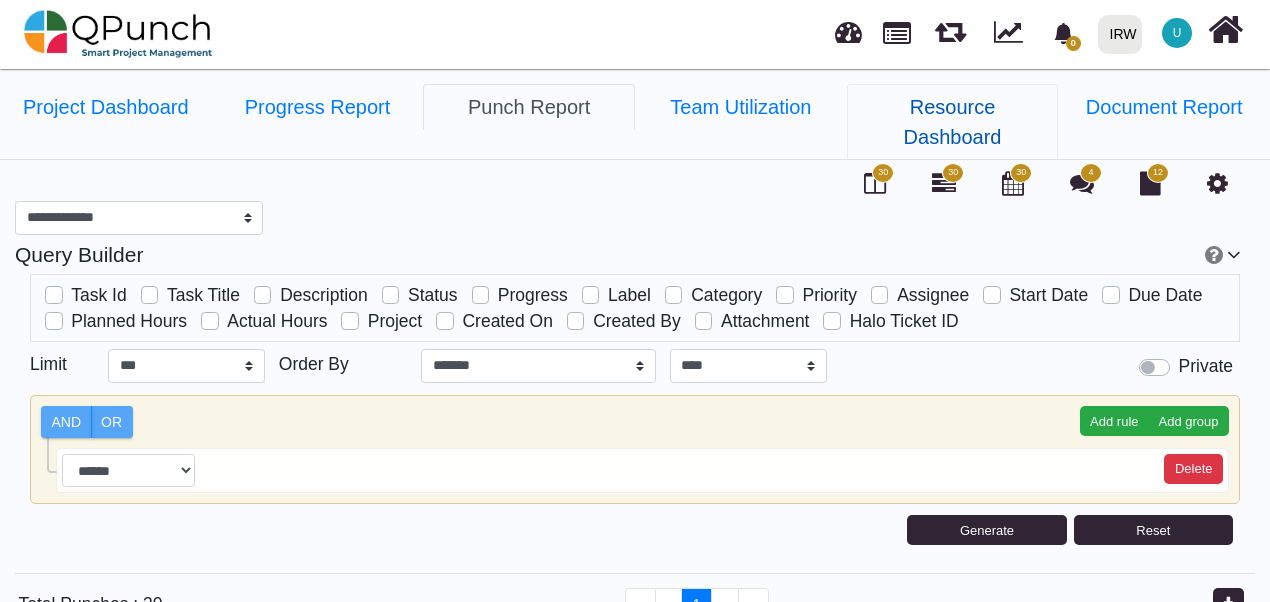 click on "Resource Dashboard" at bounding box center (953, 122) 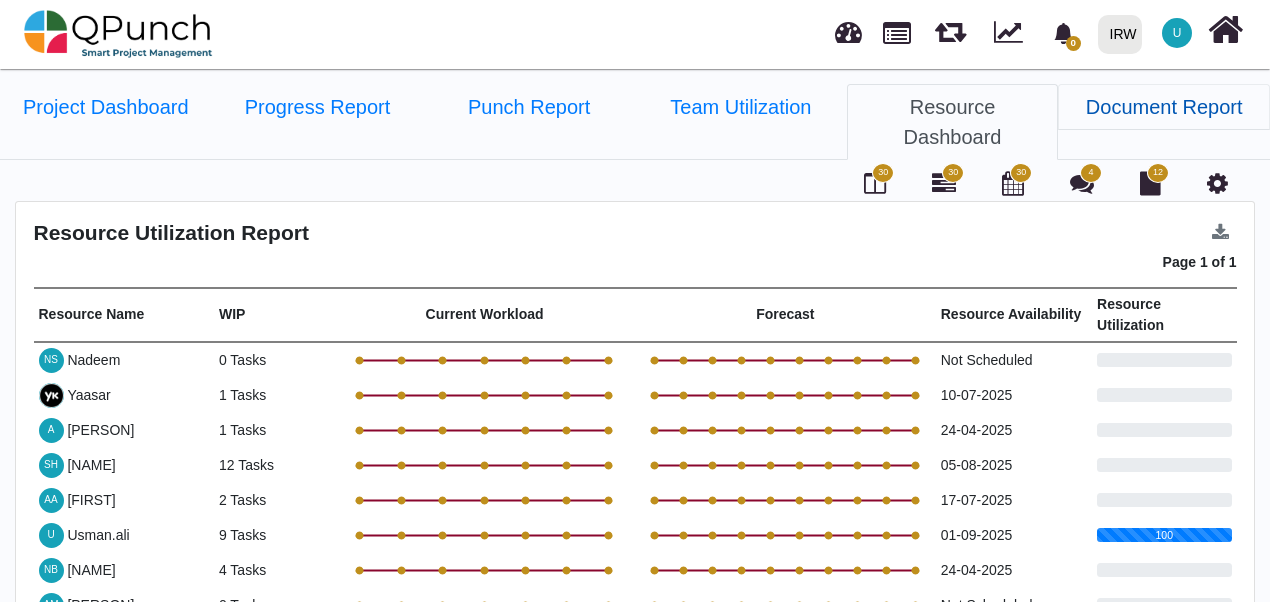click on "Document Report" at bounding box center [1164, 107] 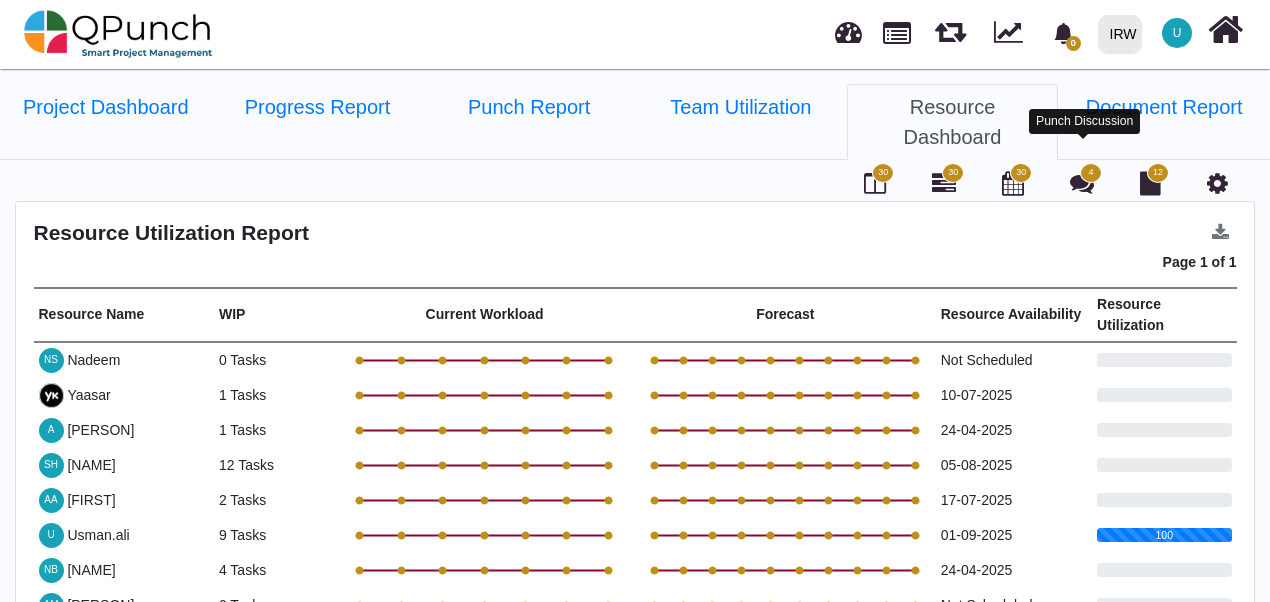 click at bounding box center [1082, 183] 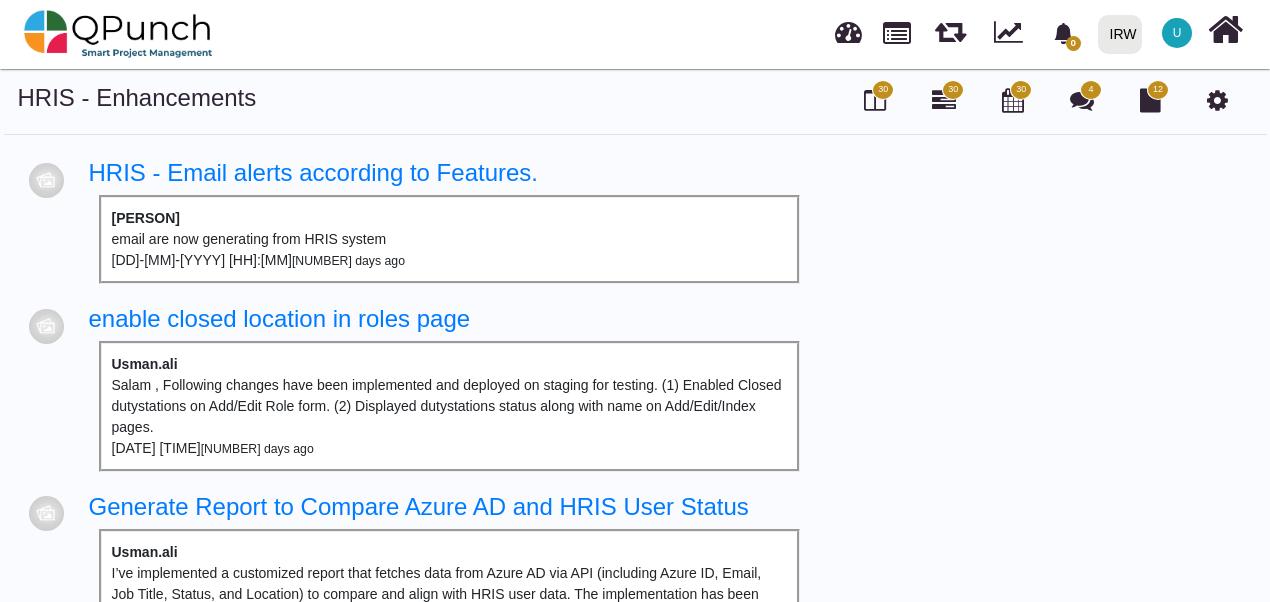 drag, startPoint x: 338, startPoint y: 325, endPoint x: 838, endPoint y: 312, distance: 500.16898 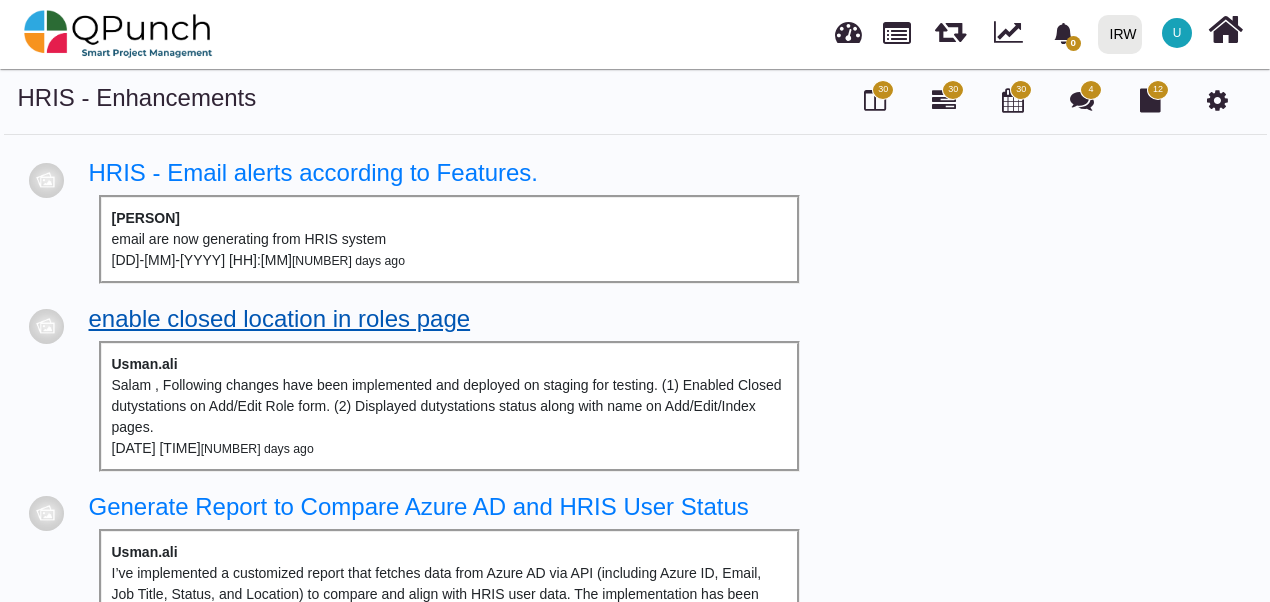 click on "enable closed location in roles page" at bounding box center [280, 318] 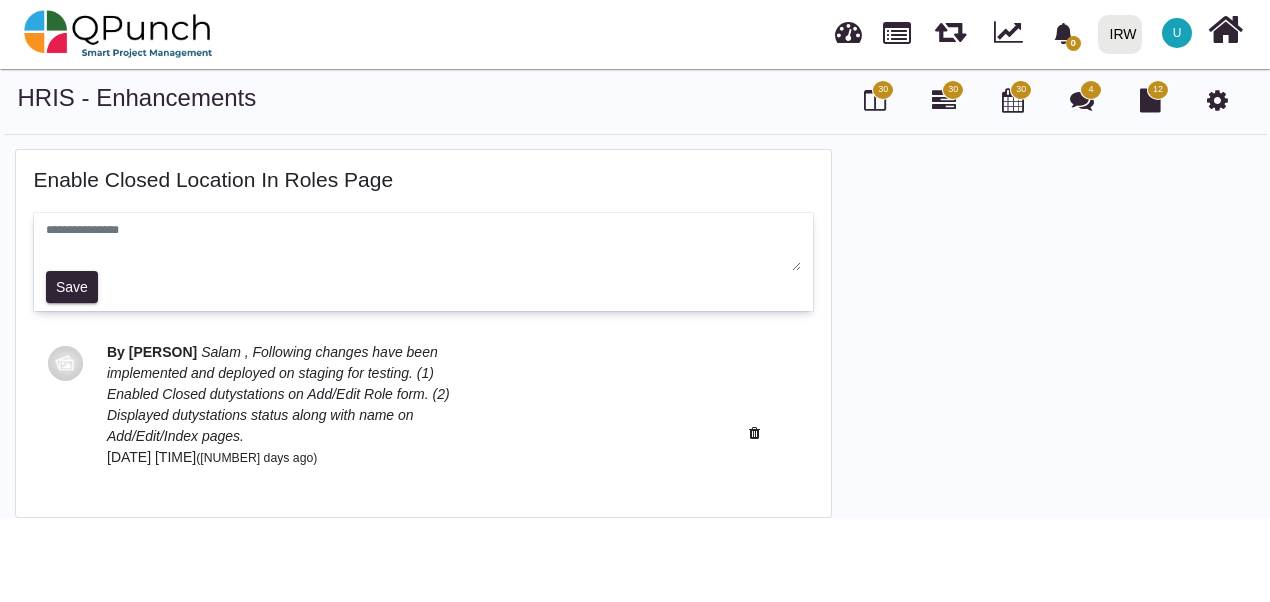 click at bounding box center [1058, 334] 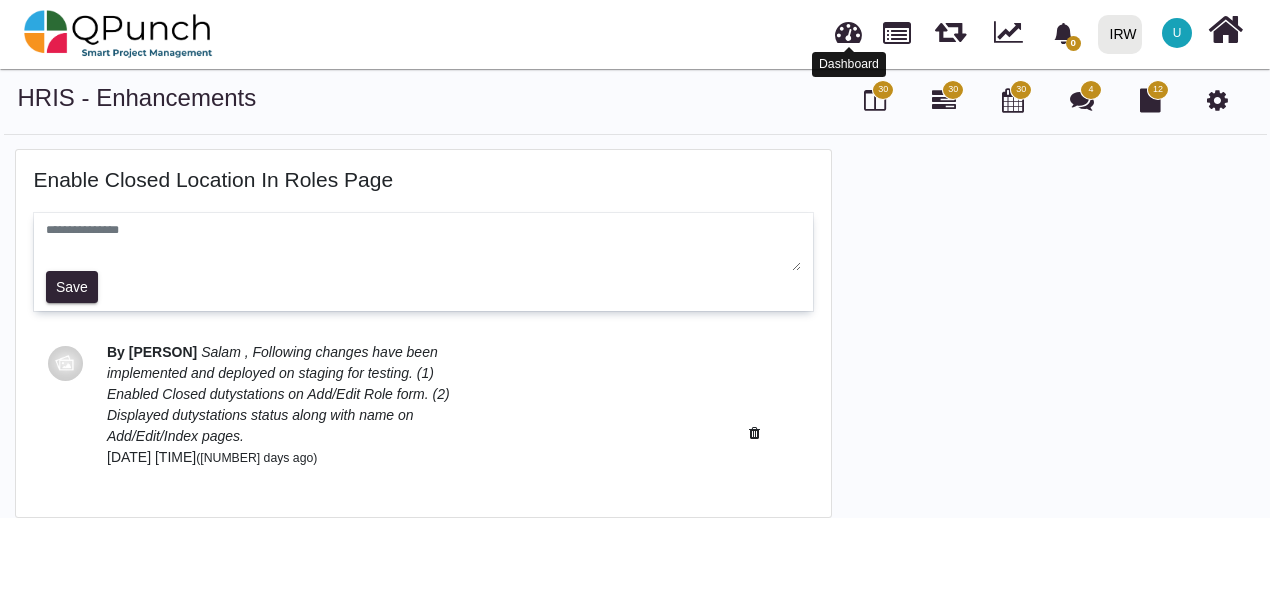 click at bounding box center [848, 29] 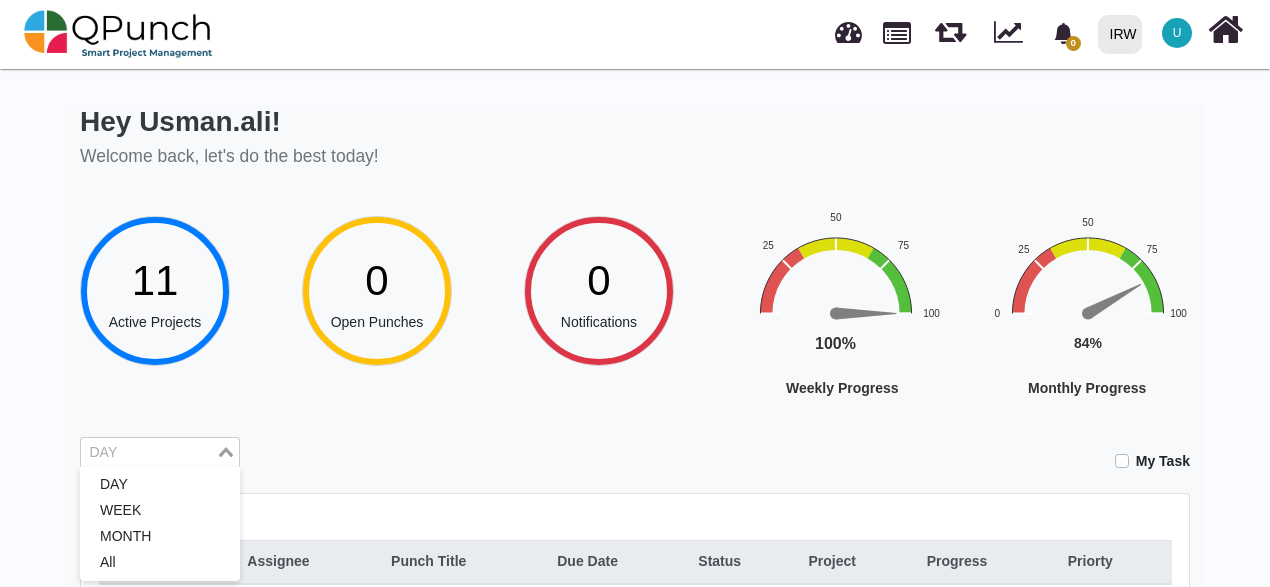 click 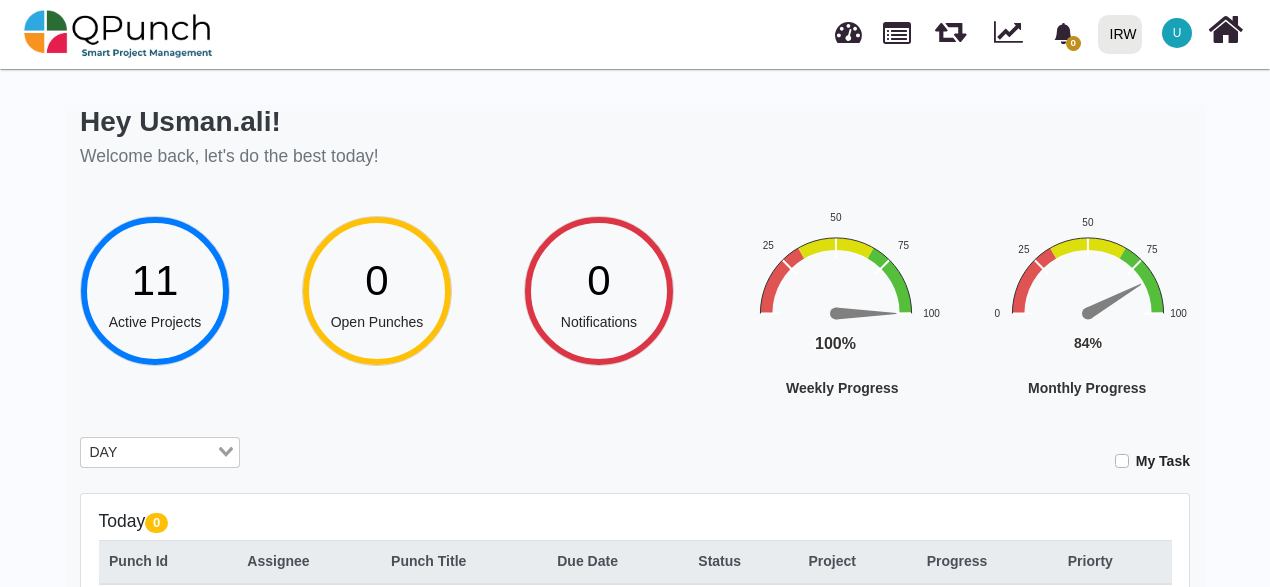 click on "Loading..." at bounding box center (227, 451) 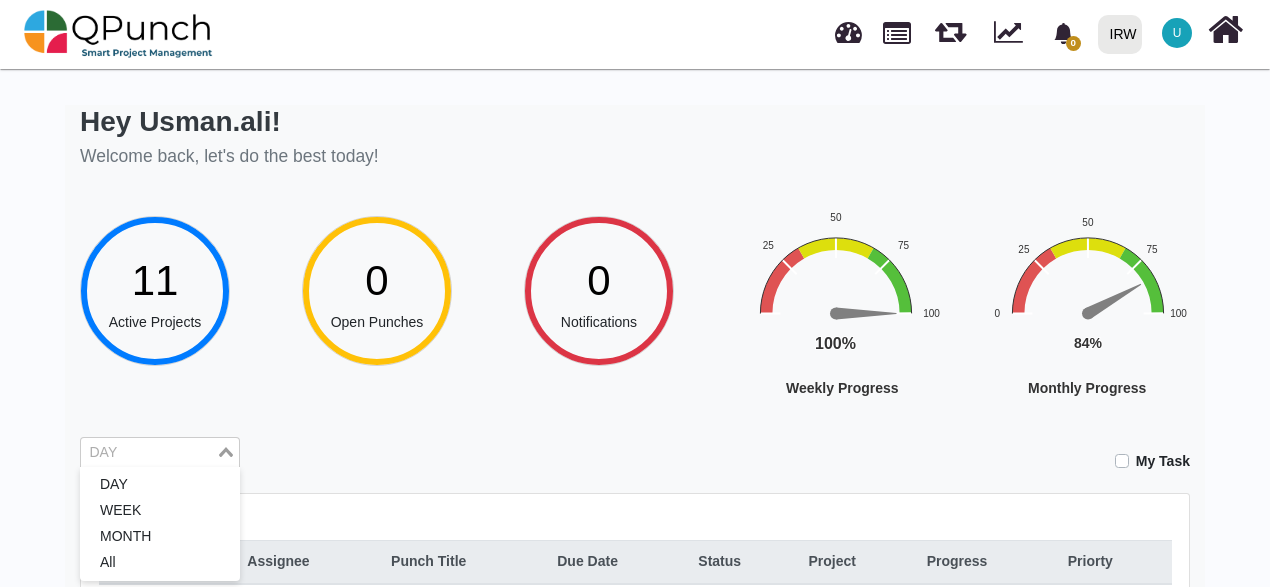 click on "Loading..." at bounding box center [227, 451] 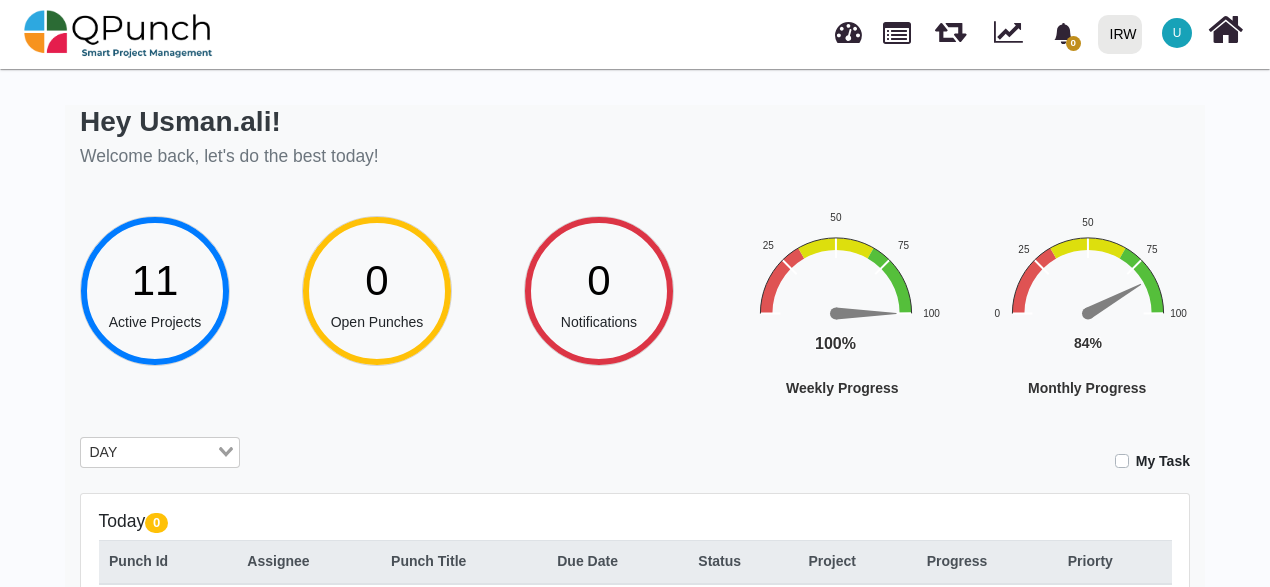 click on "Loading..." at bounding box center (227, 451) 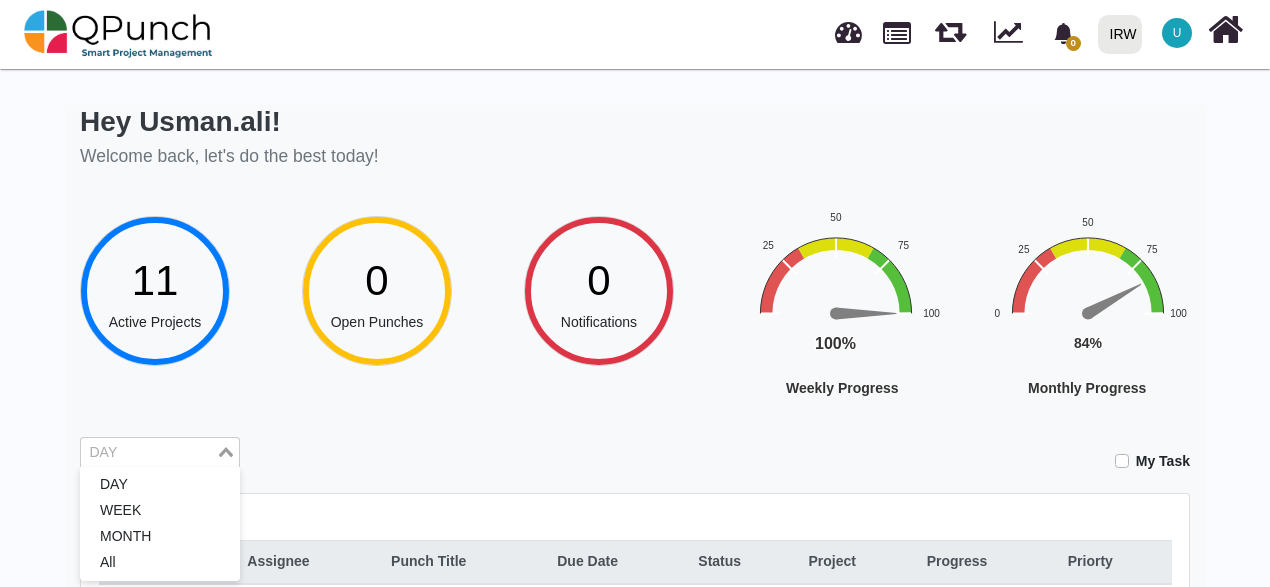click on "Loading..." at bounding box center (227, 451) 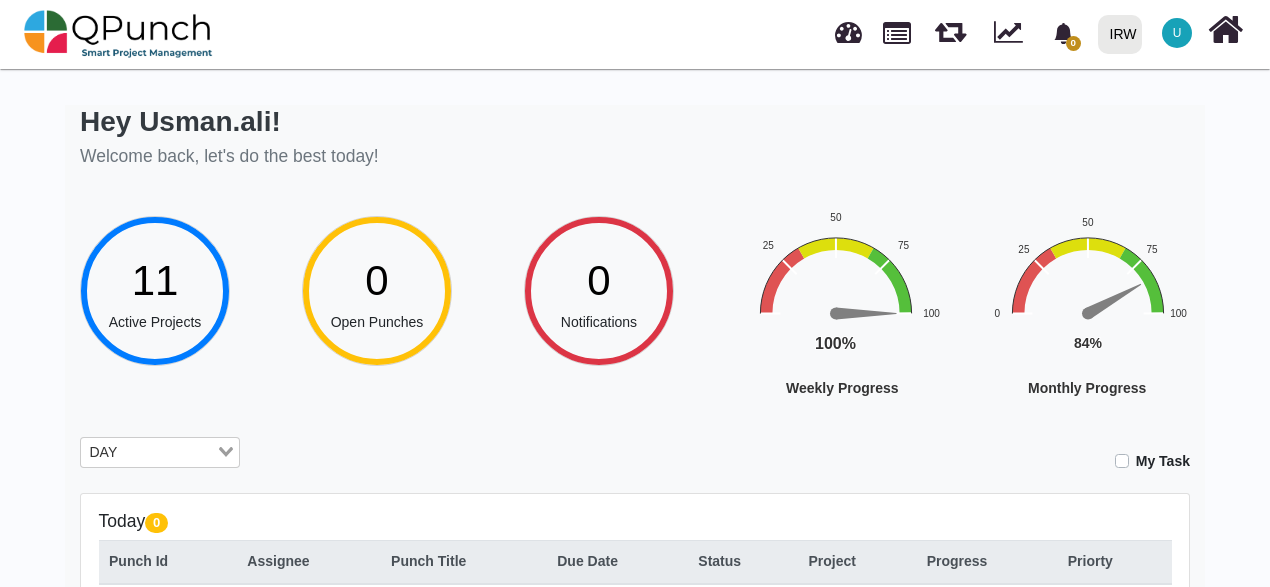 click on "Loading..." at bounding box center [227, 451] 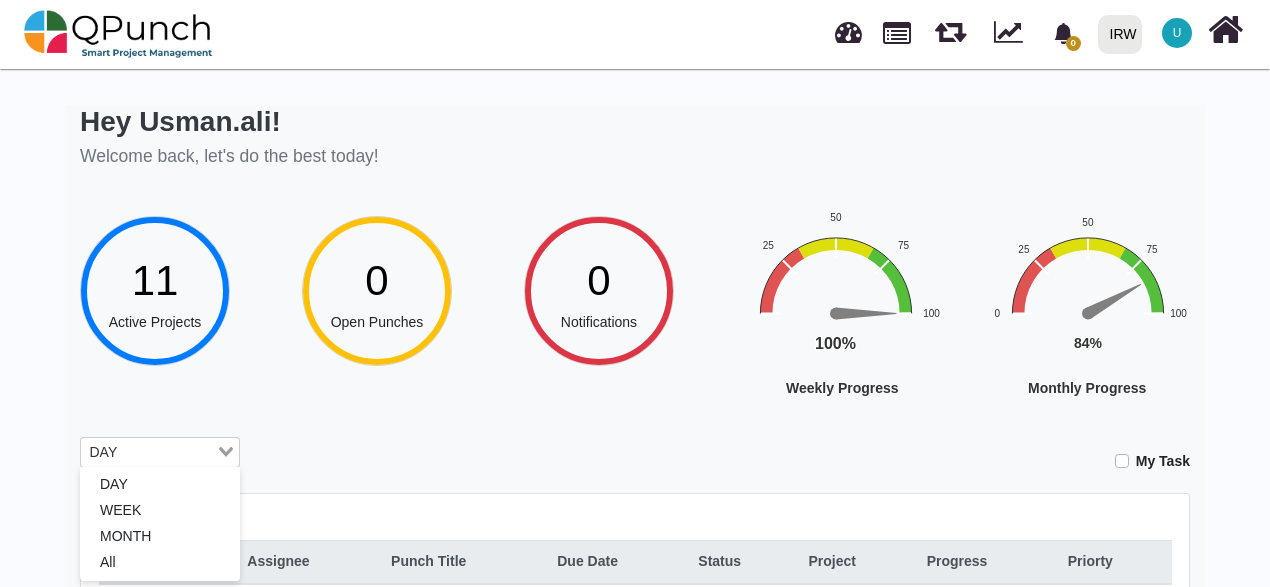 click on "Loading..." at bounding box center [227, 451] 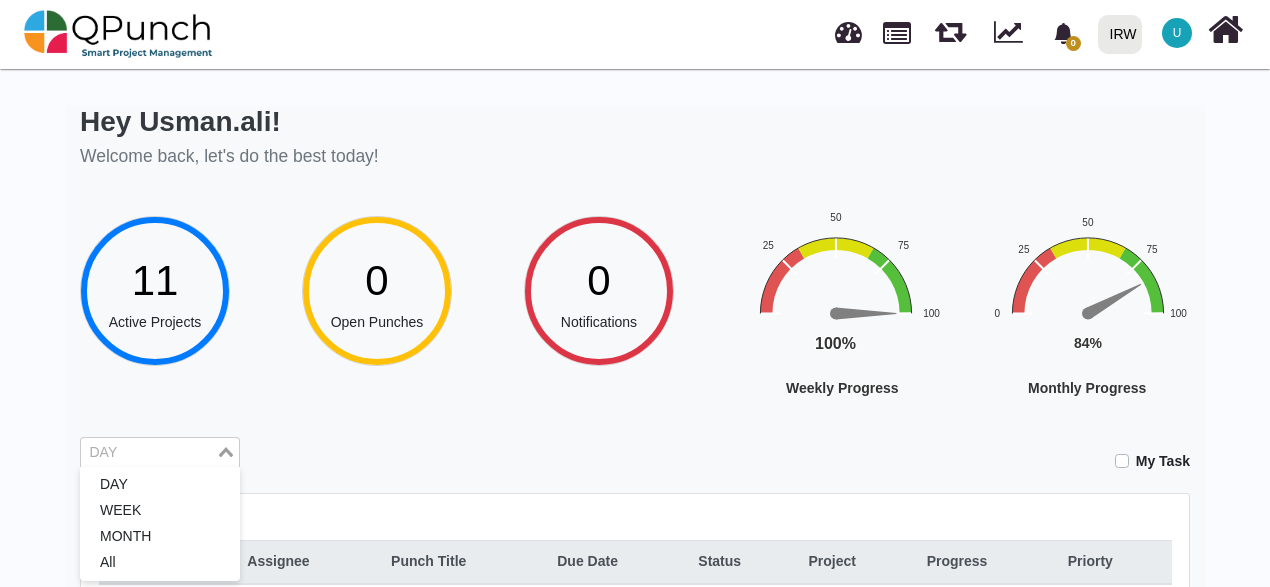 click on "Loading..." at bounding box center (227, 451) 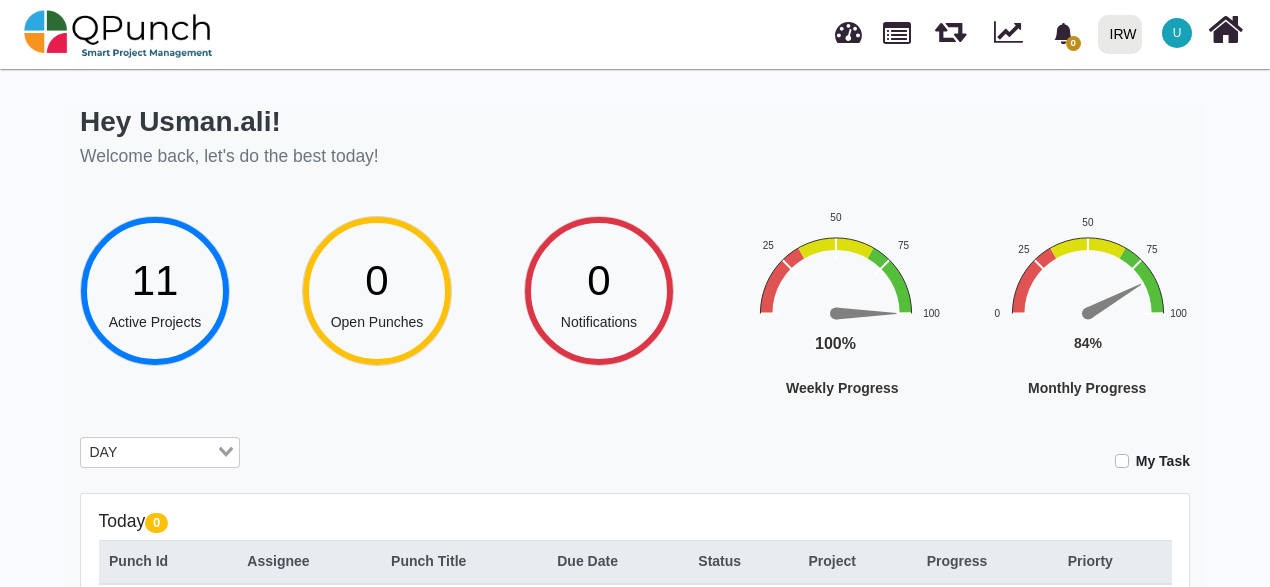click on "Loading..." at bounding box center (227, 451) 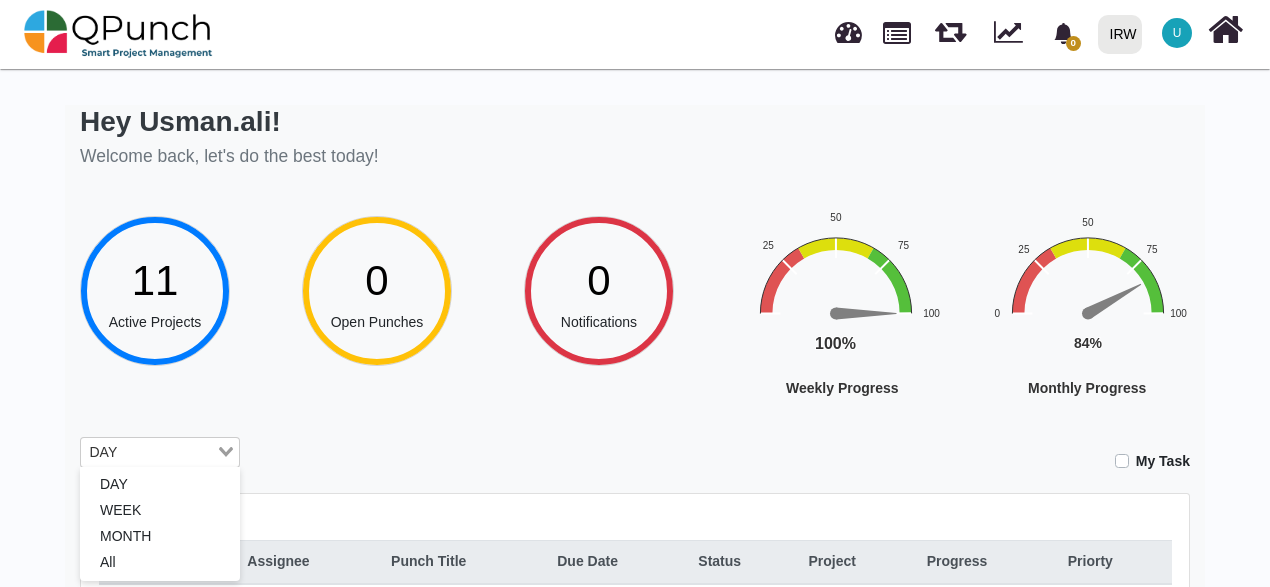 click on "Loading..." at bounding box center [227, 451] 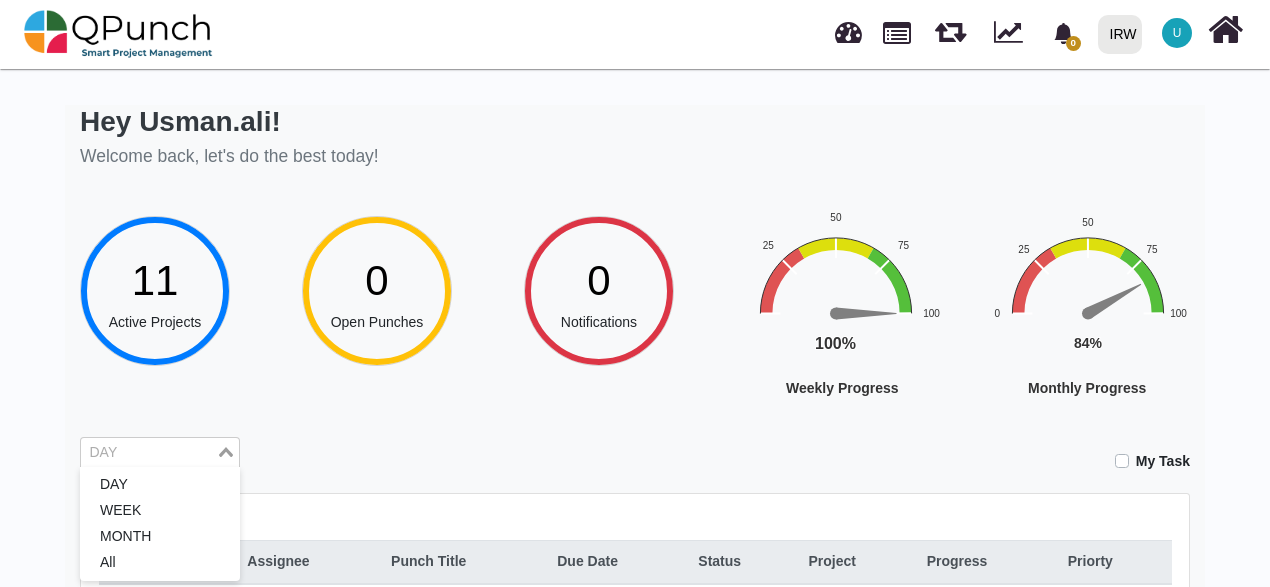click on "Loading..." at bounding box center (227, 451) 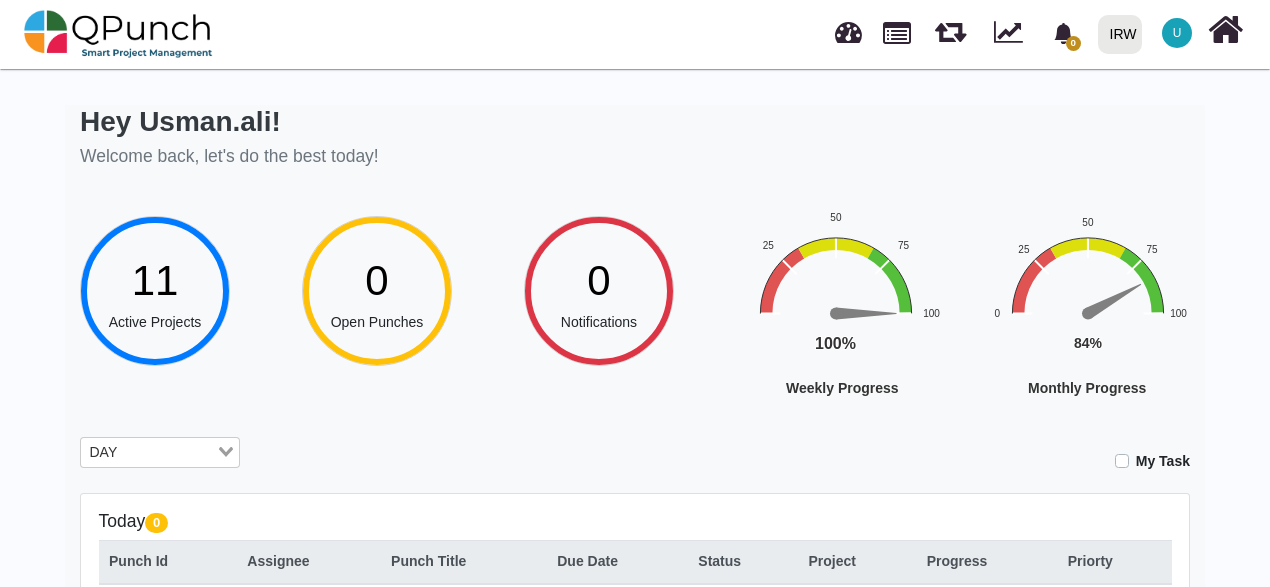 click on "Loading..." at bounding box center (227, 451) 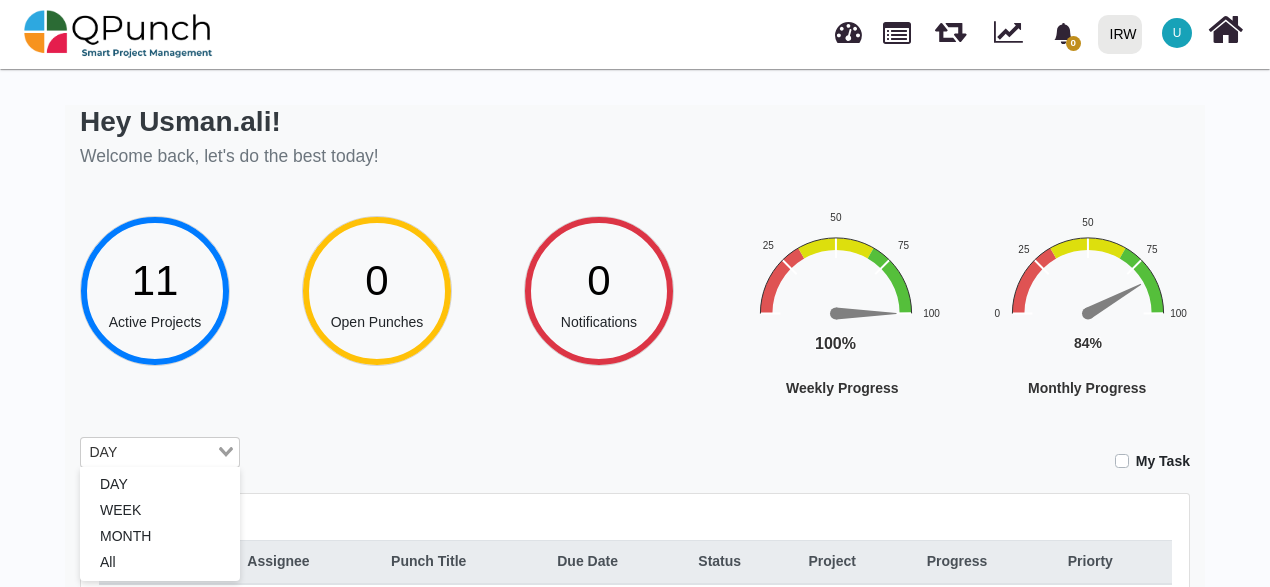 click on "Loading..." at bounding box center (227, 451) 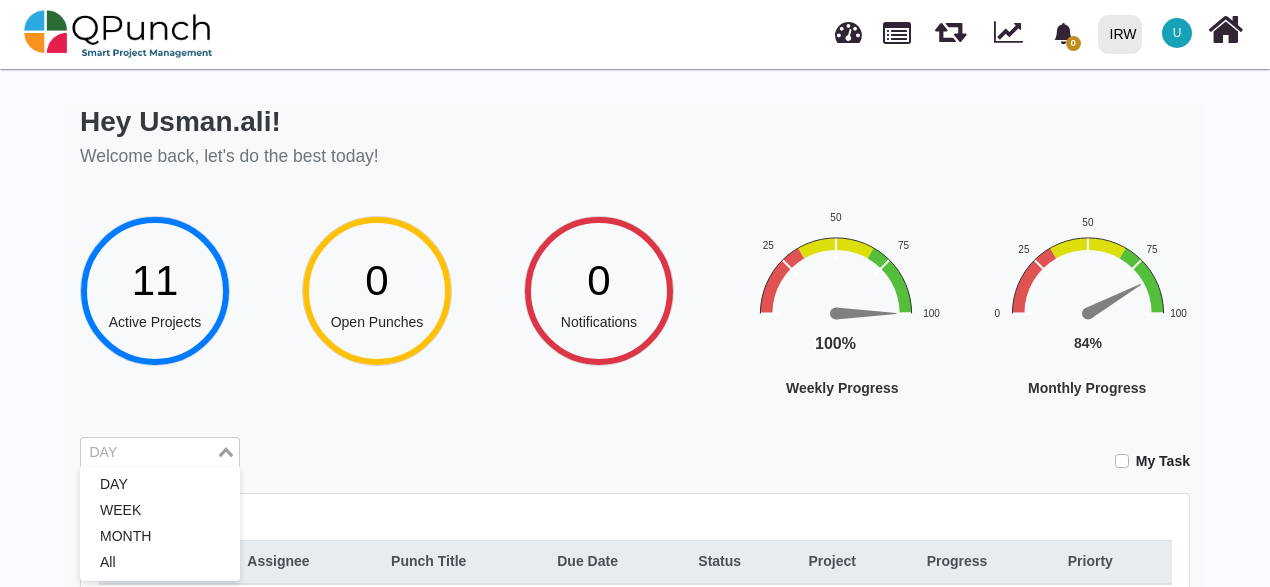 click on "Loading..." at bounding box center [227, 451] 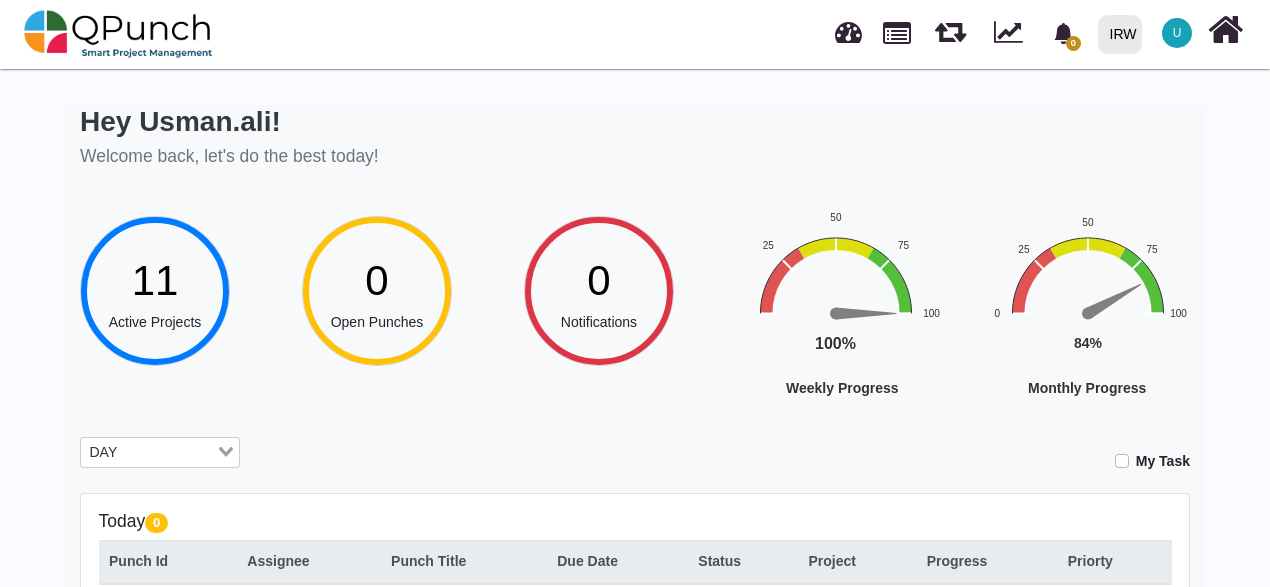 click on "Loading..." at bounding box center (227, 451) 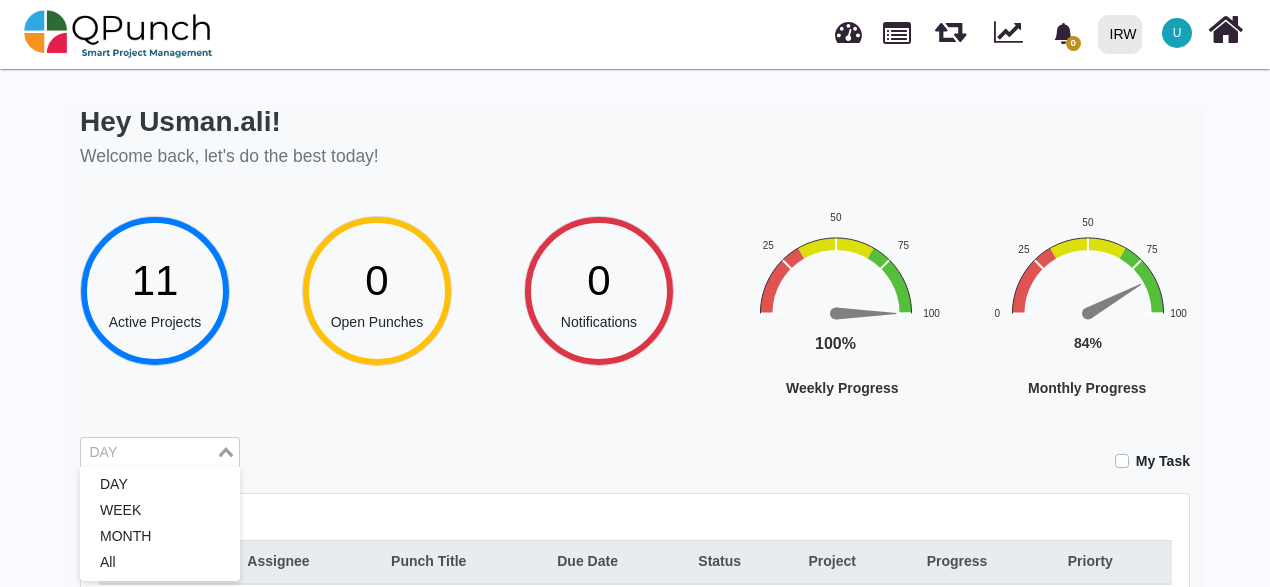 click on "Loading..." at bounding box center [227, 451] 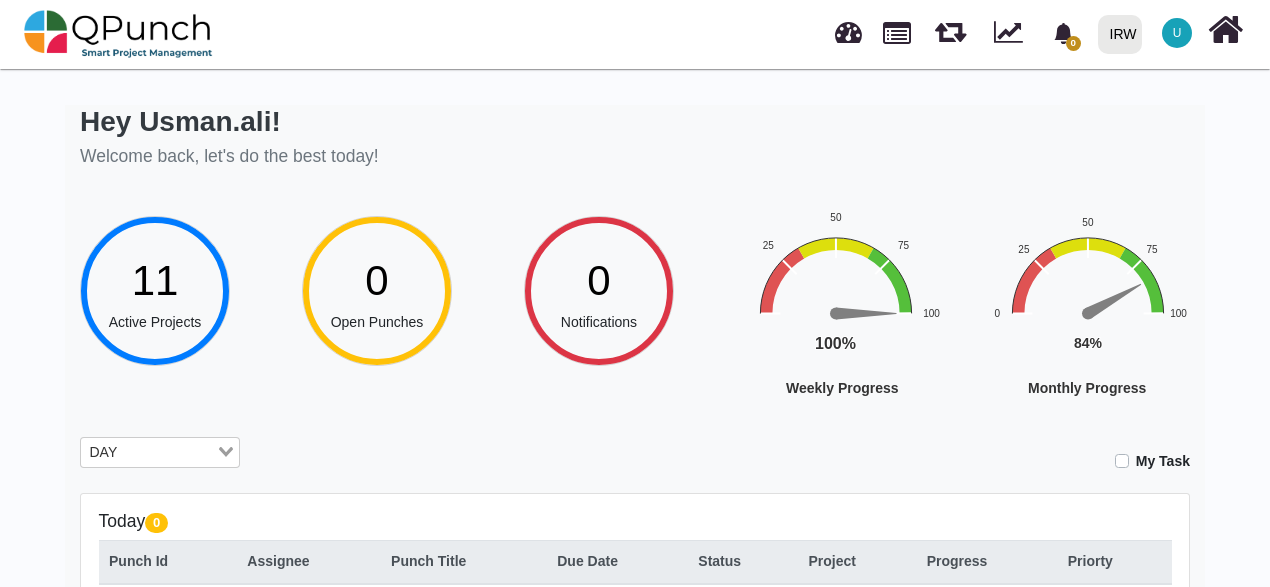 click on "Loading..." at bounding box center [227, 451] 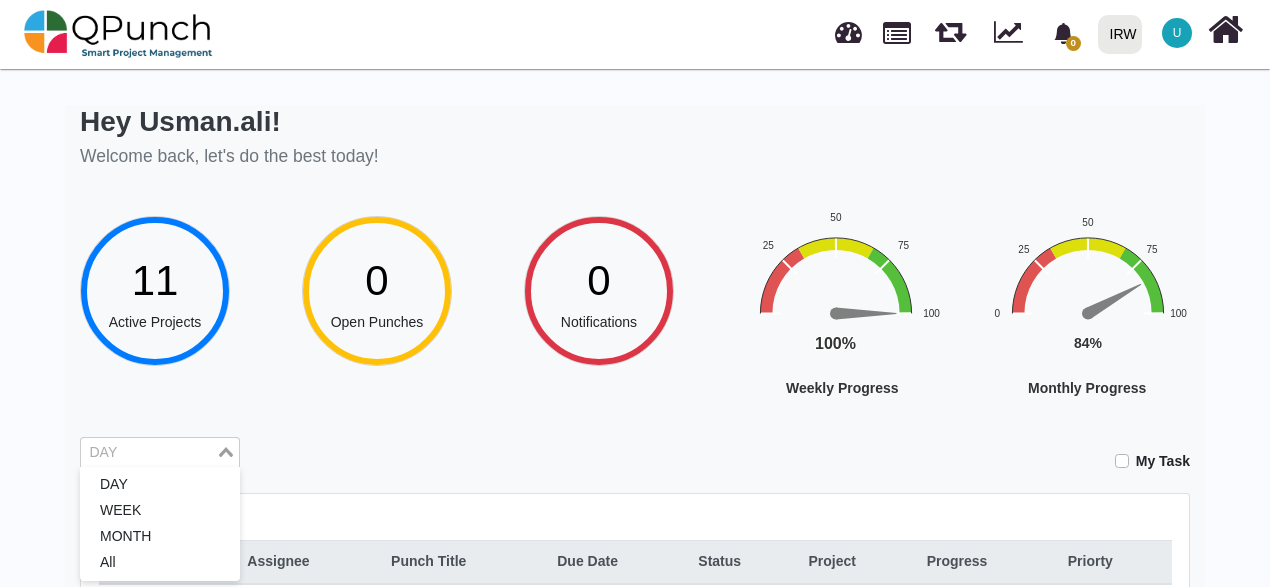 click on "Loading..." at bounding box center (227, 451) 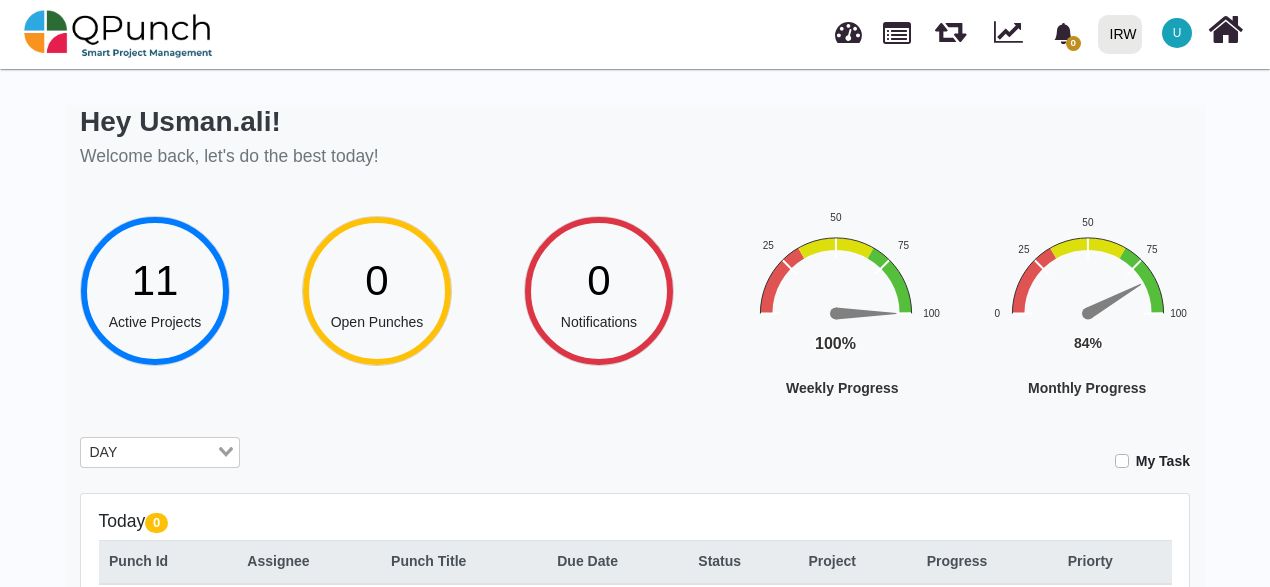 click on "My Task" at bounding box center [730, 454] 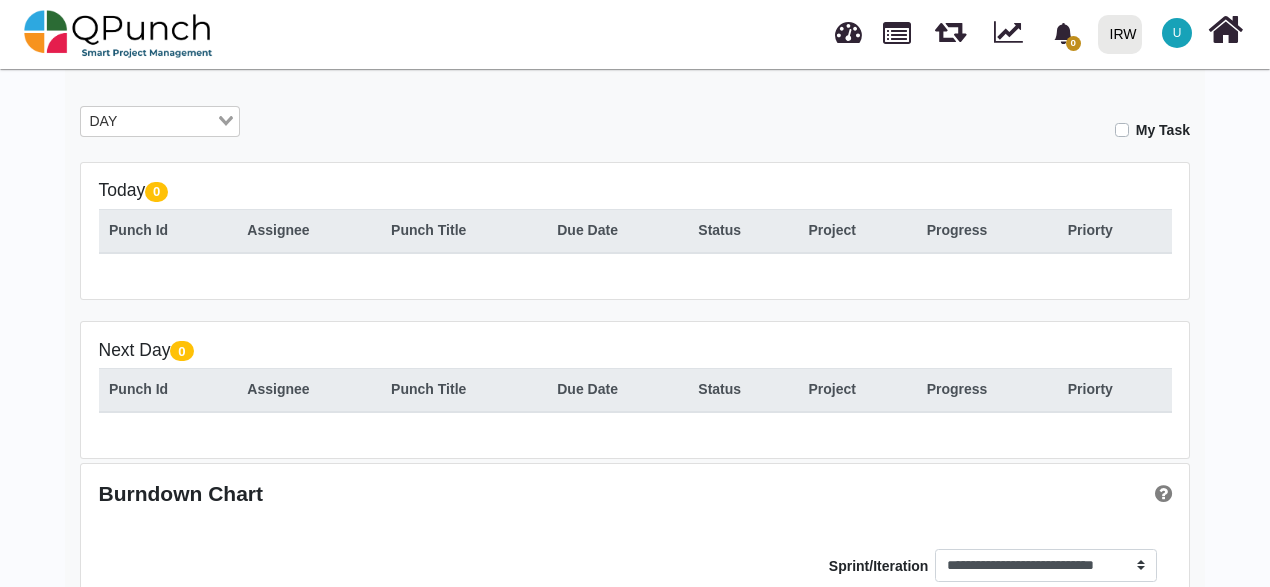 scroll, scrollTop: 300, scrollLeft: 0, axis: vertical 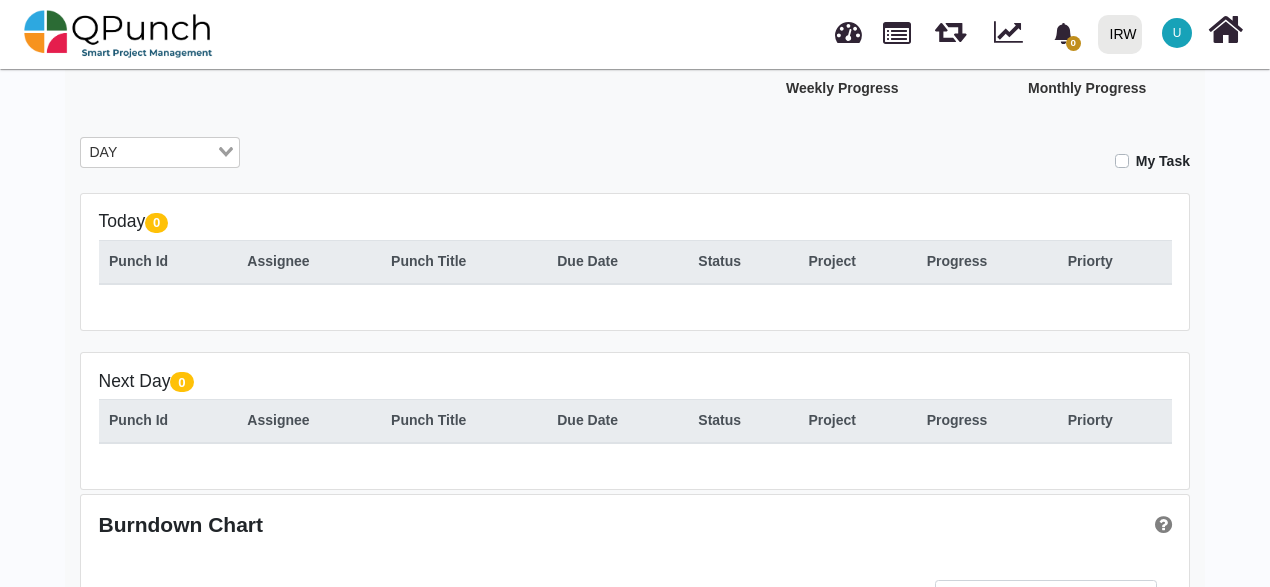 click 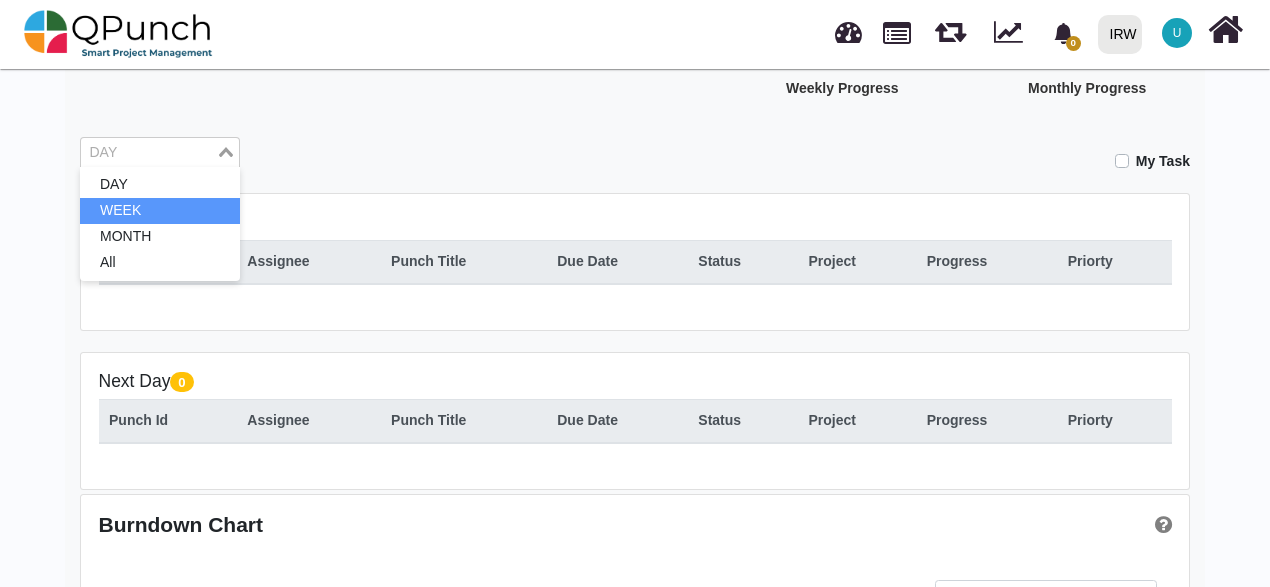 click on "WEEK" at bounding box center [160, 211] 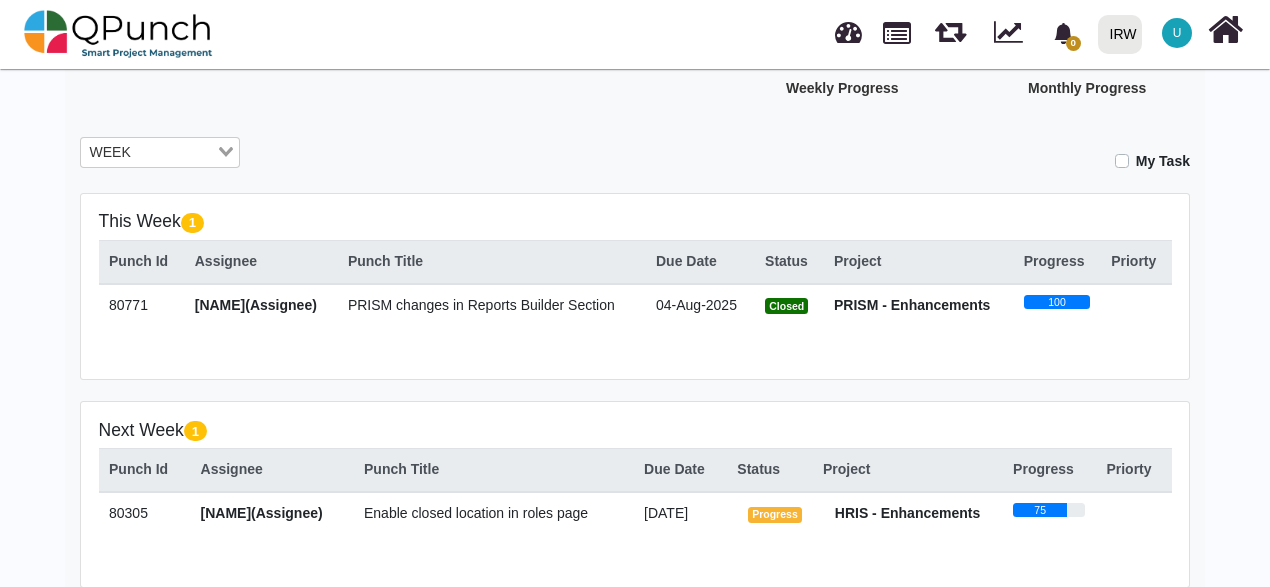 scroll, scrollTop: 498, scrollLeft: 0, axis: vertical 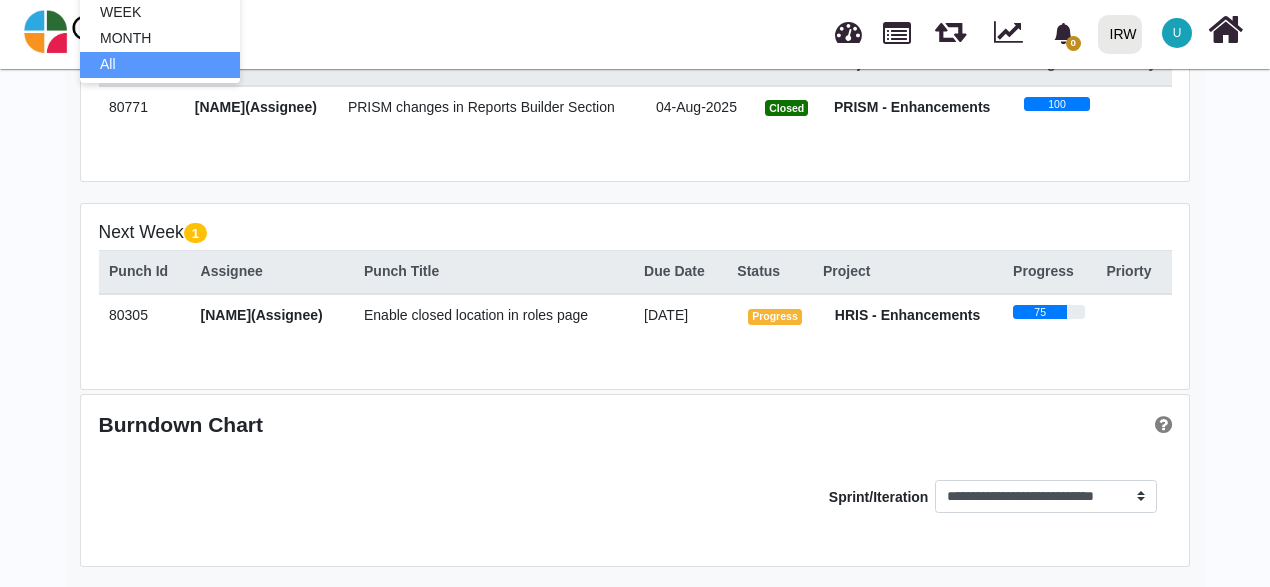 click on "This Week
1   Punch Id Assignee Punch Title Due Date Status Project Progress Priorty
80771
Usman.ali(Assignee)
PRISM changes in Reports Builder Section
04-Aug-2025 Closed PRISM - Enhancements 100" at bounding box center (635, 81) 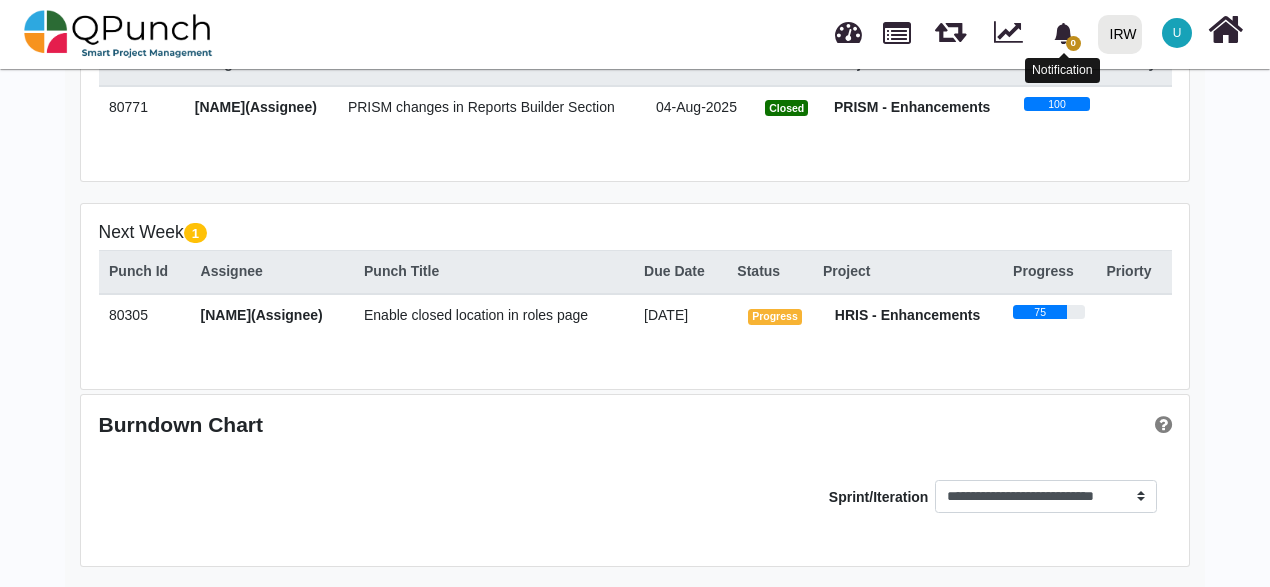 click 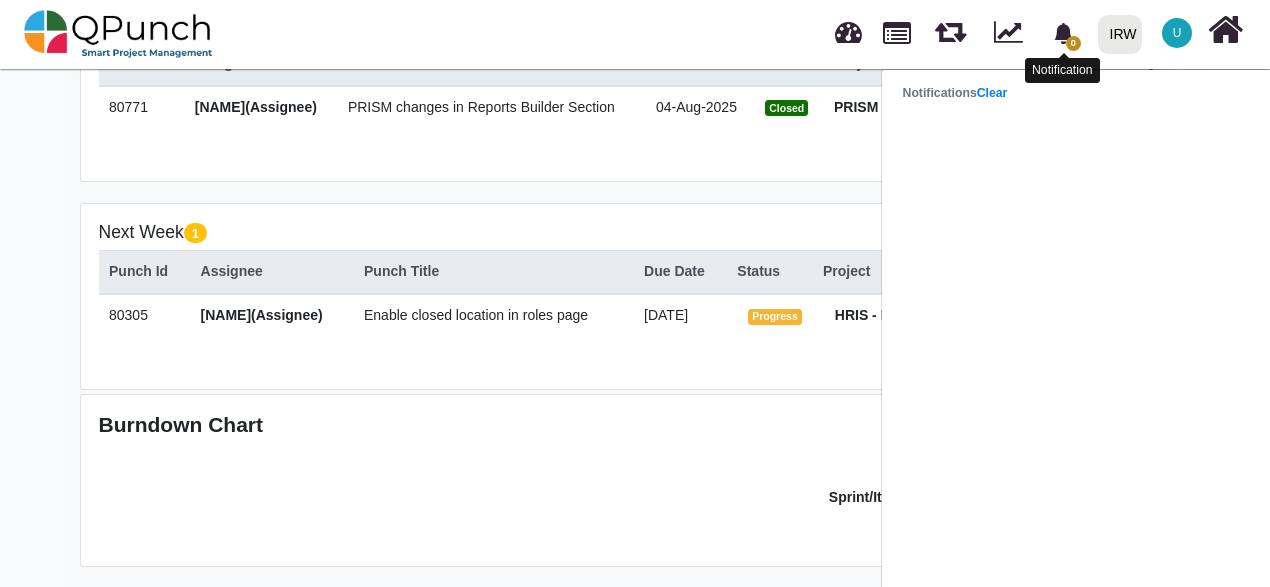 click 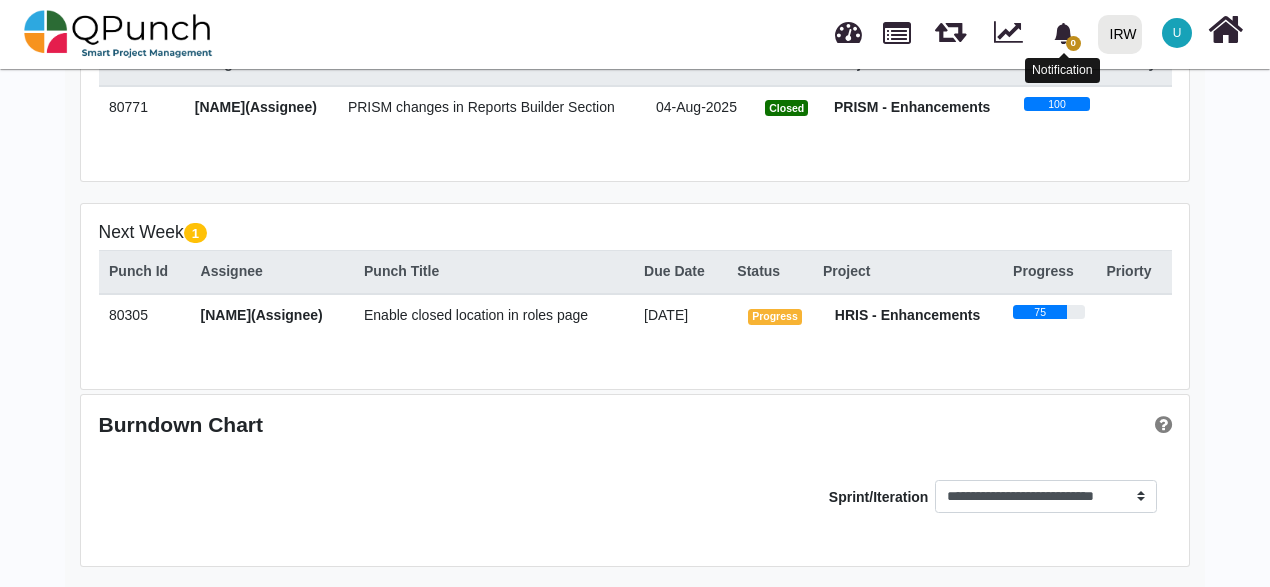 click on "0" at bounding box center [1065, 32] 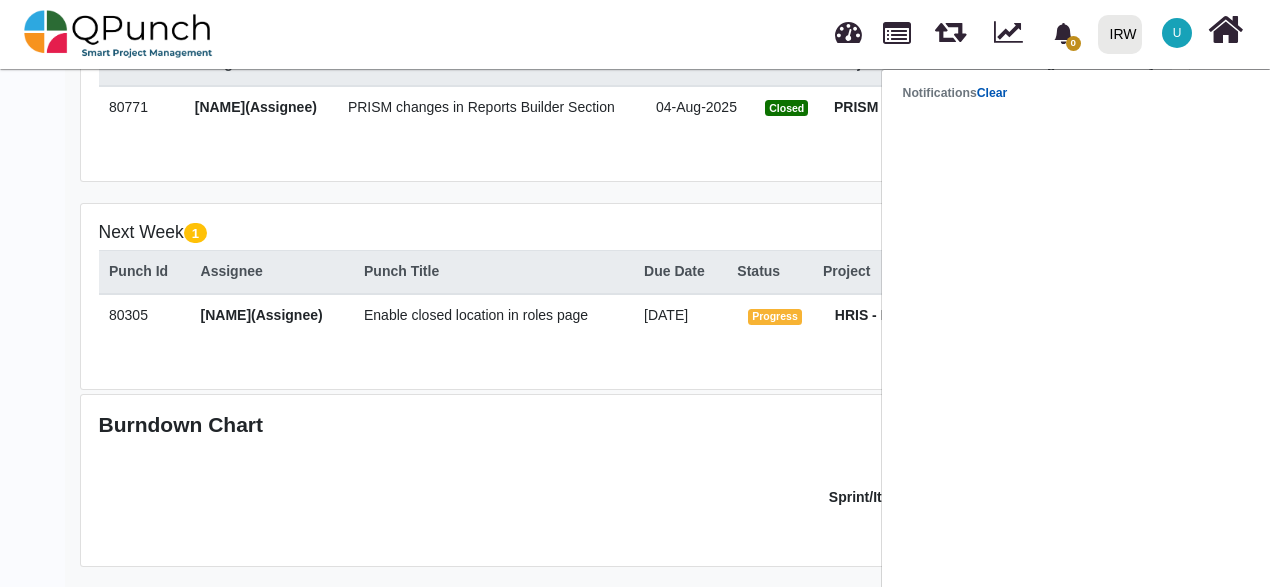 click on "Clear" at bounding box center [992, 93] 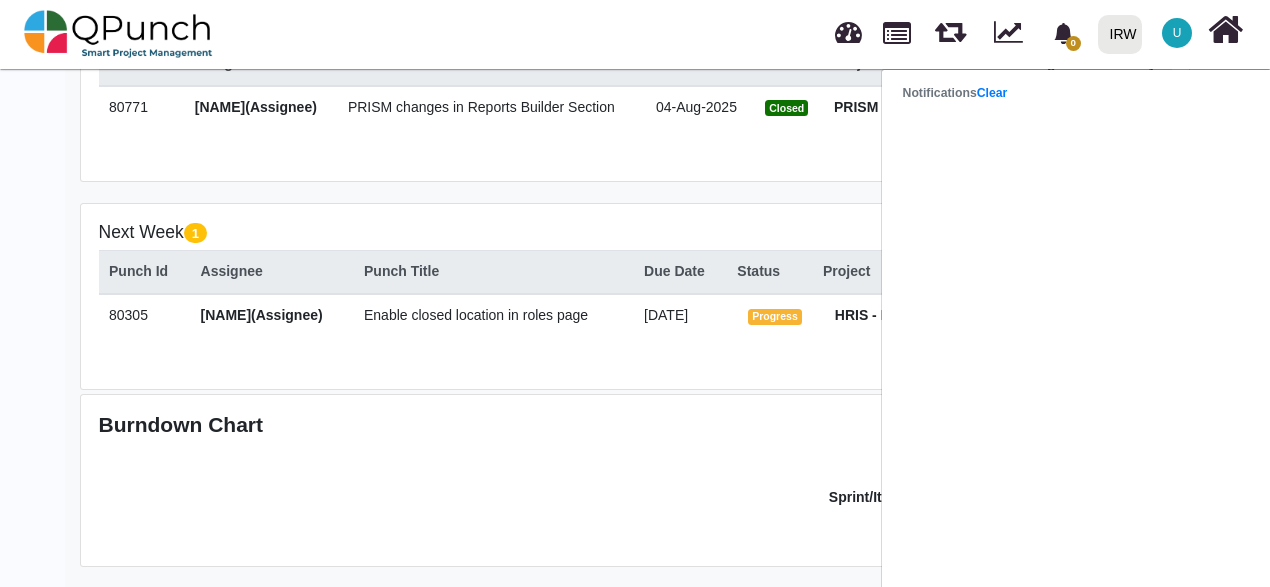 click on "Notifications
Clear" at bounding box center [955, 93] 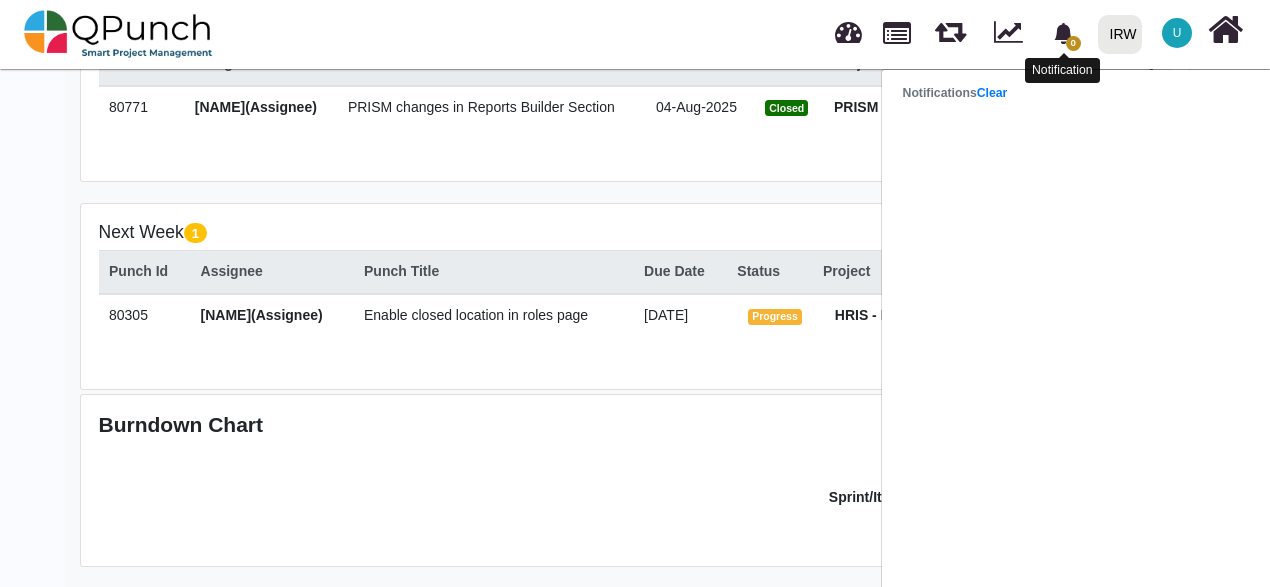 click 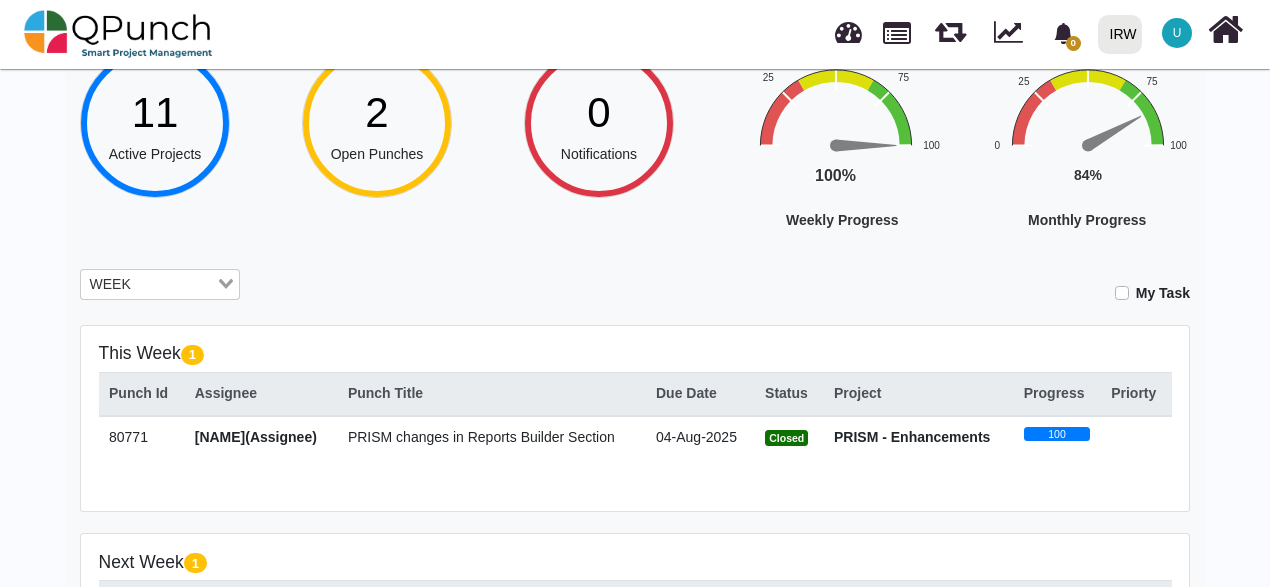 scroll, scrollTop: 98, scrollLeft: 0, axis: vertical 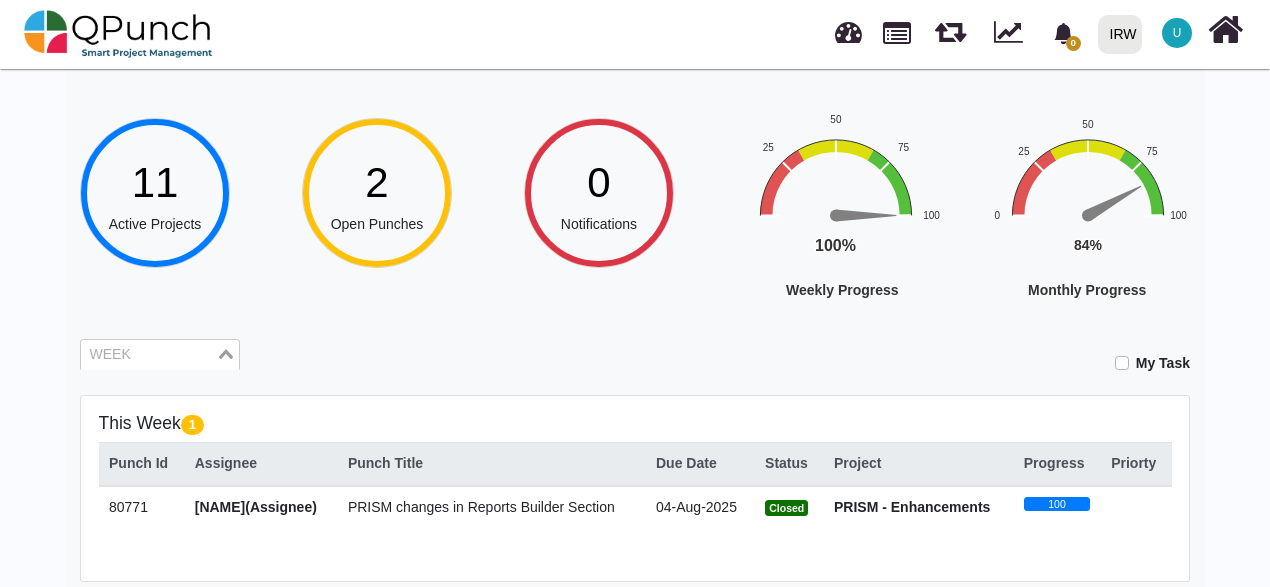 click 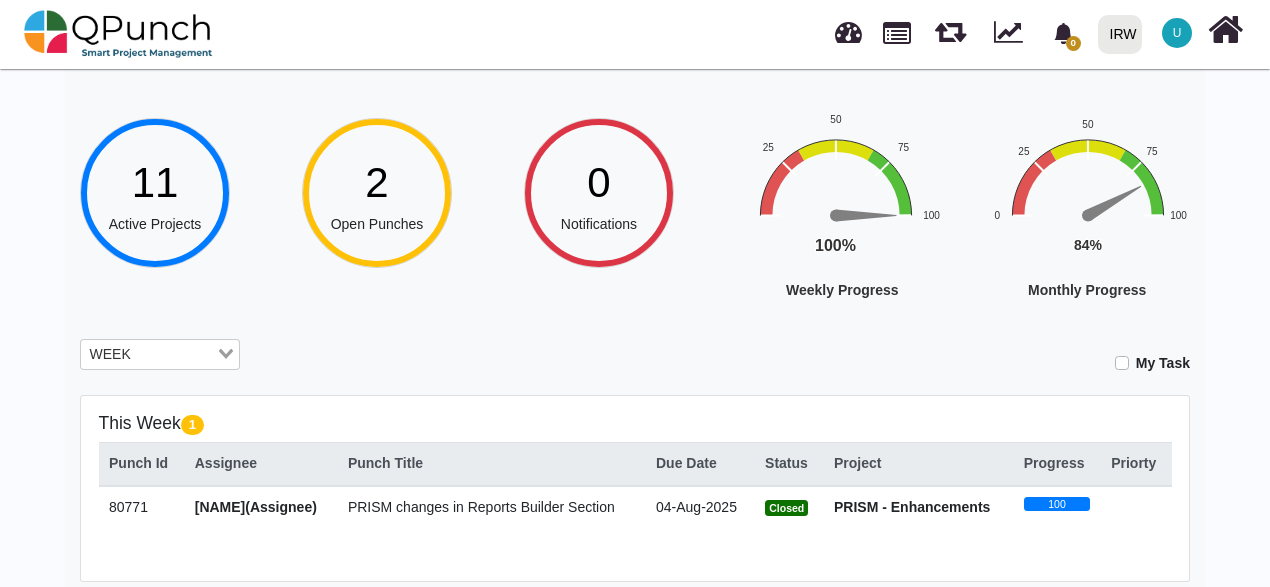 drag, startPoint x: 224, startPoint y: 356, endPoint x: 206, endPoint y: 318, distance: 42.047592 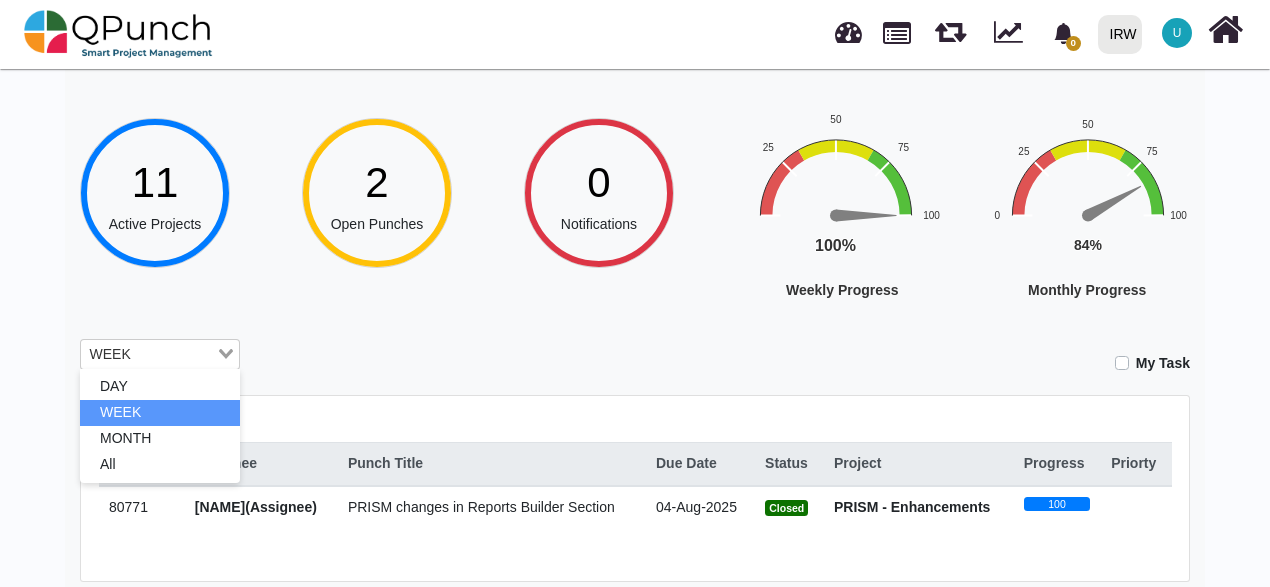 click 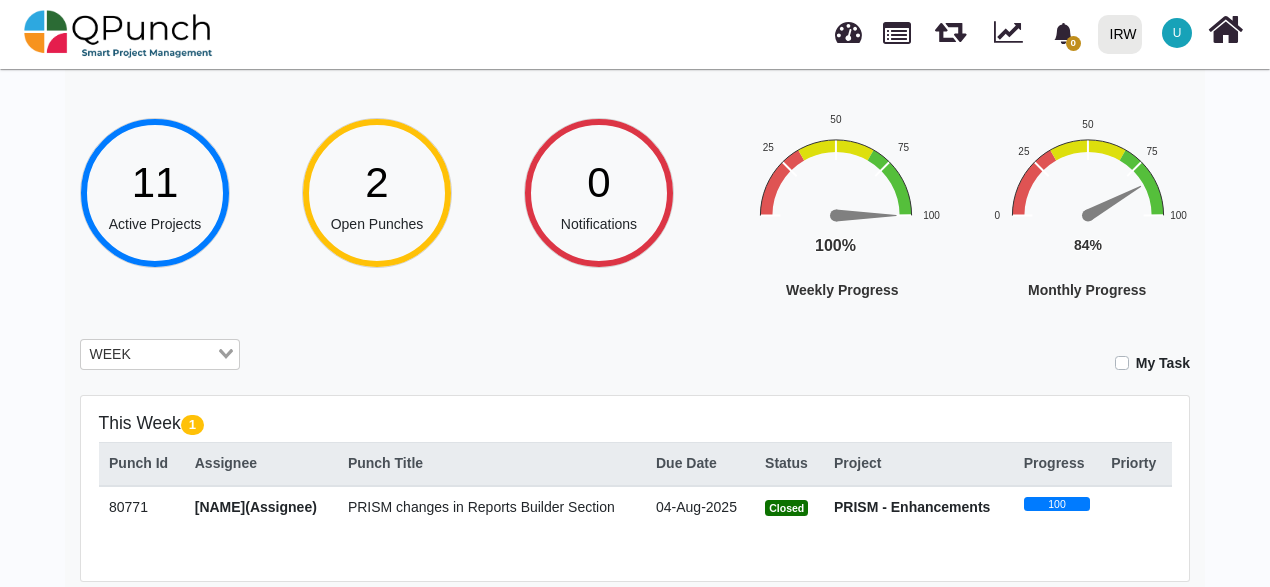click 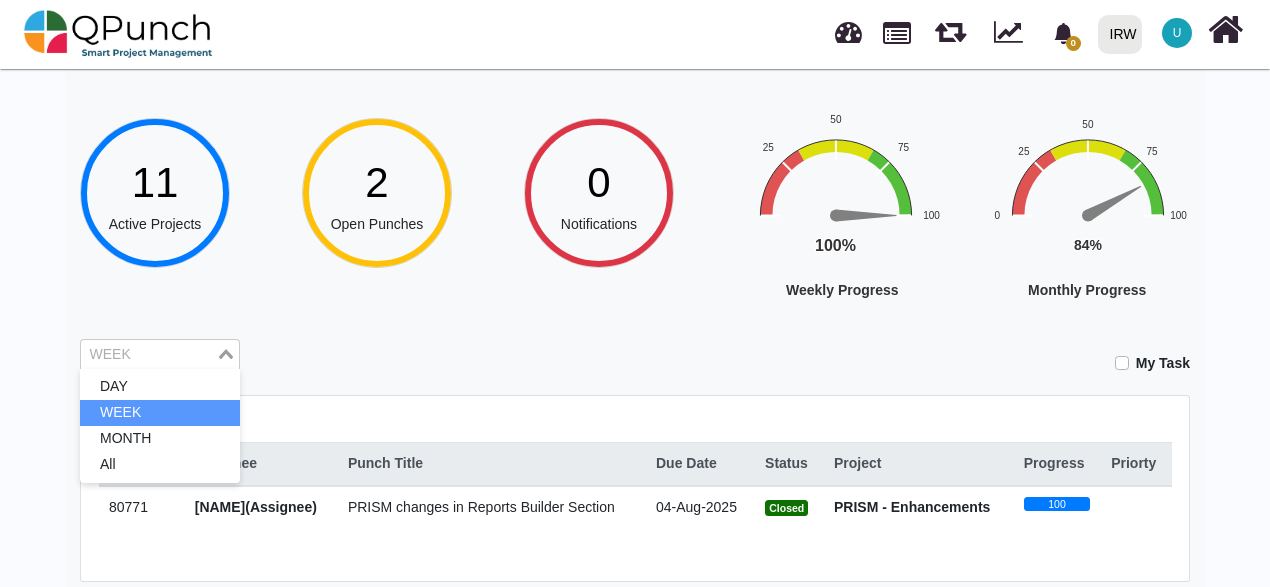 click 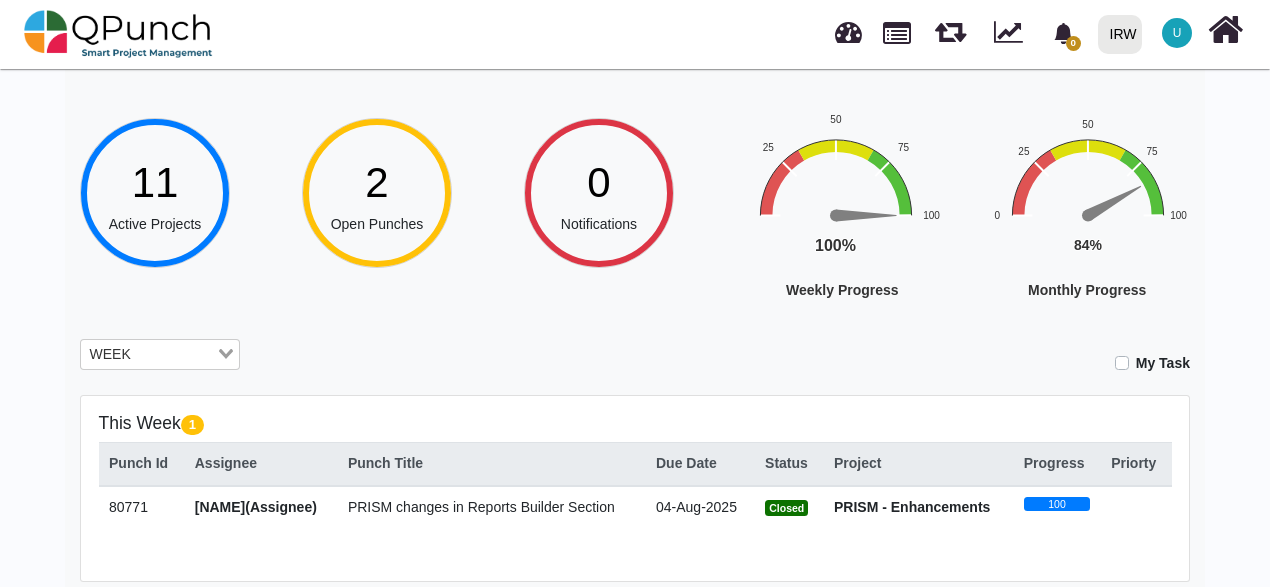 click 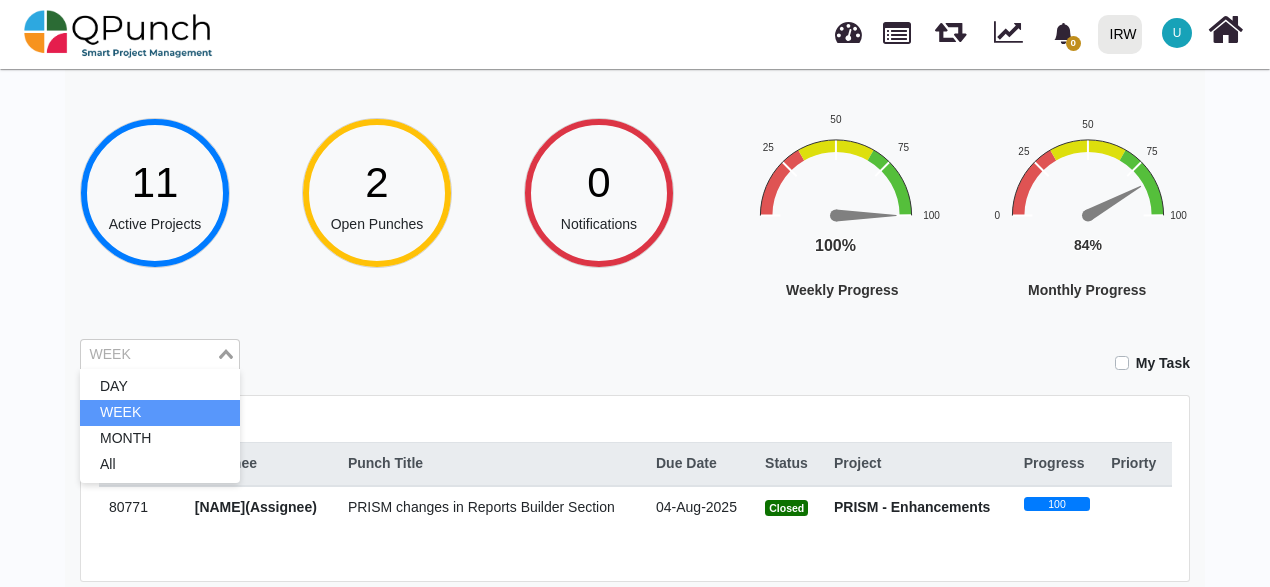 click 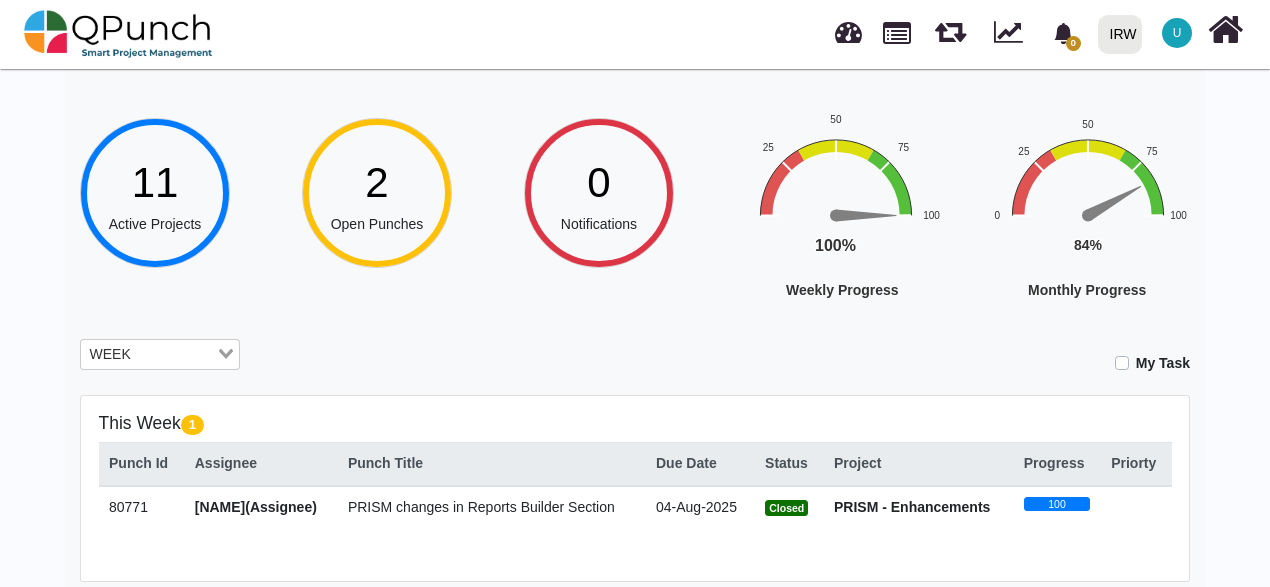 click on "Hey Usman.ali!
Welcome back, let's do the best today!
11 Active Projects   2 Open Punches   0 Notifications   Weekly Progress Chart with 1 data point. The chart has 1 Y axis displaying values. Data ranges from 0 to 100. Created with Highcharts 12.0.2 100% ​ 100% Weekly Progress 0 25 50 75 100 End of interactive chart.   Monthly Progress Chart with 1 data point. The chart has 1 Y axis displaying values. Data ranges from 0 to 100. Created with Highcharts 12.0.2 84% ​ 84% Monthly Progress 0 25 50 75 100 End of interactive chart.
WEEK
Loading...       My Task
This Week
1   Punch Id Assignee Punch Title Due Date Status Project Progress Priorty
80771
Usman.ali(Assignee)
PRISM changes in Reports Builder Section
04-Aug-2025 Closed PRISM - Enhancements 100
1   Punch Id" at bounding box center (635, 497) 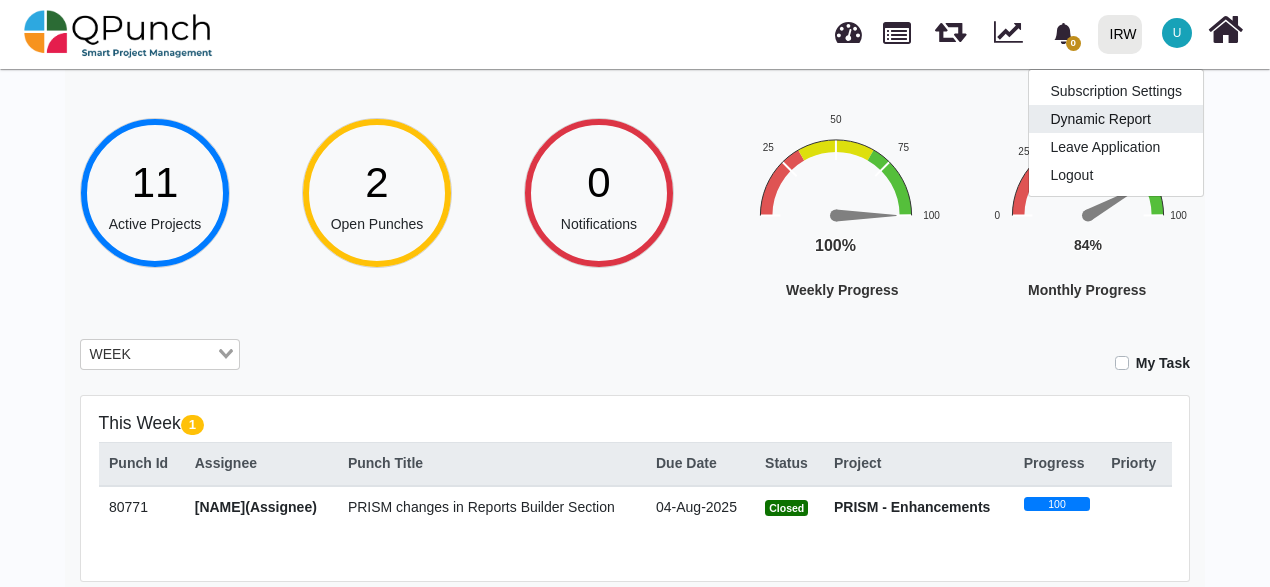 click on "Dynamic Report" at bounding box center [1116, 119] 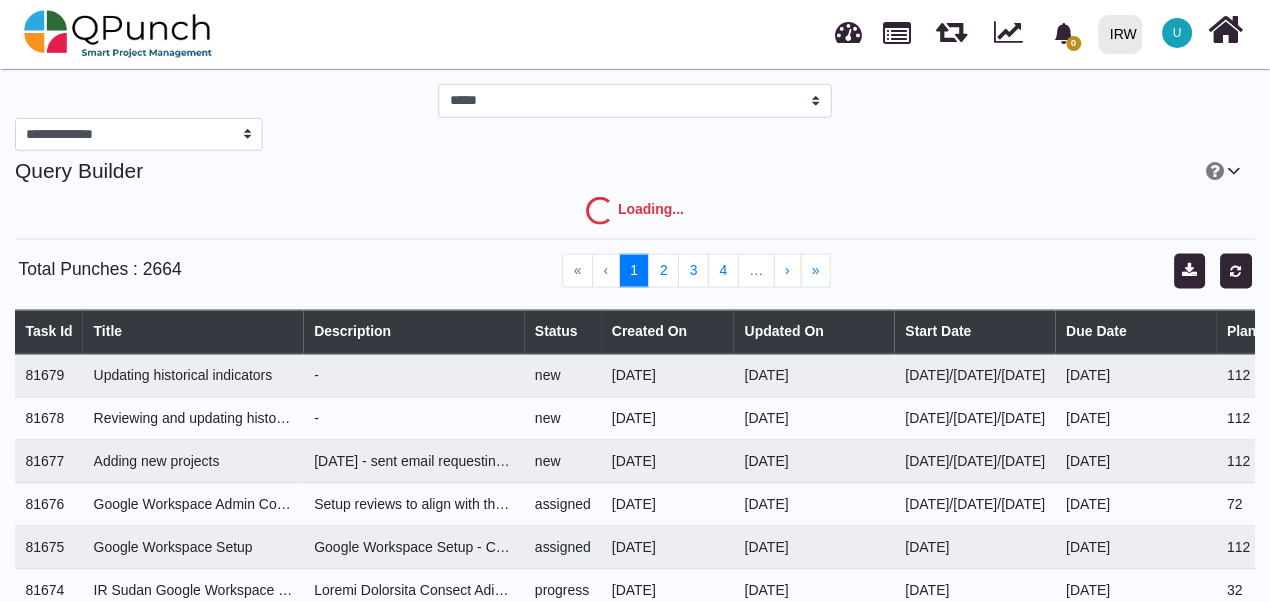 scroll, scrollTop: 0, scrollLeft: 0, axis: both 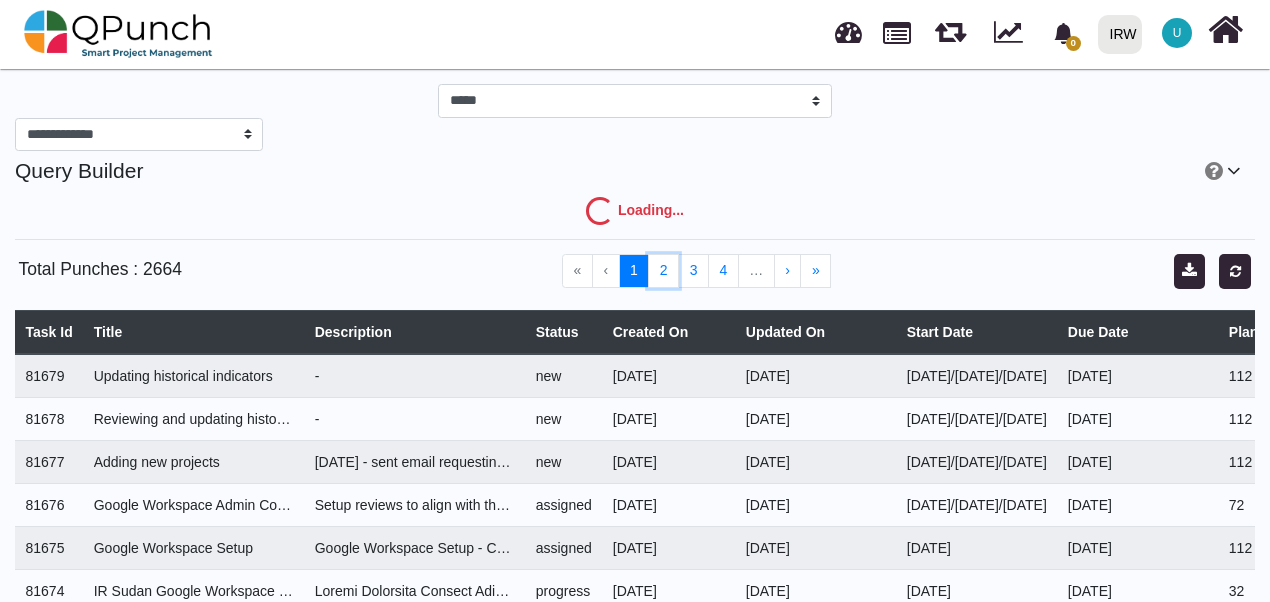 click on "2" at bounding box center [663, 271] 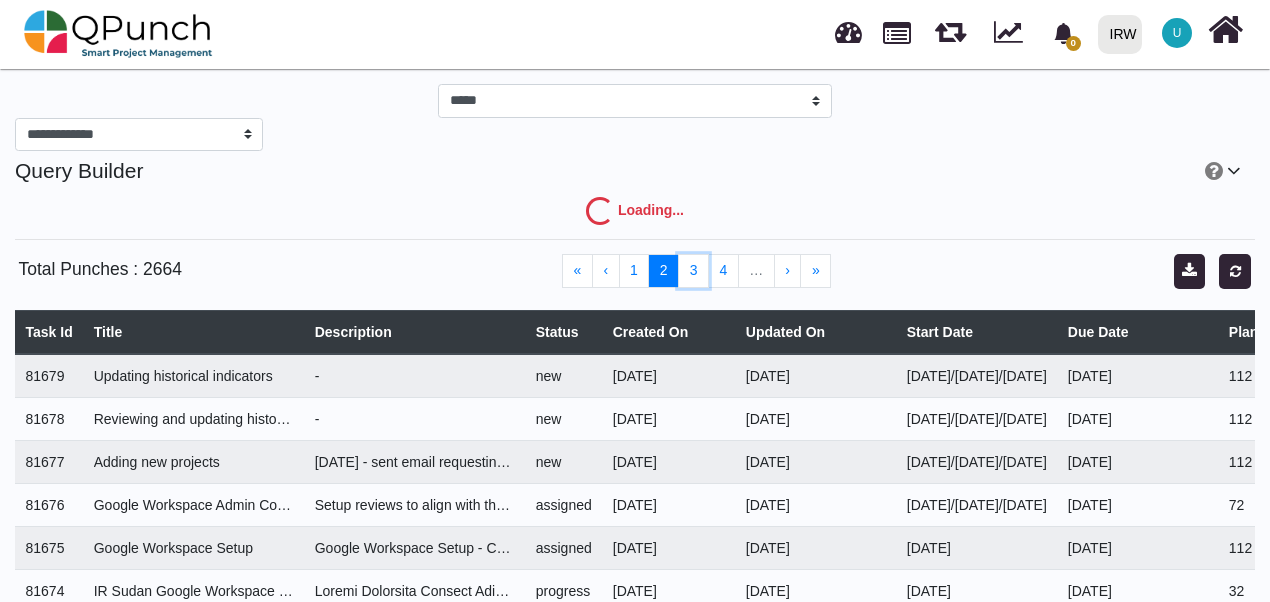 click on "3" at bounding box center (693, 271) 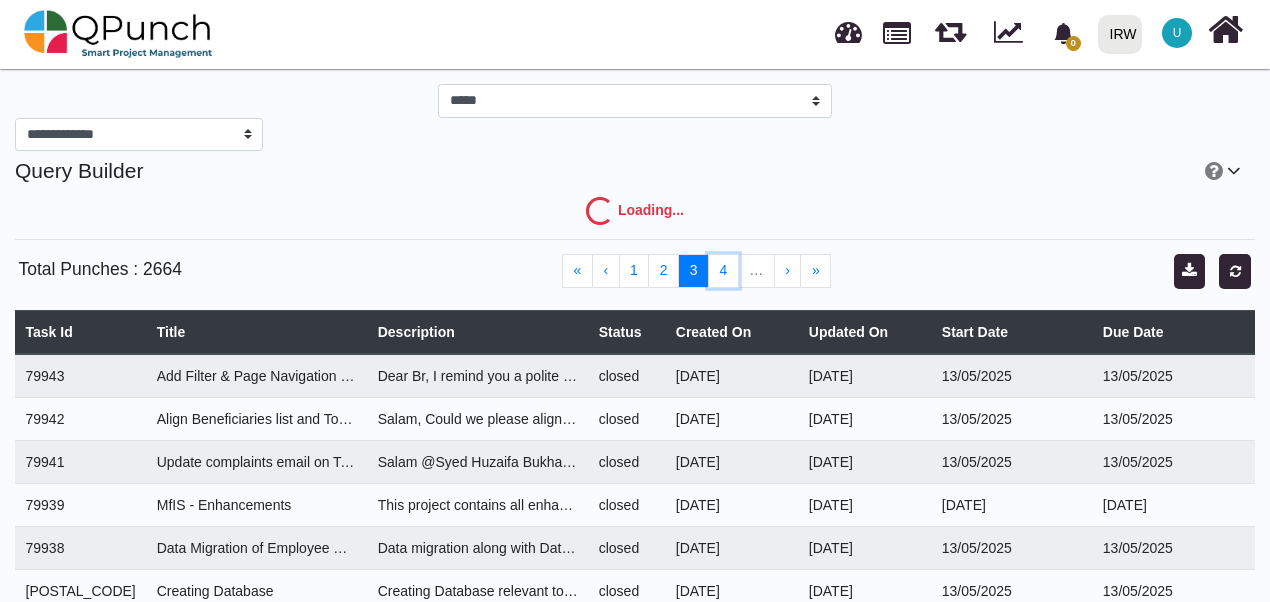 click on "4" at bounding box center [723, 271] 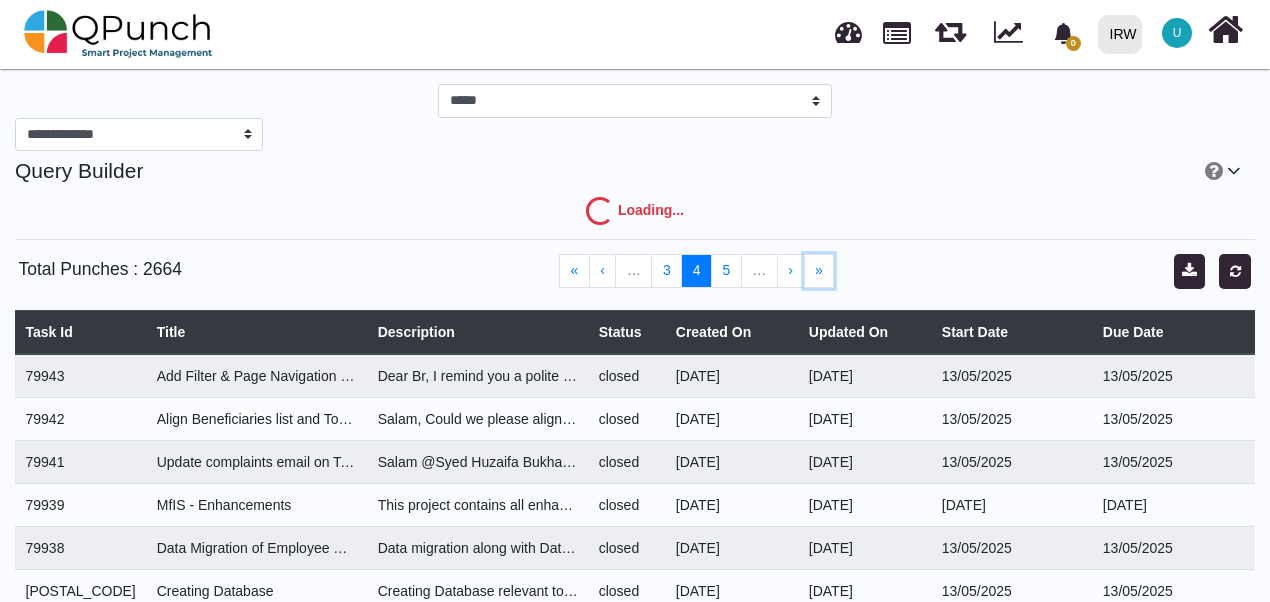 click on "»" at bounding box center [819, 271] 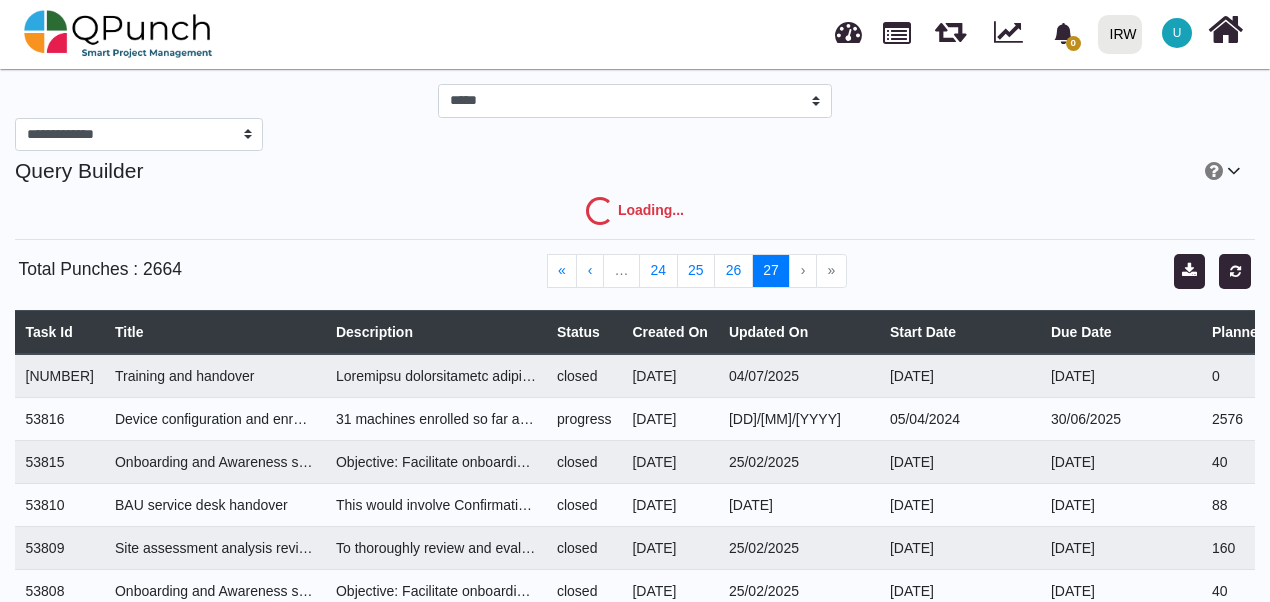 type 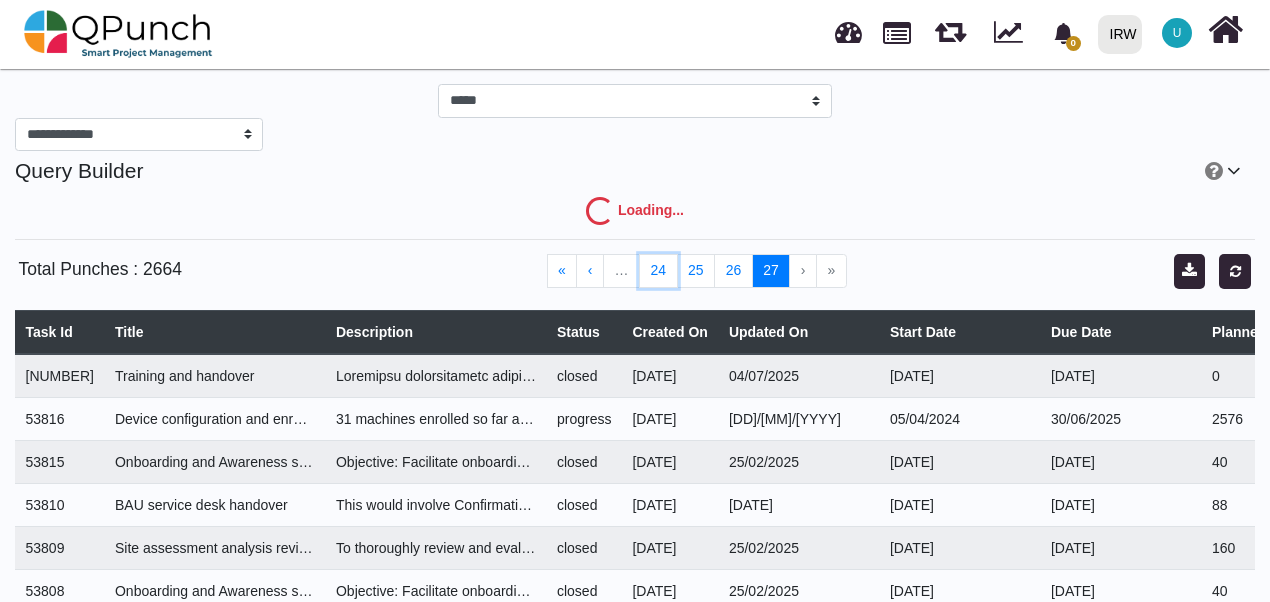 click on "24" at bounding box center (658, 271) 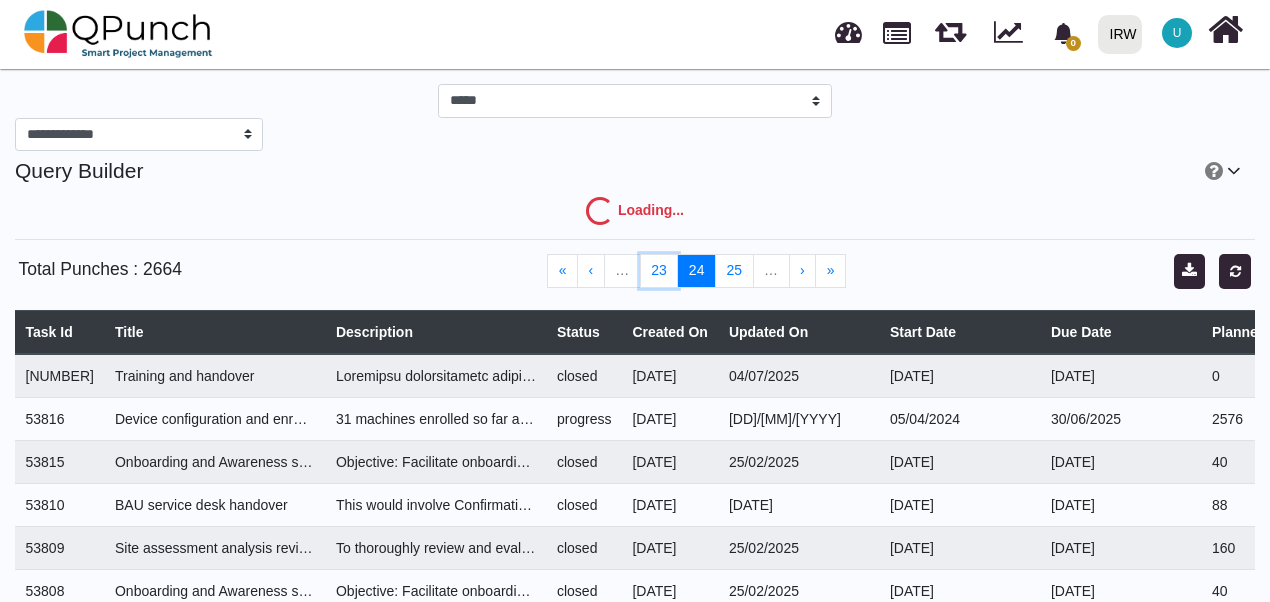 click on "23" at bounding box center [659, 271] 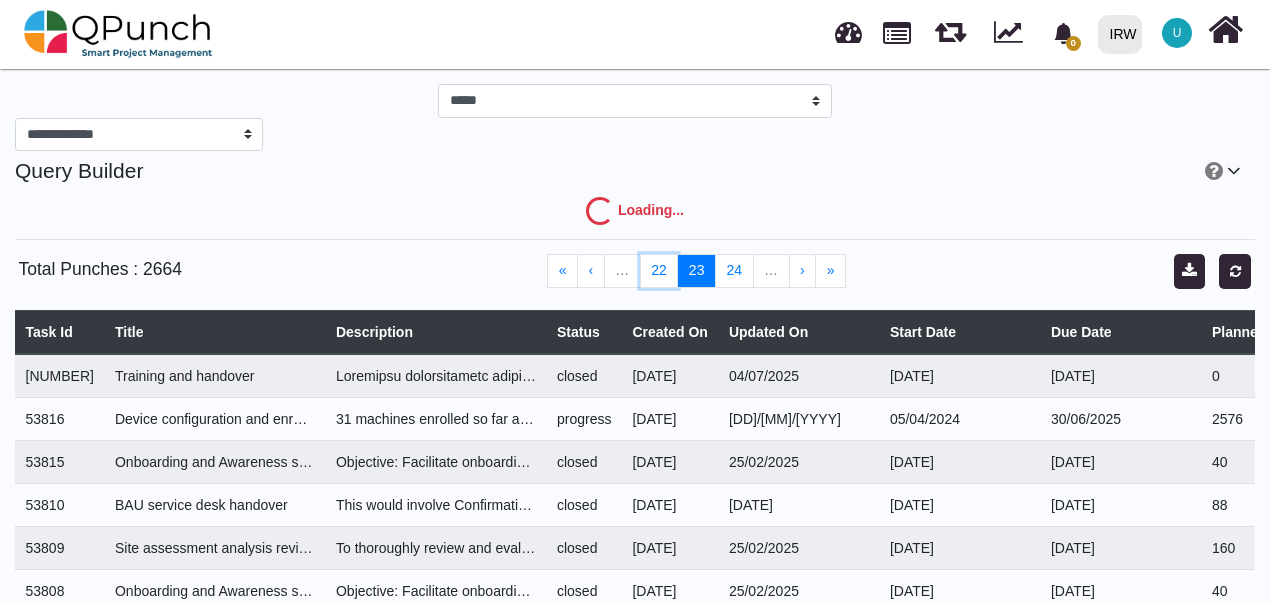 click on "22" at bounding box center (659, 271) 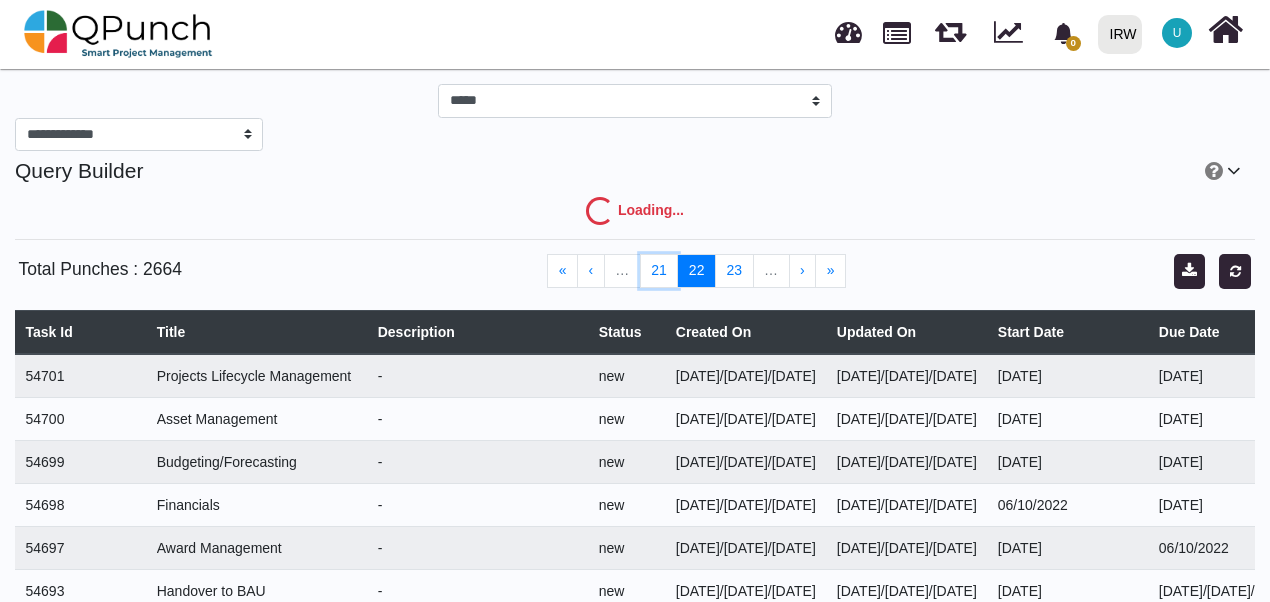 click on "21" at bounding box center [659, 271] 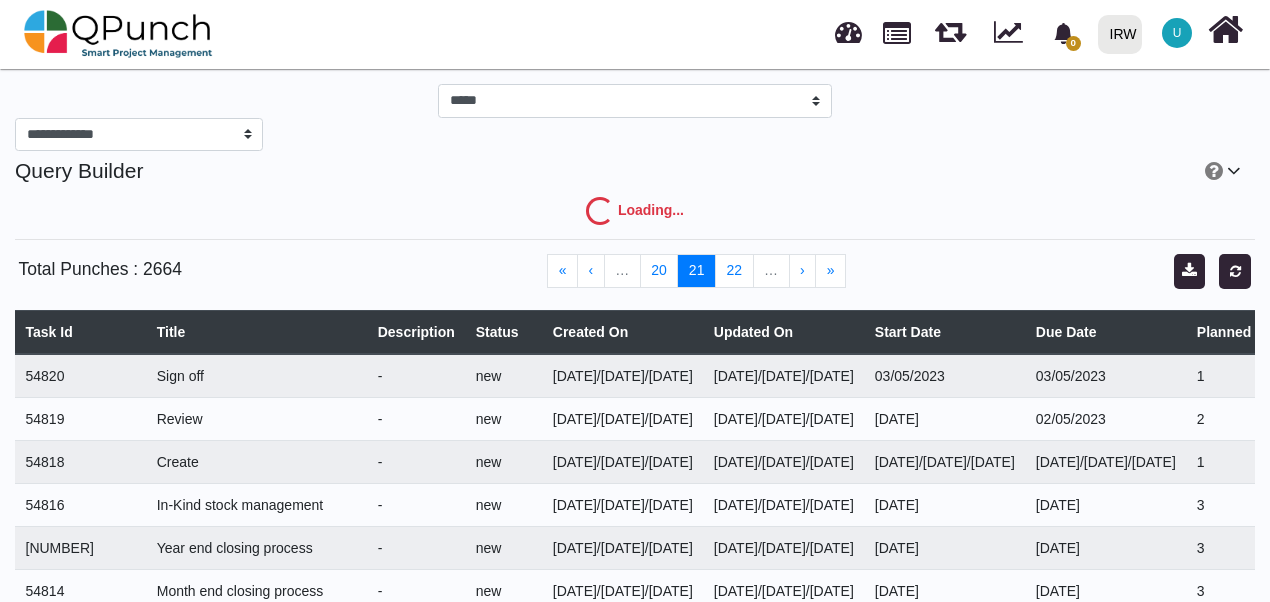 click on "20" at bounding box center [659, 271] 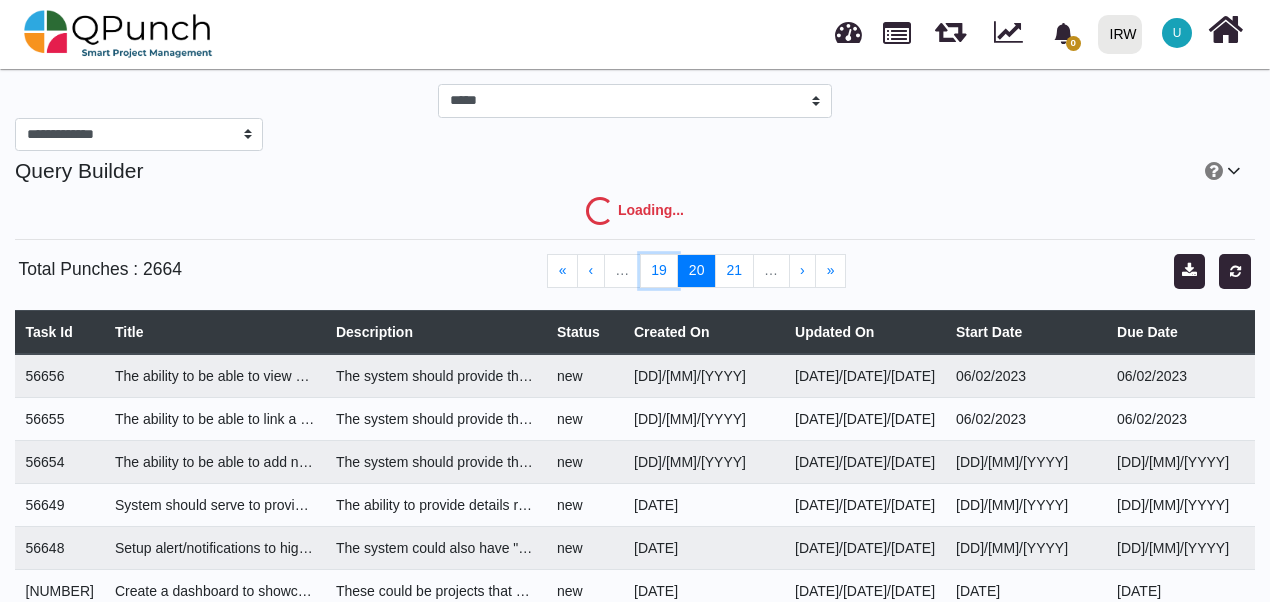 click on "19" at bounding box center (659, 271) 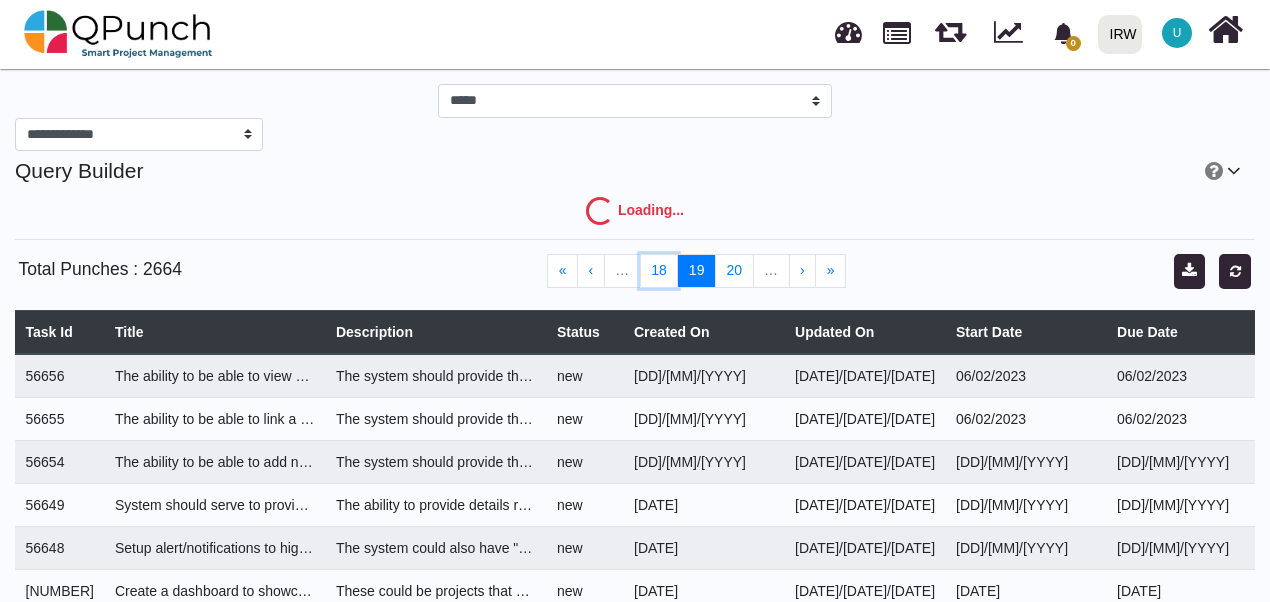 click on "18" at bounding box center (659, 271) 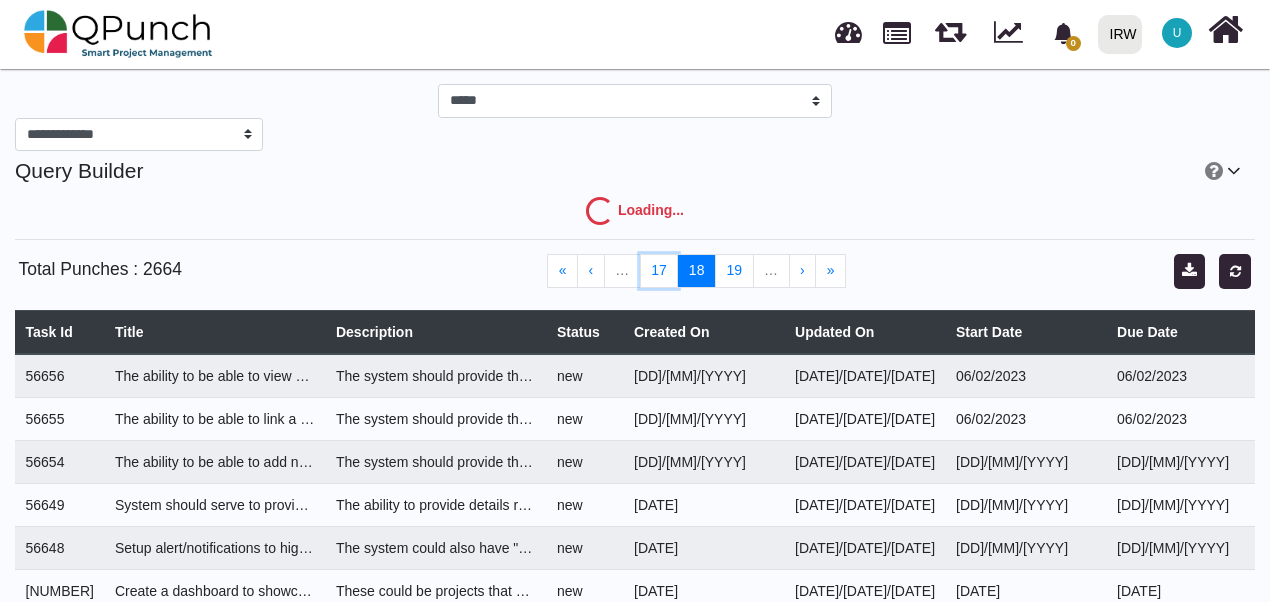 click on "17" at bounding box center (659, 271) 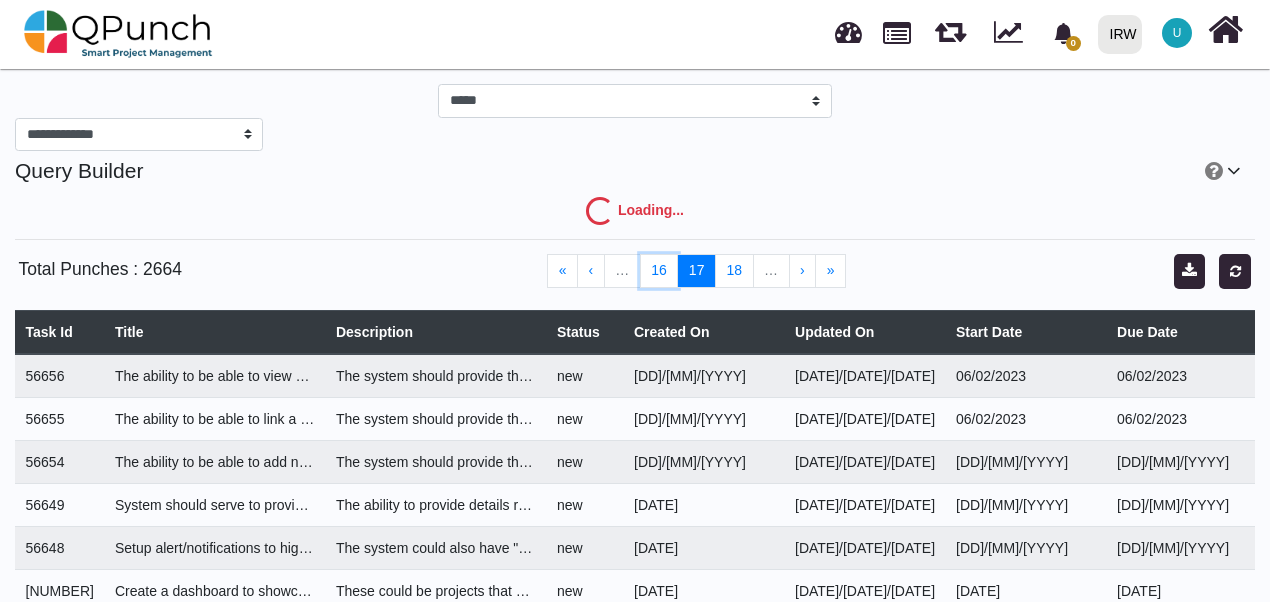 click on "16" at bounding box center [659, 271] 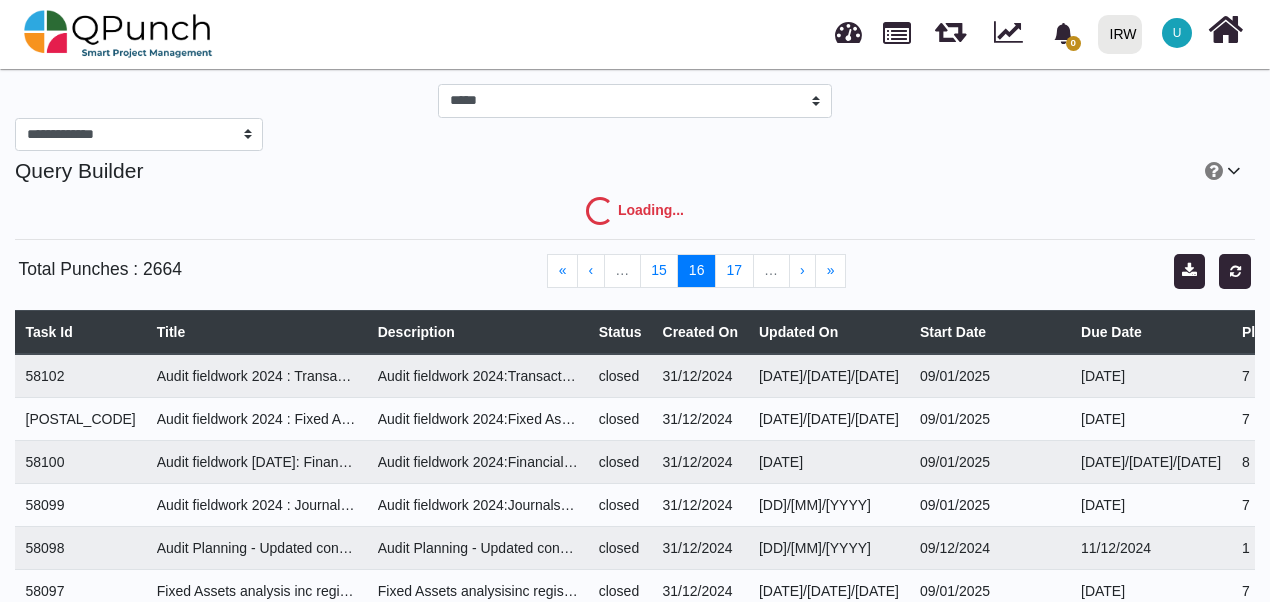 click on "15" at bounding box center [659, 271] 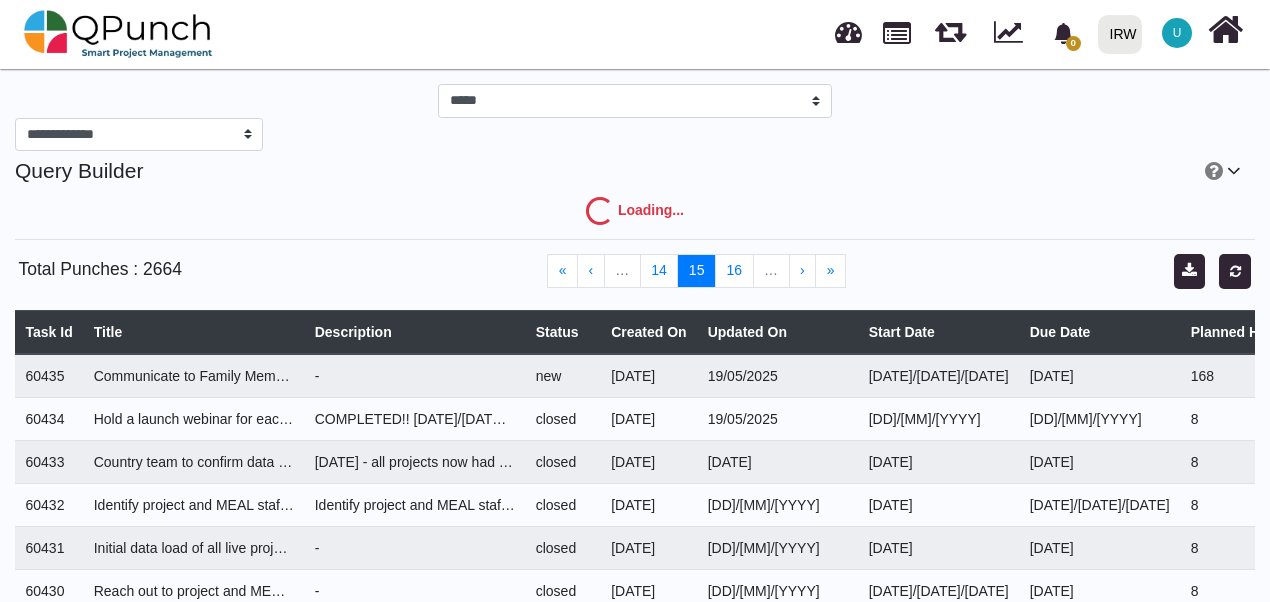 click on "14" at bounding box center [659, 271] 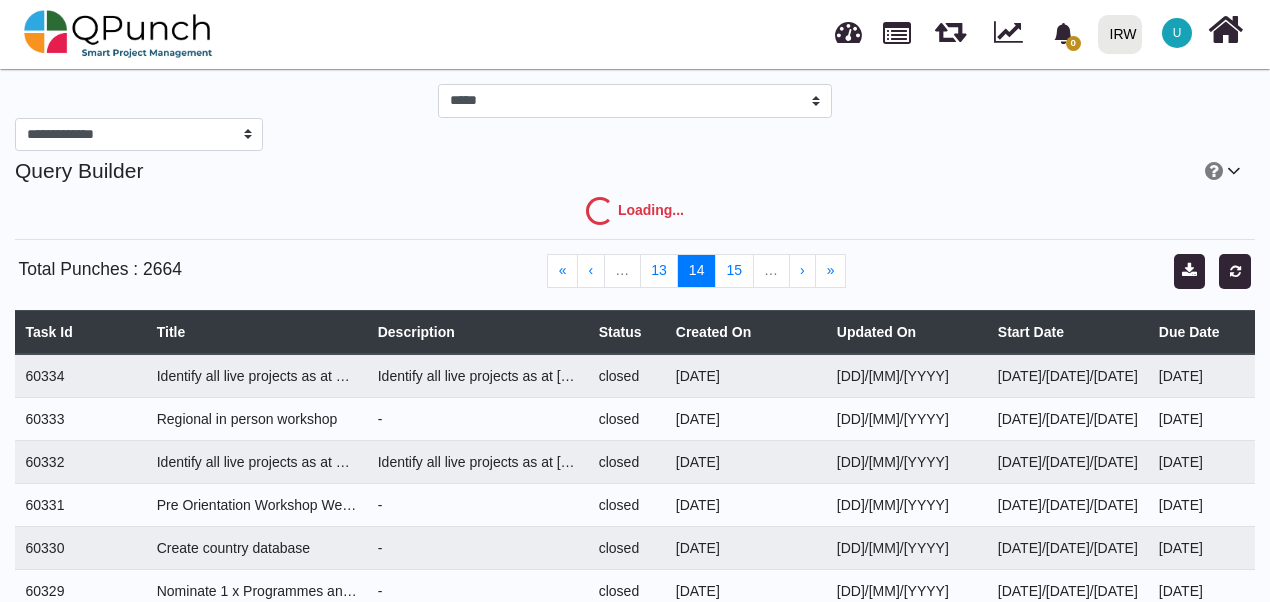 click on "13" at bounding box center (659, 271) 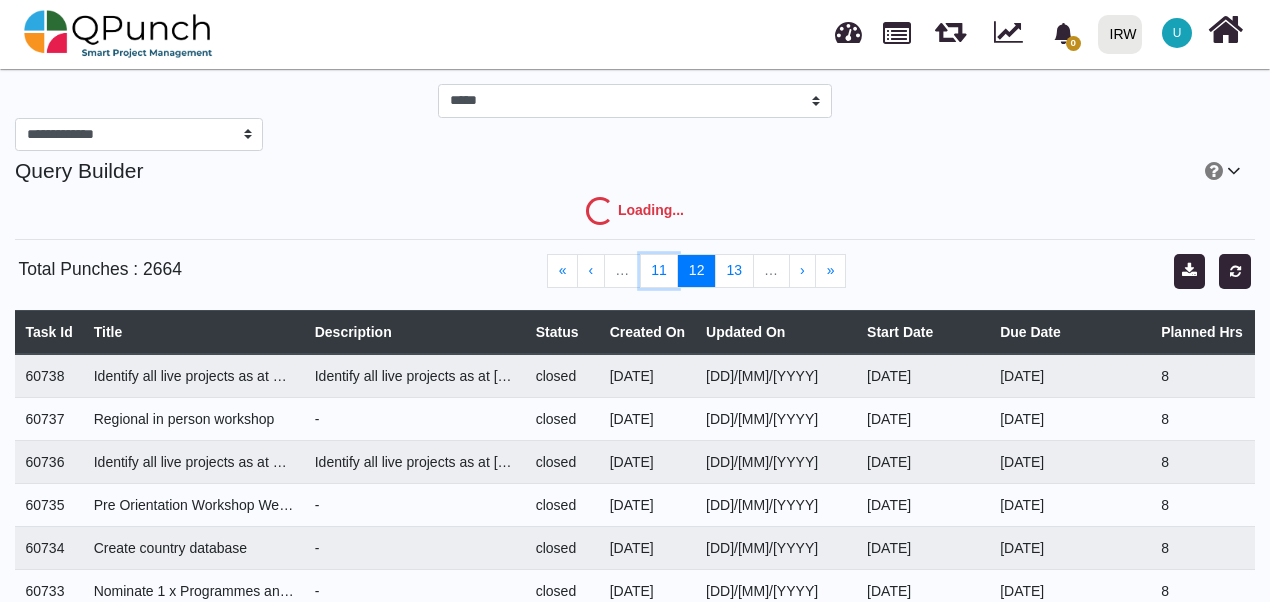 click on "11" at bounding box center [659, 271] 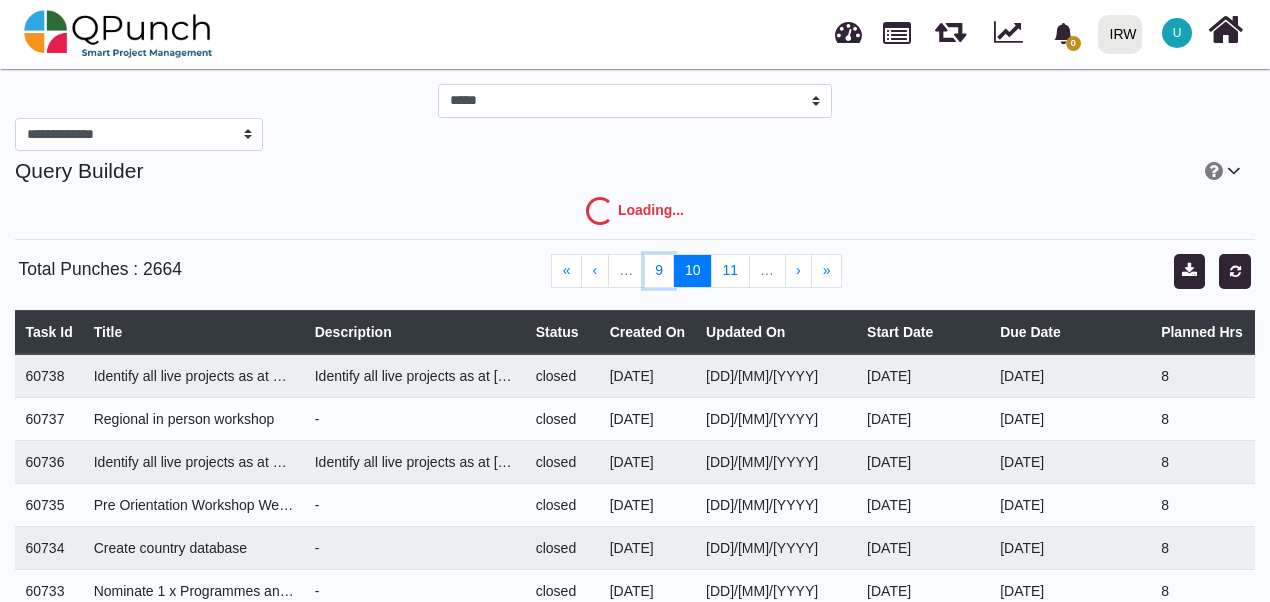 click on "9" at bounding box center [659, 271] 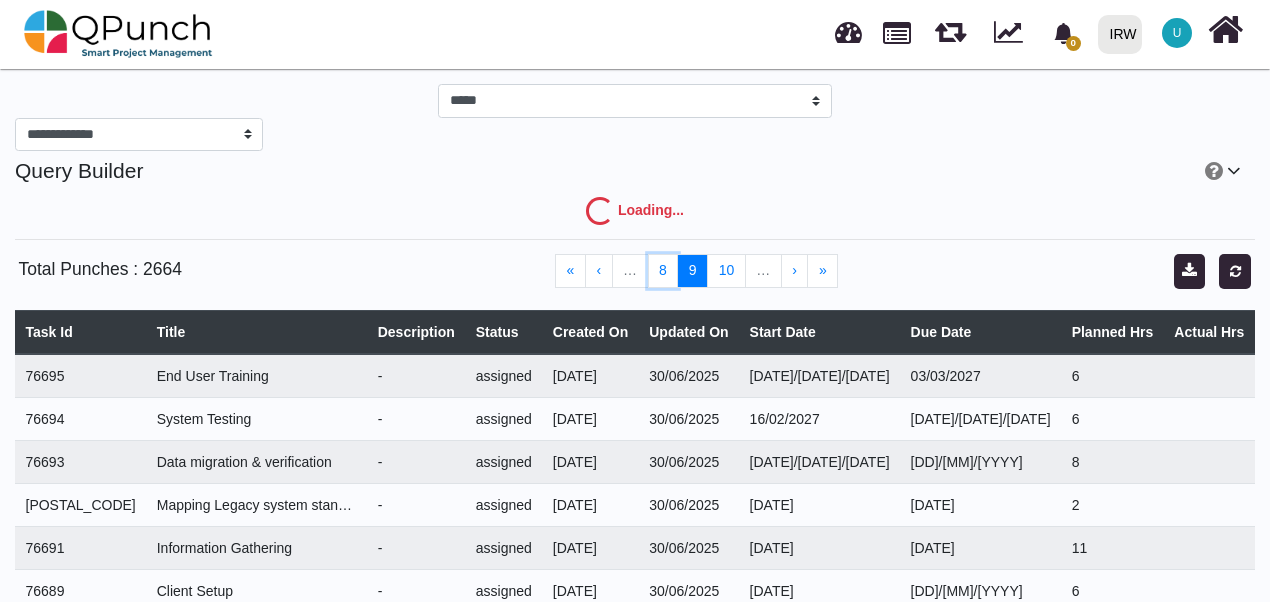 click on "8" at bounding box center [663, 271] 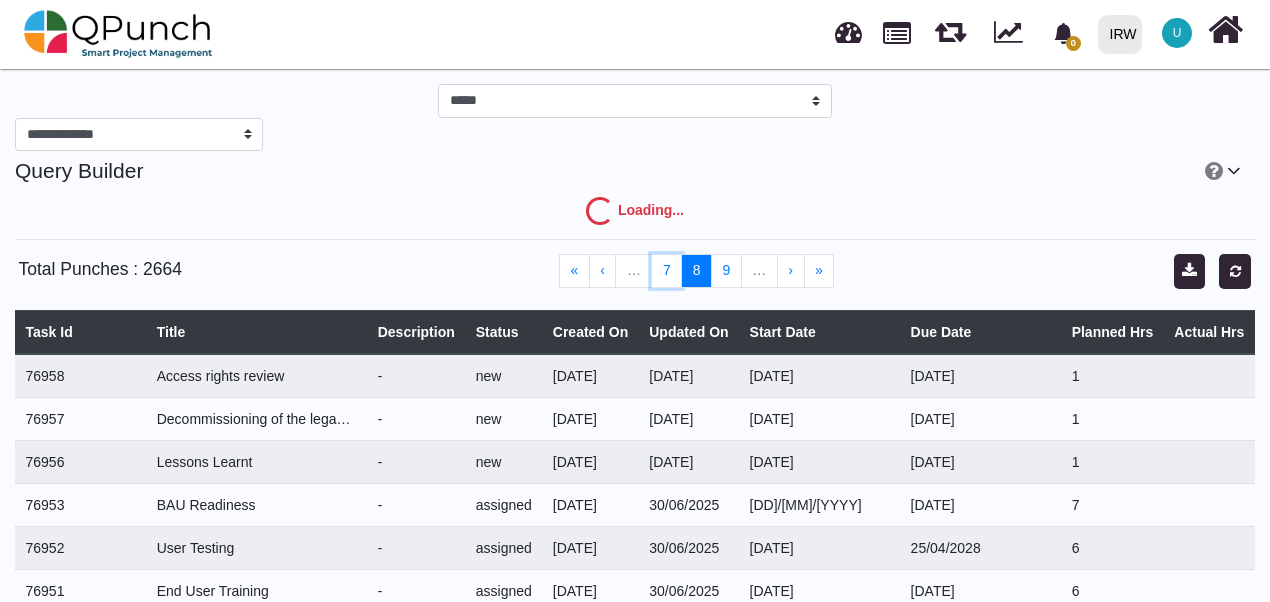 click on "7" at bounding box center [666, 271] 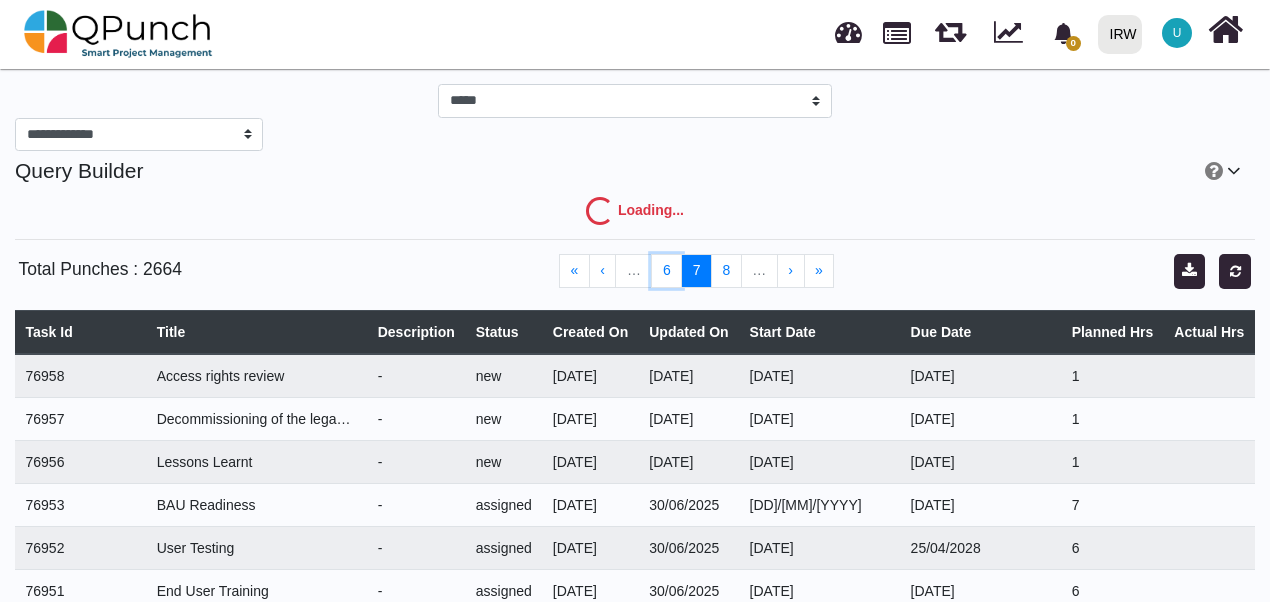 click on "6" at bounding box center (666, 271) 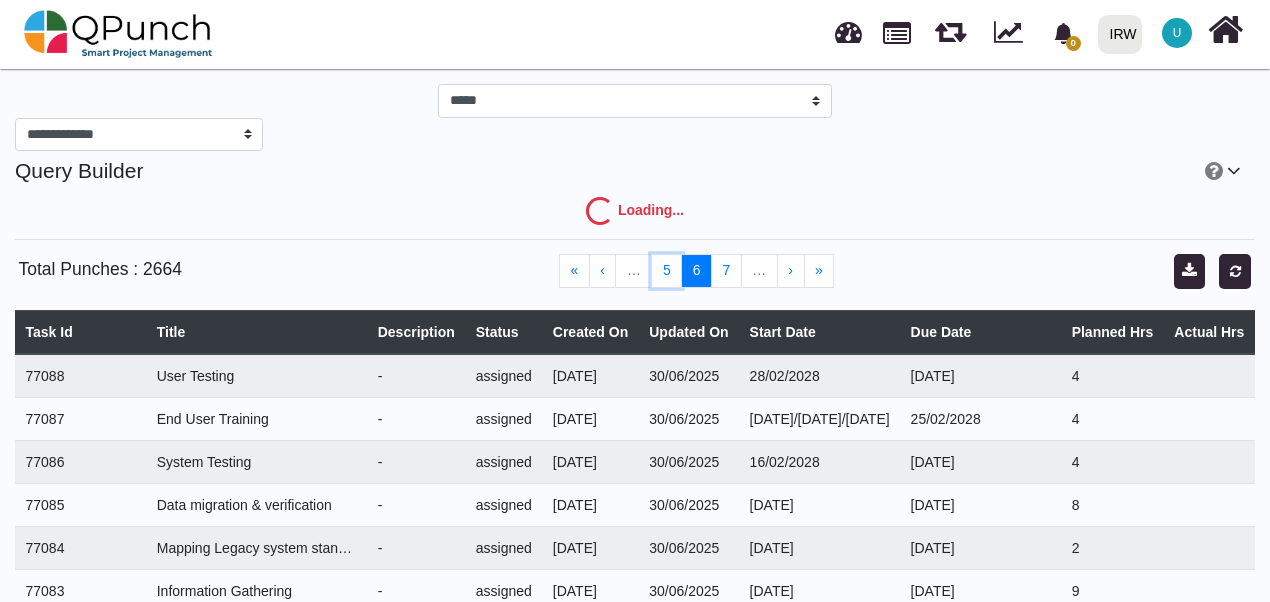 click on "5" at bounding box center (666, 271) 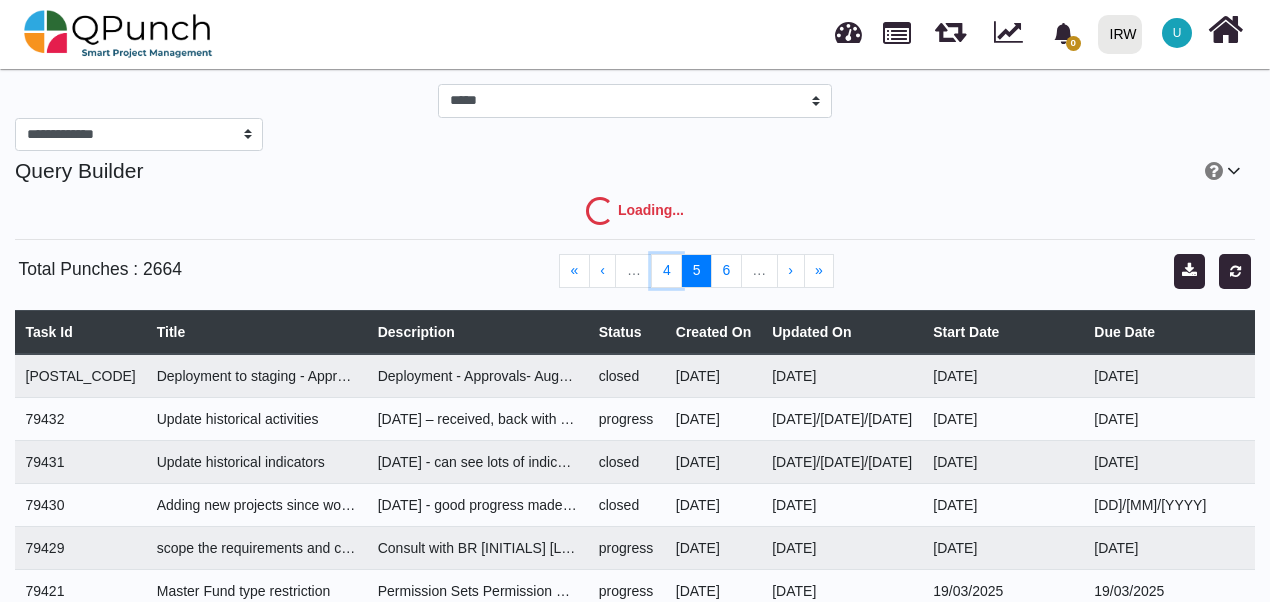click on "4" at bounding box center [666, 271] 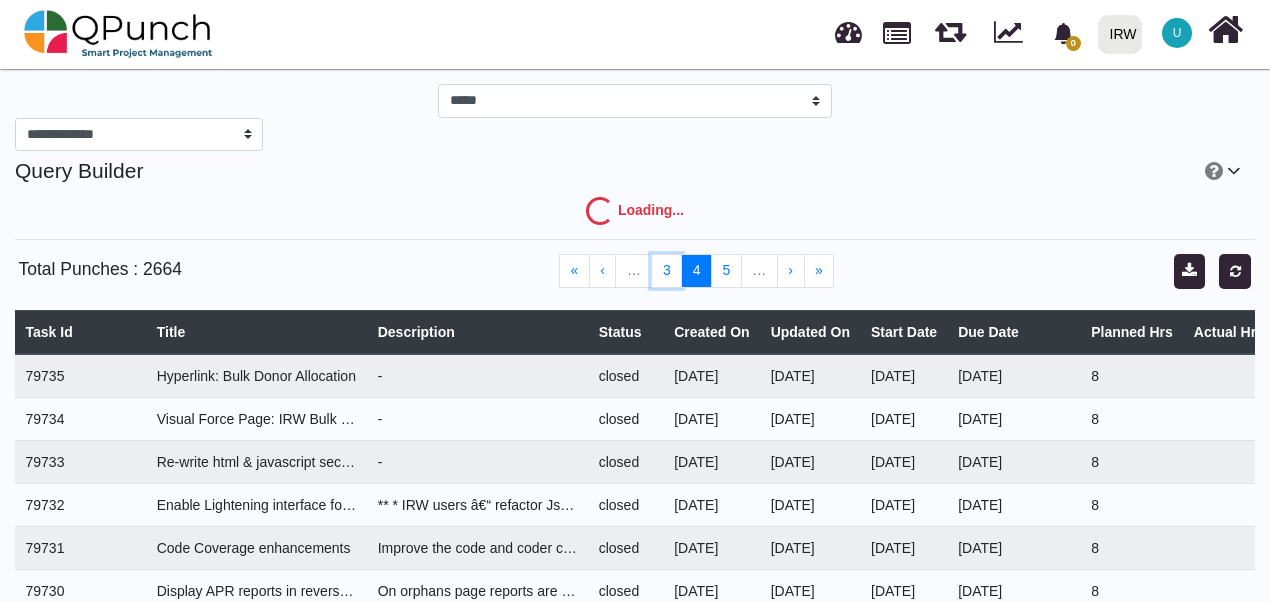 click on "3" at bounding box center (666, 271) 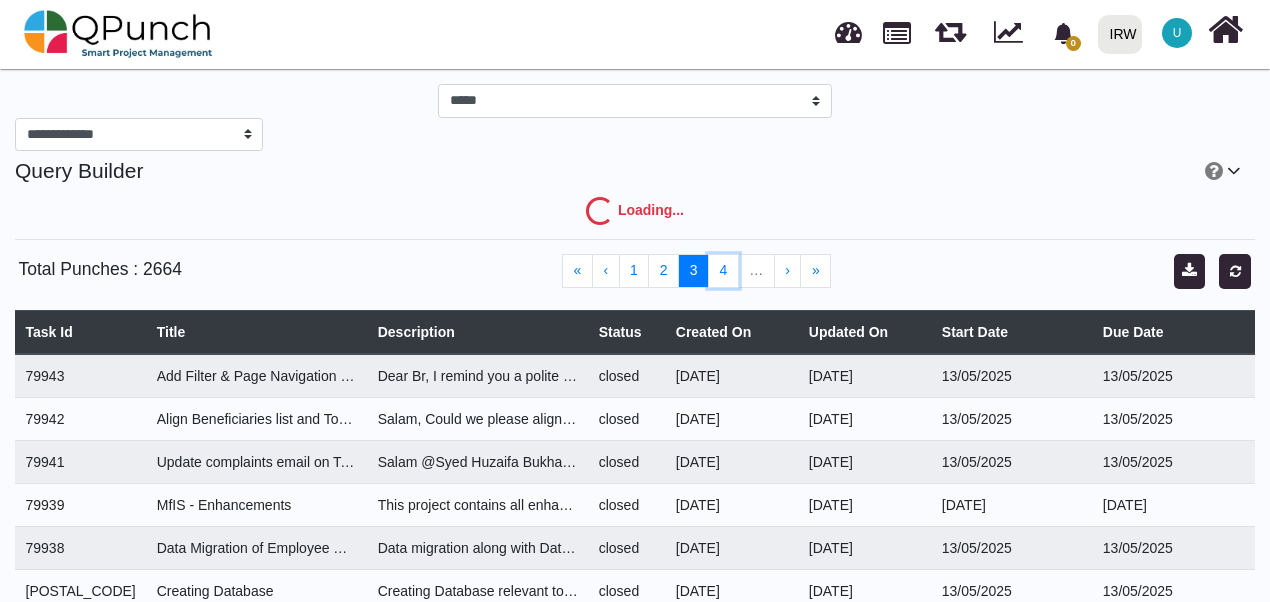 click on "4" at bounding box center [723, 271] 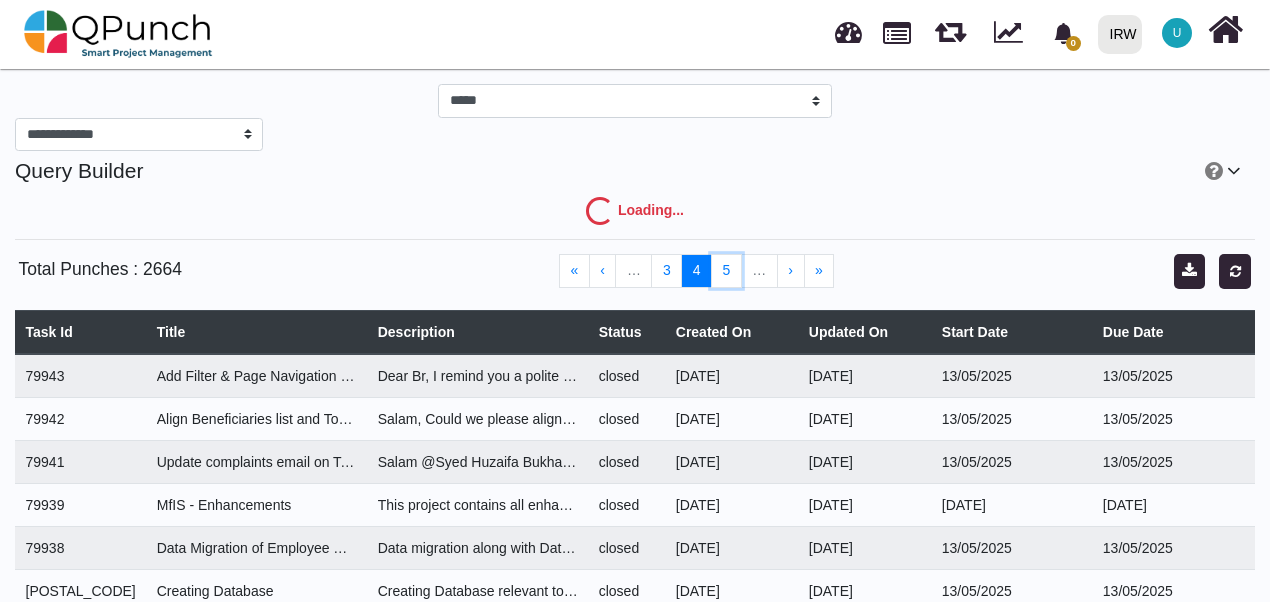 click on "5" at bounding box center (726, 271) 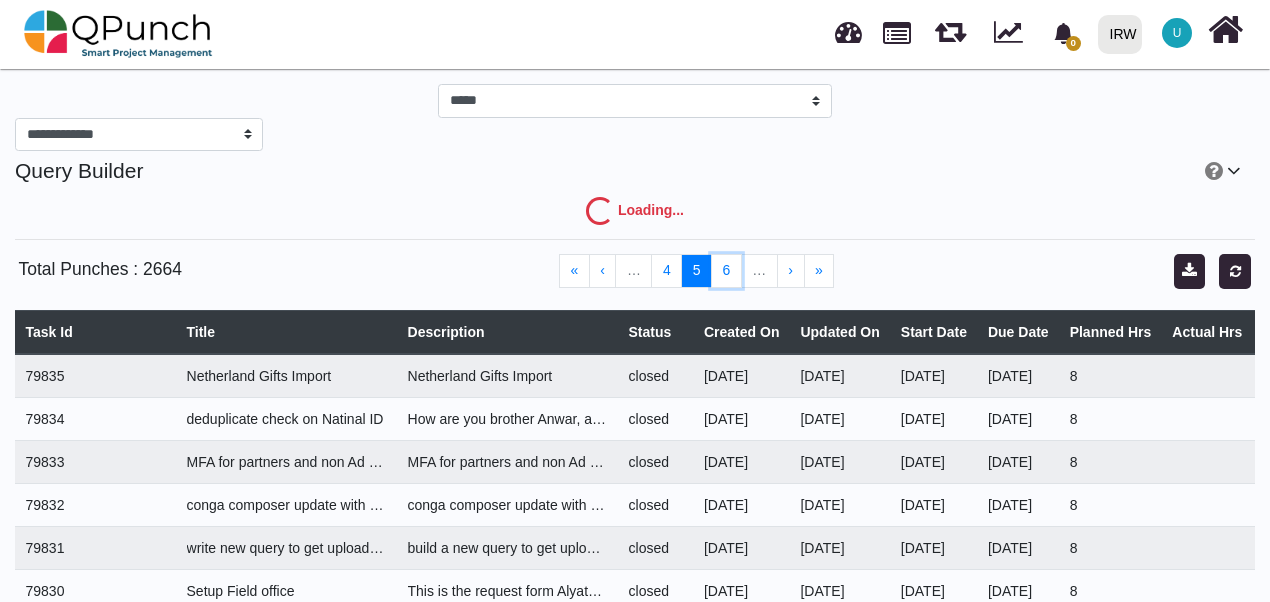click on "6" at bounding box center (726, 271) 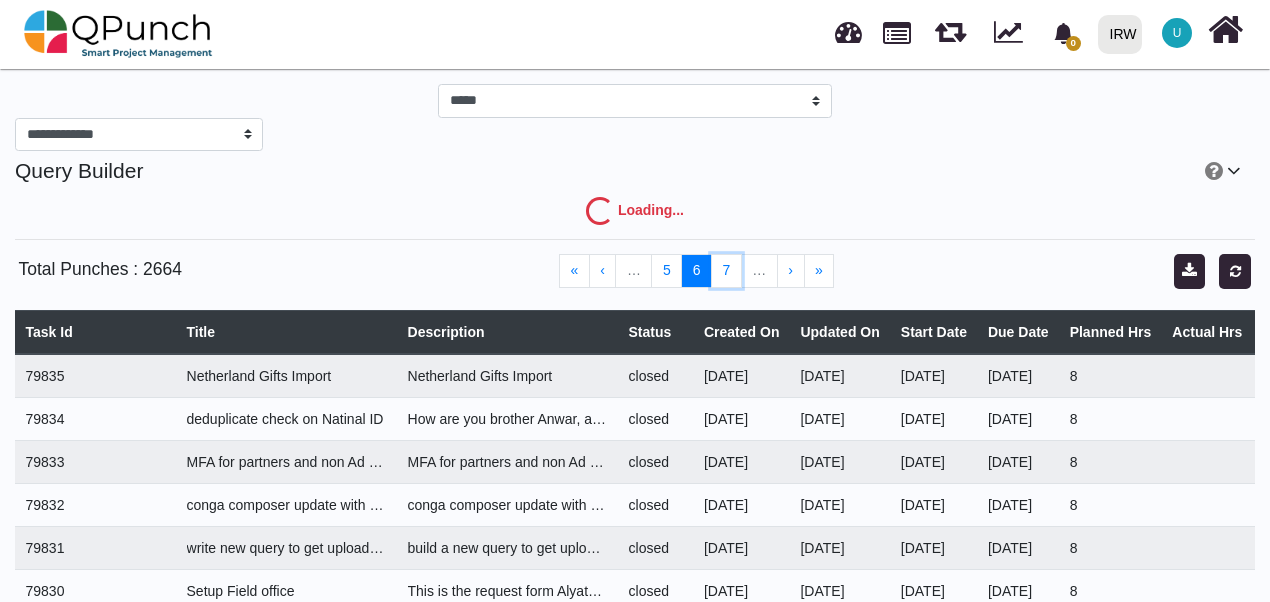 click on "7" at bounding box center (726, 271) 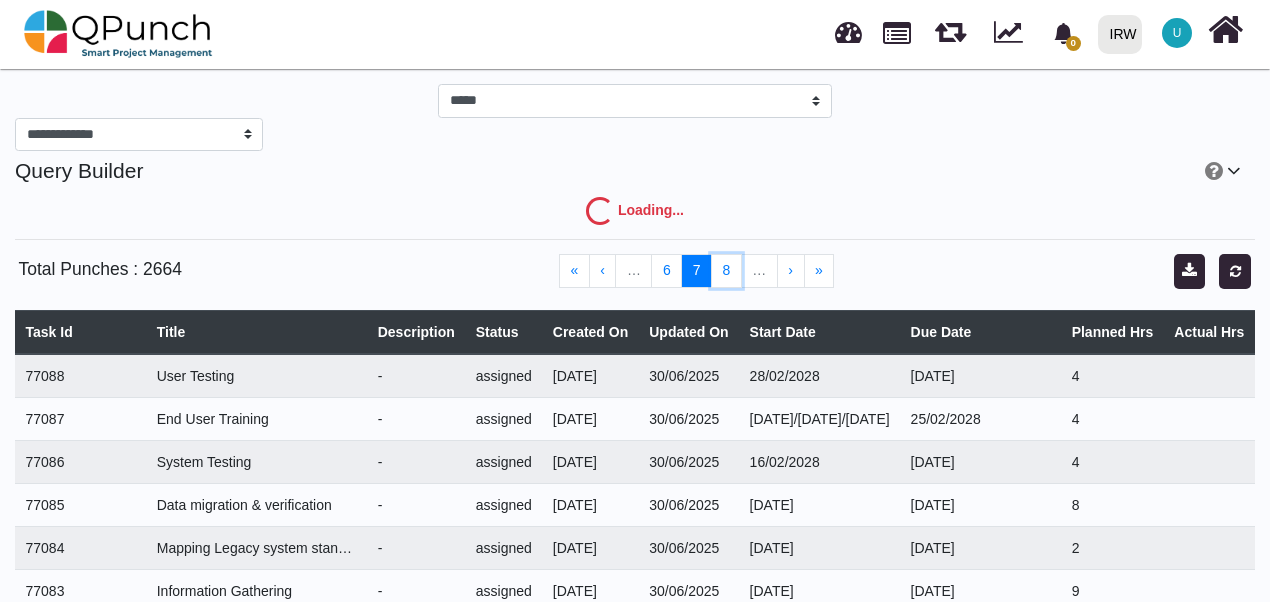 click on "8" at bounding box center (726, 271) 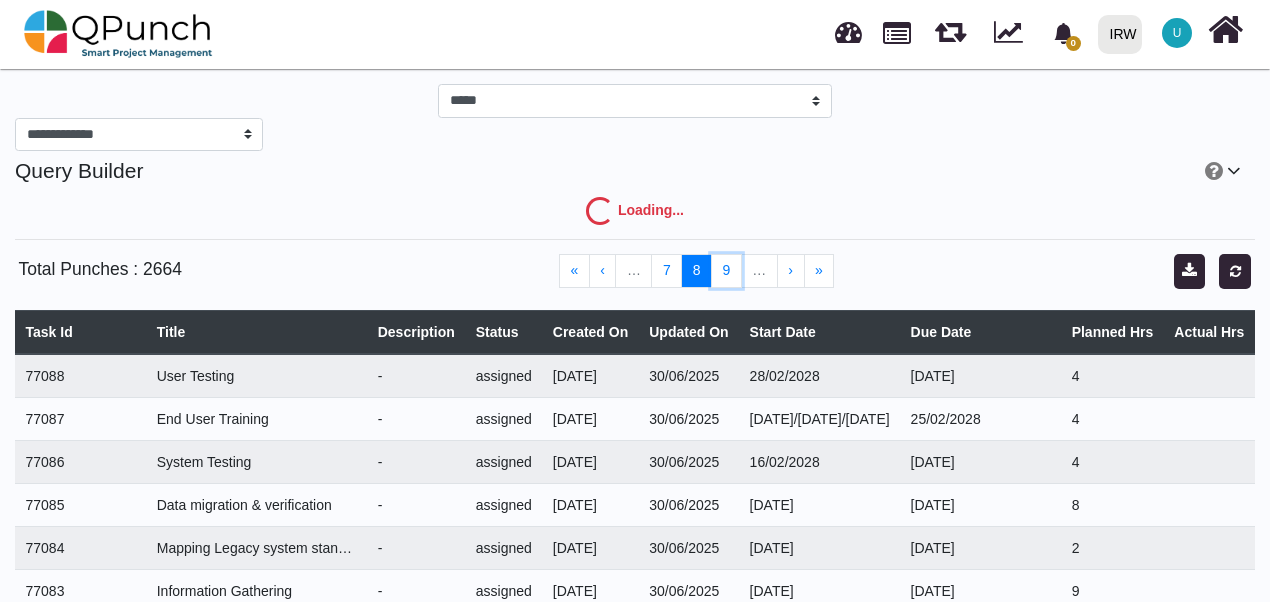 click on "9" at bounding box center [726, 271] 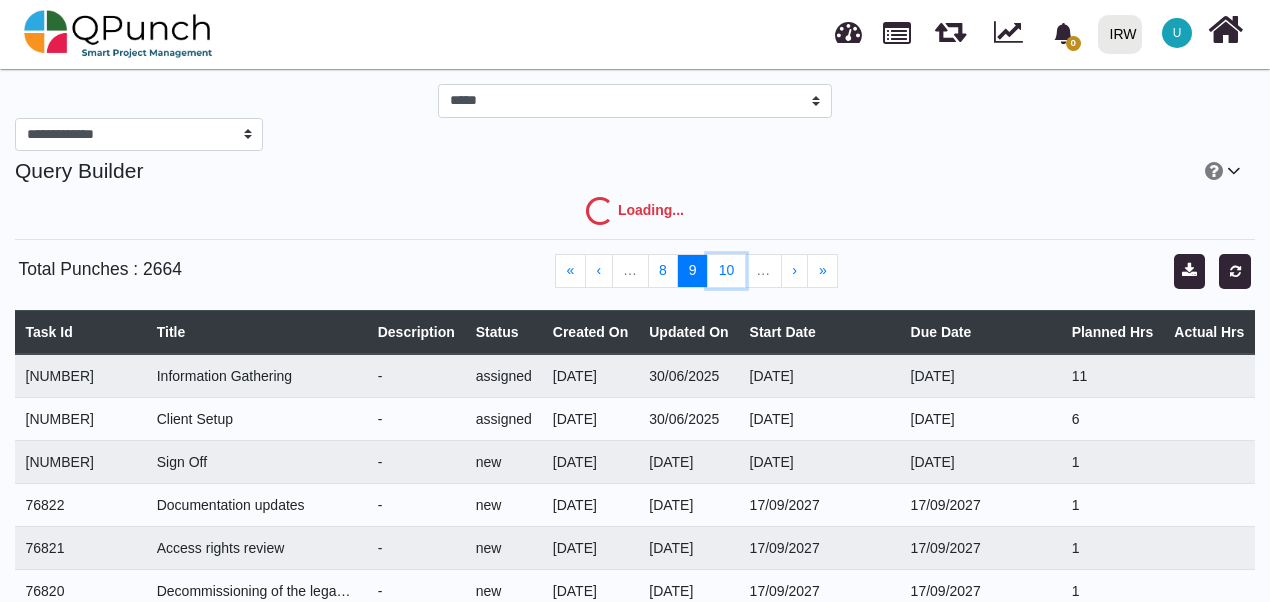 click on "10" at bounding box center (726, 271) 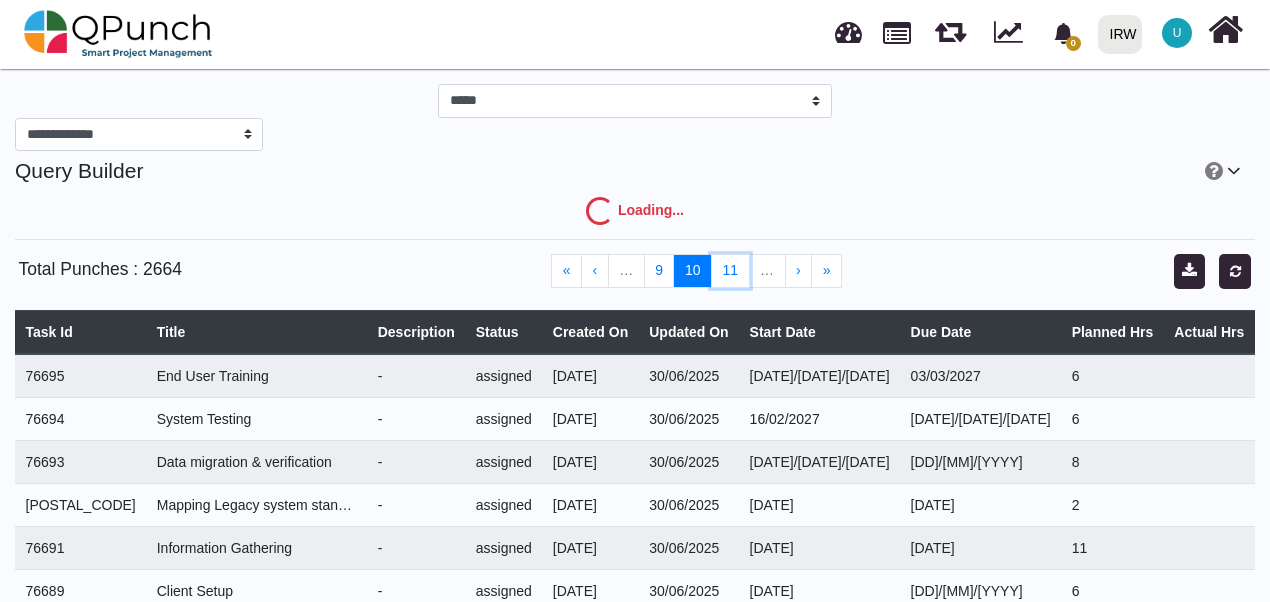 click on "11" at bounding box center (730, 271) 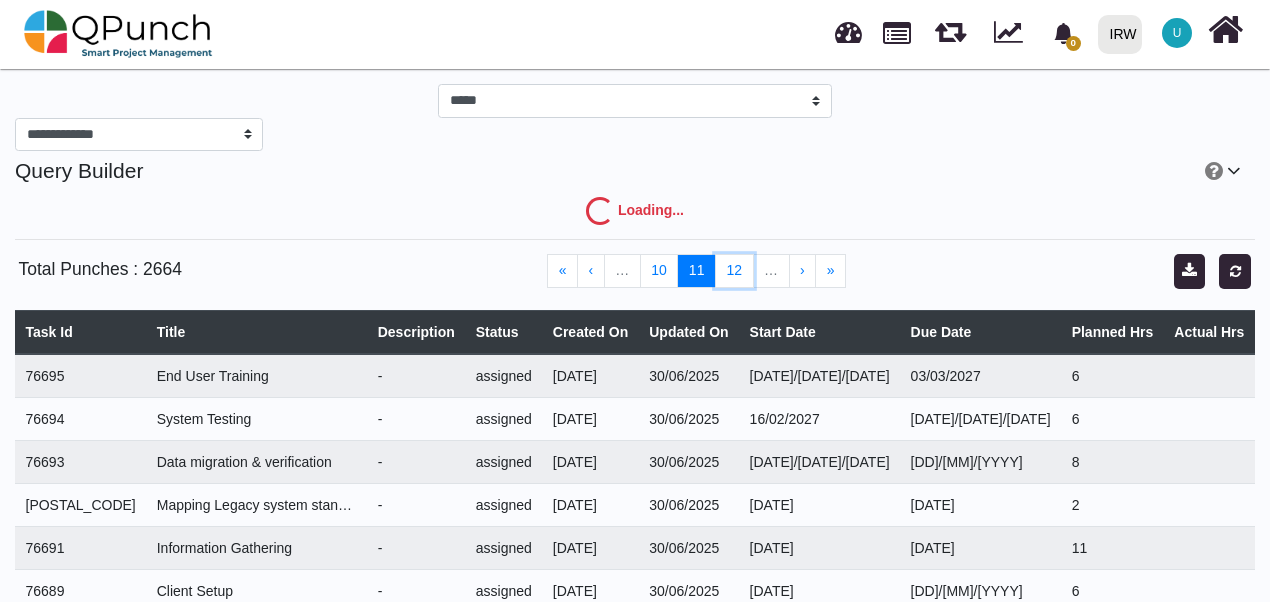 click on "12" at bounding box center [734, 271] 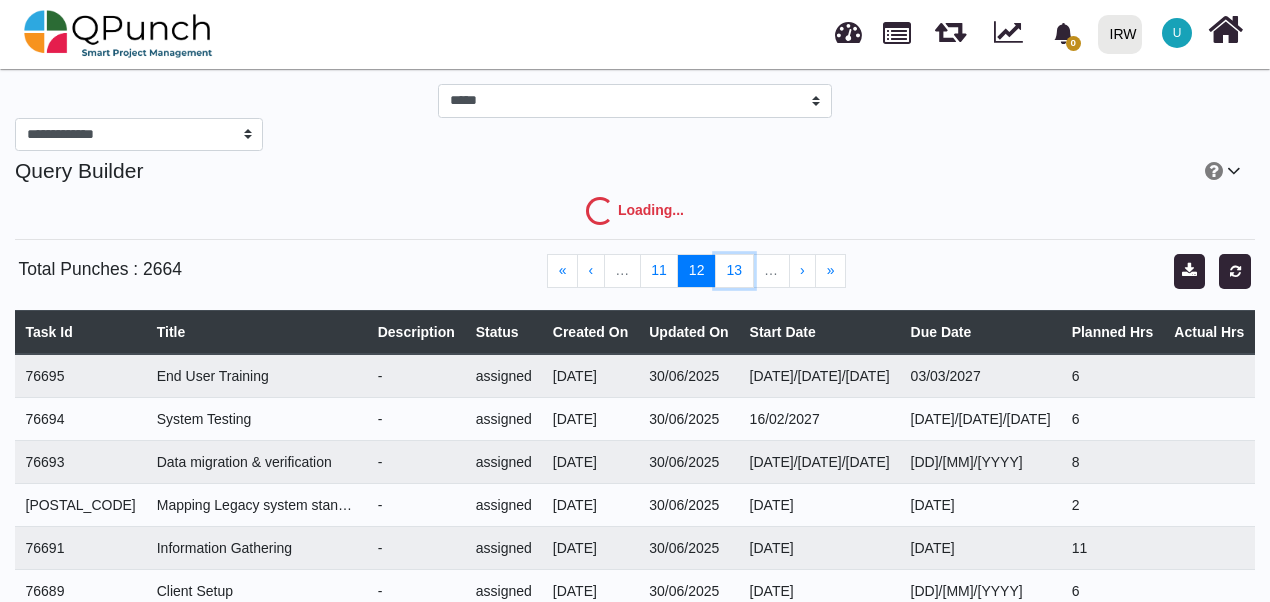 click on "13" at bounding box center [734, 271] 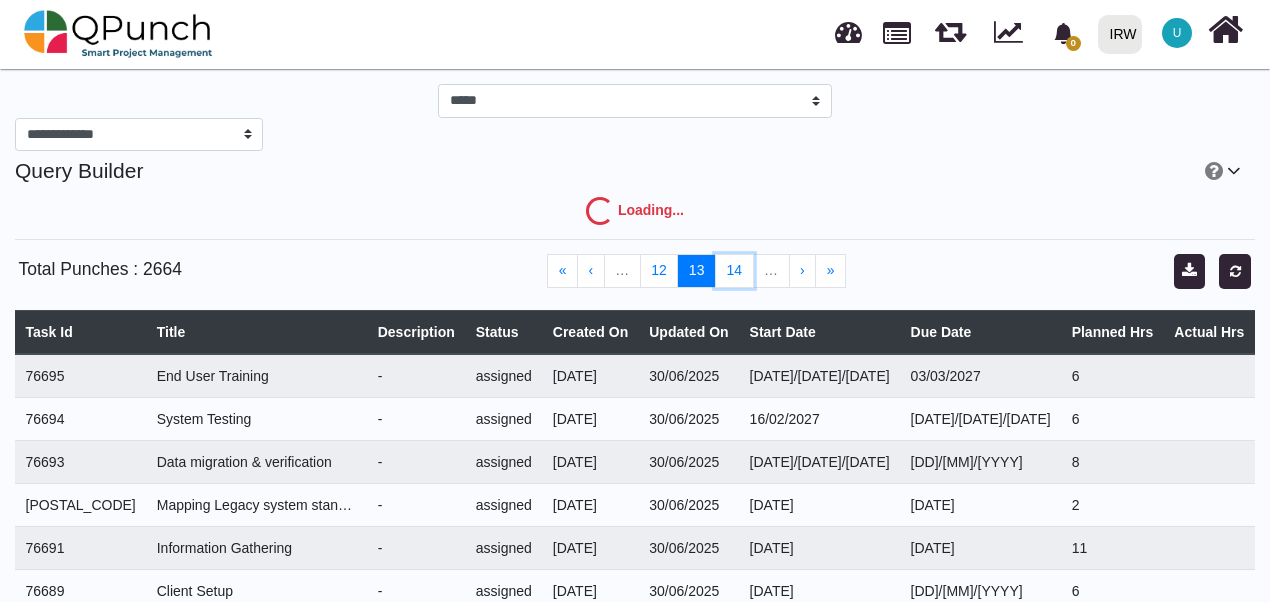 click on "14" at bounding box center [734, 271] 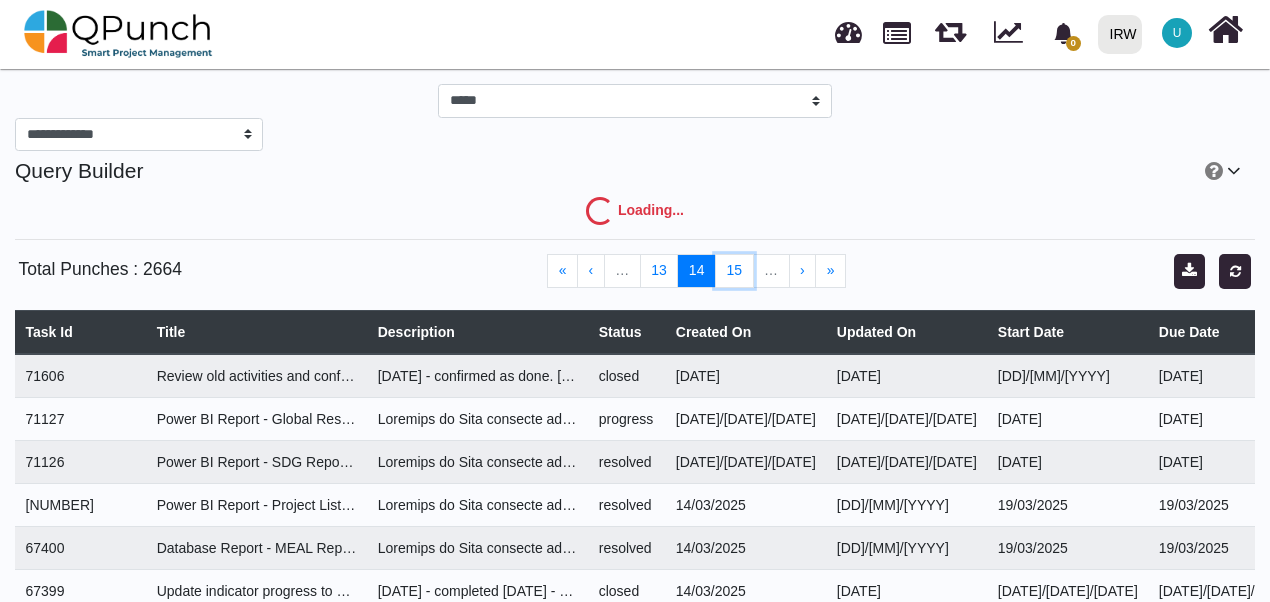 click on "15" at bounding box center (734, 271) 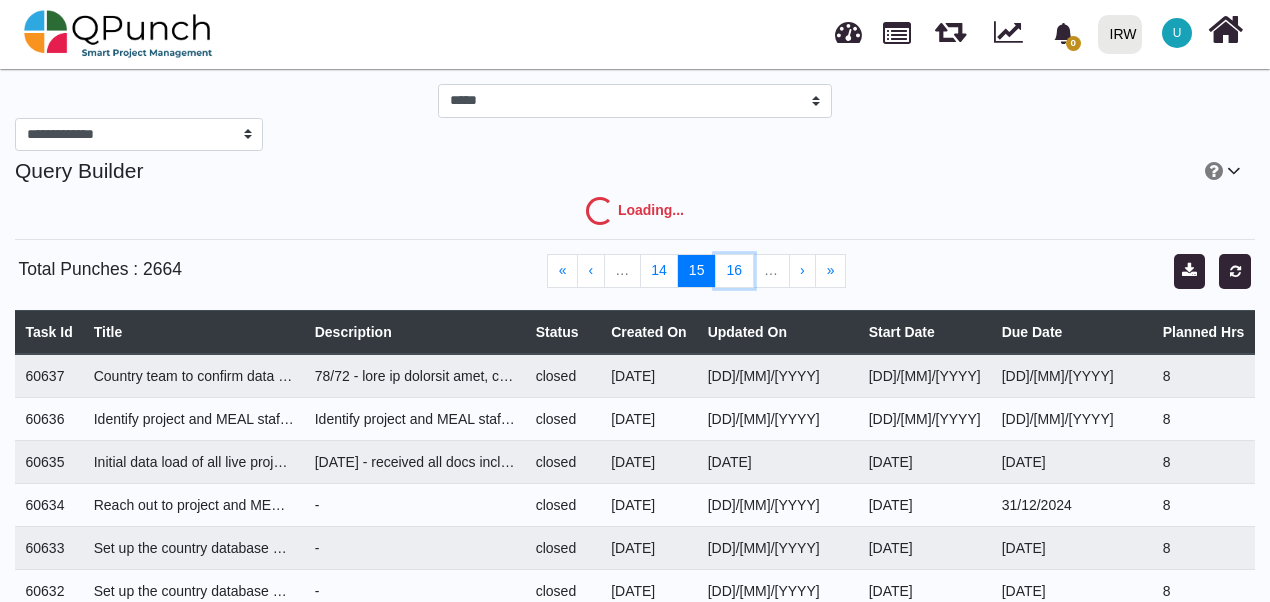 click on "16" at bounding box center [734, 271] 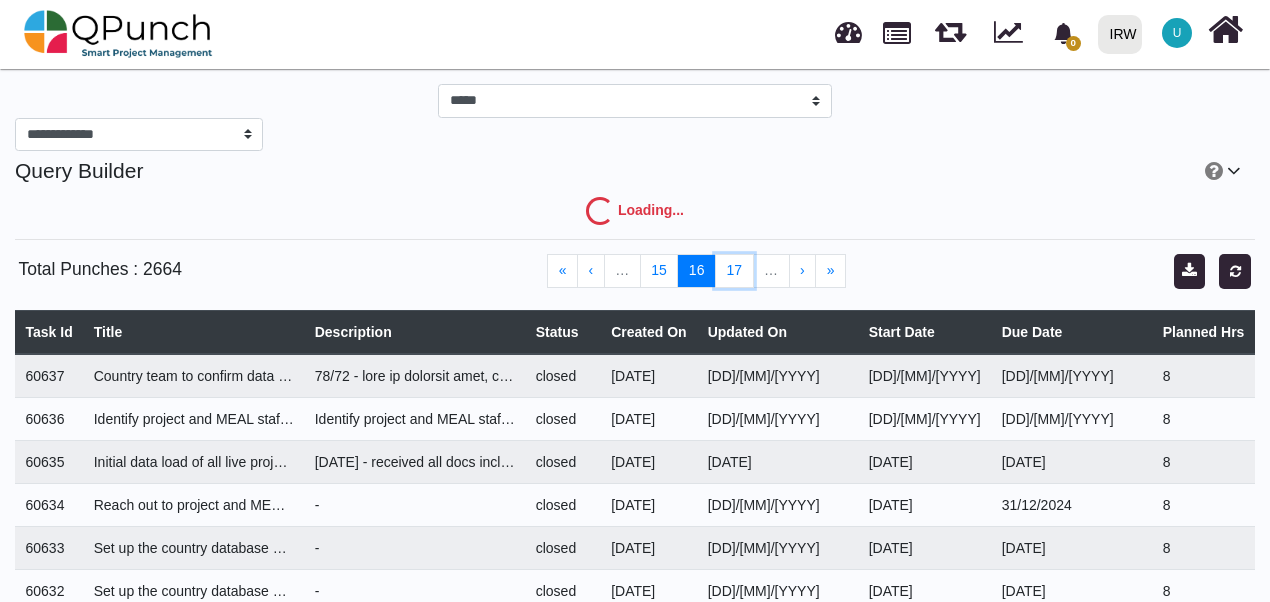 click on "17" at bounding box center [734, 271] 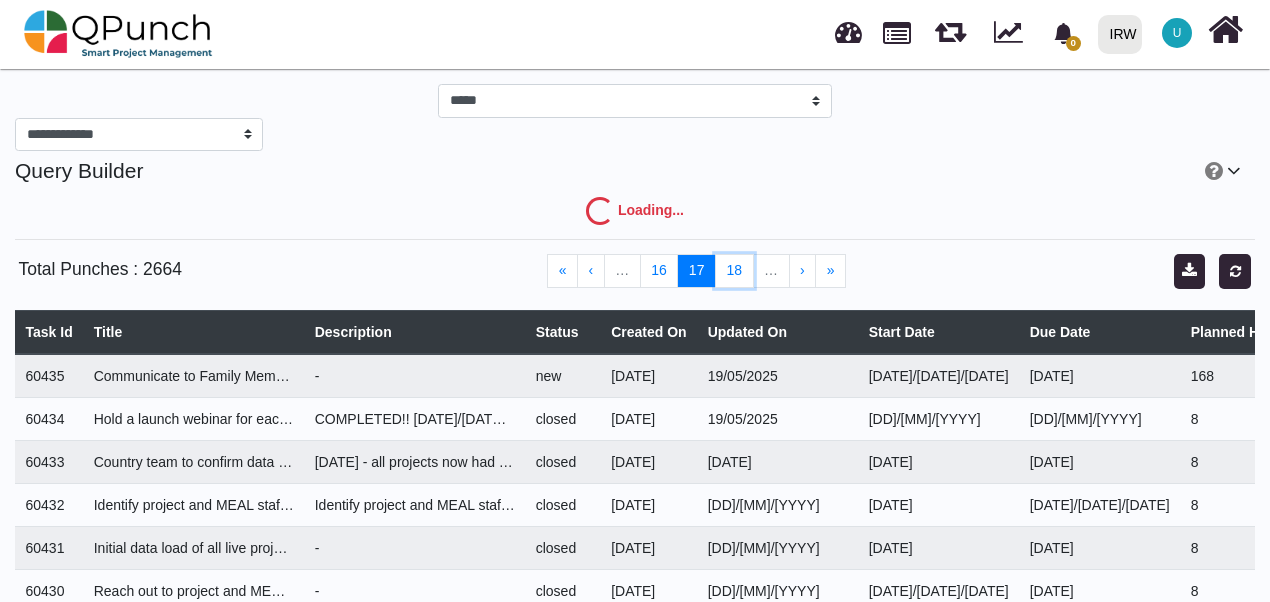 click on "18" at bounding box center [734, 271] 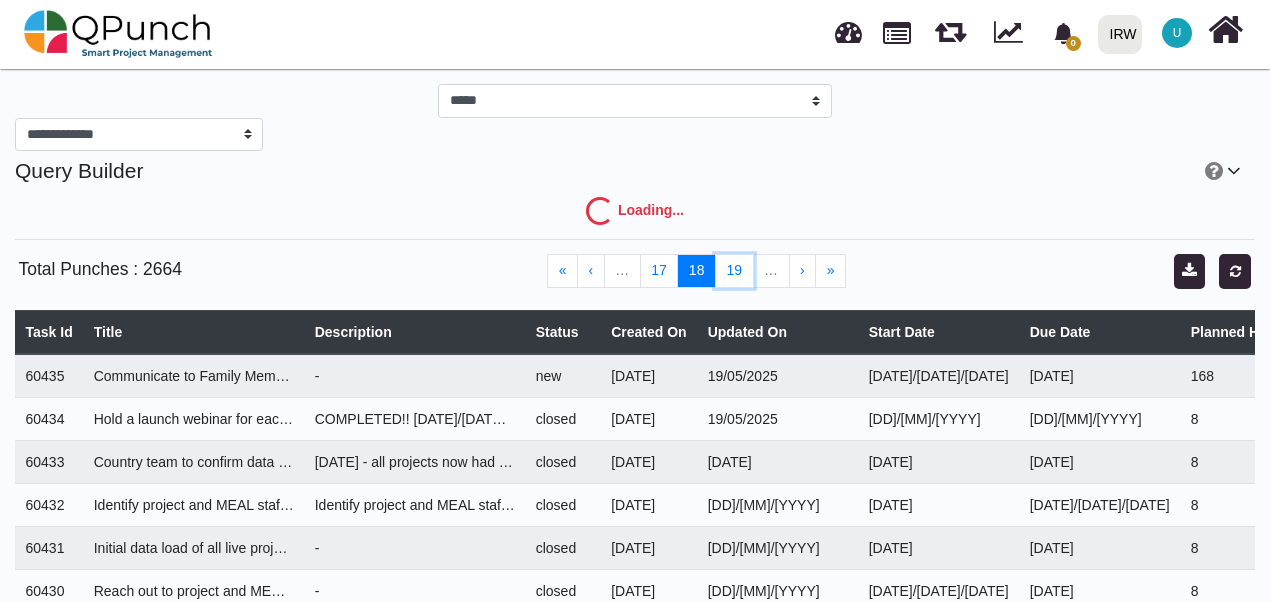click on "19" at bounding box center [734, 271] 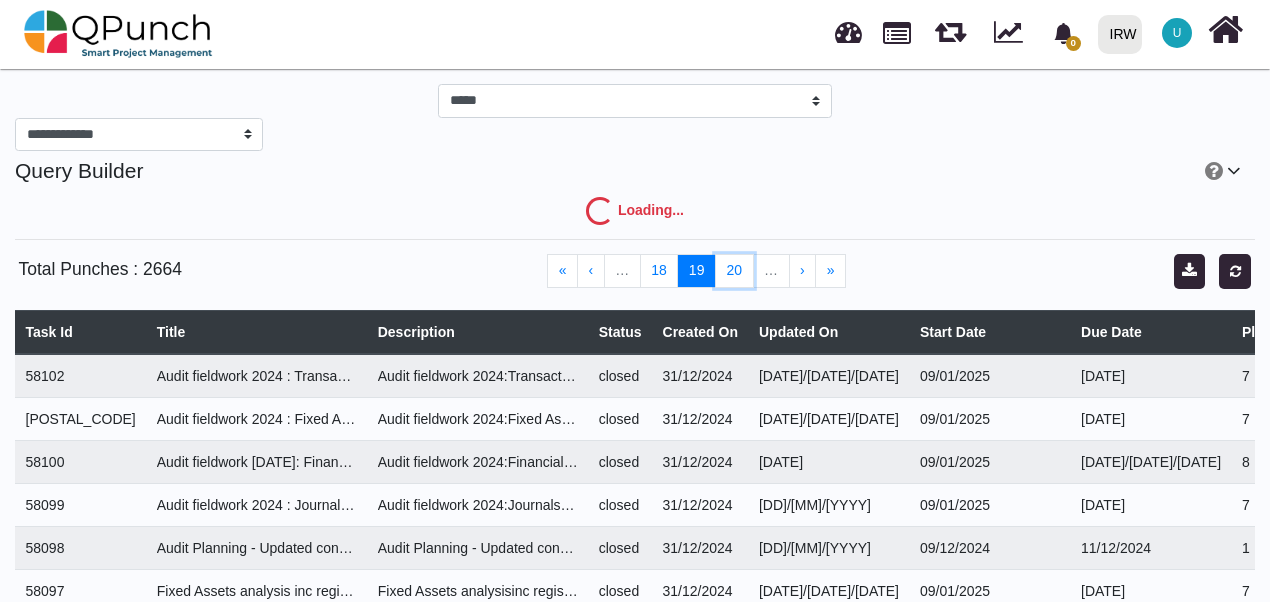 click on "20" at bounding box center (734, 271) 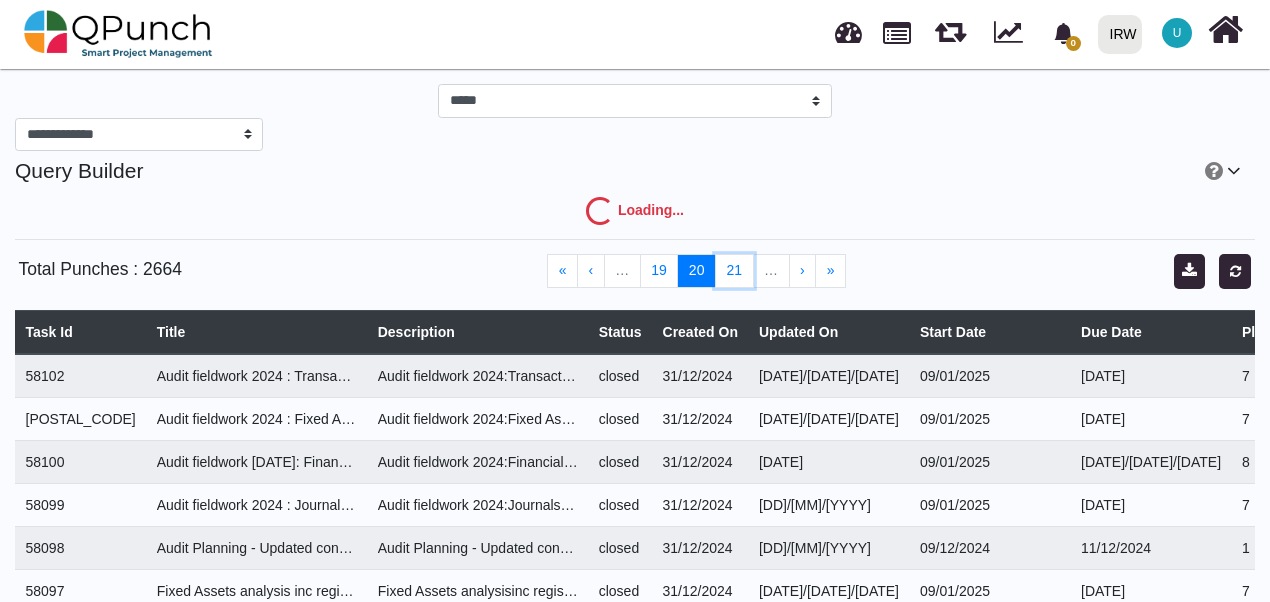 click on "21" at bounding box center (734, 271) 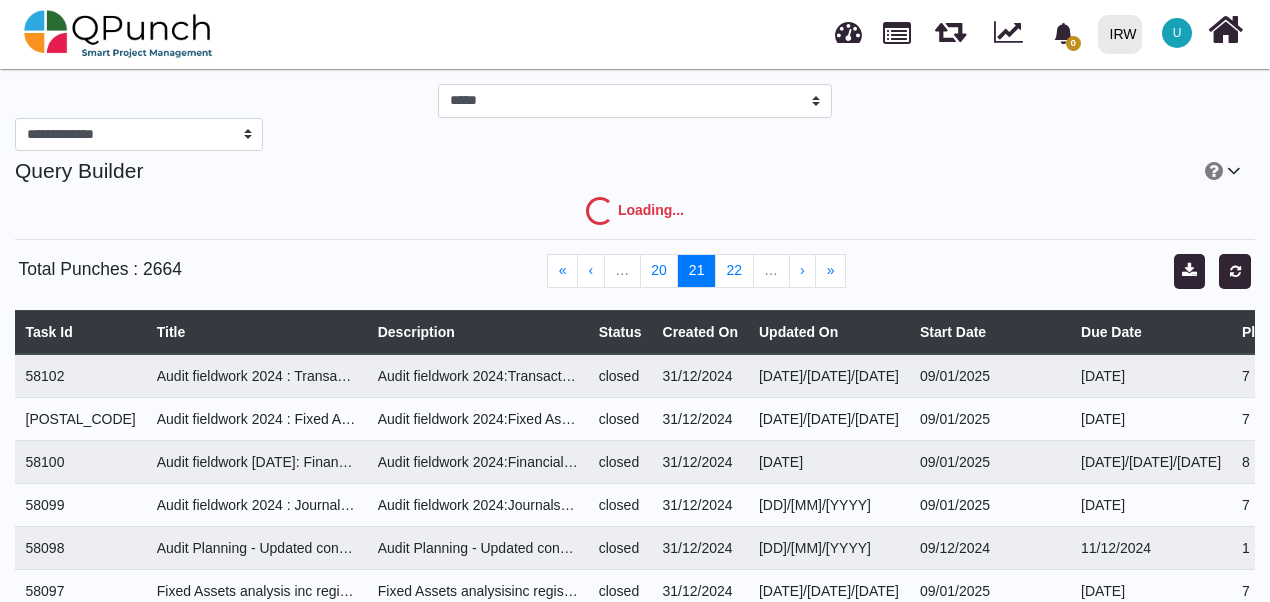 click on "22" at bounding box center [734, 271] 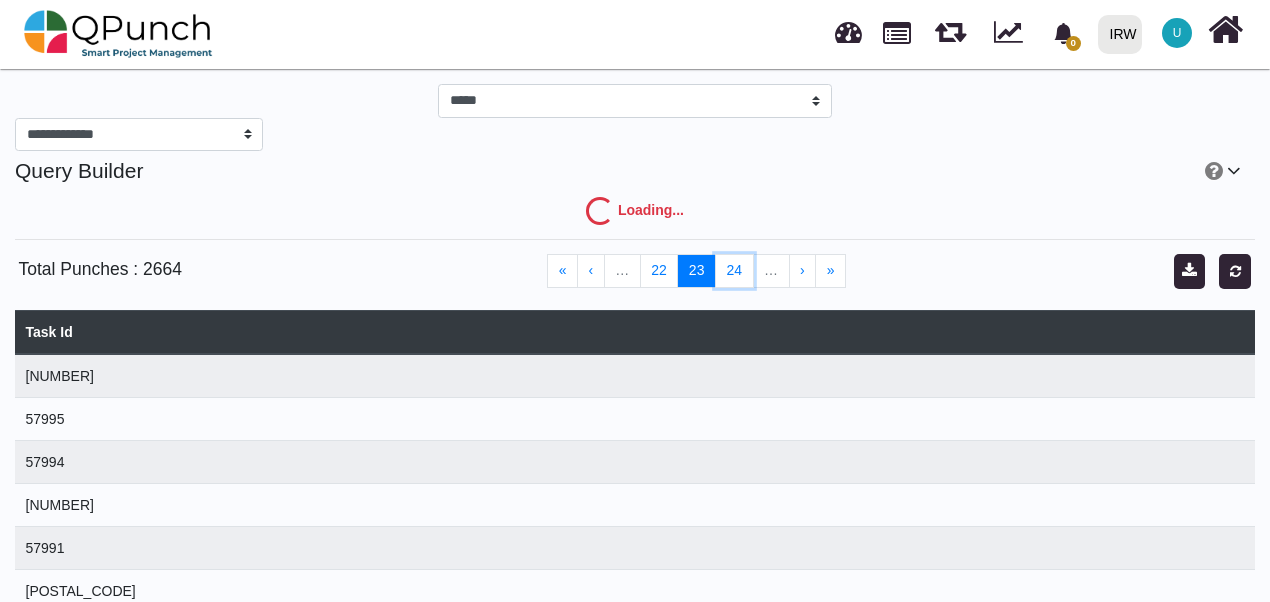 click on "24" at bounding box center [734, 271] 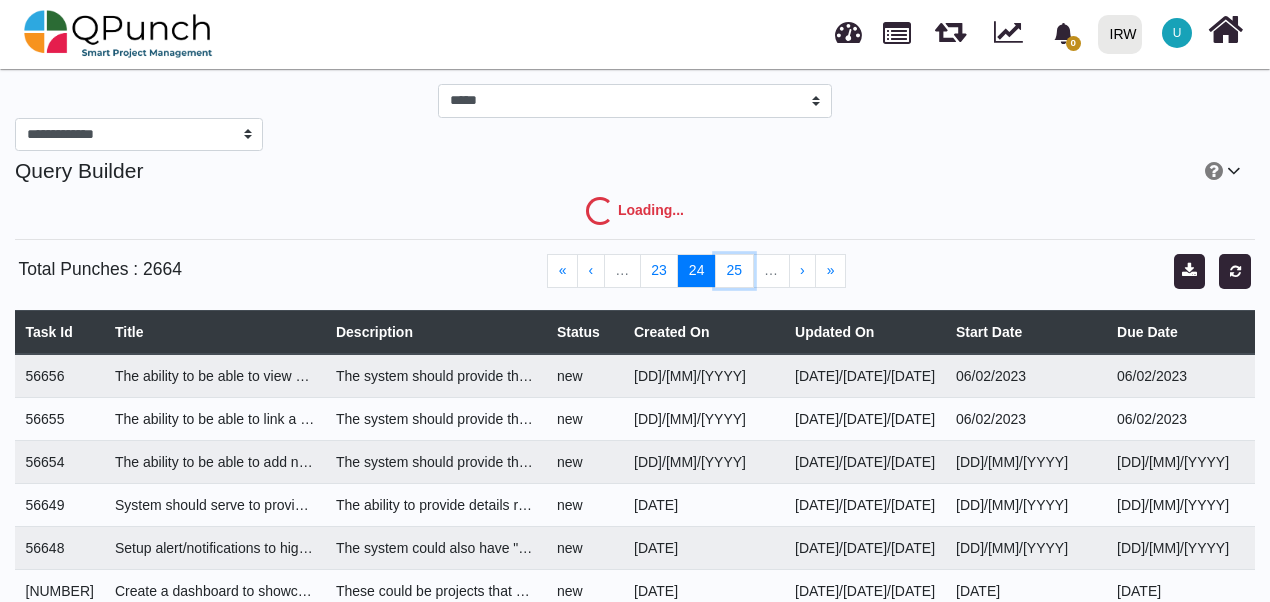 click on "25" at bounding box center [734, 271] 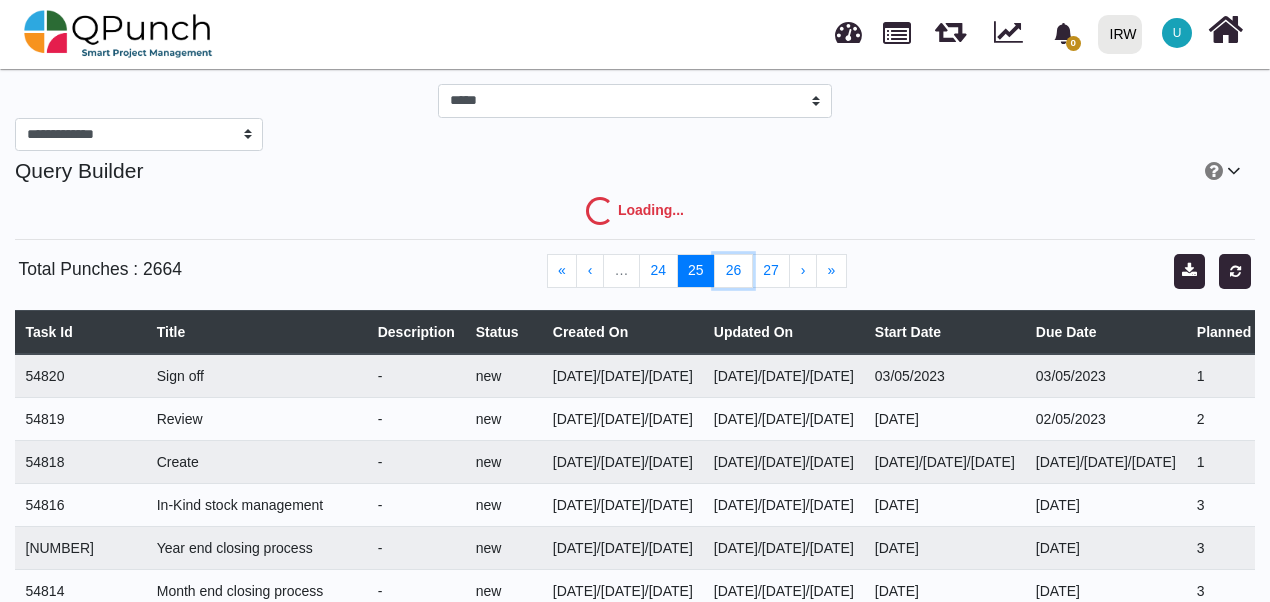 click on "26" at bounding box center (733, 271) 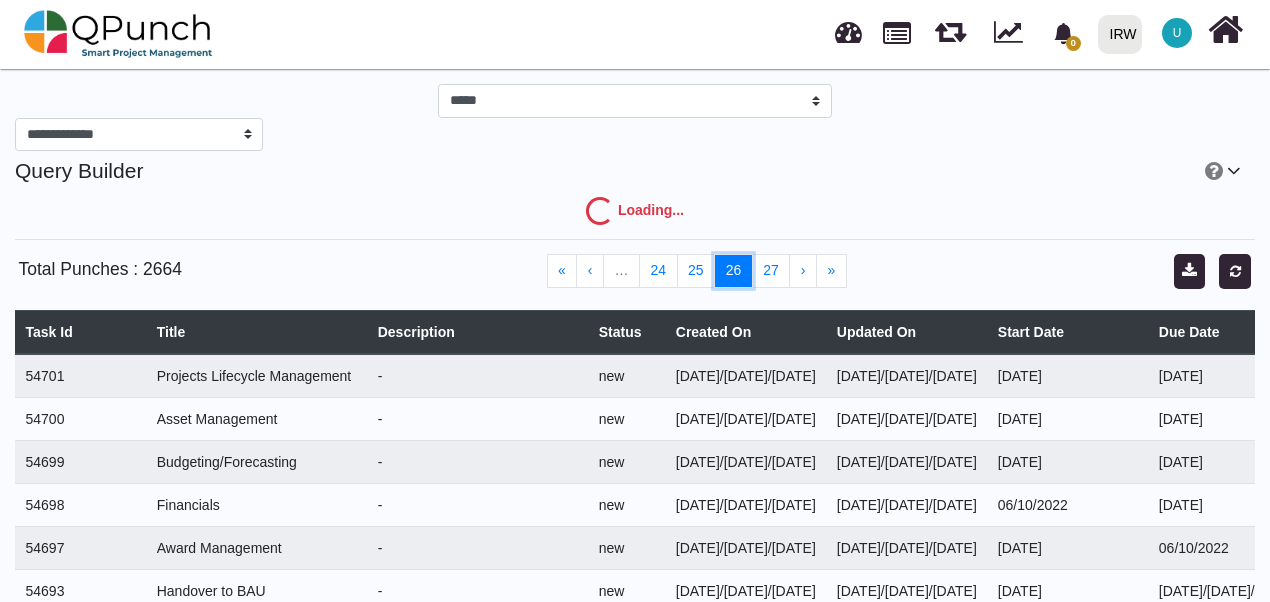 click on "26" at bounding box center (733, 271) 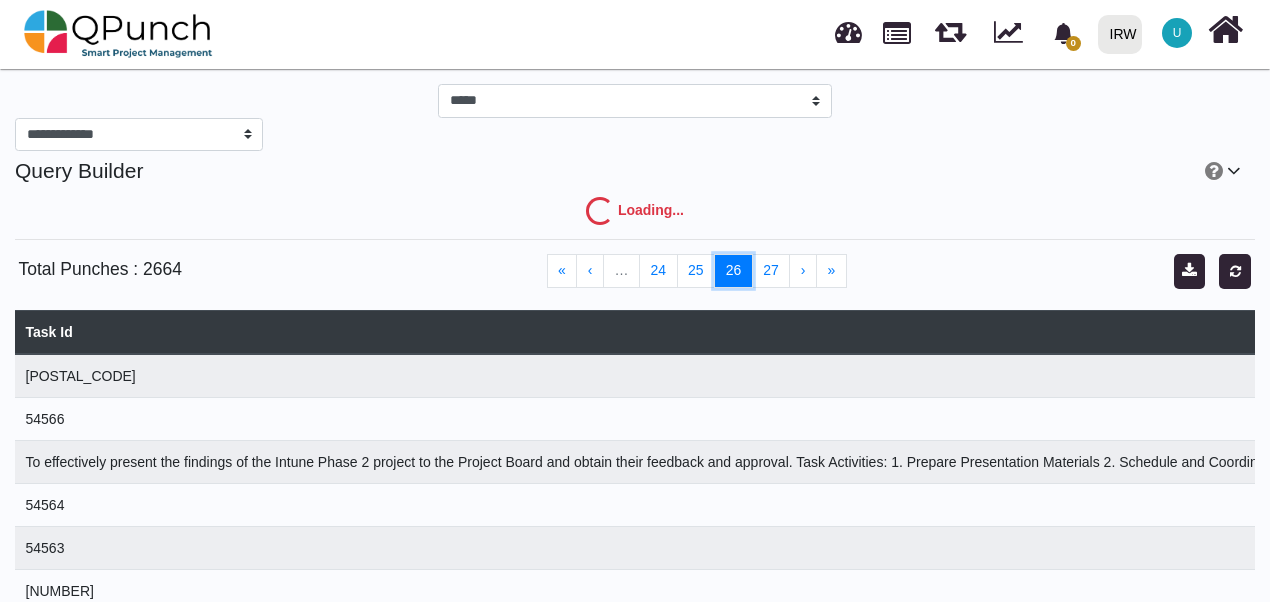 click on "26" at bounding box center (733, 271) 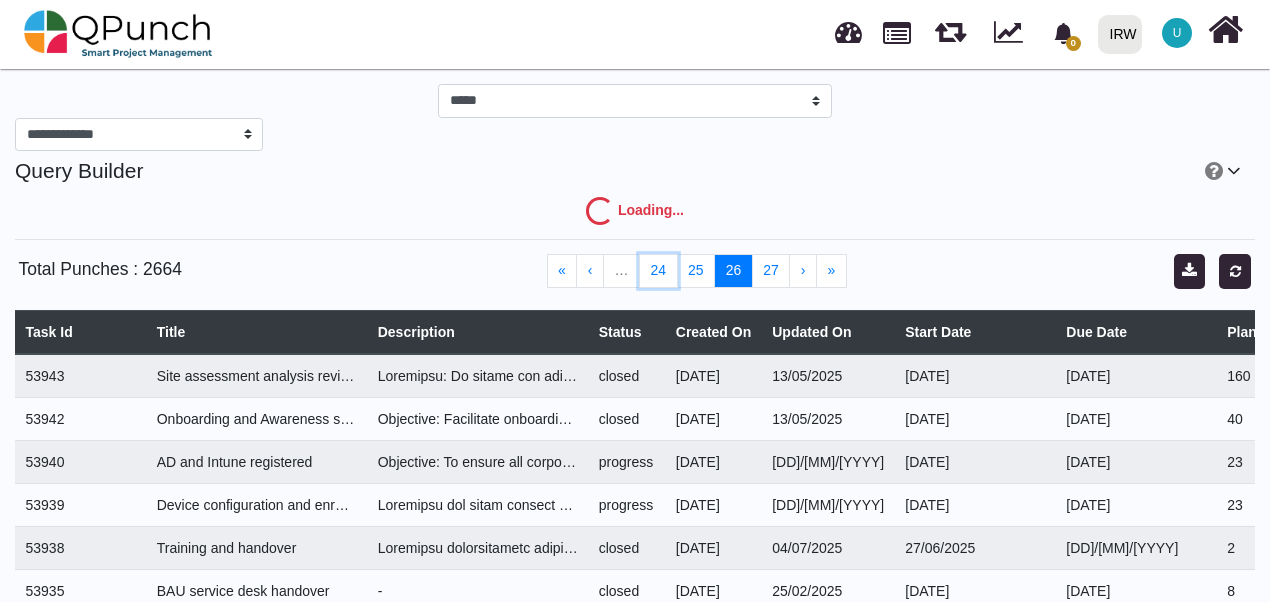 click on "24" at bounding box center [658, 271] 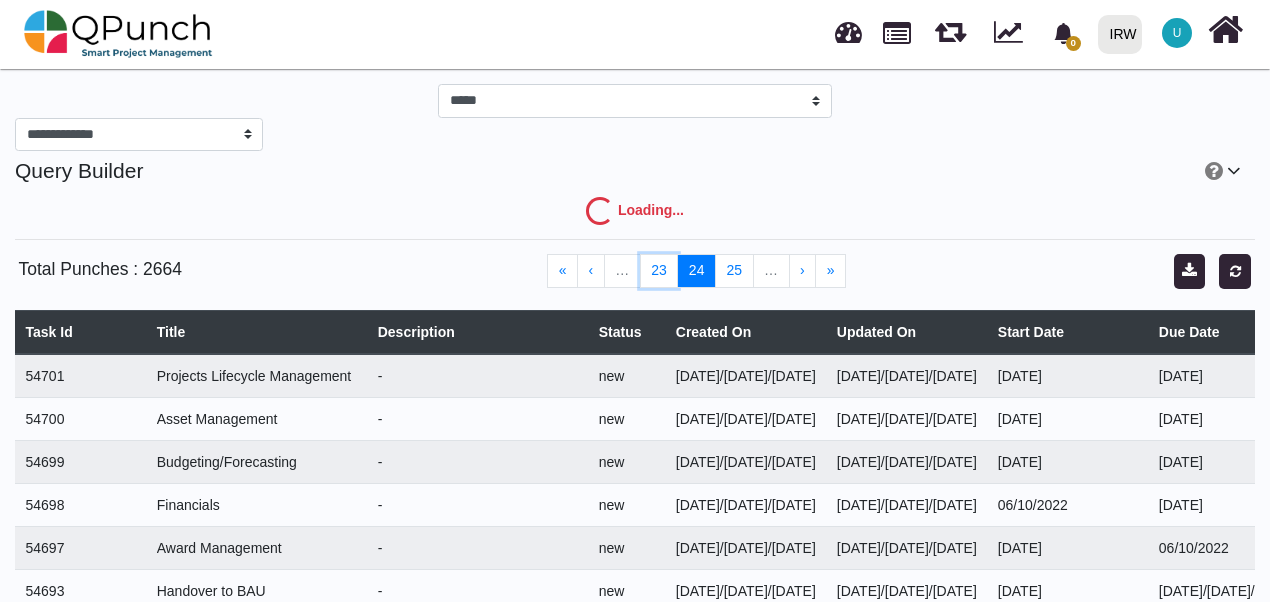 click on "23" at bounding box center [659, 271] 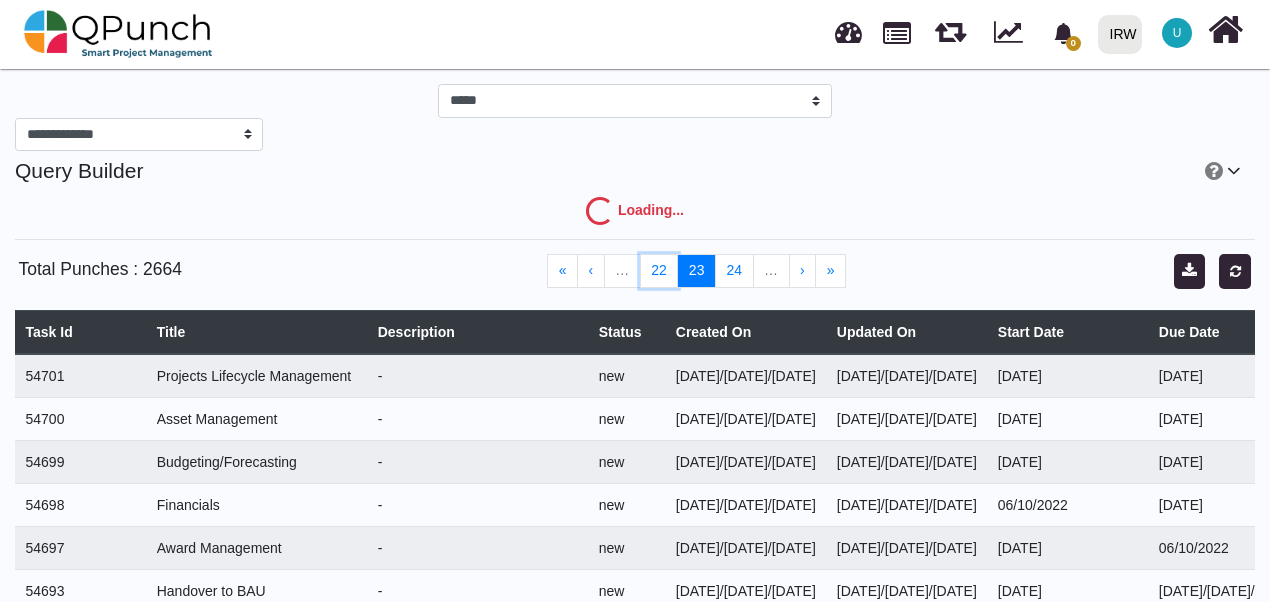 click on "22" at bounding box center (659, 271) 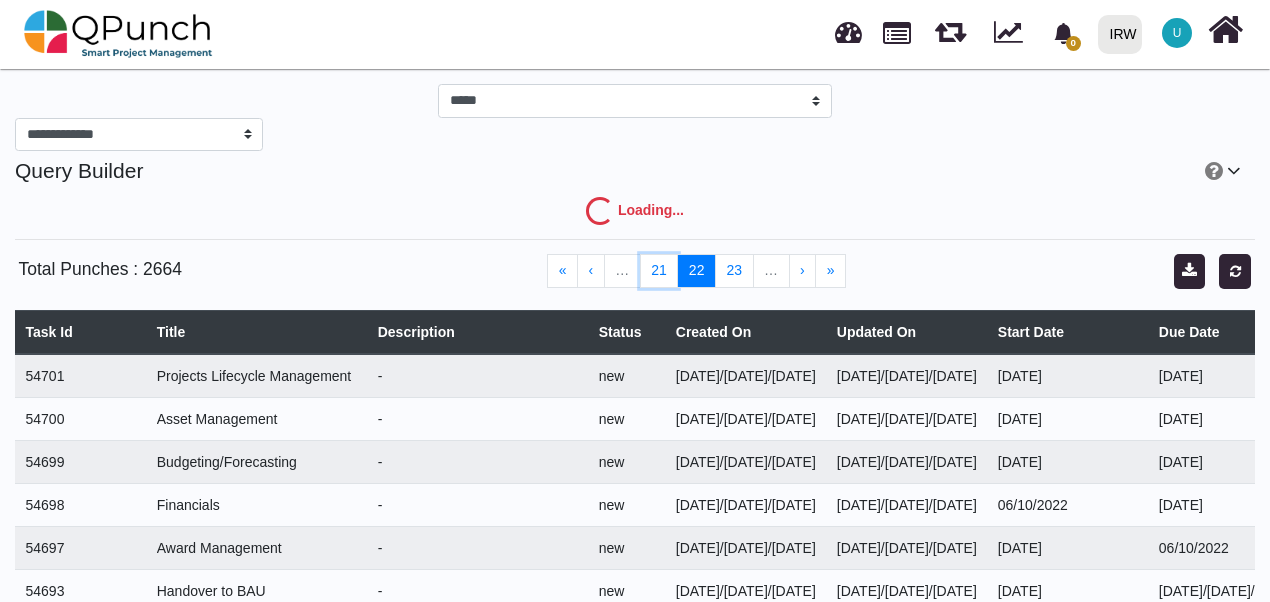 click on "21" at bounding box center (659, 271) 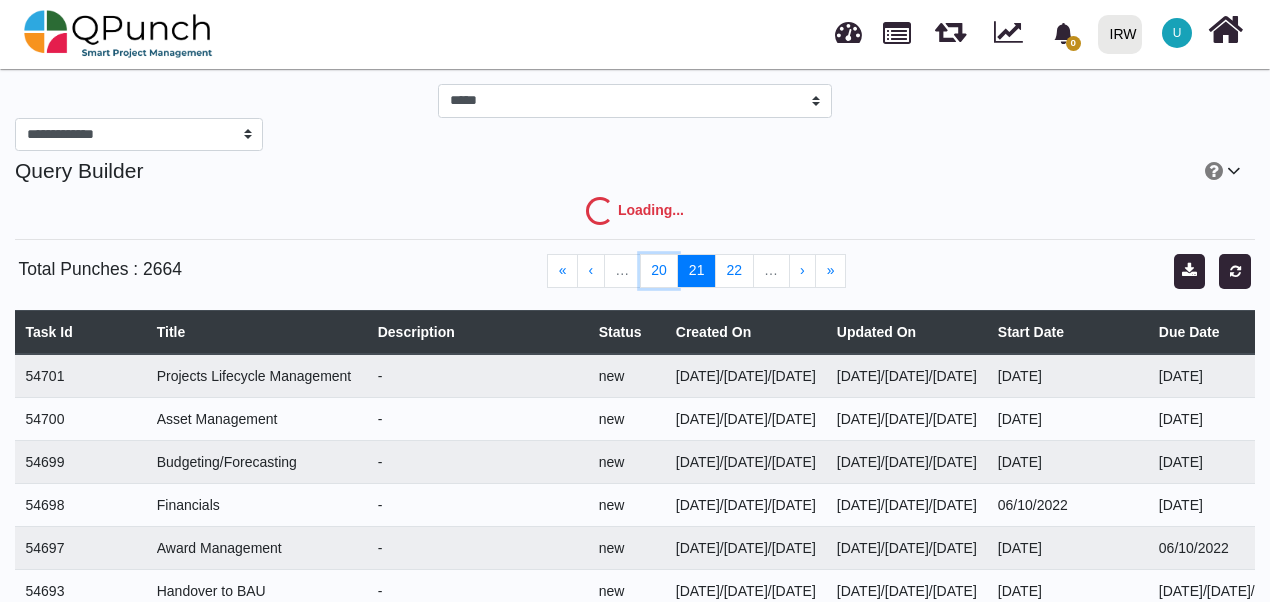 click on "20" at bounding box center [659, 271] 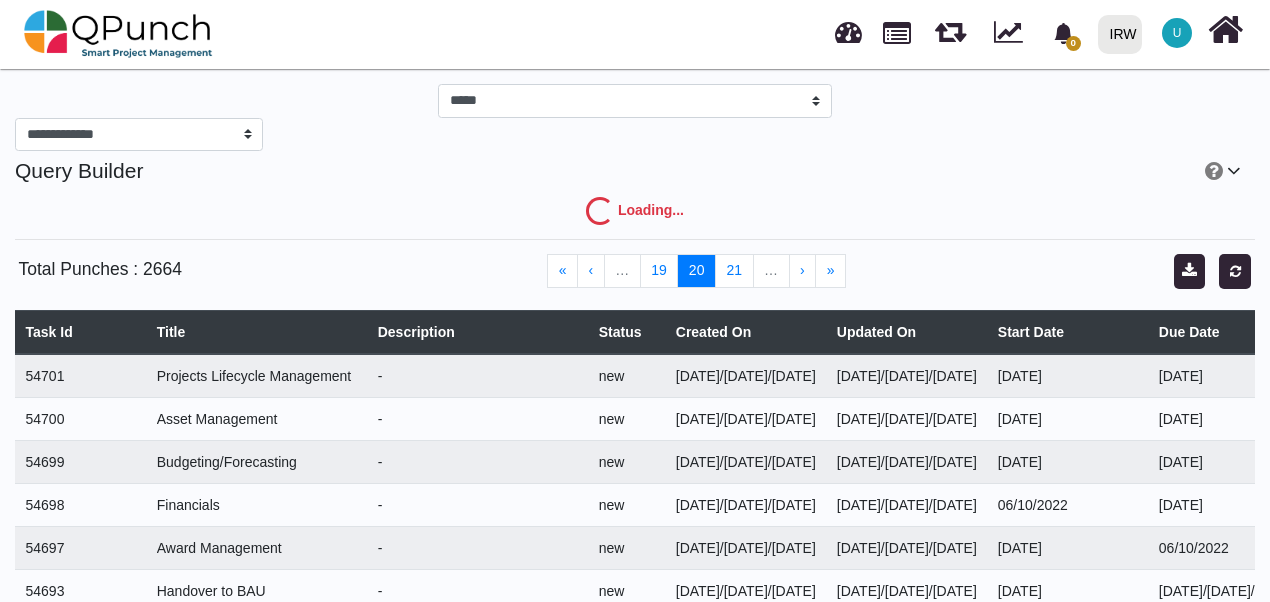 click on "19" at bounding box center [659, 271] 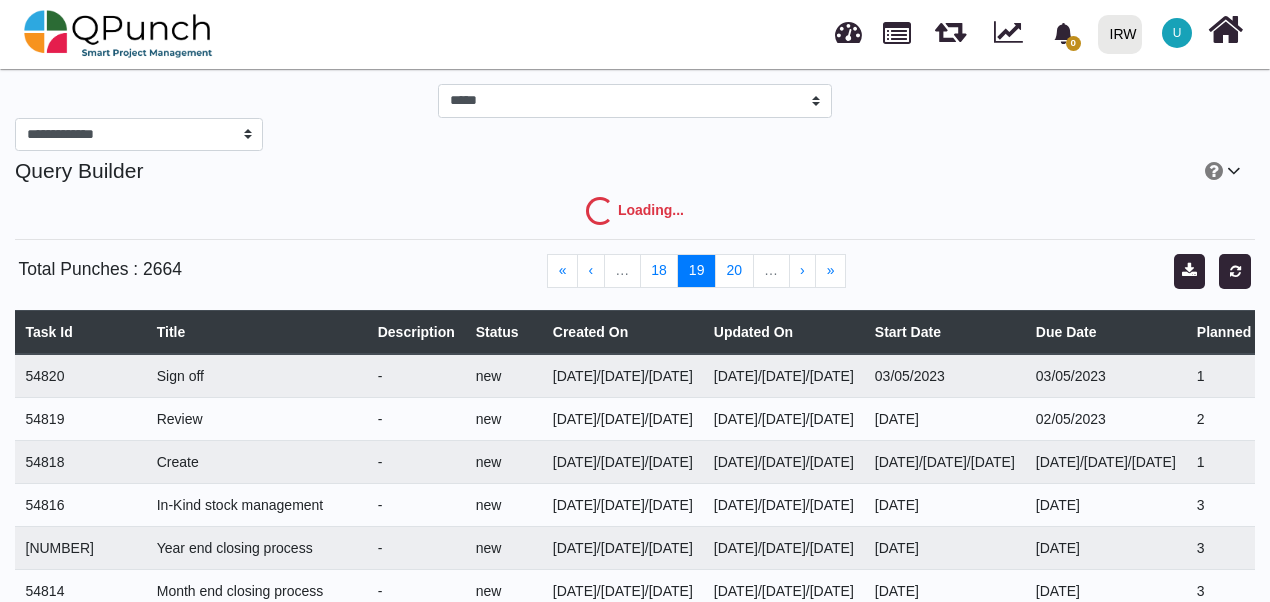 click on "18" at bounding box center [659, 271] 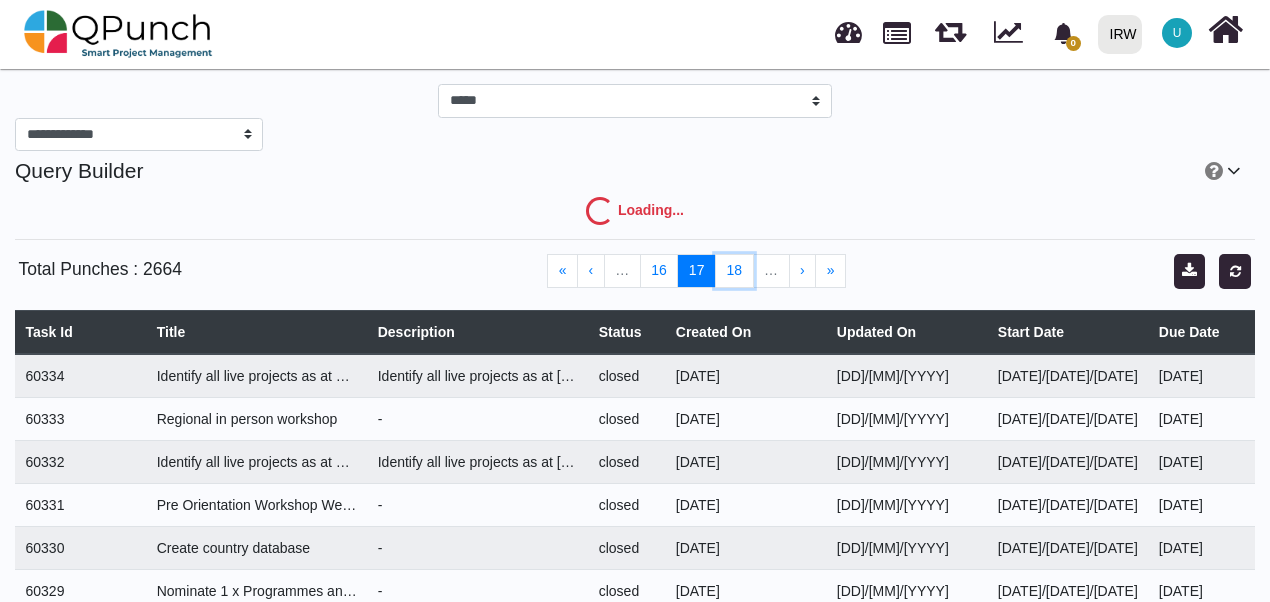 click on "18" at bounding box center [734, 271] 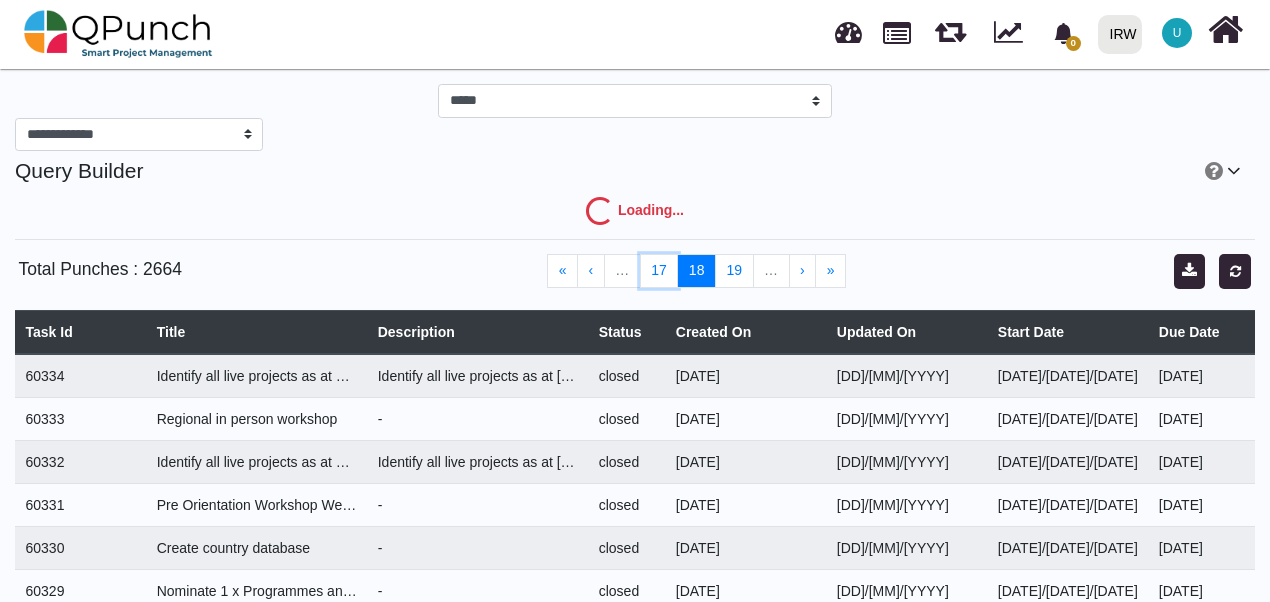 click on "17" at bounding box center (659, 271) 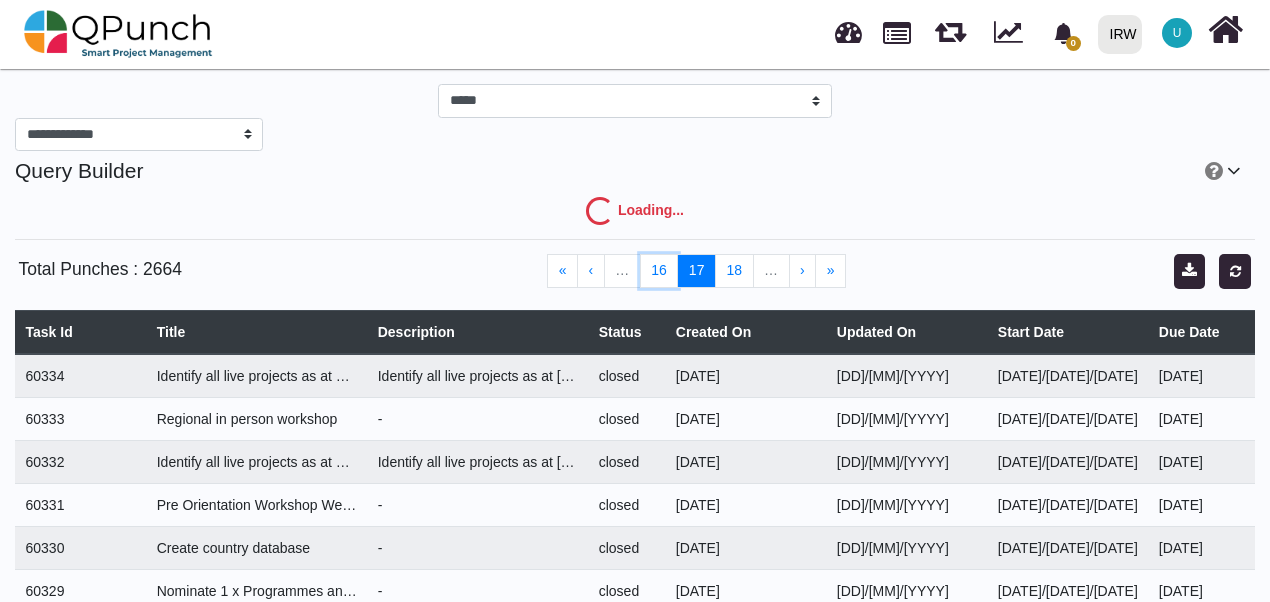 click on "16" at bounding box center (659, 271) 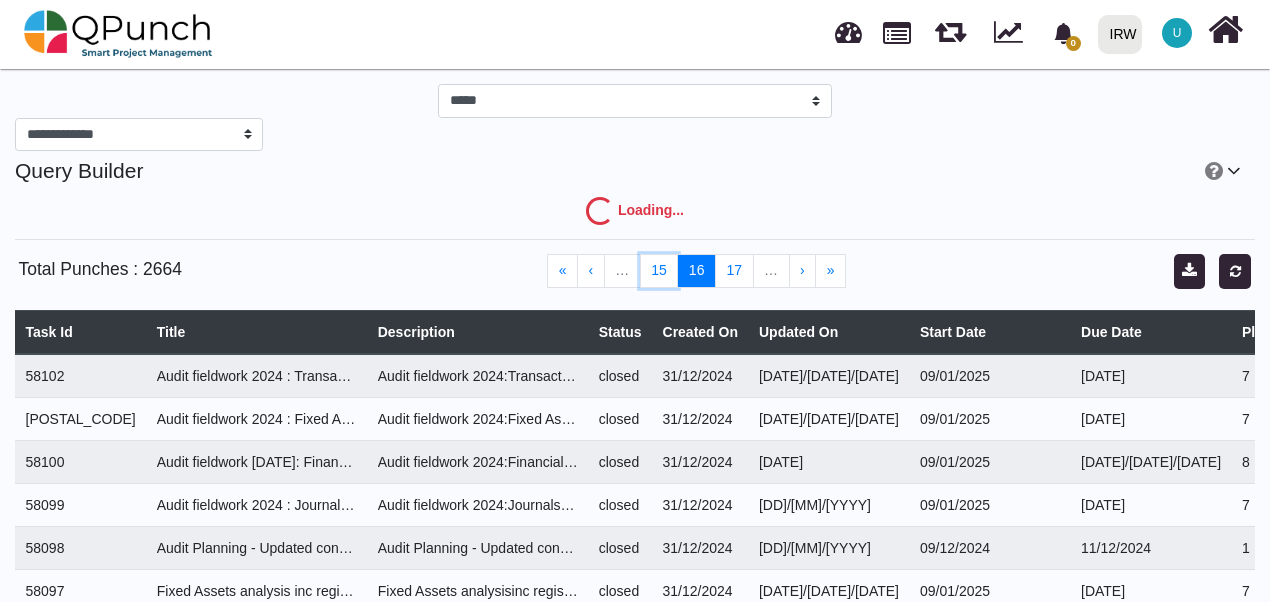 click on "15" at bounding box center (659, 271) 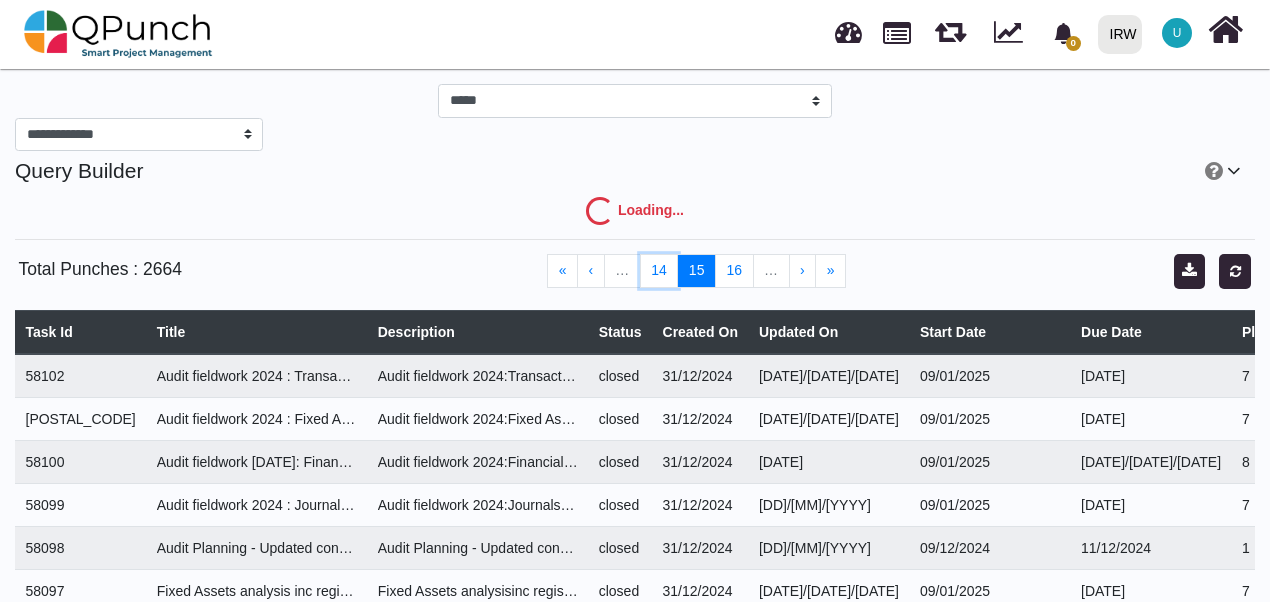 click on "14" at bounding box center [659, 271] 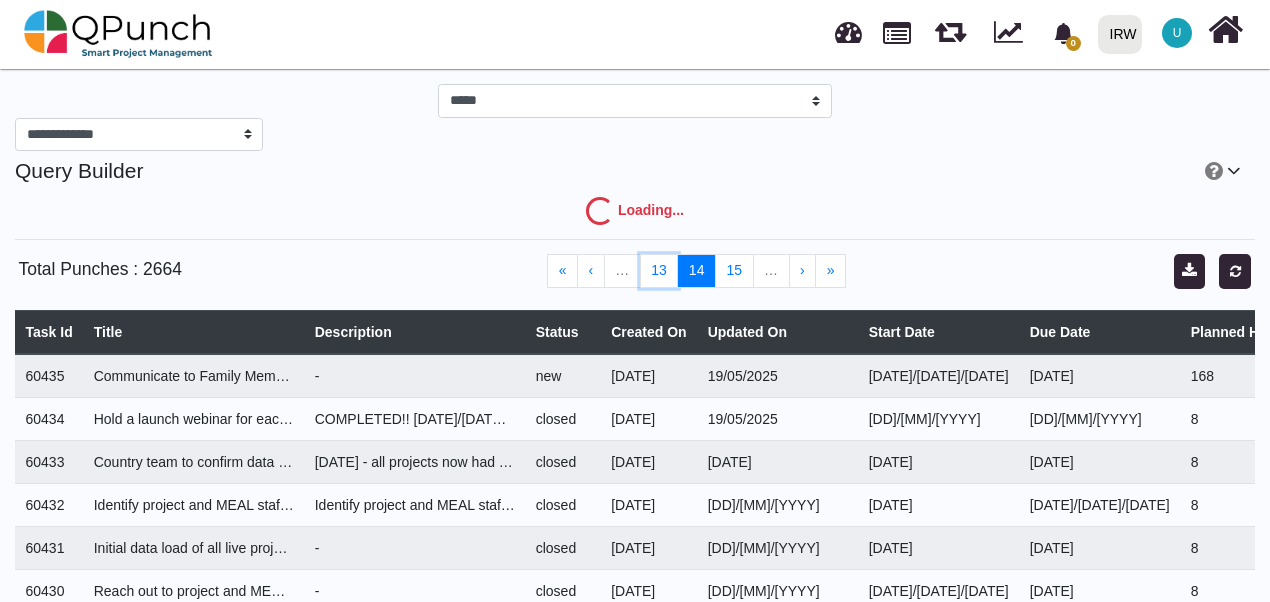 click on "13" at bounding box center [659, 271] 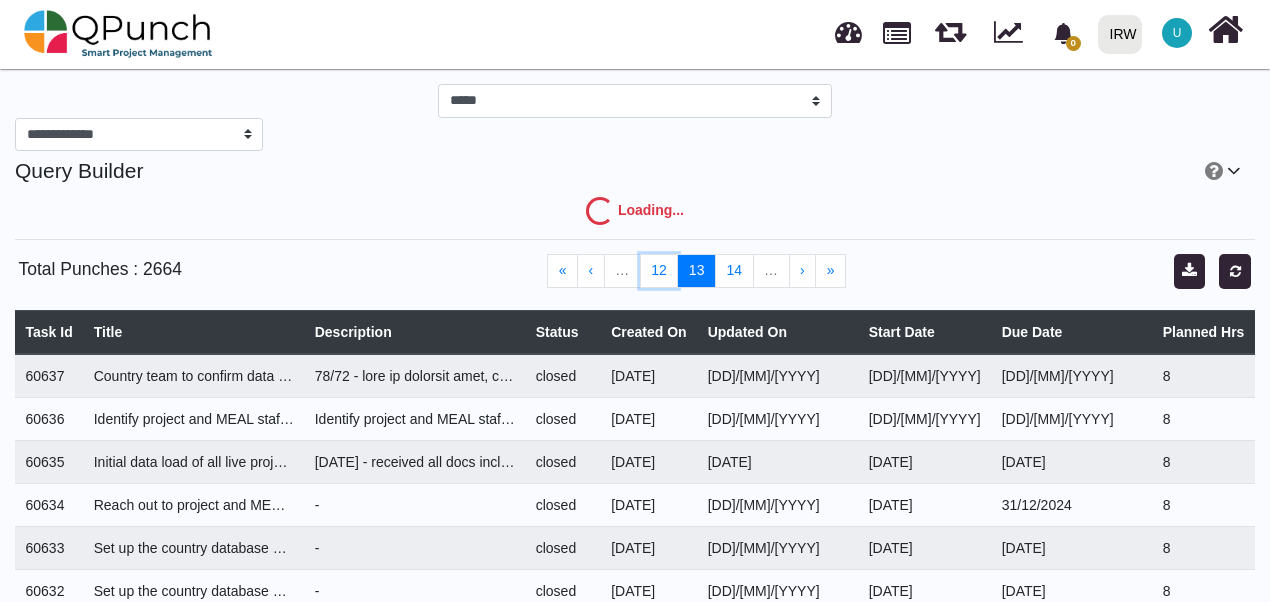 click on "12" at bounding box center [659, 271] 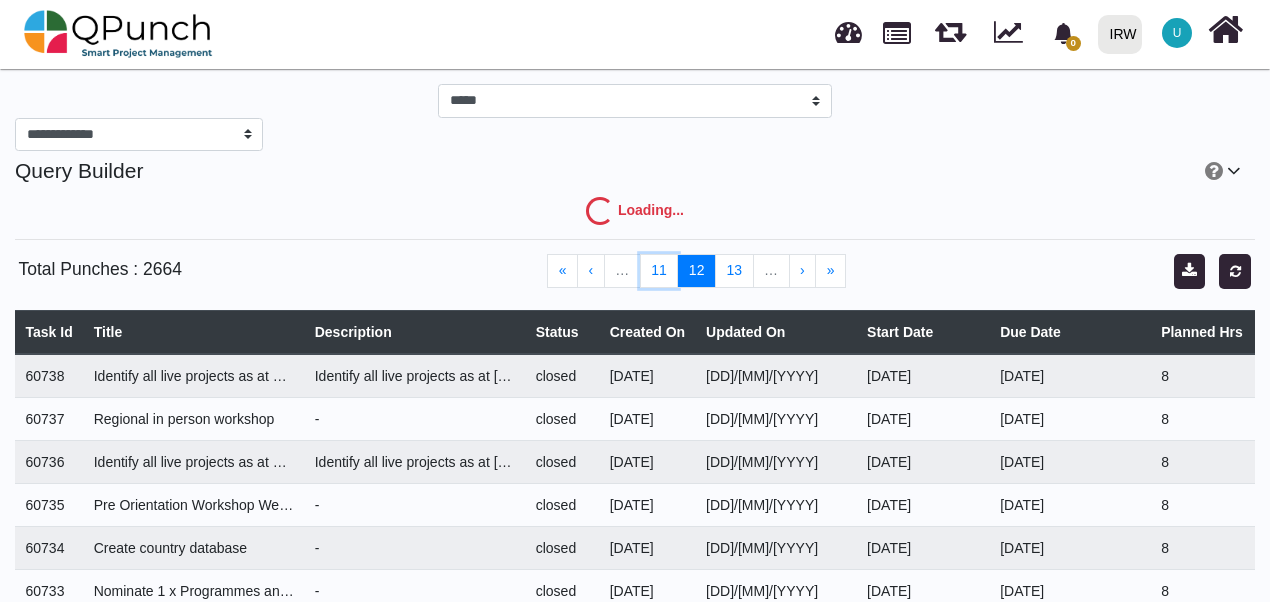 click on "11" at bounding box center [659, 271] 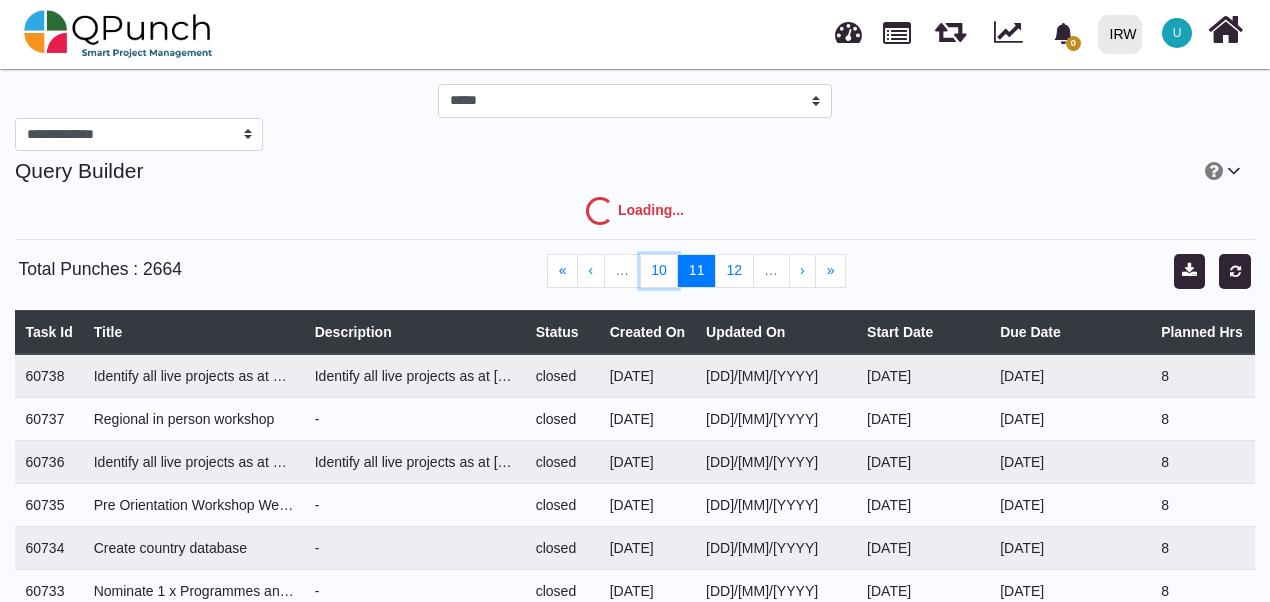click on "10" at bounding box center [659, 271] 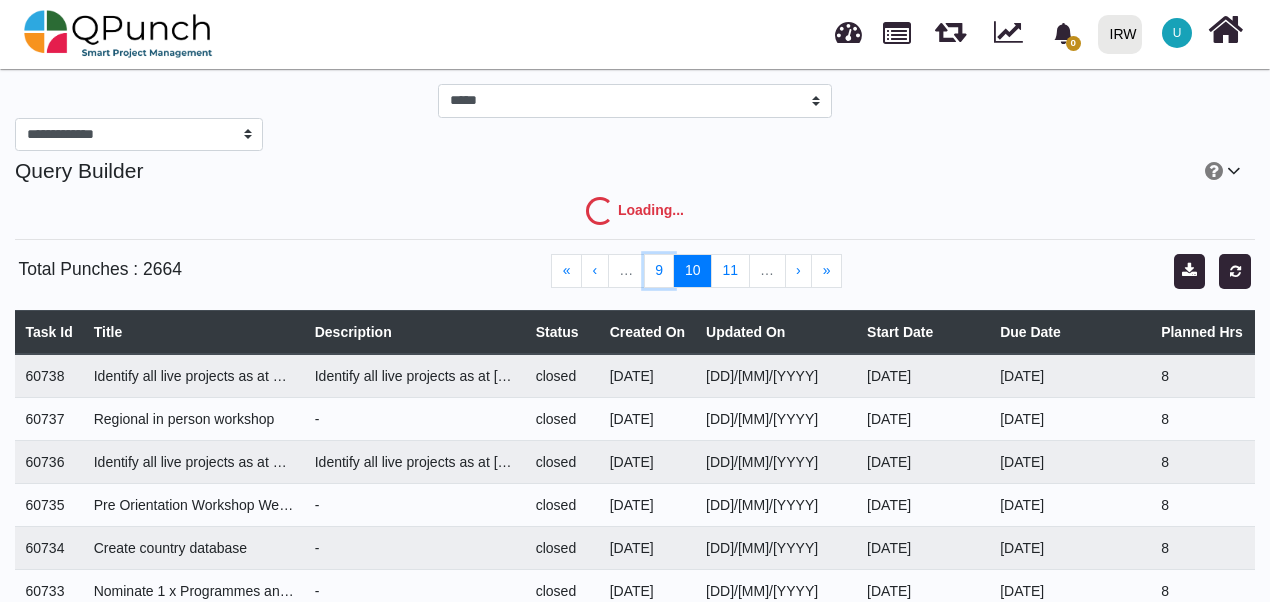 click on "9" at bounding box center (659, 271) 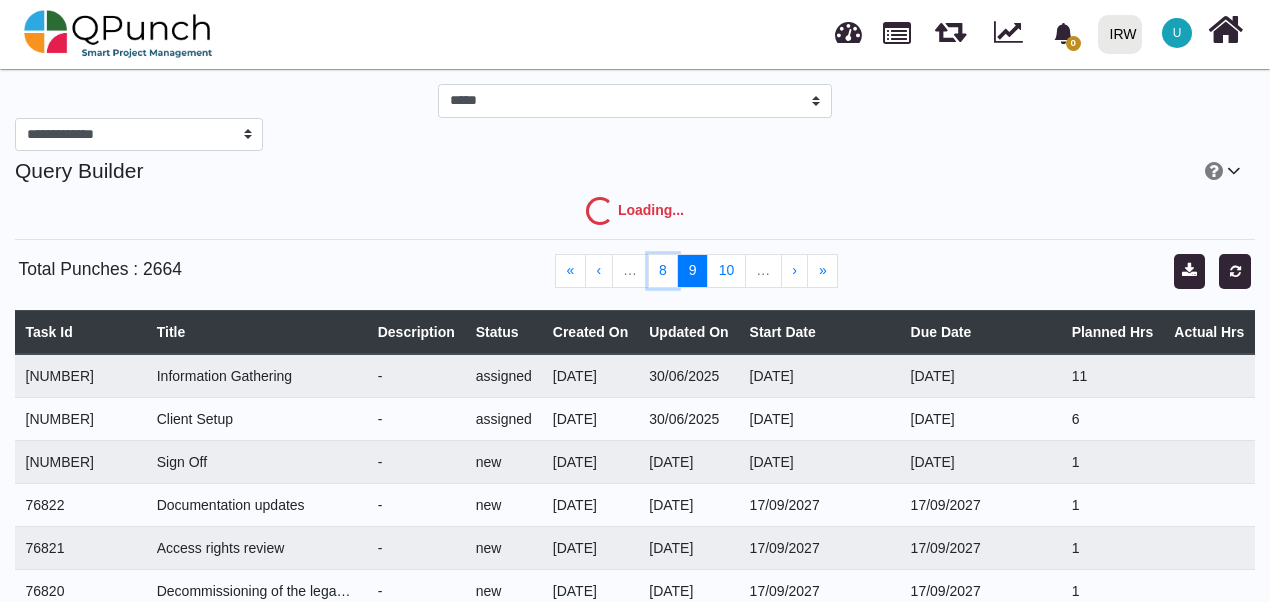 click on "8" at bounding box center (663, 271) 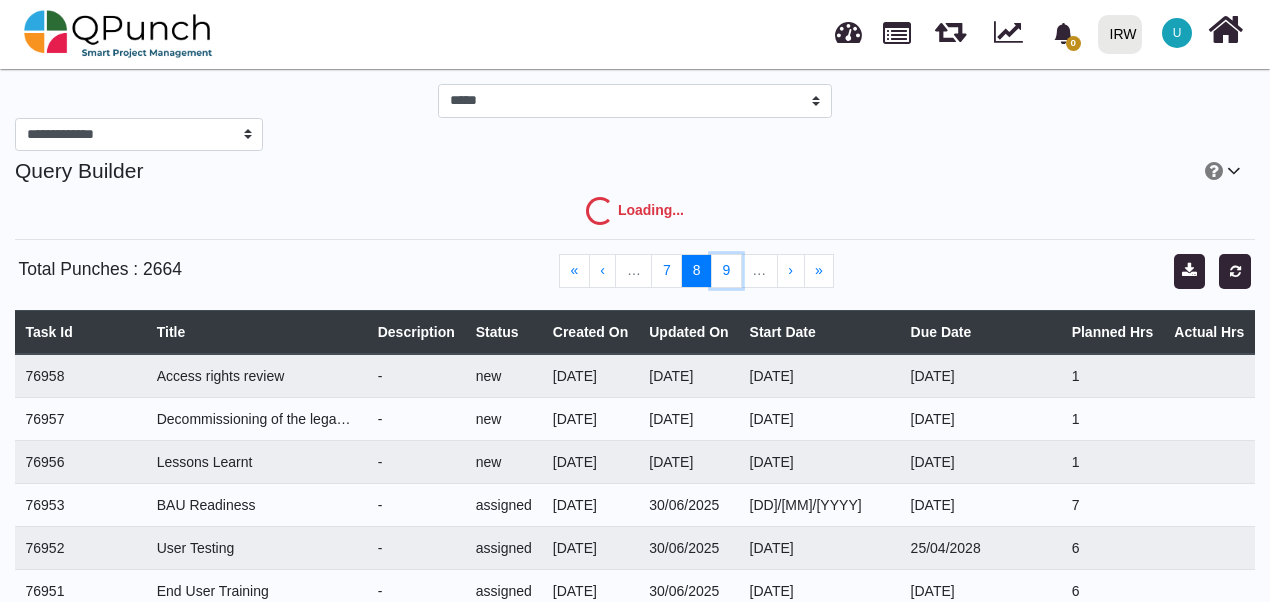 click on "9" at bounding box center [726, 271] 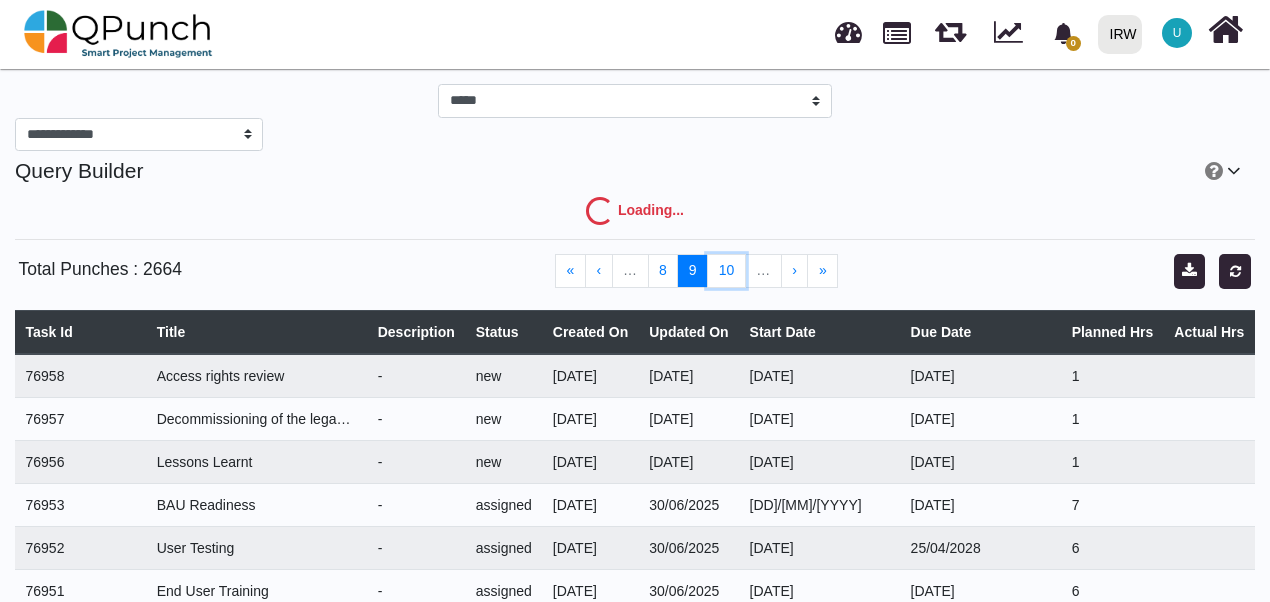 click on "10" at bounding box center [726, 271] 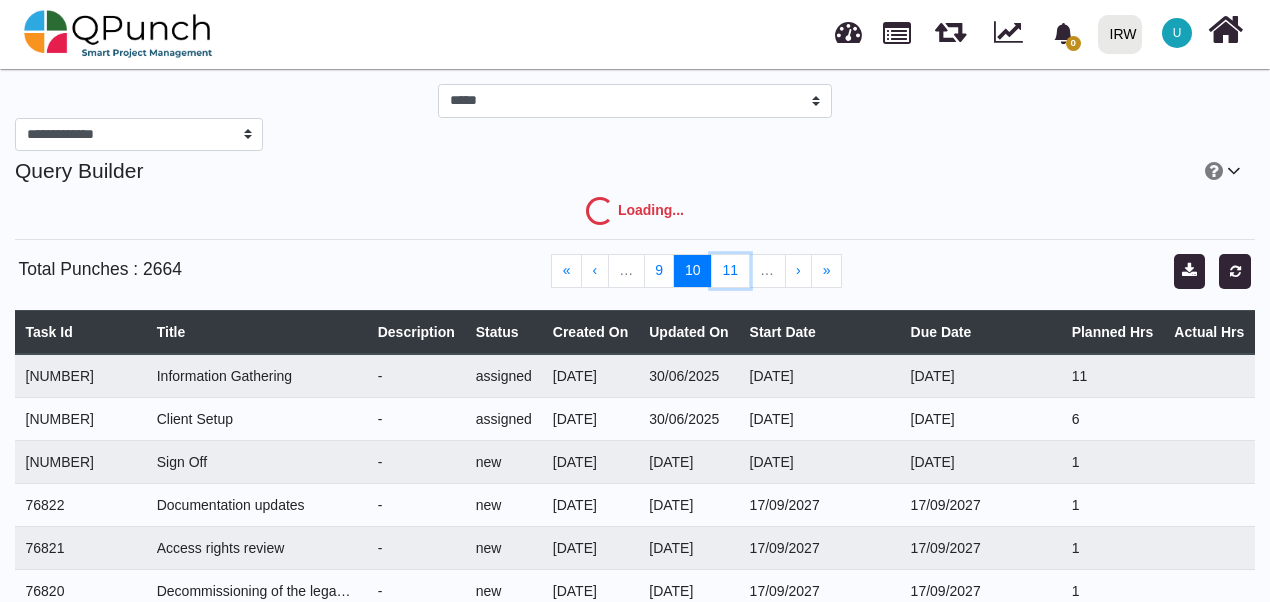 click on "11" at bounding box center [730, 271] 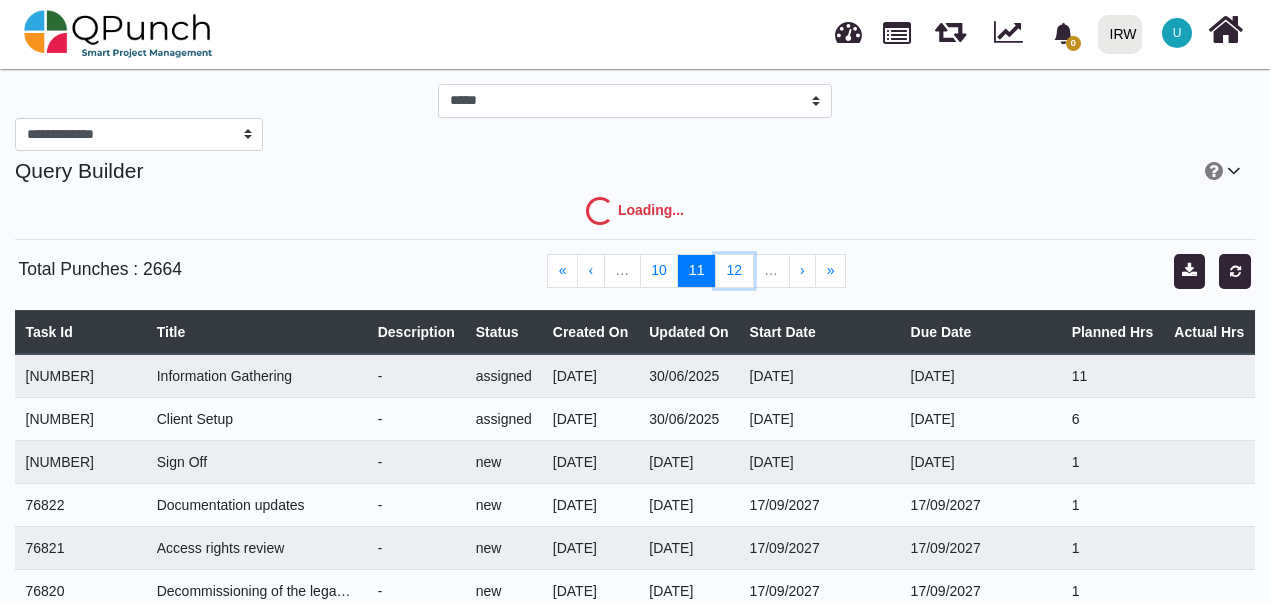 click on "12" at bounding box center [734, 271] 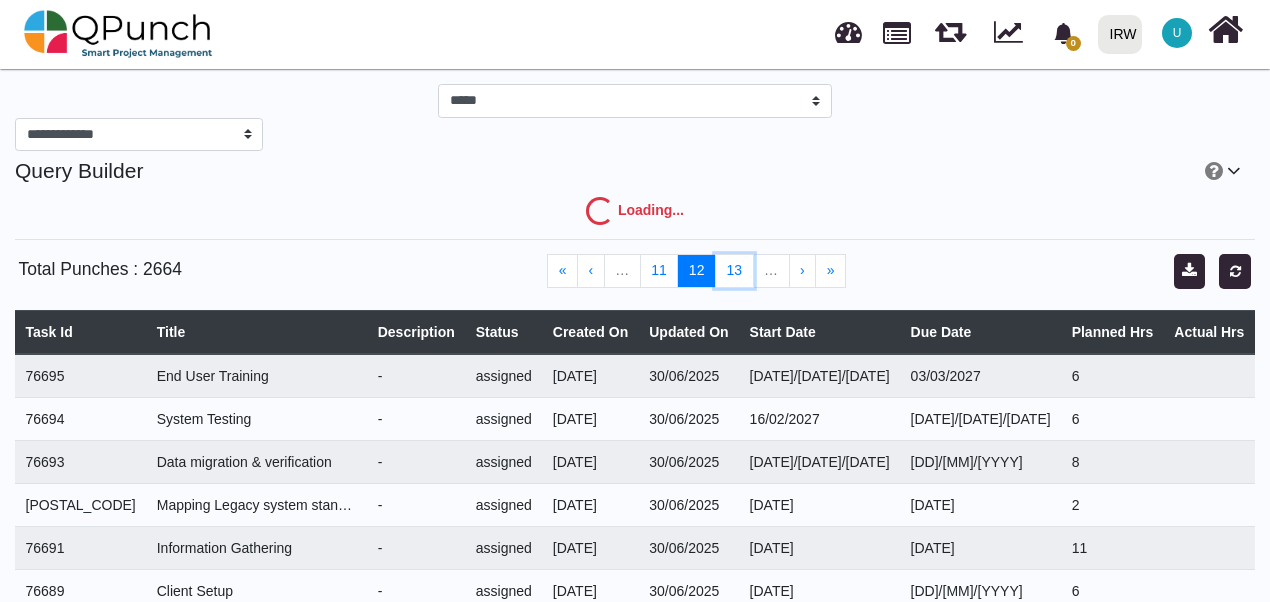 click on "13" at bounding box center [734, 271] 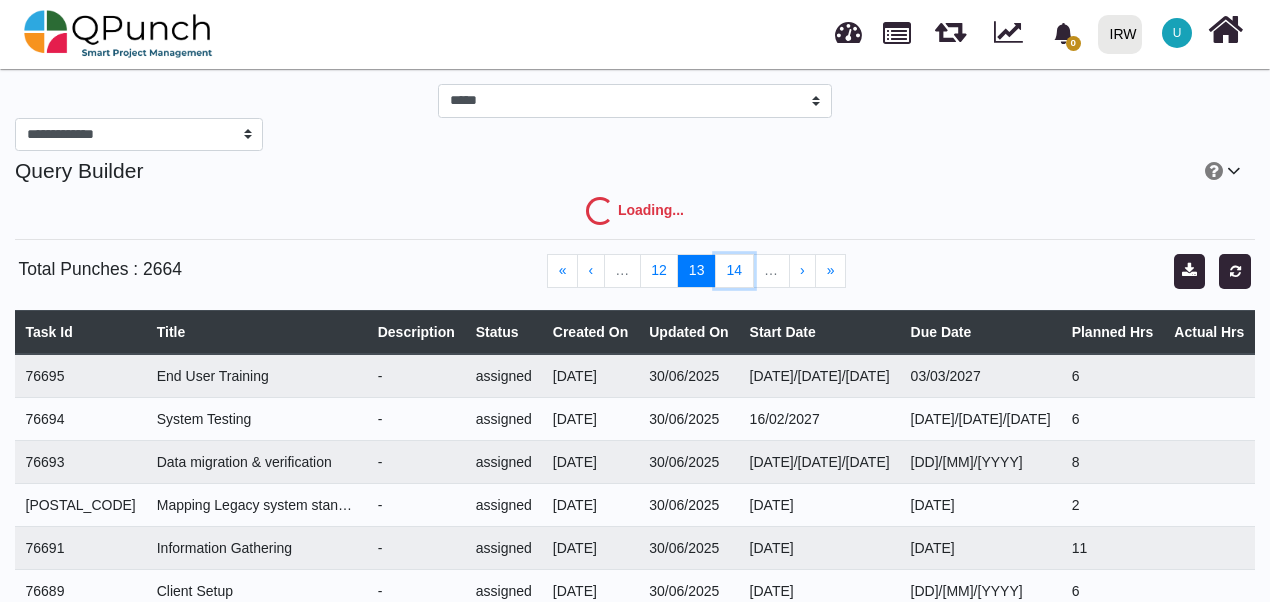 click on "14" at bounding box center [734, 271] 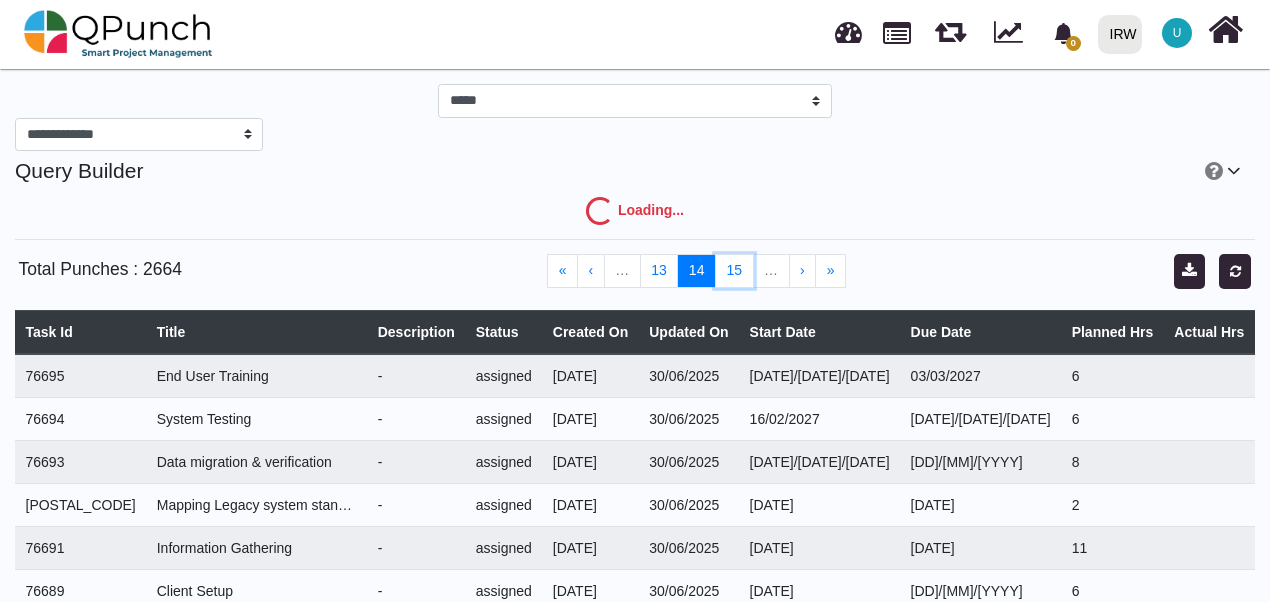 click on "15" at bounding box center (734, 271) 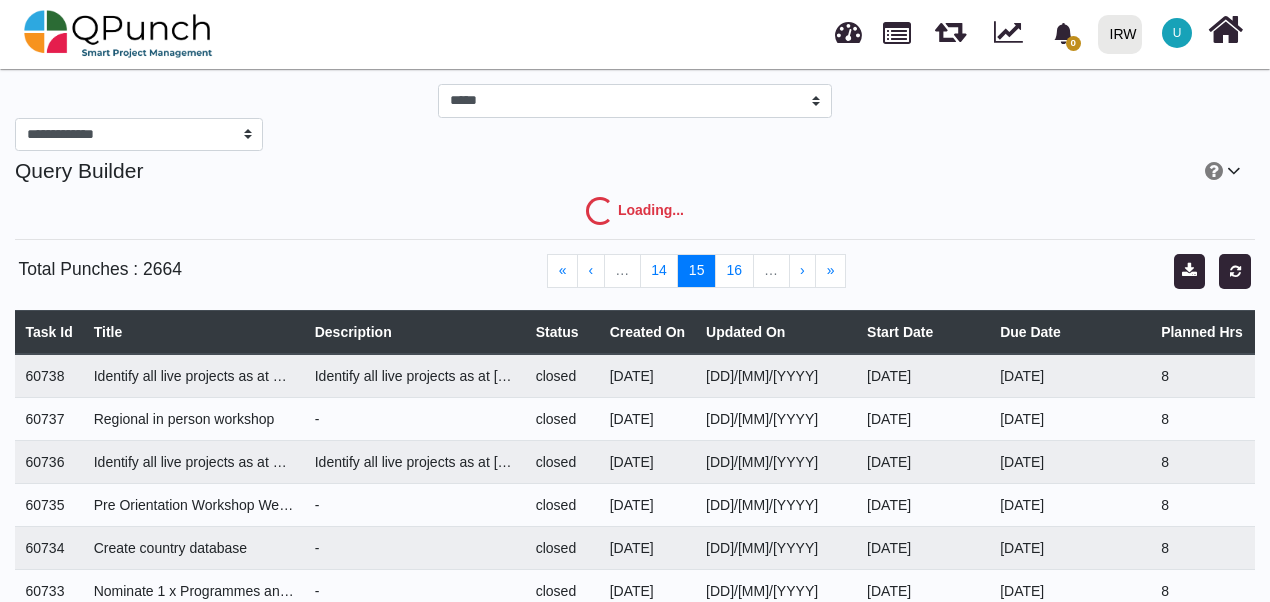 click on "16" at bounding box center (734, 271) 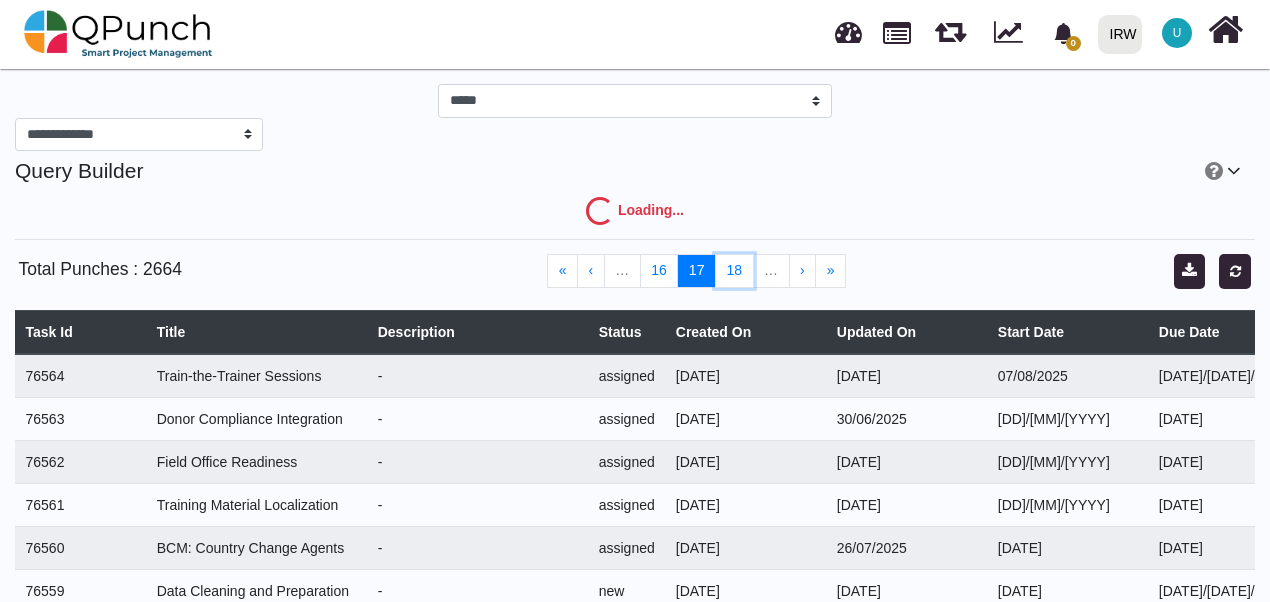 click on "18" at bounding box center (734, 271) 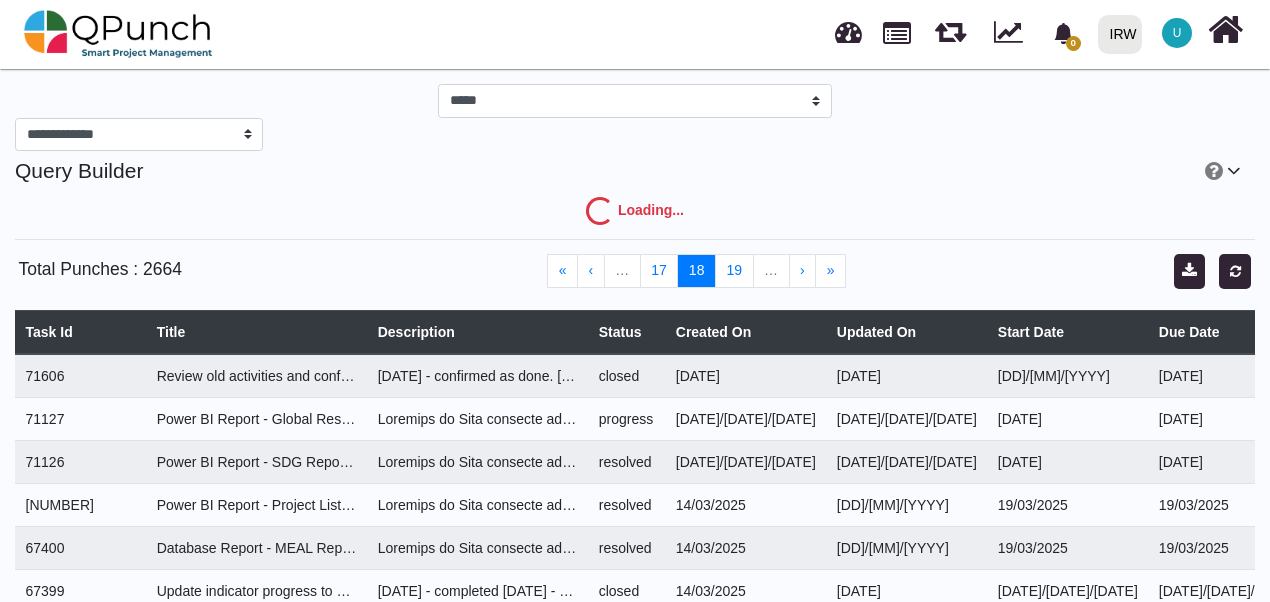 click on "19" at bounding box center (734, 271) 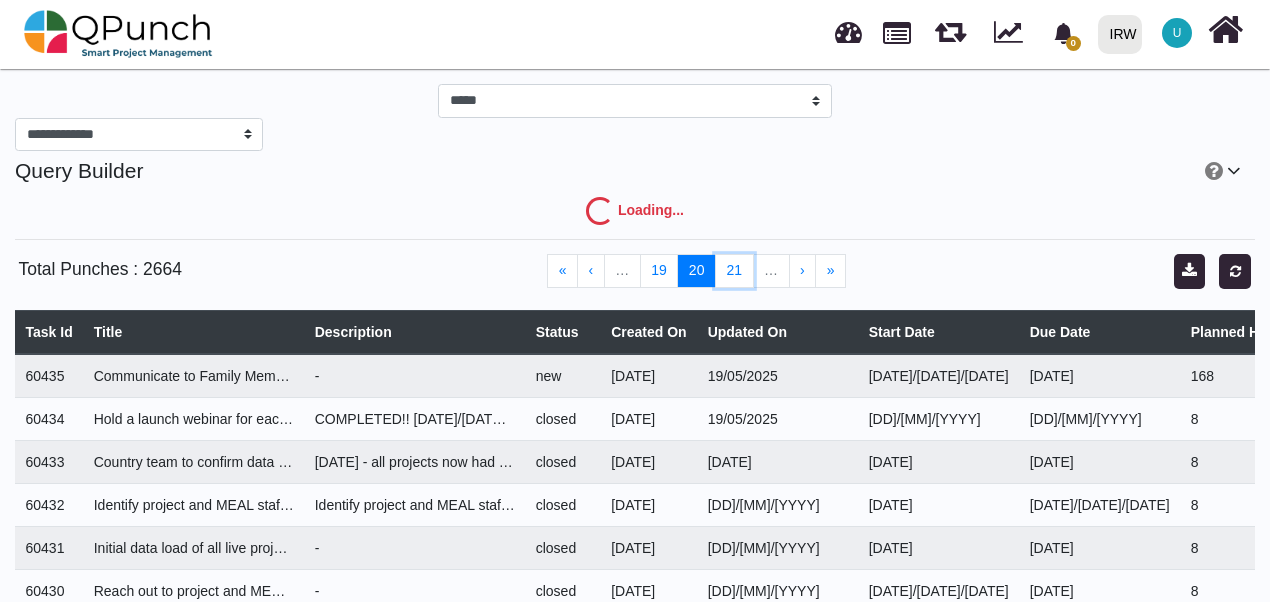click on "21" at bounding box center (734, 271) 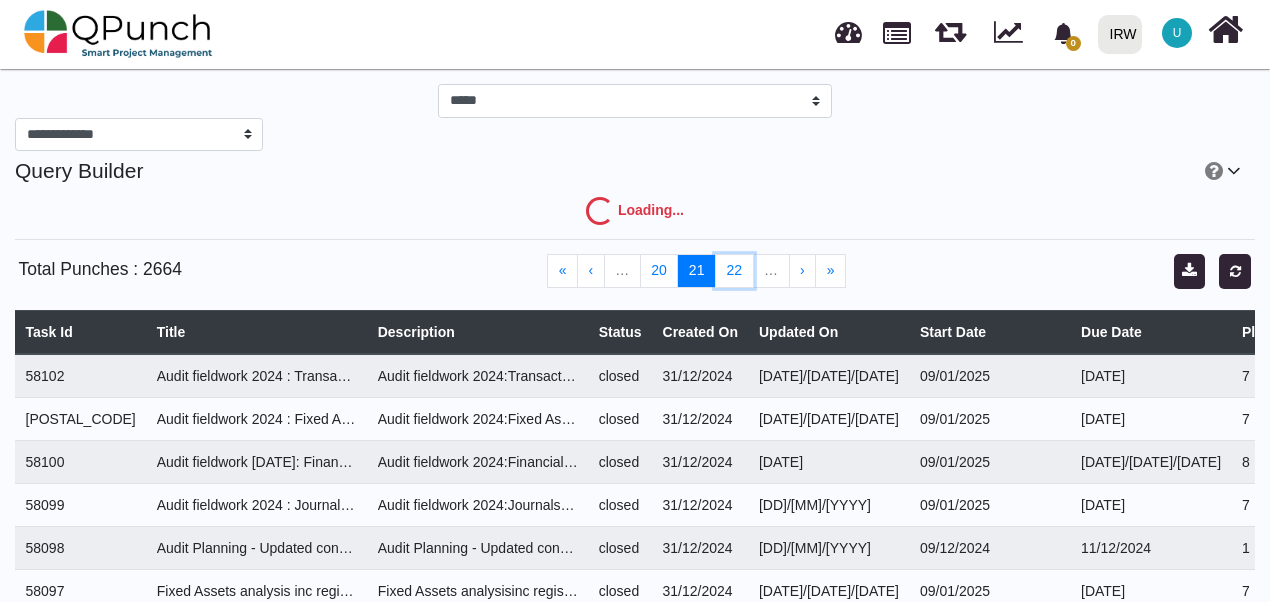 click on "22" at bounding box center (734, 271) 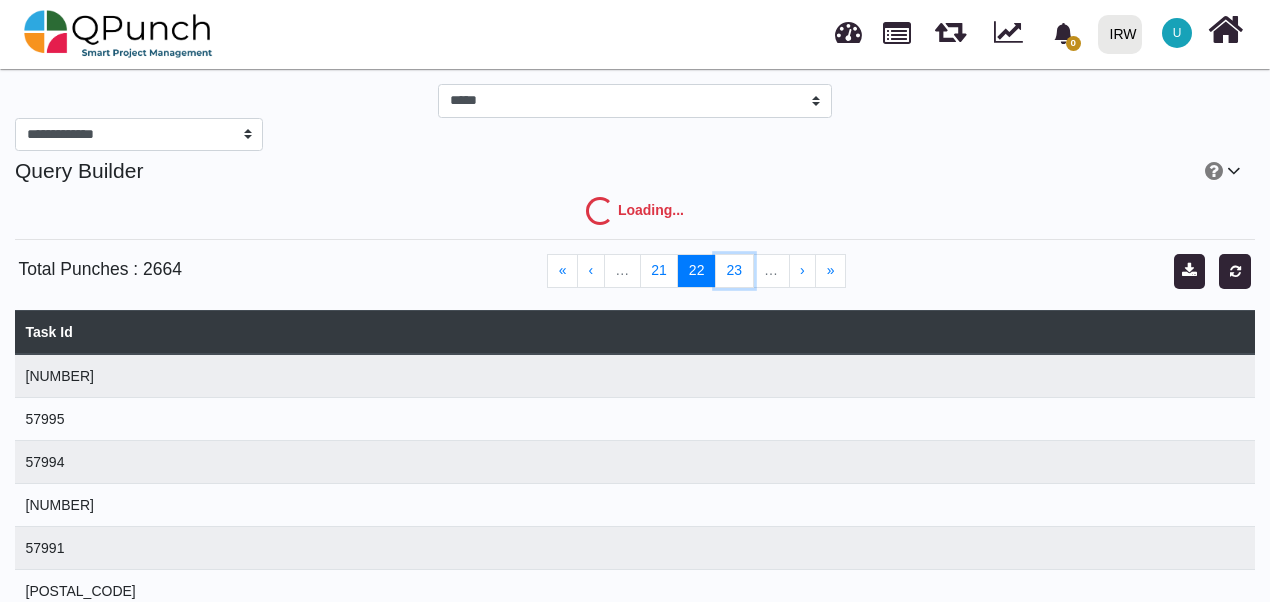 click on "23" at bounding box center [734, 271] 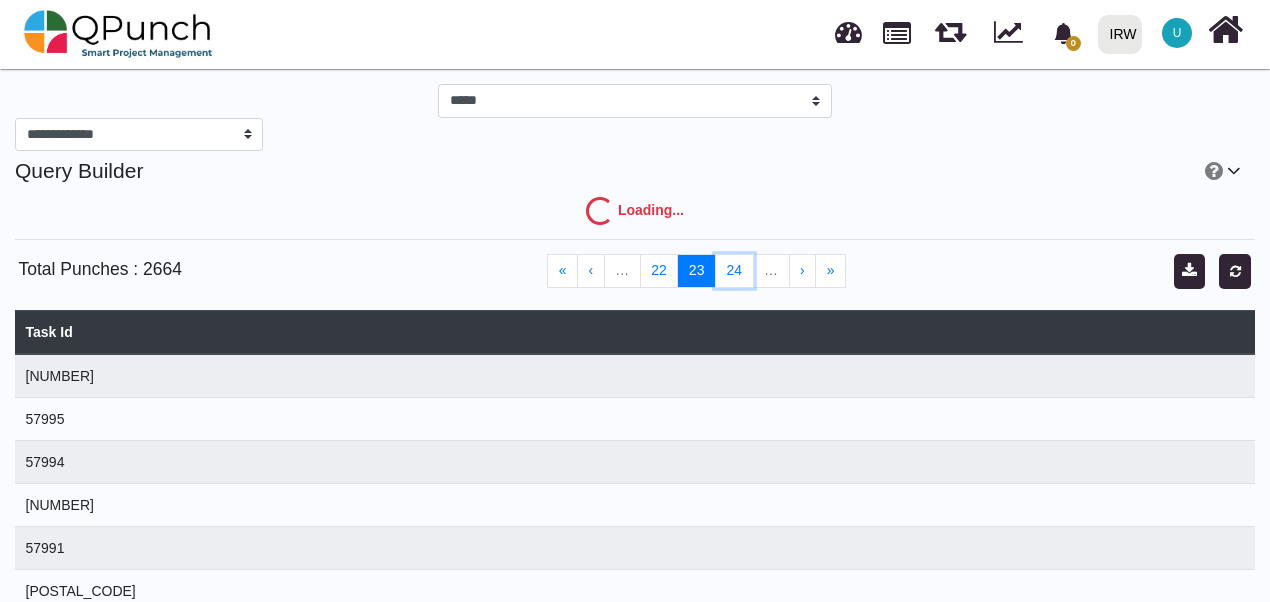 click on "24" at bounding box center (734, 271) 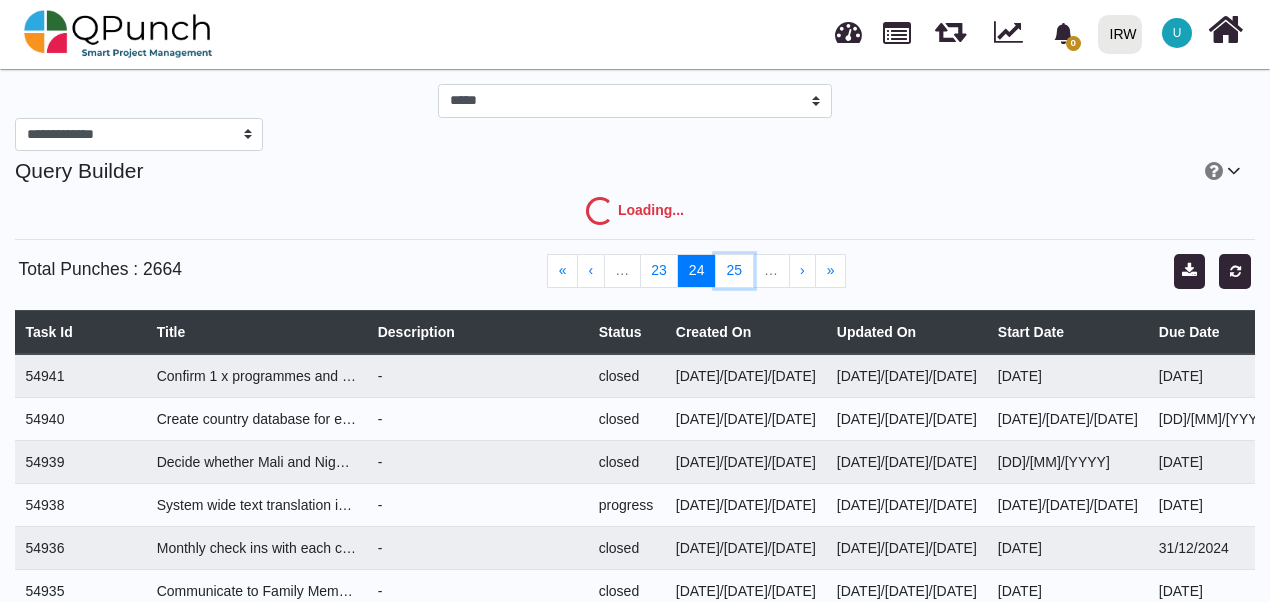 click on "25" at bounding box center (734, 271) 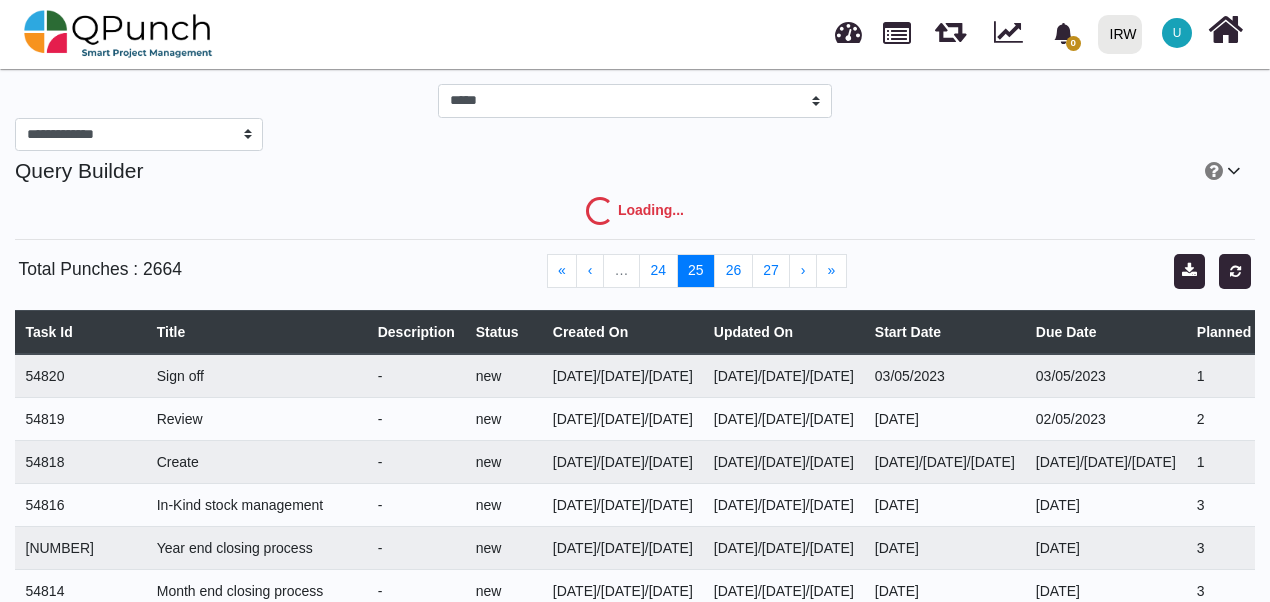 click on "26" at bounding box center [733, 271] 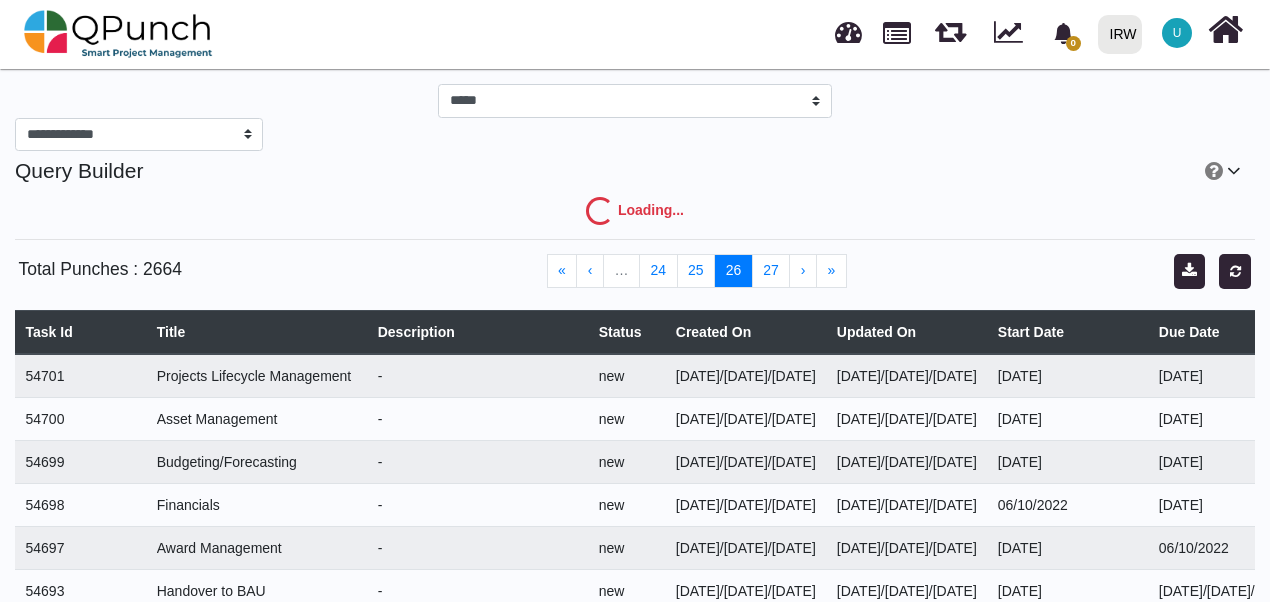 click on "26" at bounding box center (733, 271) 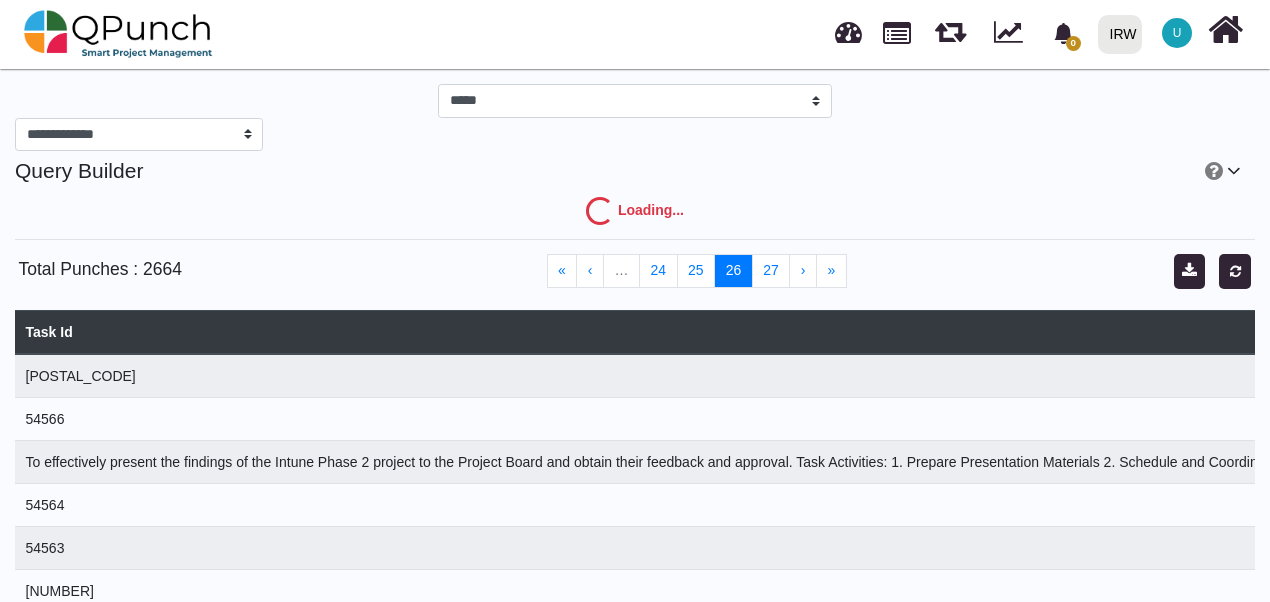 click on "26" at bounding box center (733, 271) 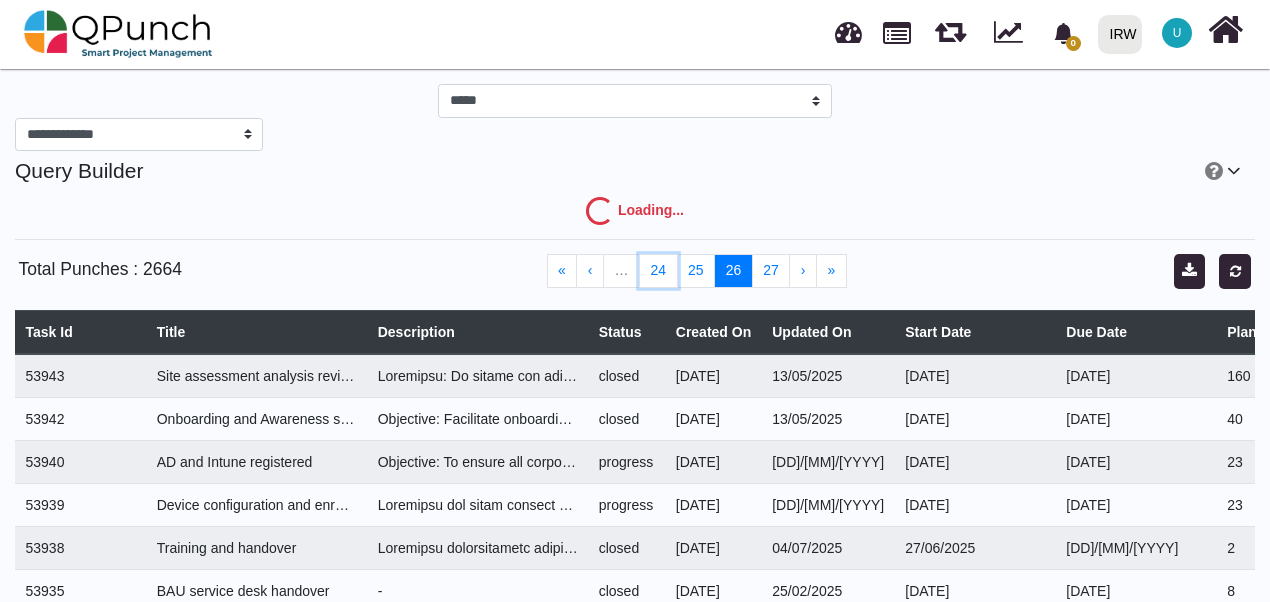 click on "24" at bounding box center [658, 271] 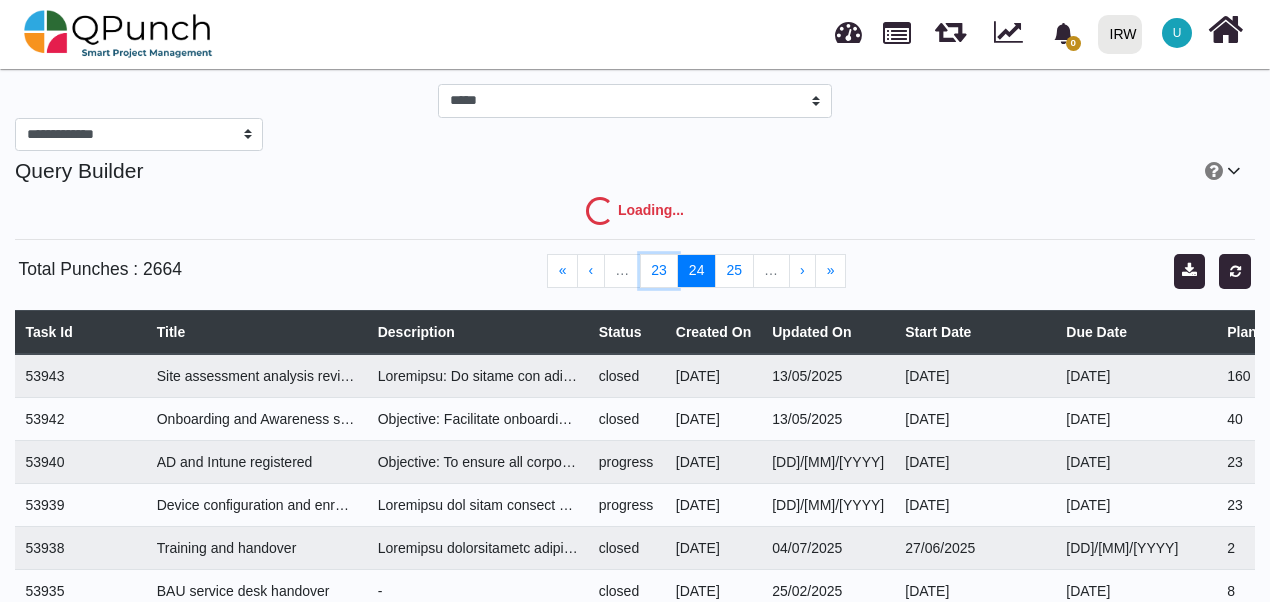 click on "23" at bounding box center (659, 271) 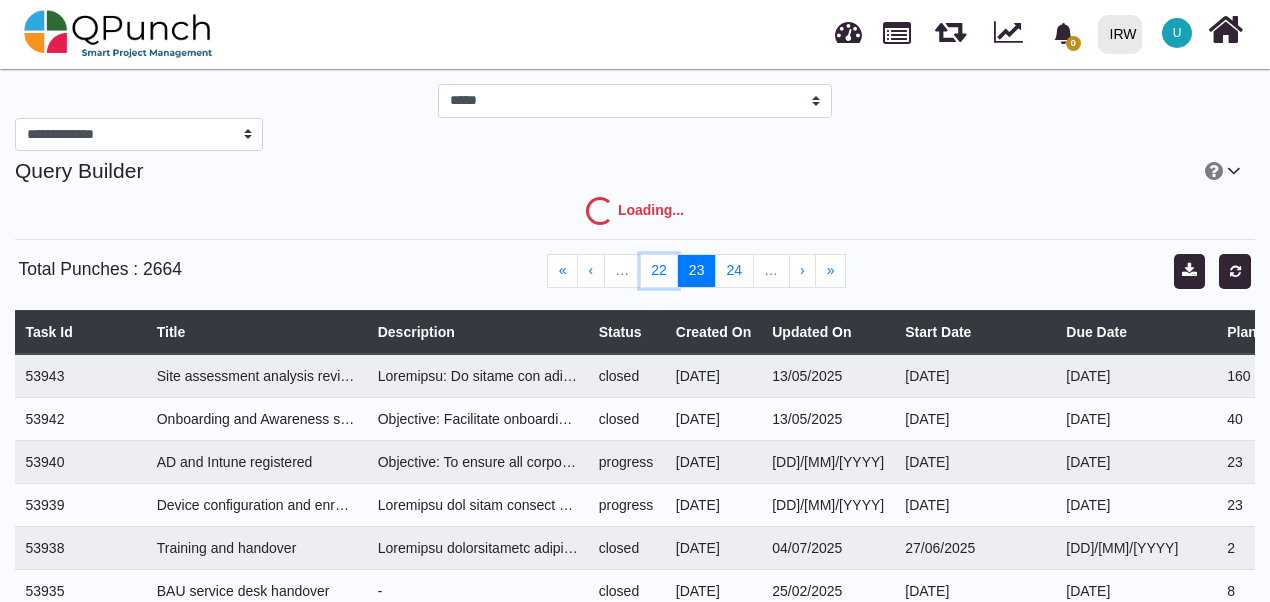 click on "22" at bounding box center (659, 271) 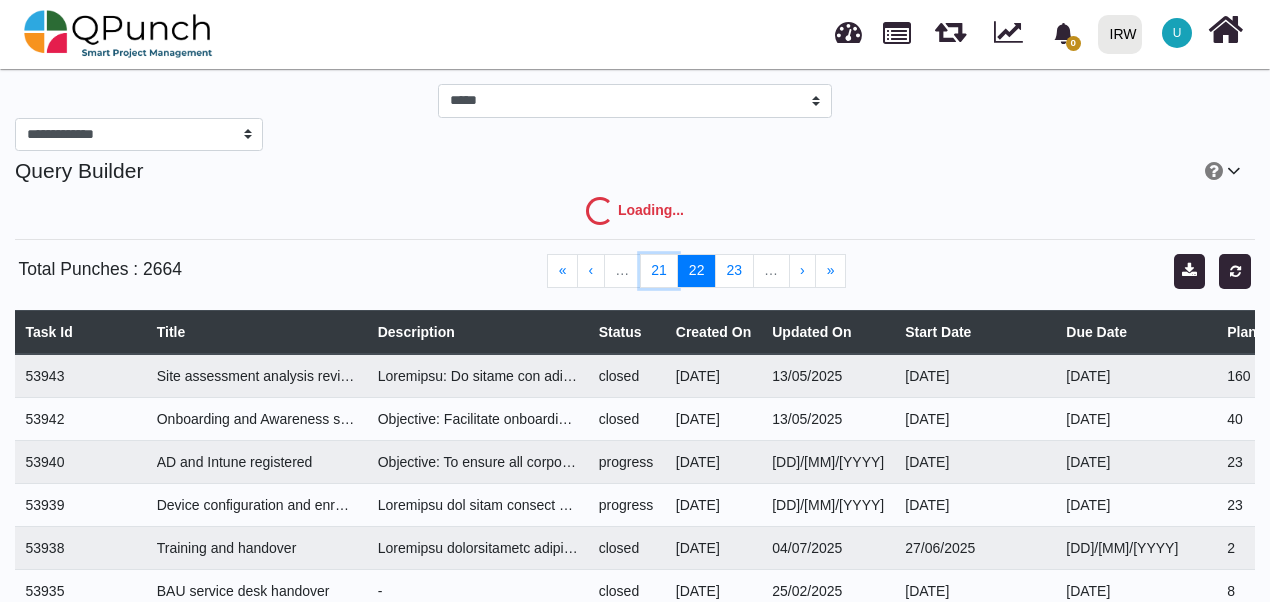 click on "21" at bounding box center (659, 271) 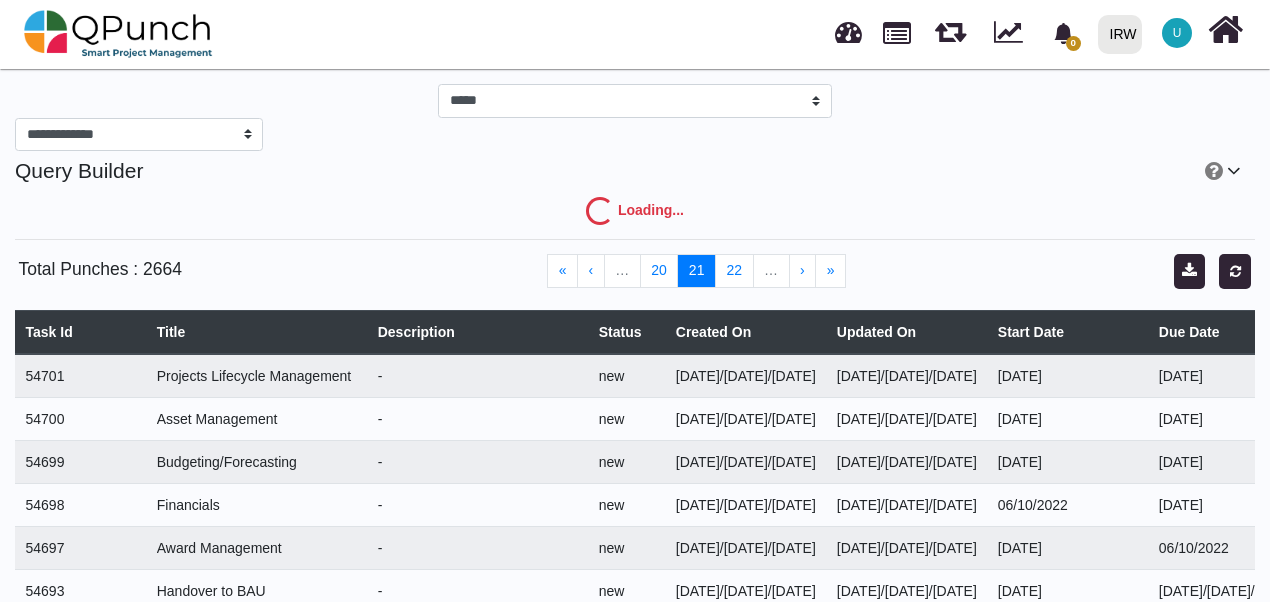 click on "20" at bounding box center (659, 271) 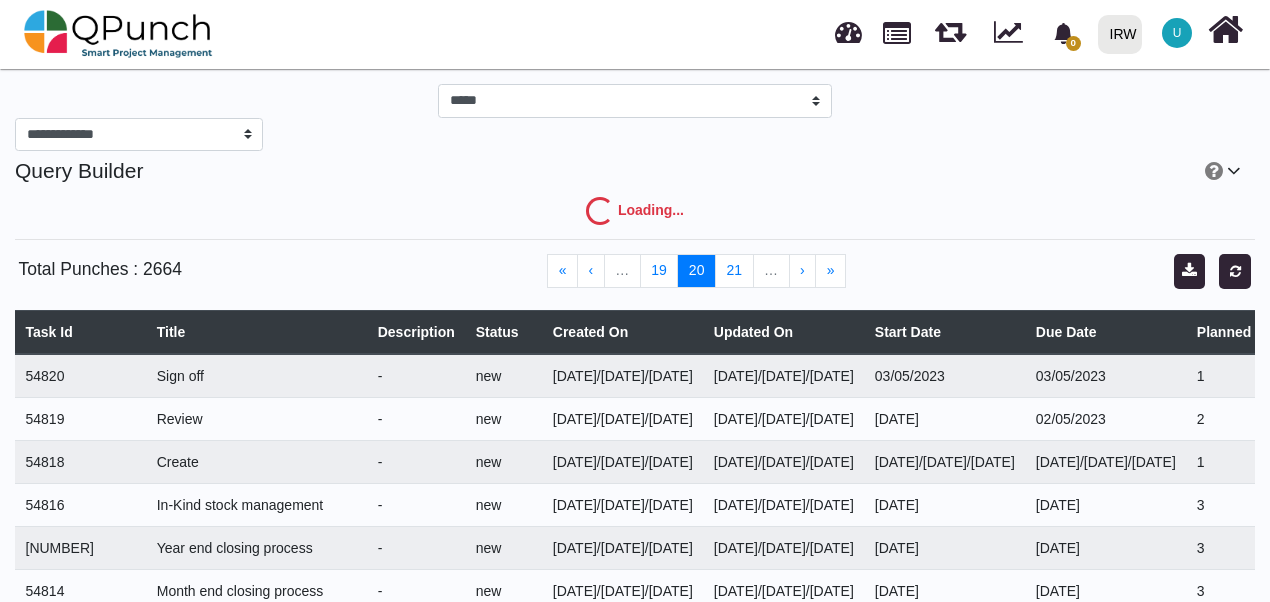 click on "19" at bounding box center [659, 271] 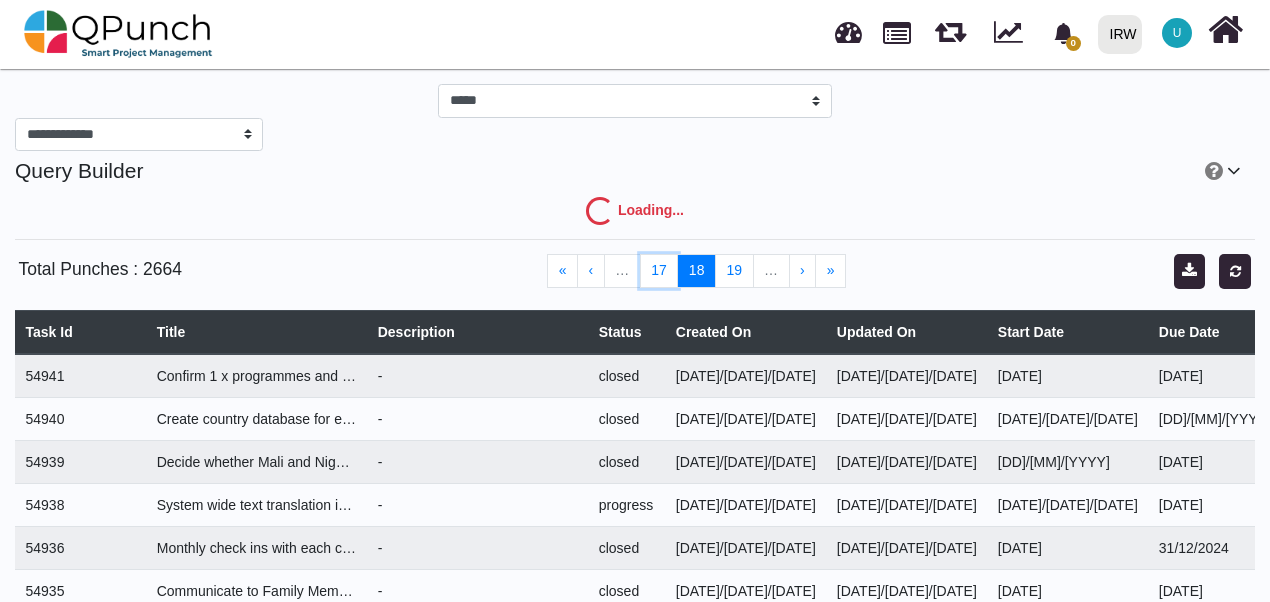 click on "17" at bounding box center (659, 271) 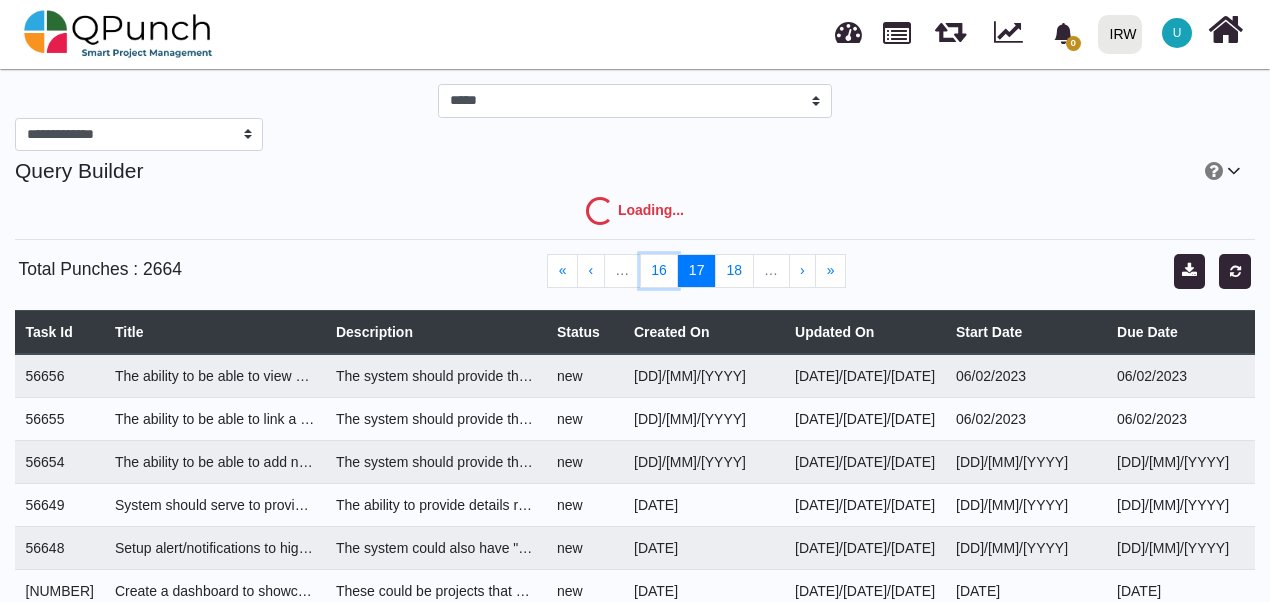 click on "16" at bounding box center [659, 271] 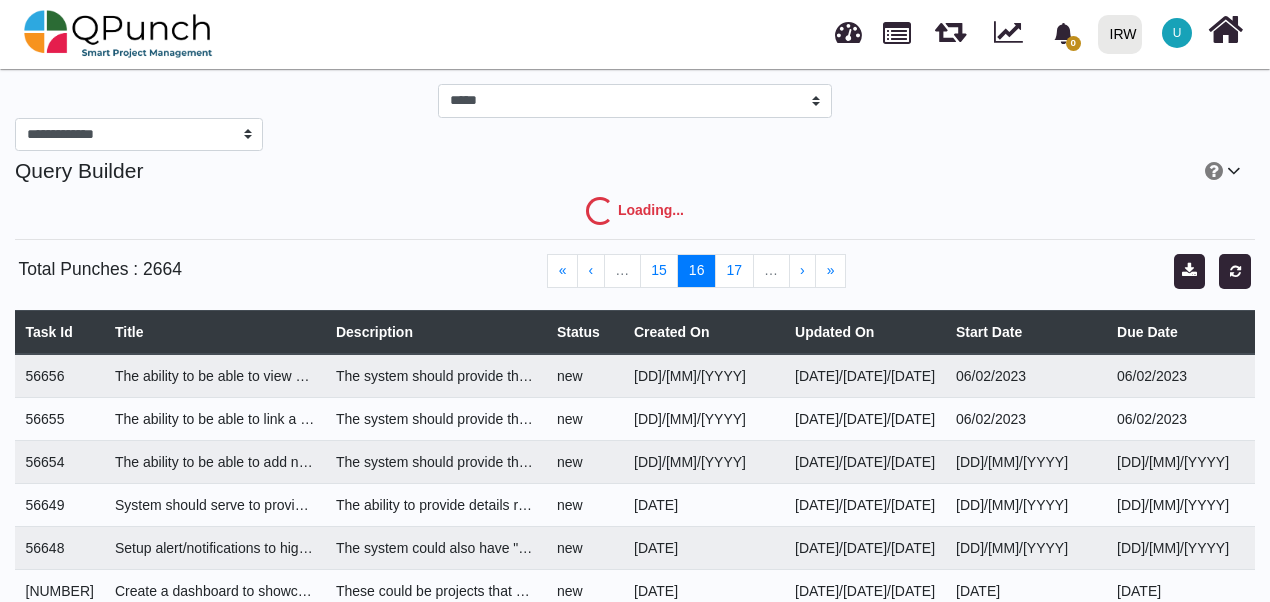 click on "15" at bounding box center (659, 271) 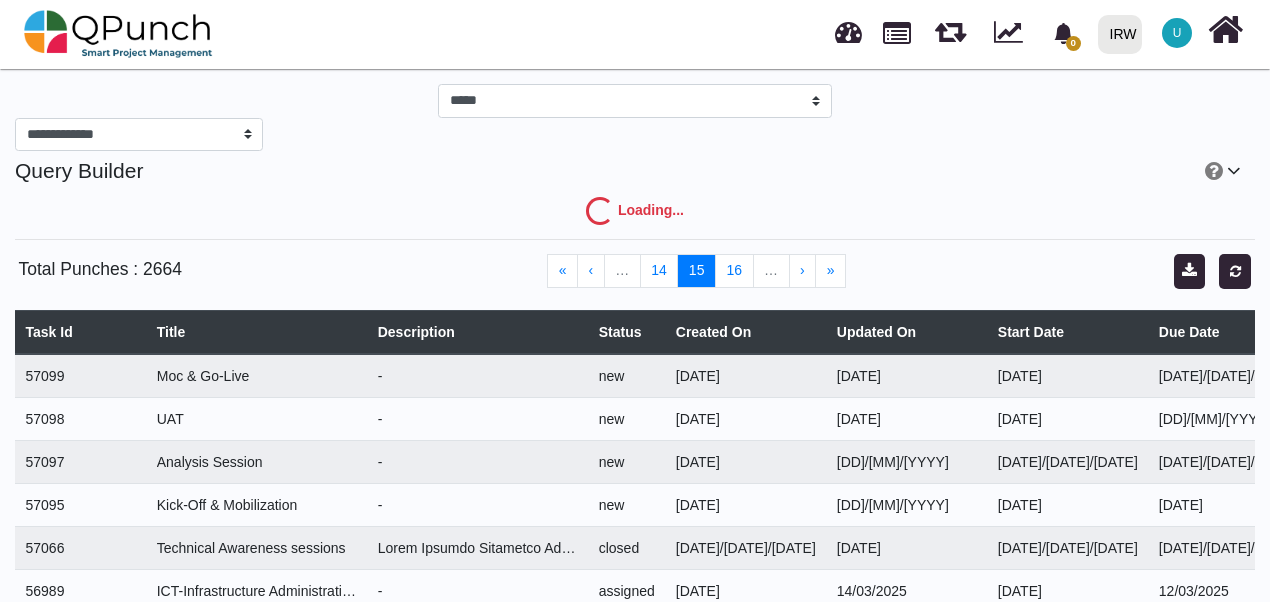 click on "14" at bounding box center [659, 271] 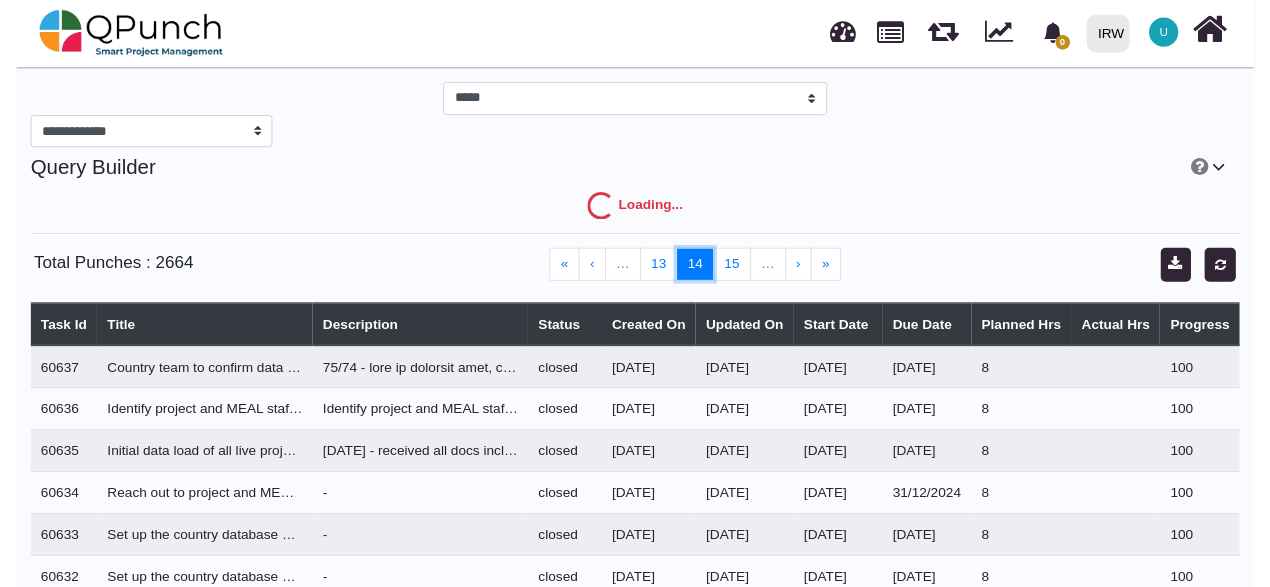 scroll, scrollTop: 0, scrollLeft: 0, axis: both 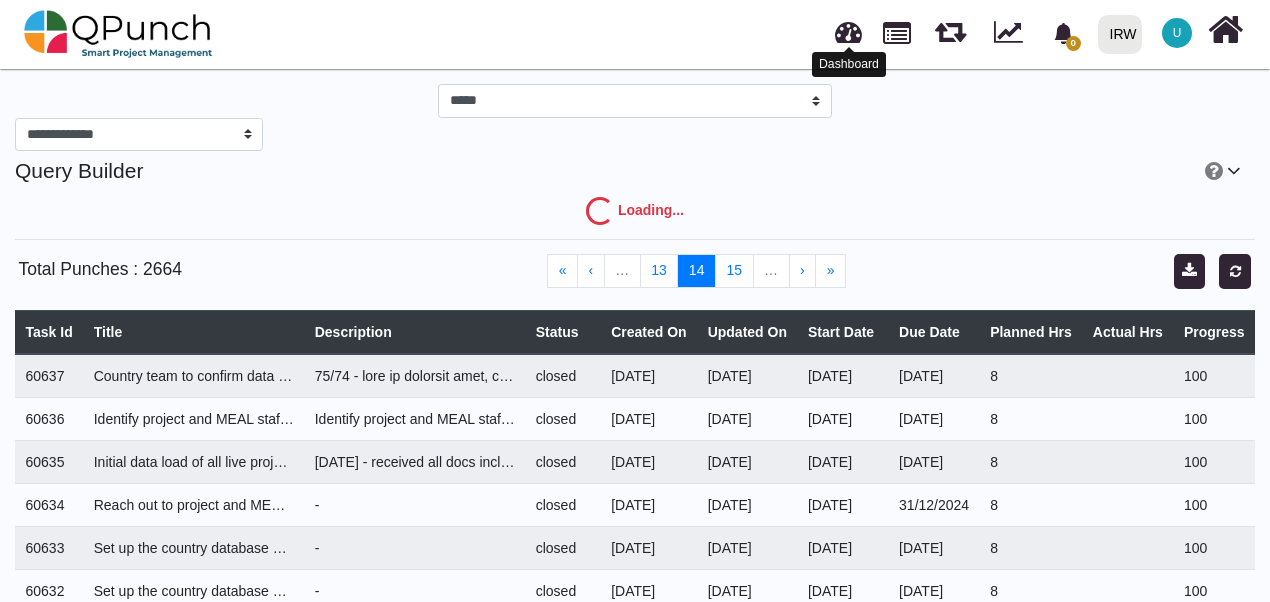 click at bounding box center (848, 29) 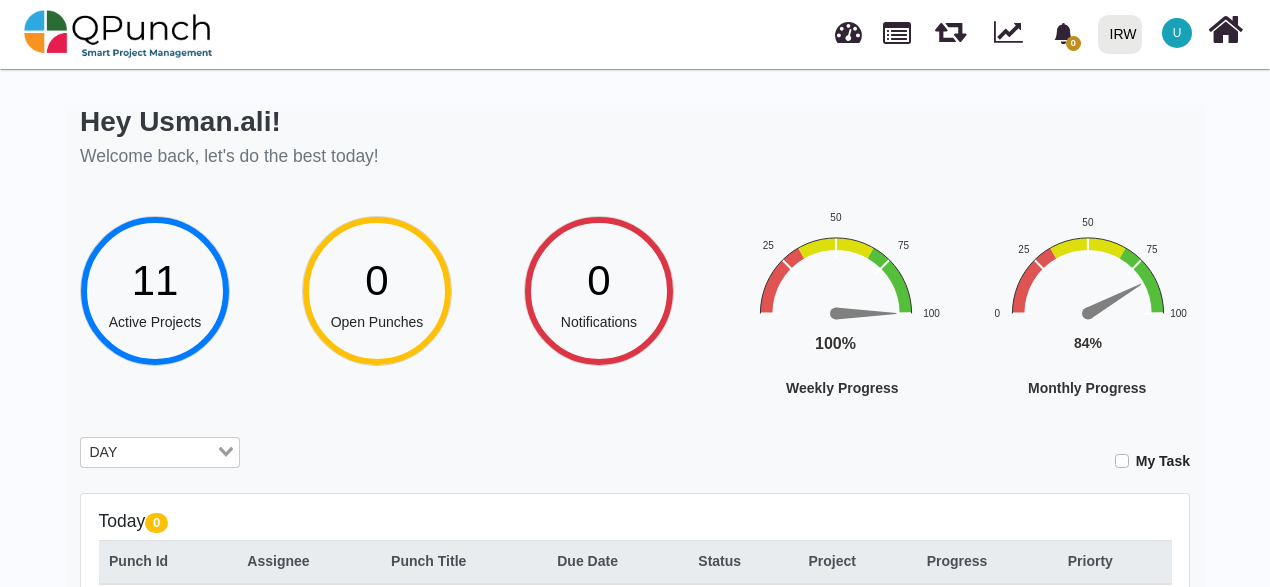 click 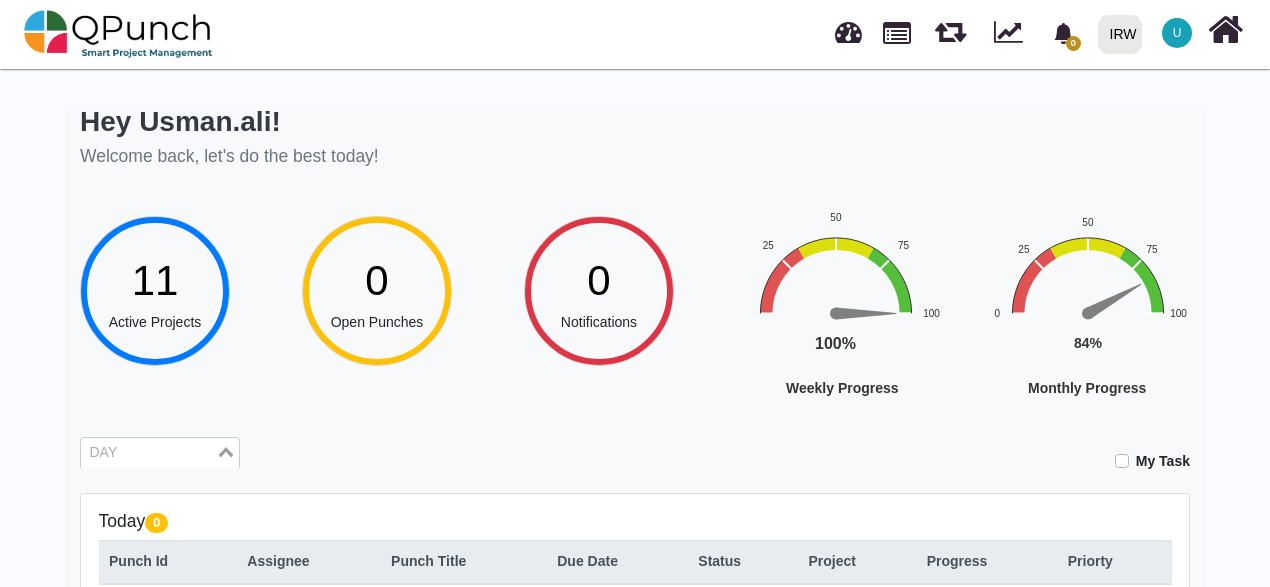 click 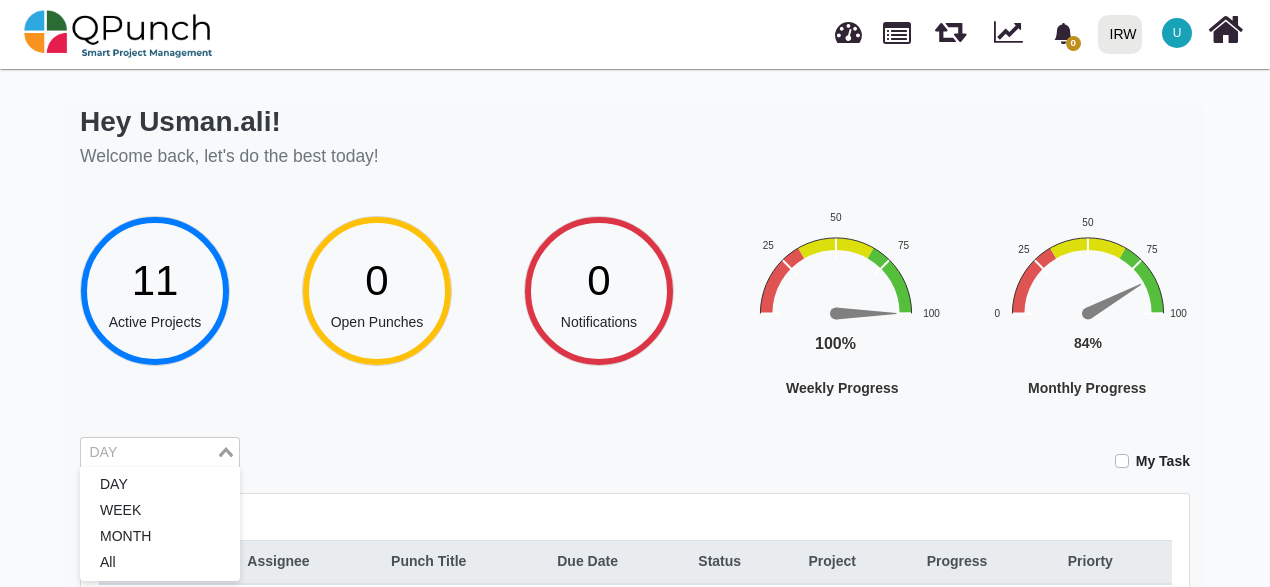 click 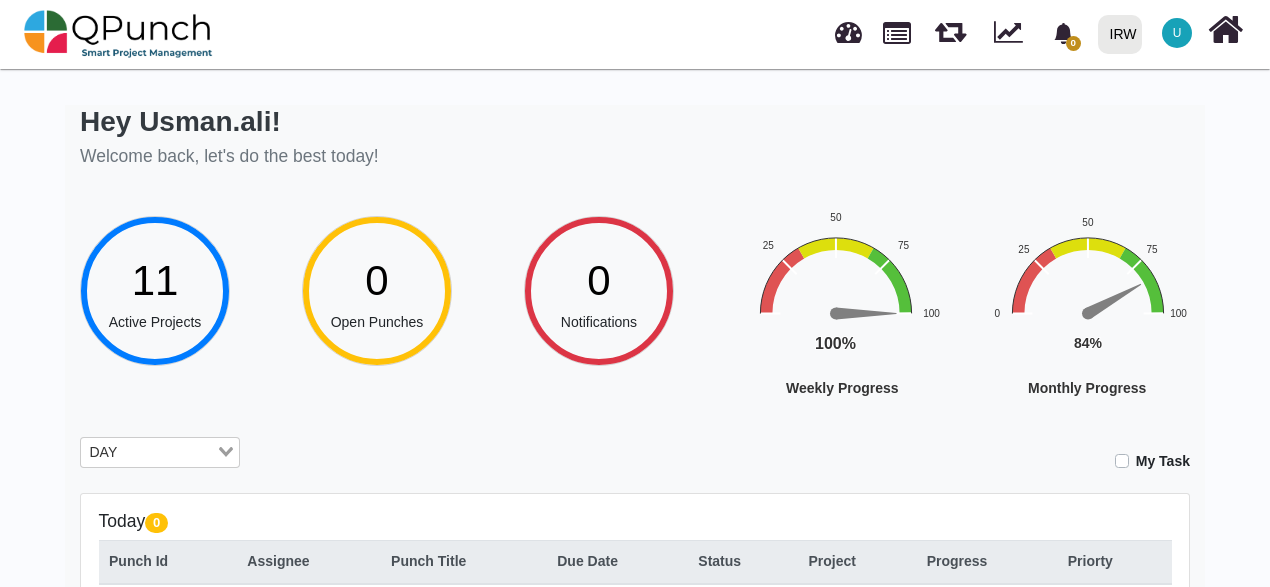 click 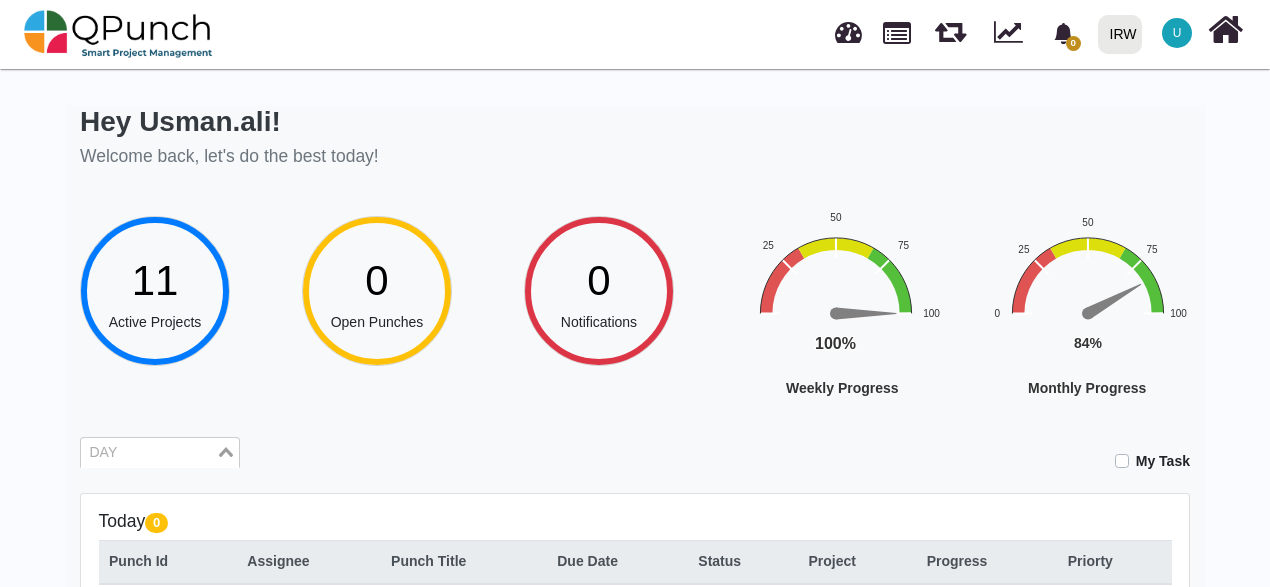 click 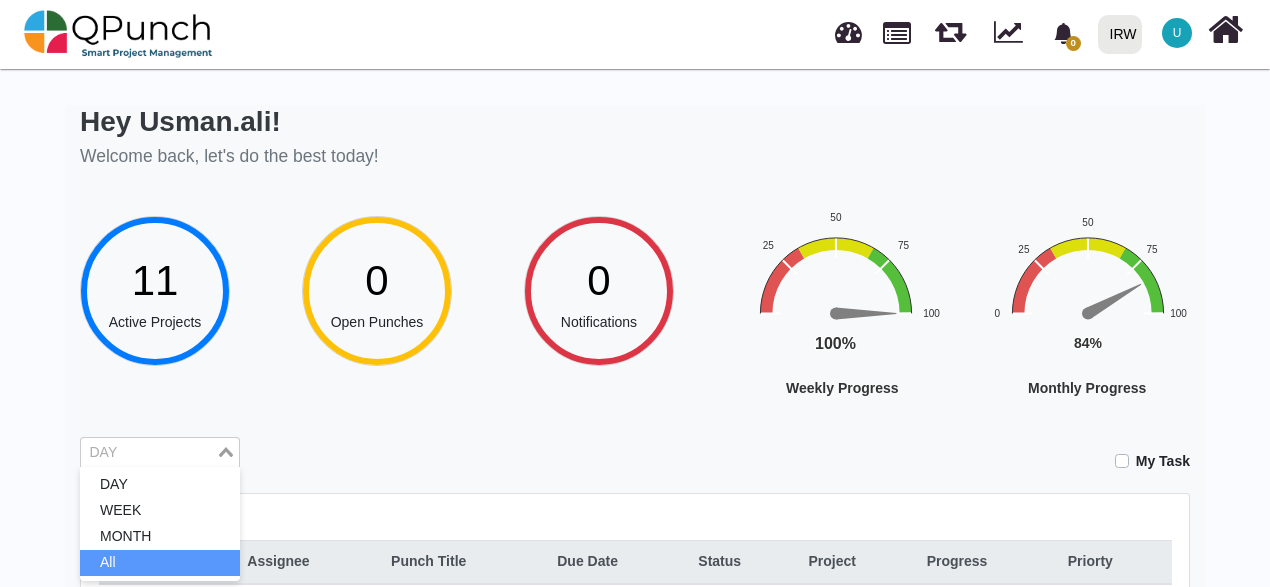 click on "All" at bounding box center [160, 563] 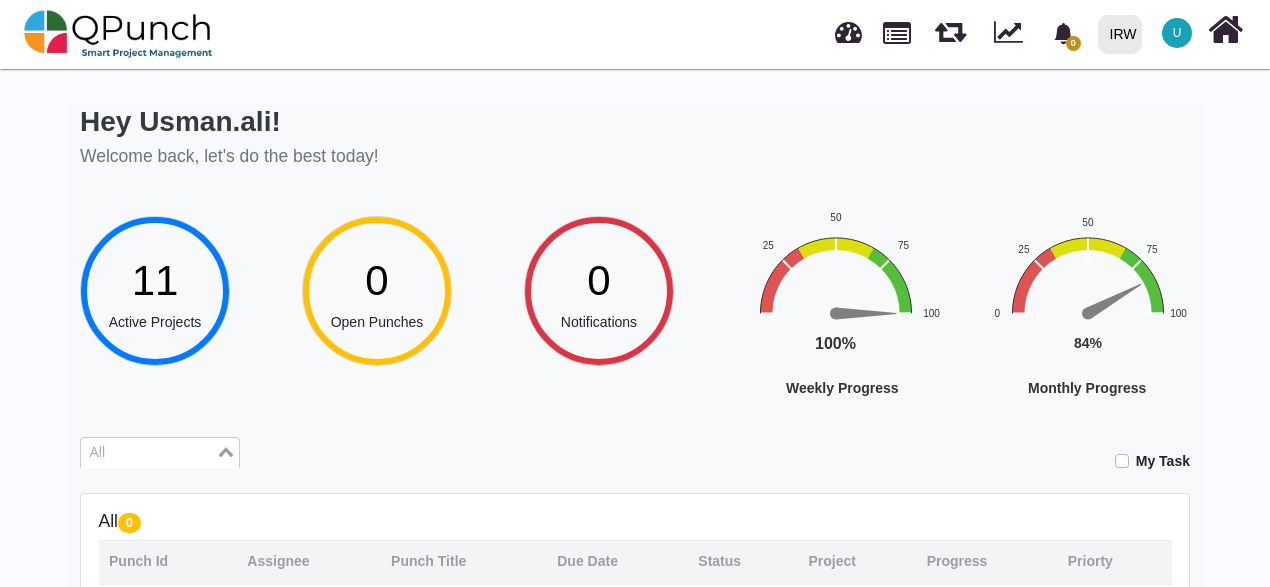 click at bounding box center (148, 453) 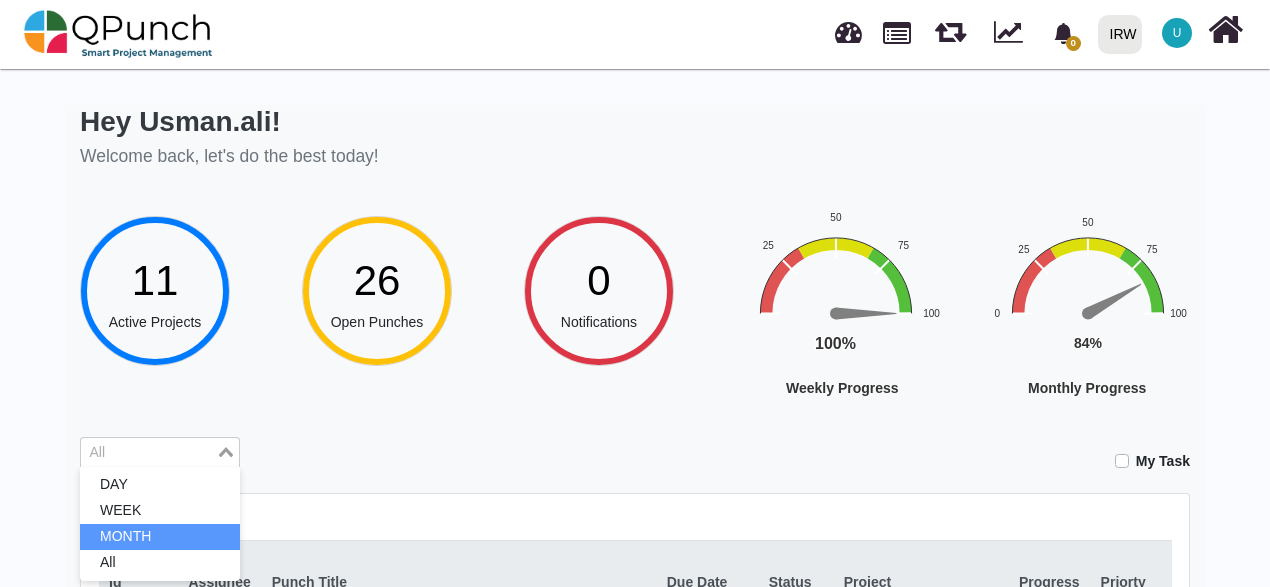 click on "MONTH" at bounding box center (160, 537) 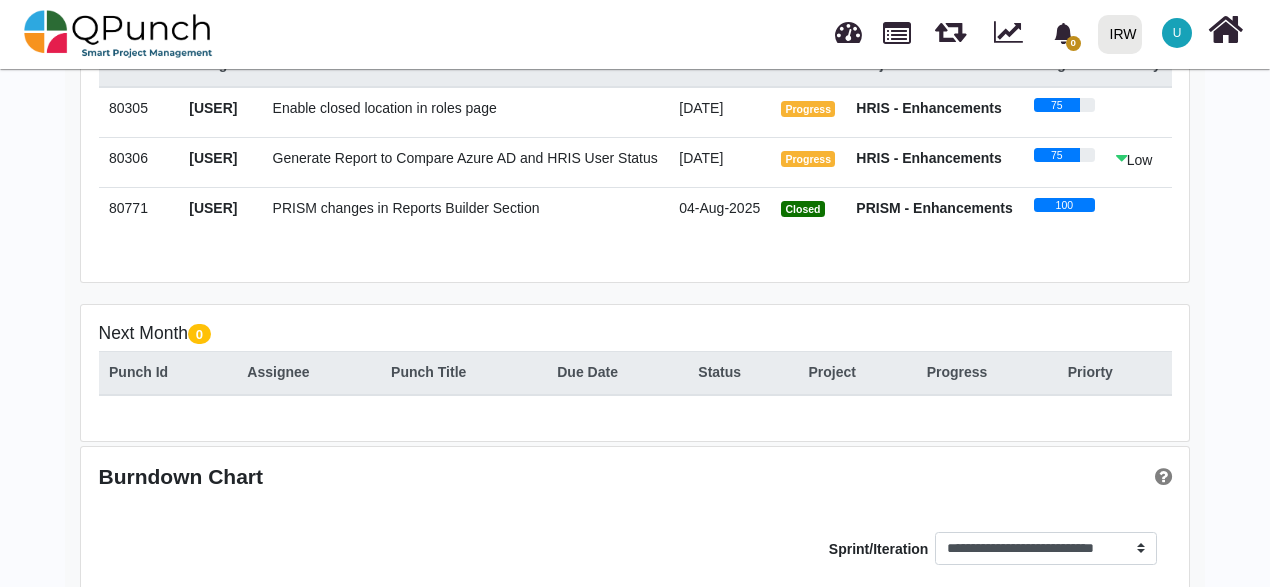 scroll, scrollTop: 500, scrollLeft: 0, axis: vertical 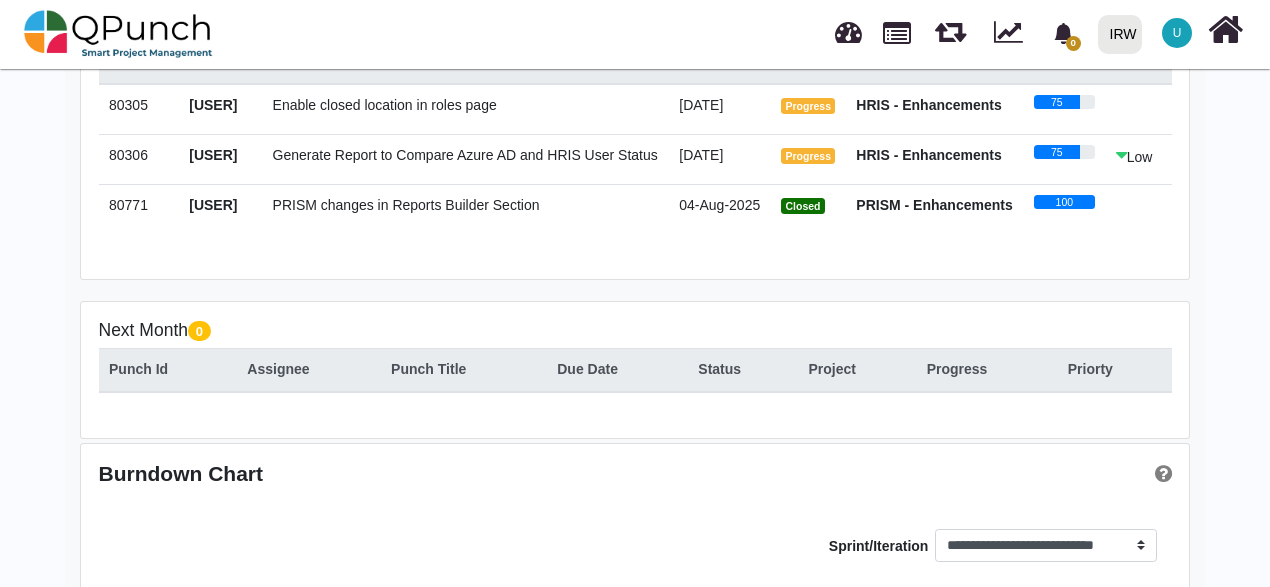 click at bounding box center (1121, 155) 